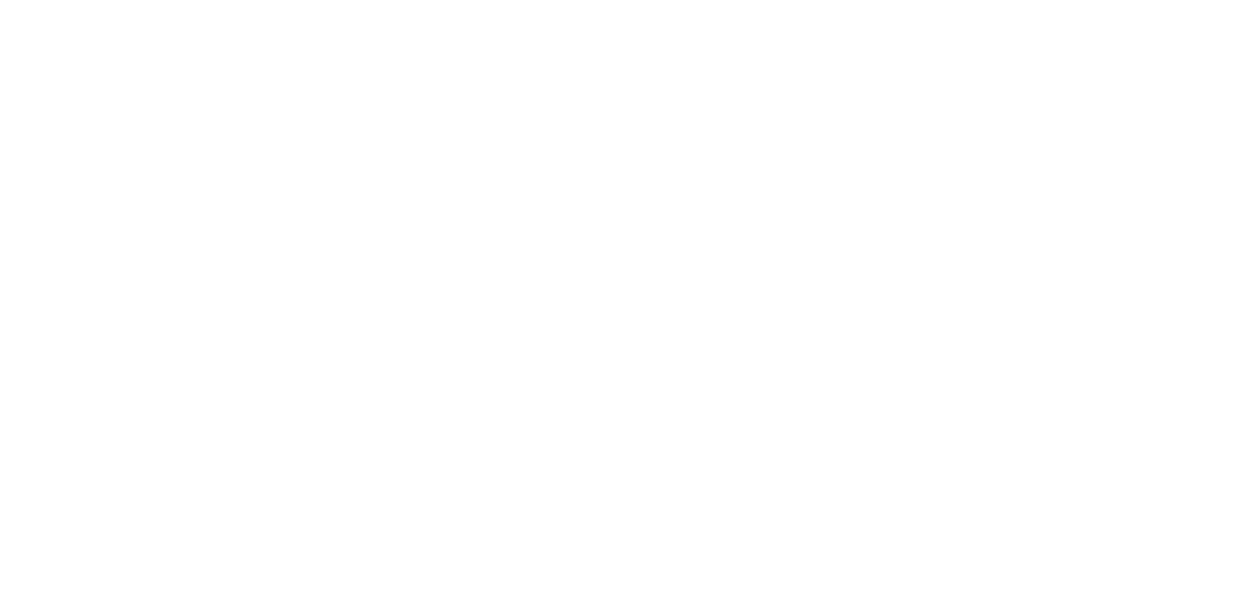 scroll, scrollTop: 0, scrollLeft: 0, axis: both 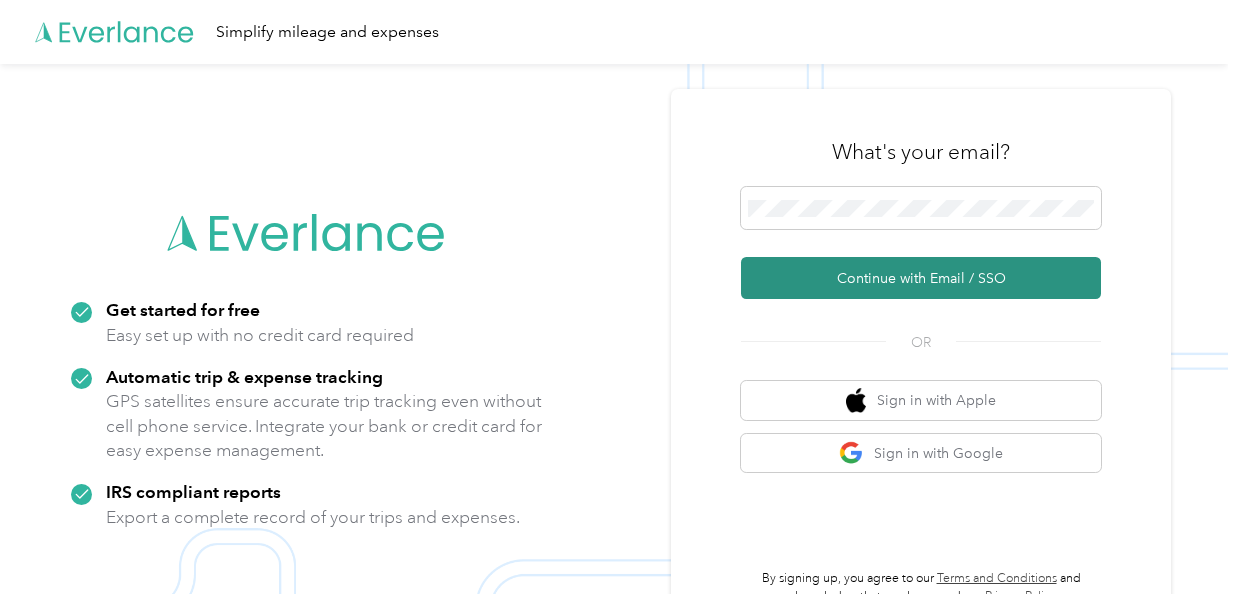 click on "Continue with Email / SSO" at bounding box center (921, 278) 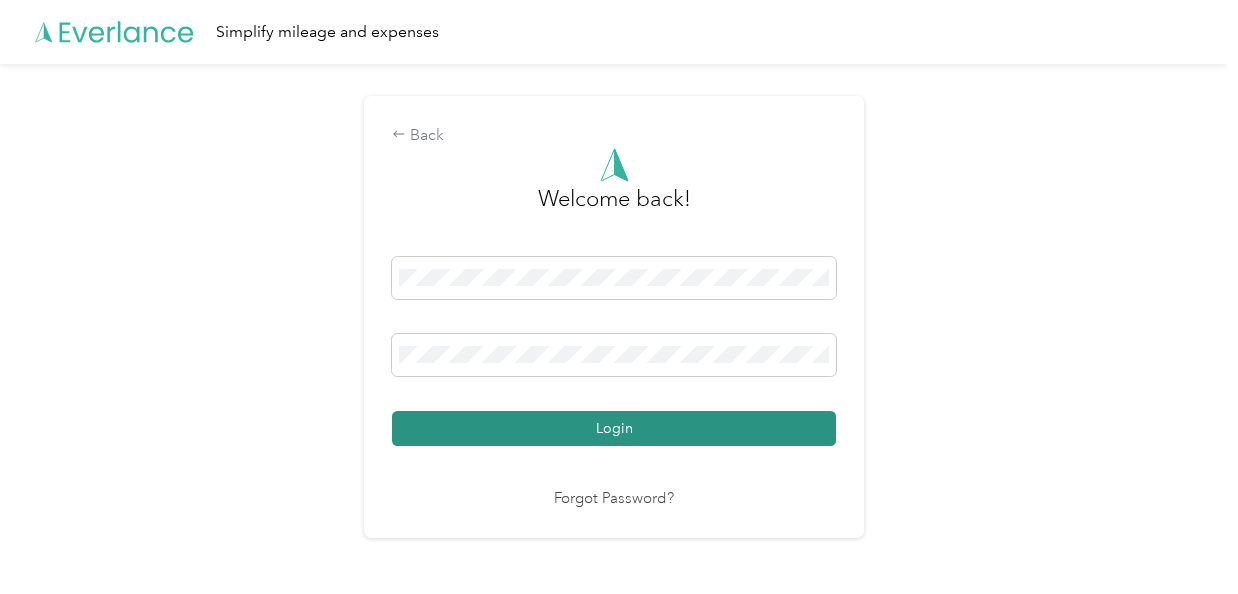 click on "Login" at bounding box center [614, 428] 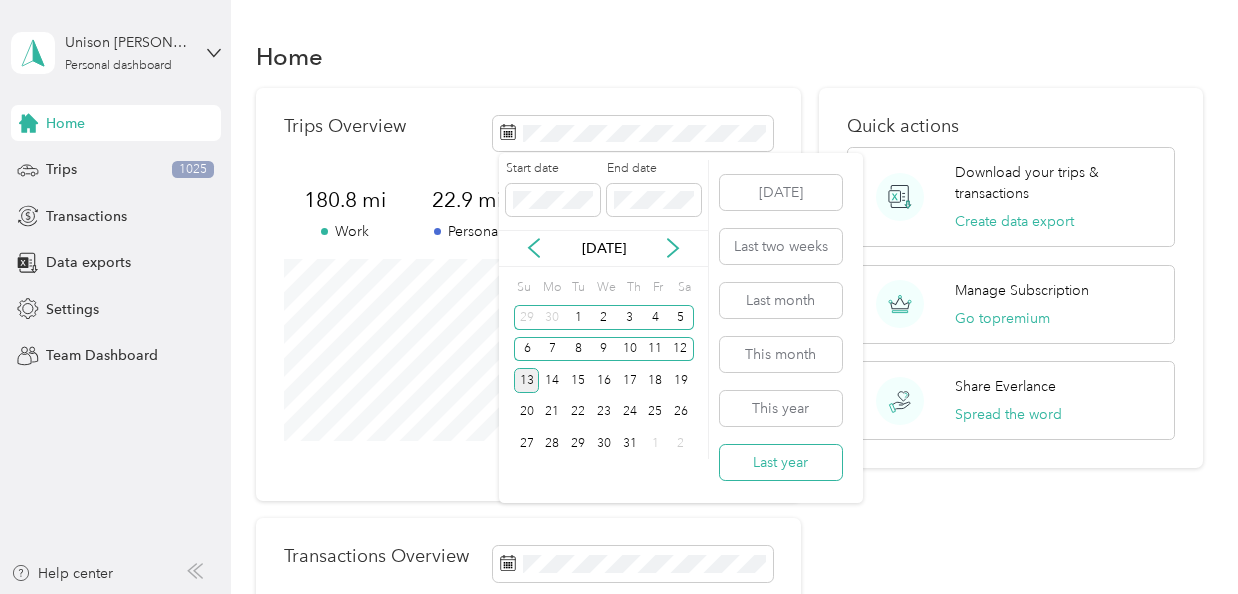 click on "Last year" at bounding box center (781, 462) 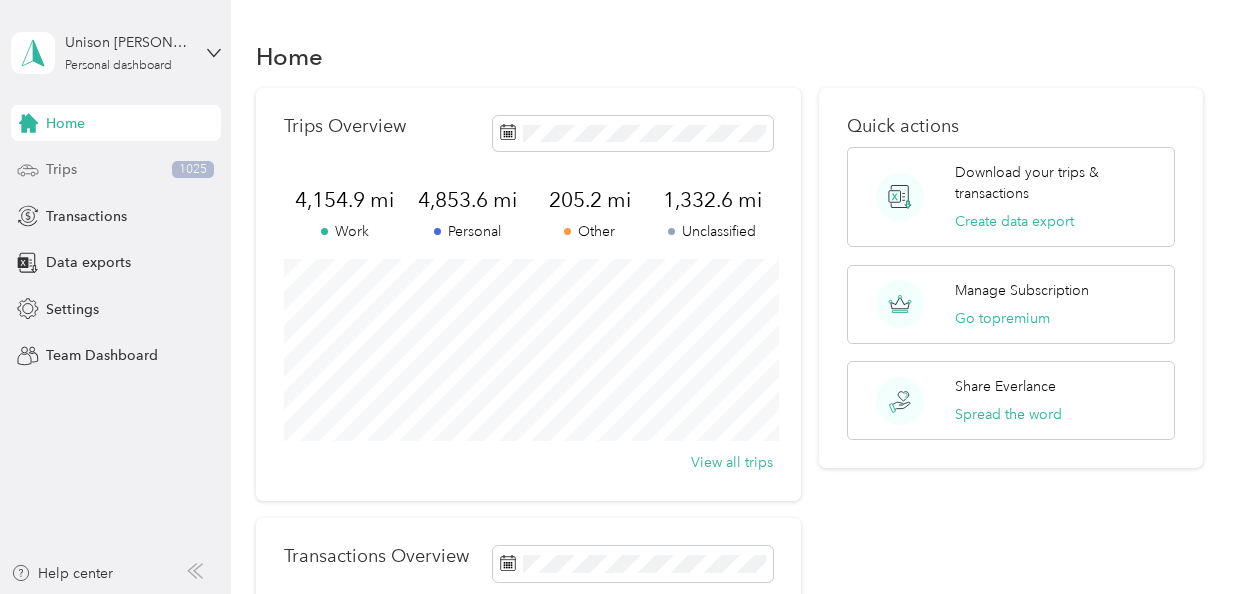 click on "Trips 1025" at bounding box center [116, 170] 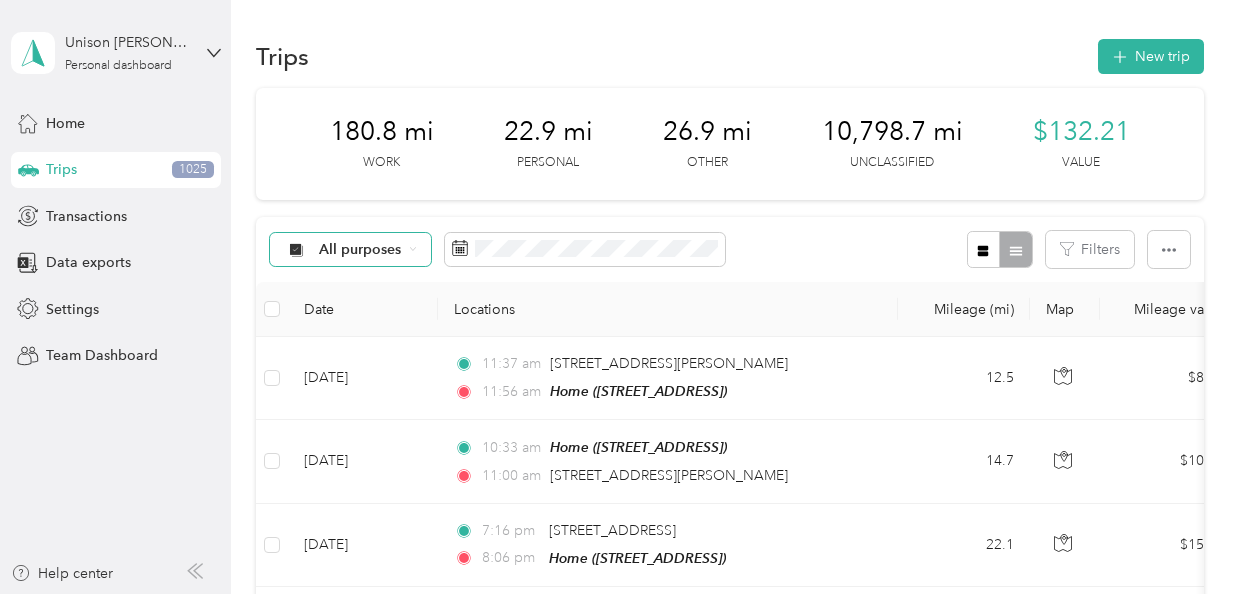 click 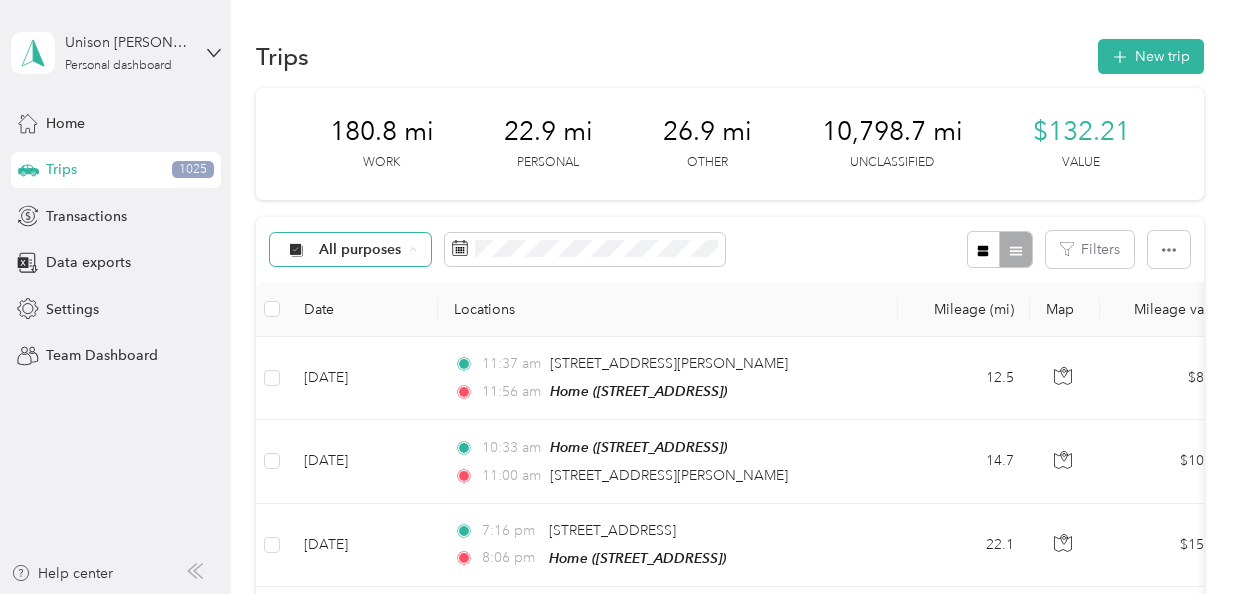 click on "Unclassified" at bounding box center (368, 320) 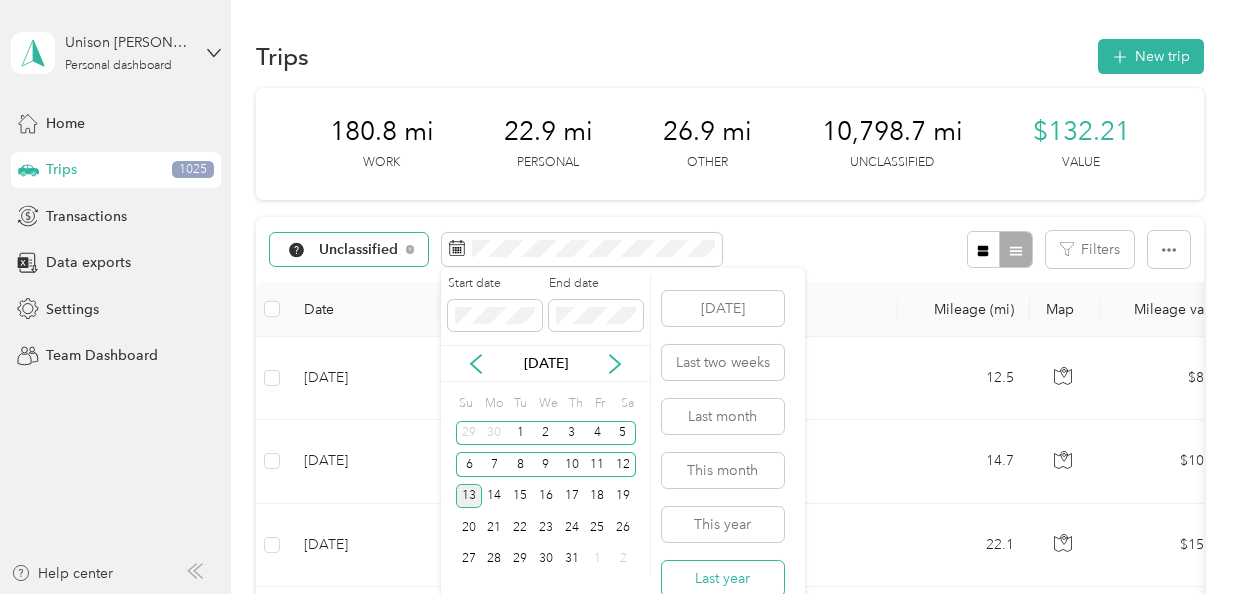 click on "Last year" at bounding box center (723, 578) 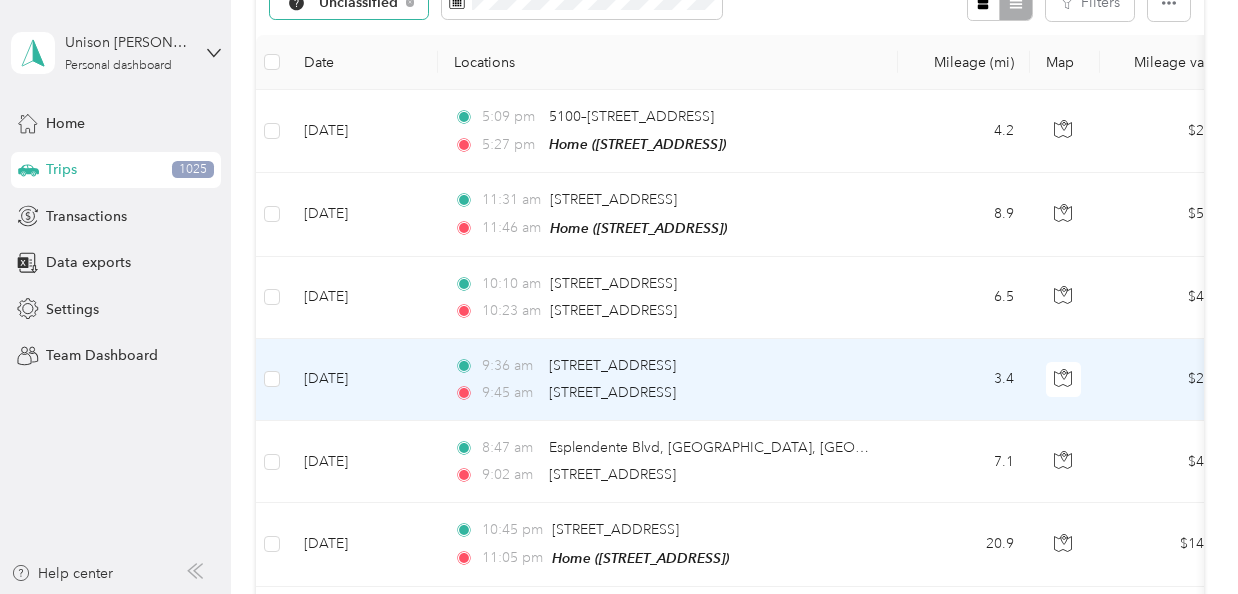 scroll, scrollTop: 251, scrollLeft: 0, axis: vertical 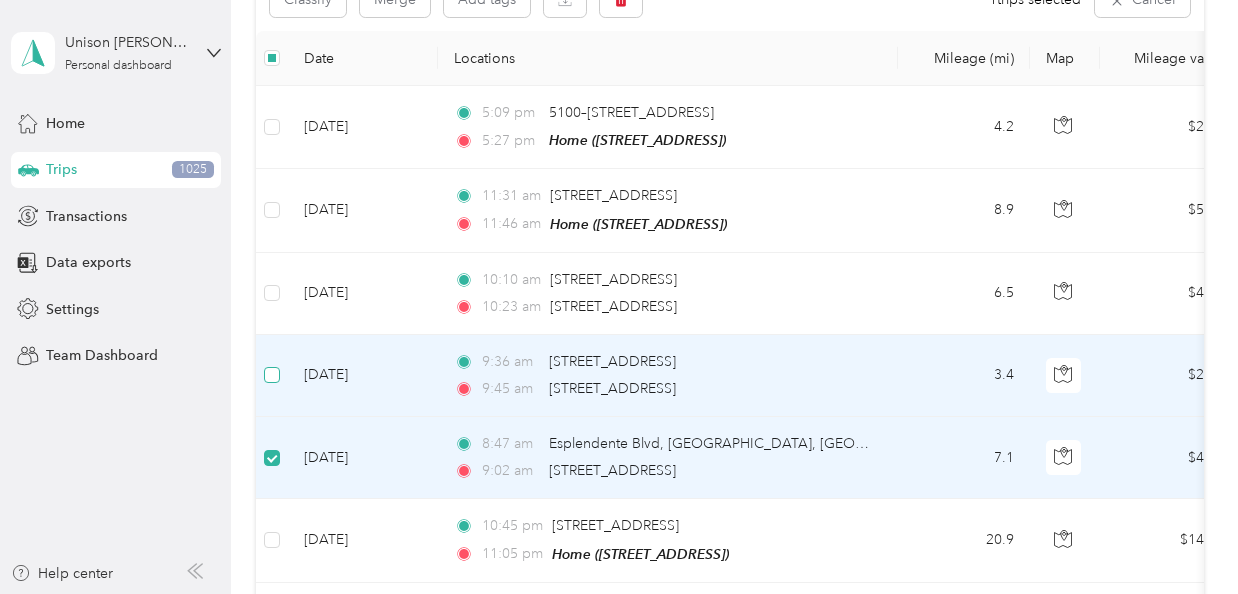 click at bounding box center (272, 375) 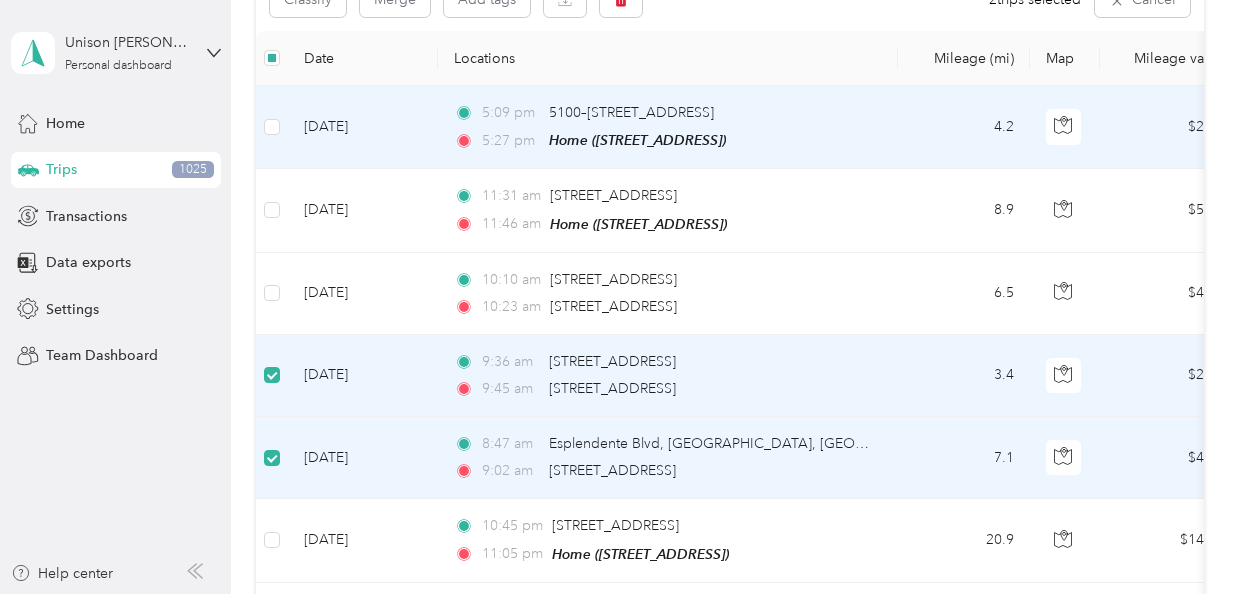 click at bounding box center (272, 127) 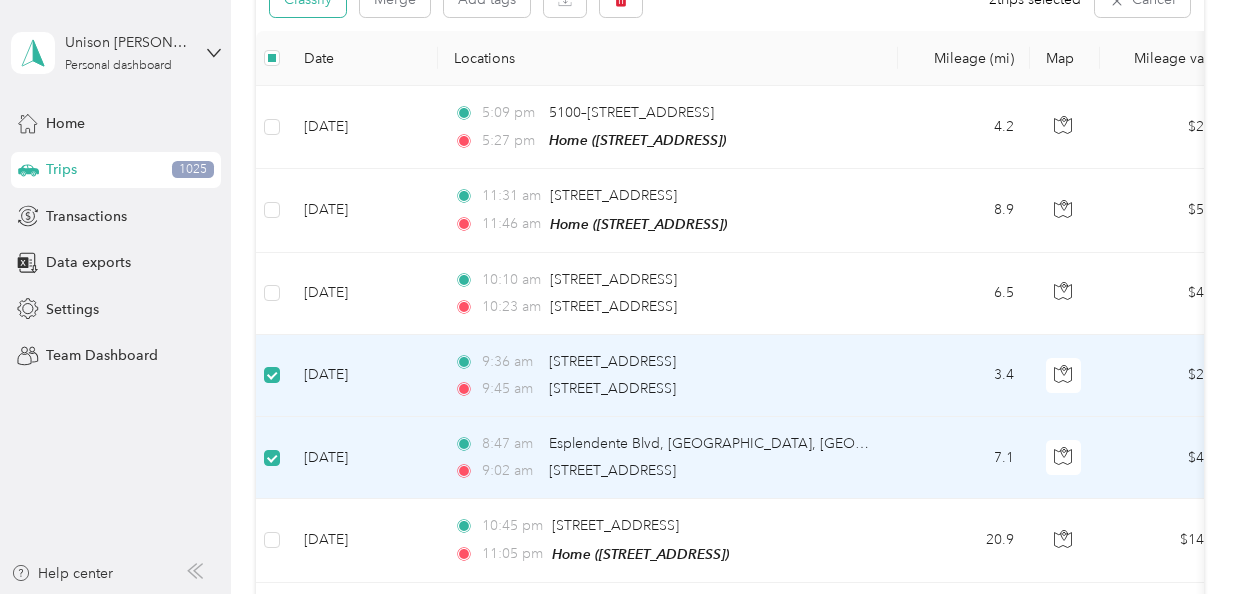 click on "Classify" at bounding box center [308, -1] 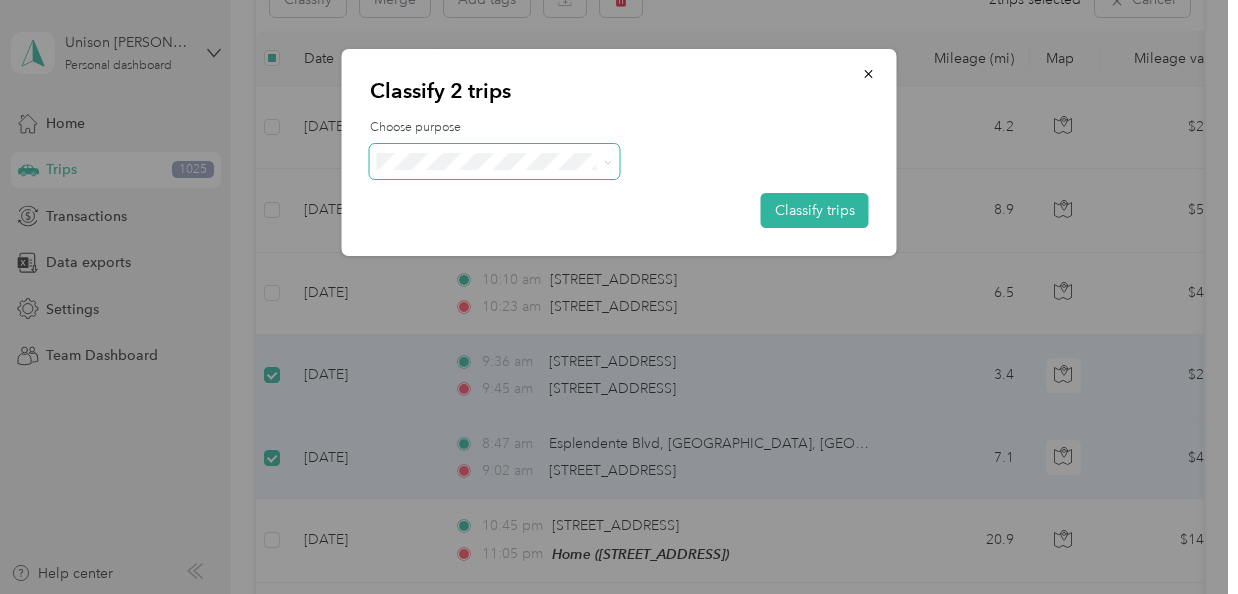 click at bounding box center (495, 161) 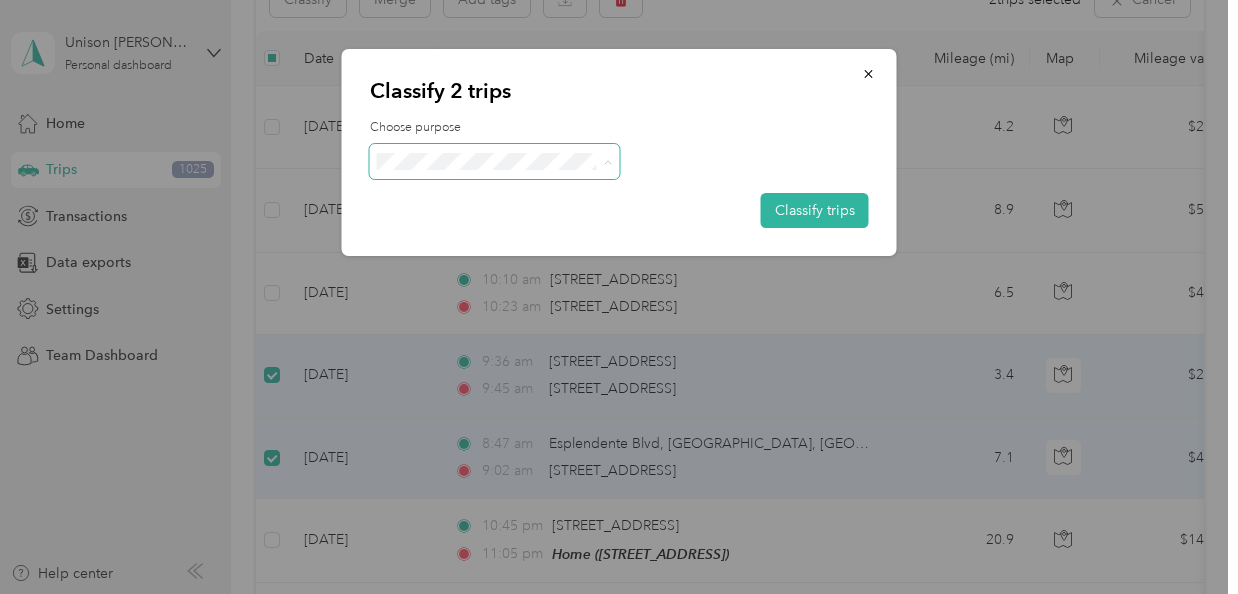 click on "Personal" at bounding box center [512, 233] 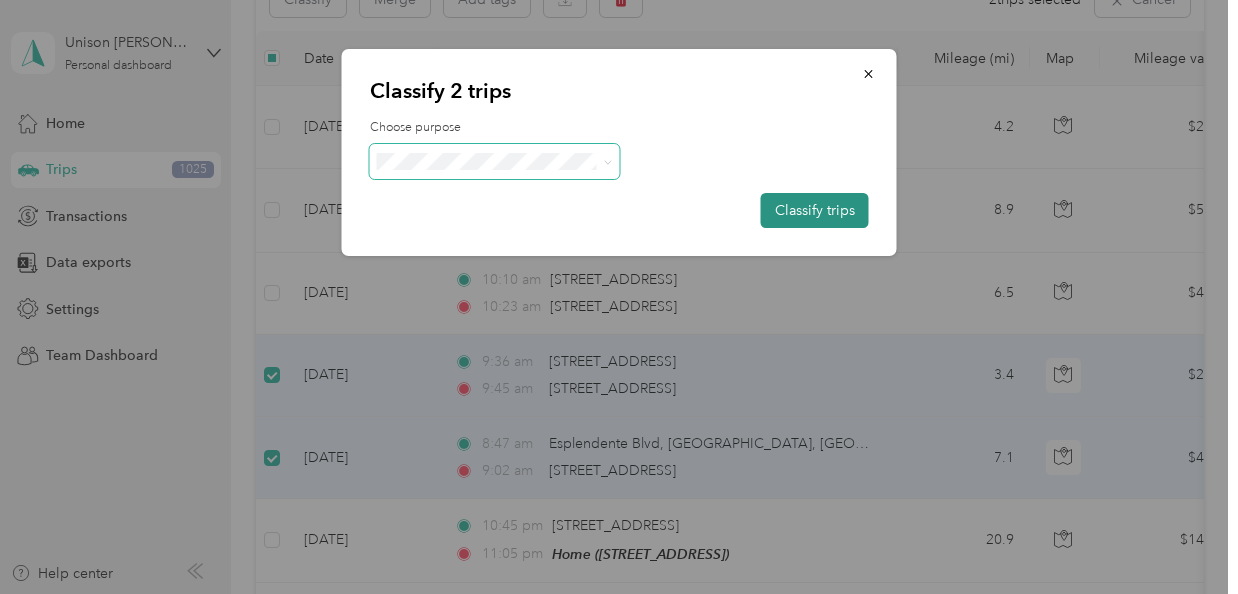 click on "Classify trips" at bounding box center (815, 210) 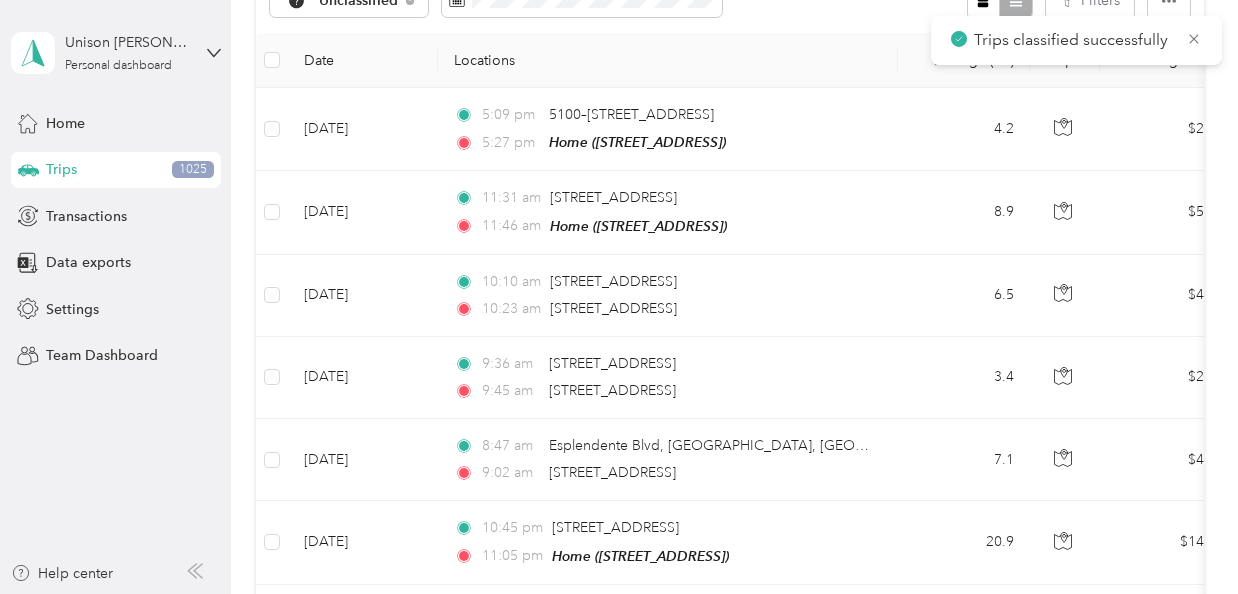 scroll, scrollTop: 251, scrollLeft: 0, axis: vertical 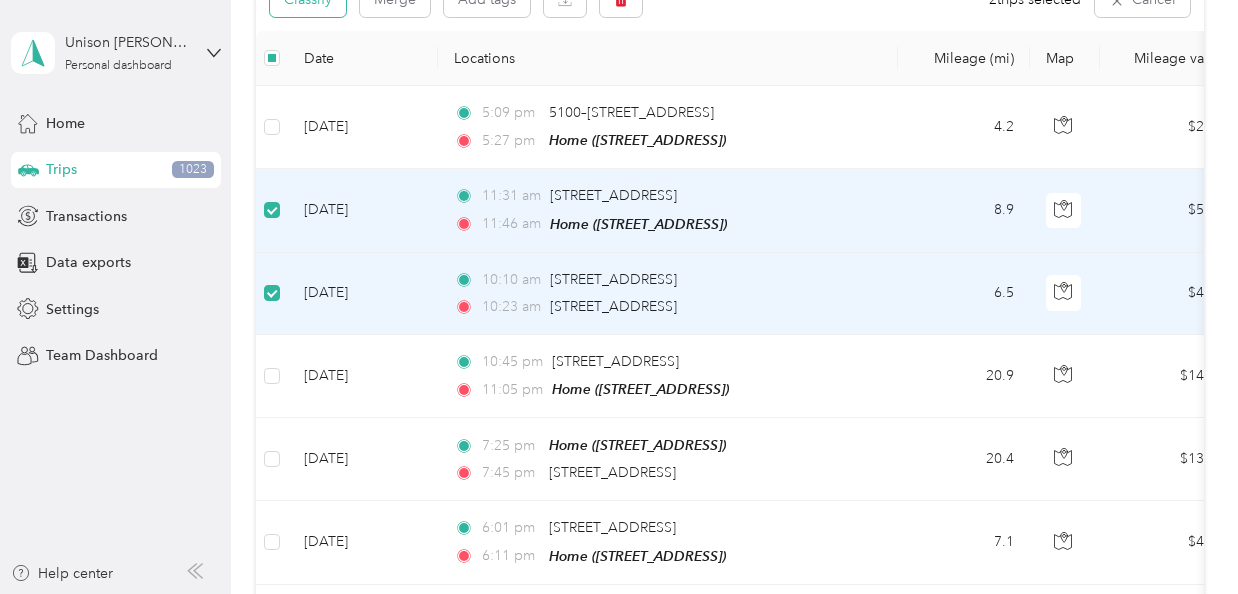 click on "Classify" at bounding box center (308, -1) 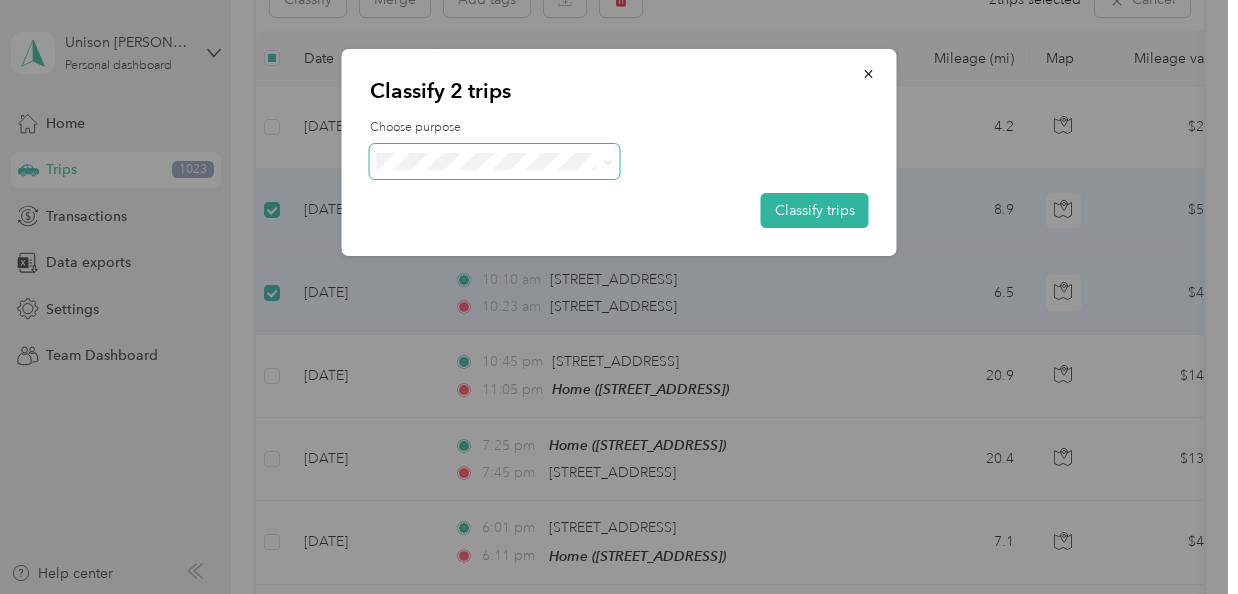 click 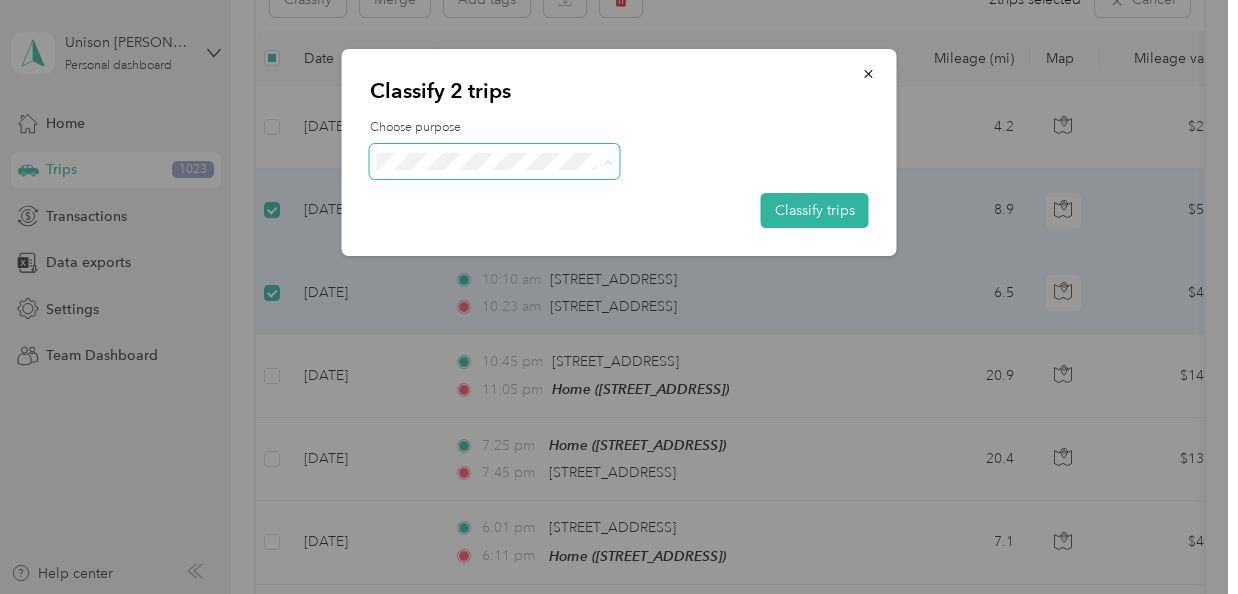 click on "Work" at bounding box center [512, 198] 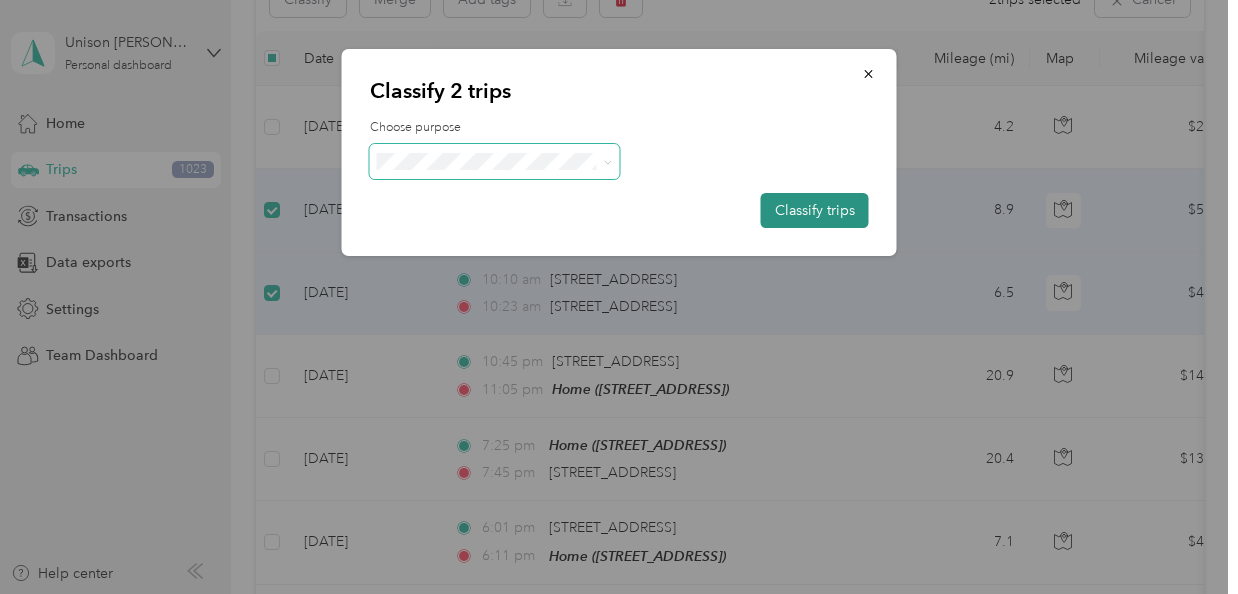 click on "Classify trips" at bounding box center [815, 210] 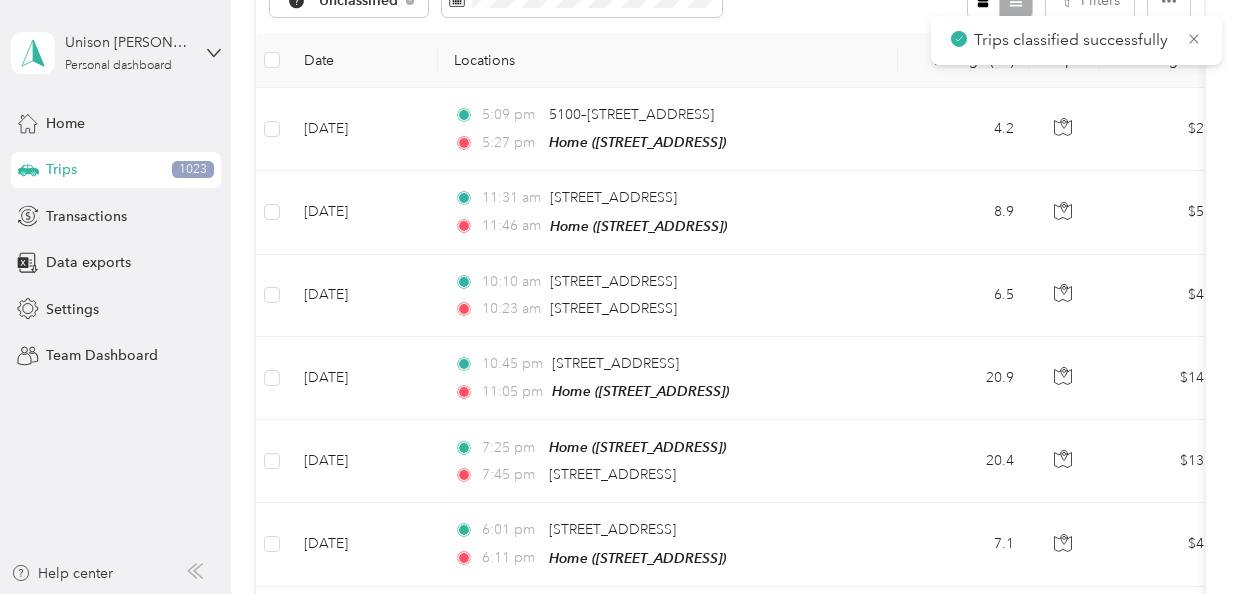 scroll, scrollTop: 251, scrollLeft: 0, axis: vertical 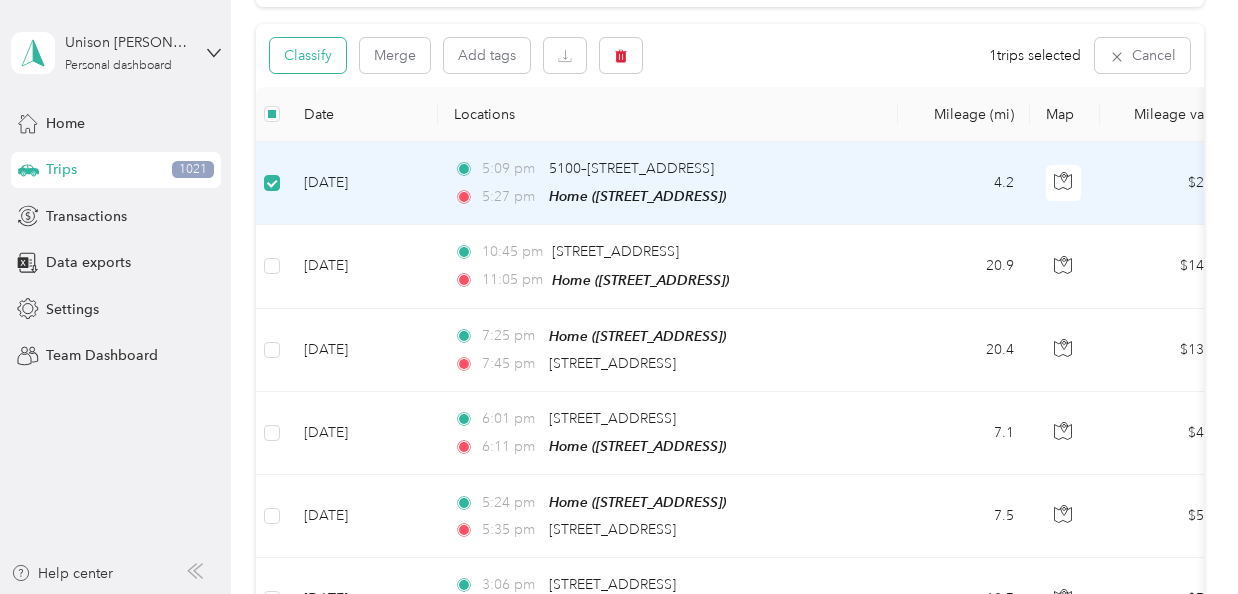 click on "Classify" at bounding box center [308, 55] 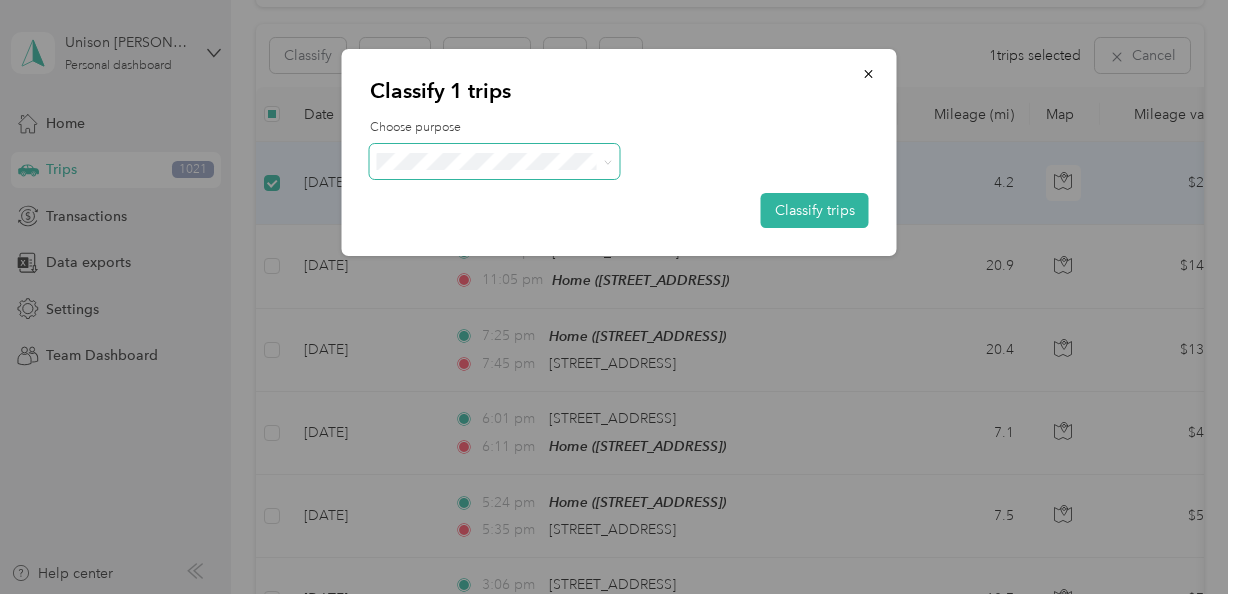 click at bounding box center (607, 161) 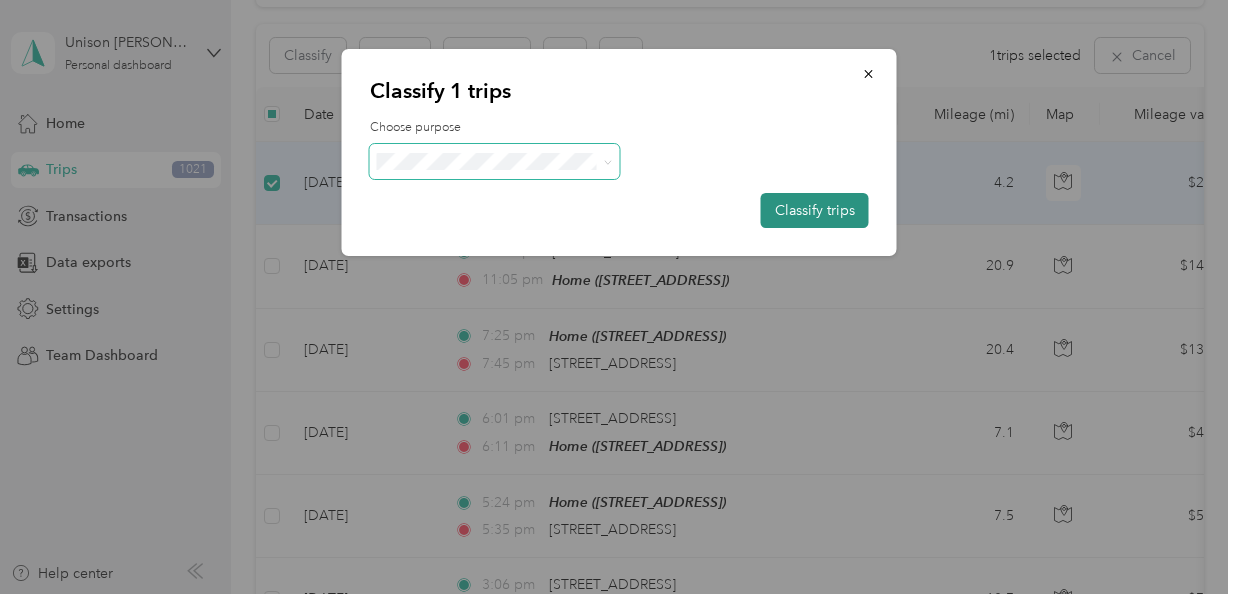 click on "Classify trips" at bounding box center [815, 210] 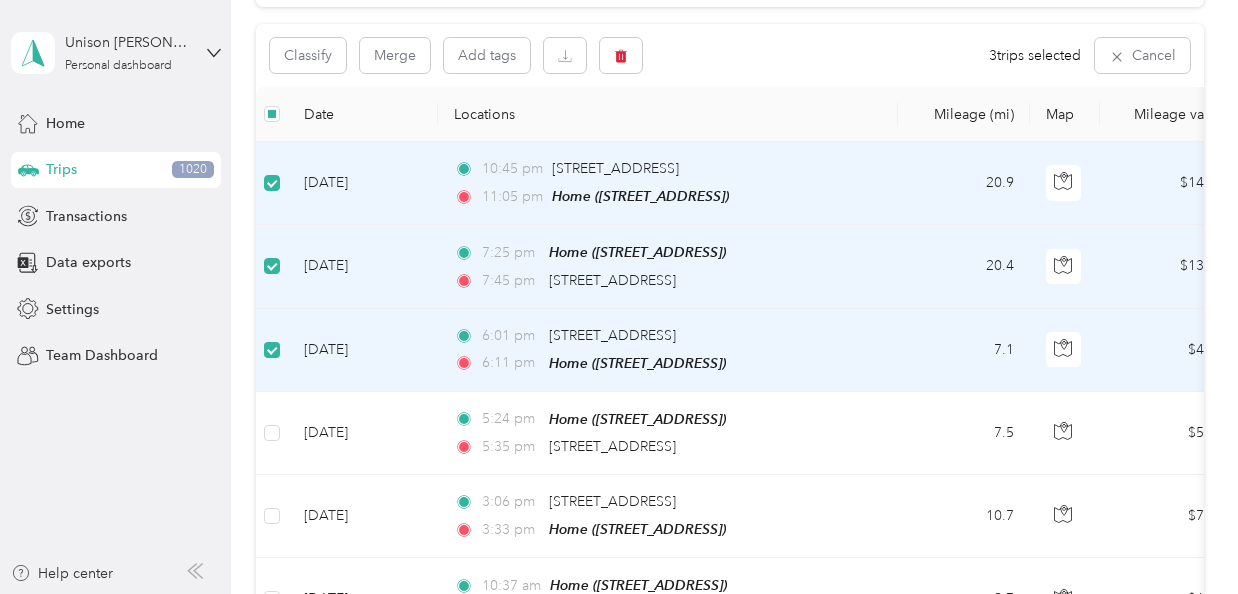 click at bounding box center [272, 350] 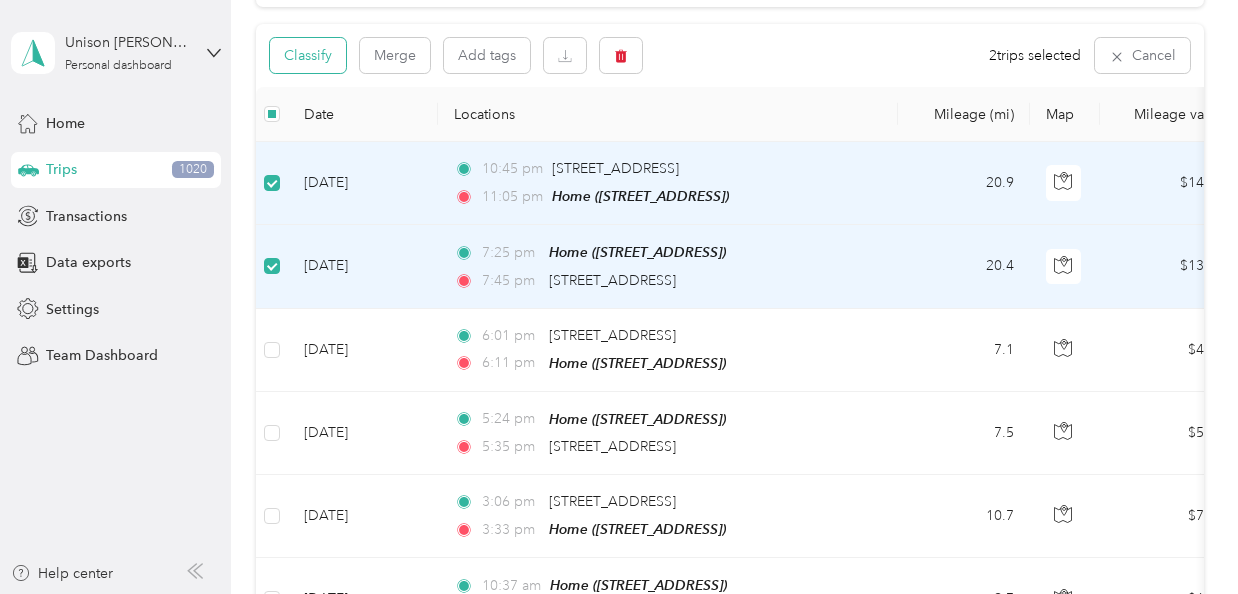 click on "Classify" at bounding box center [308, 55] 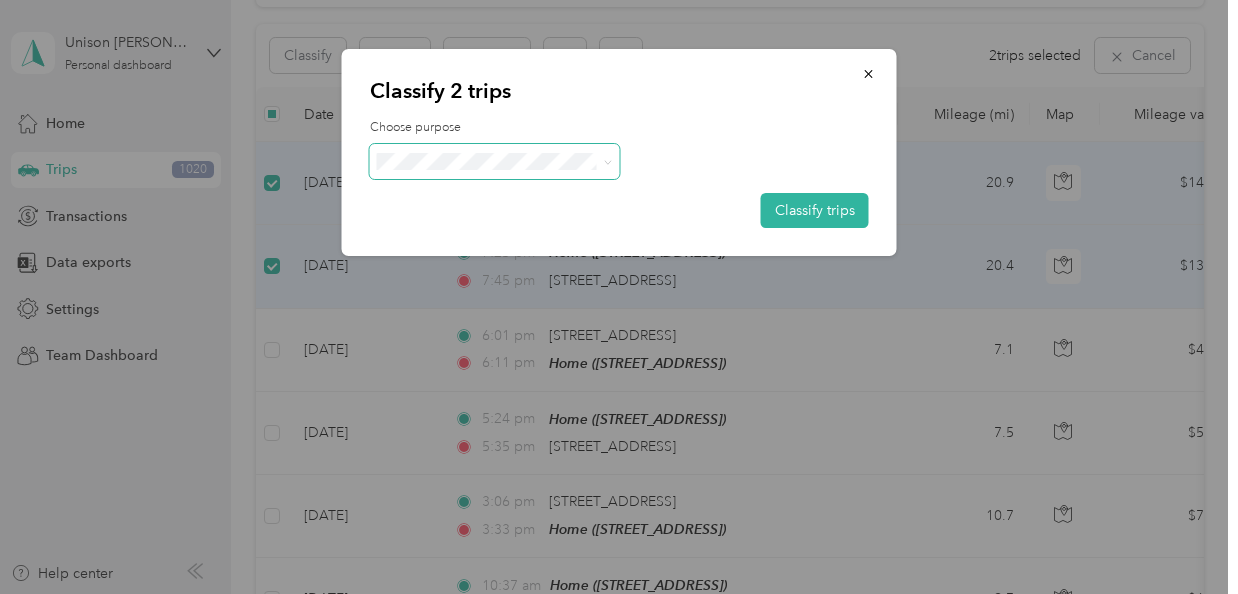 click at bounding box center (495, 161) 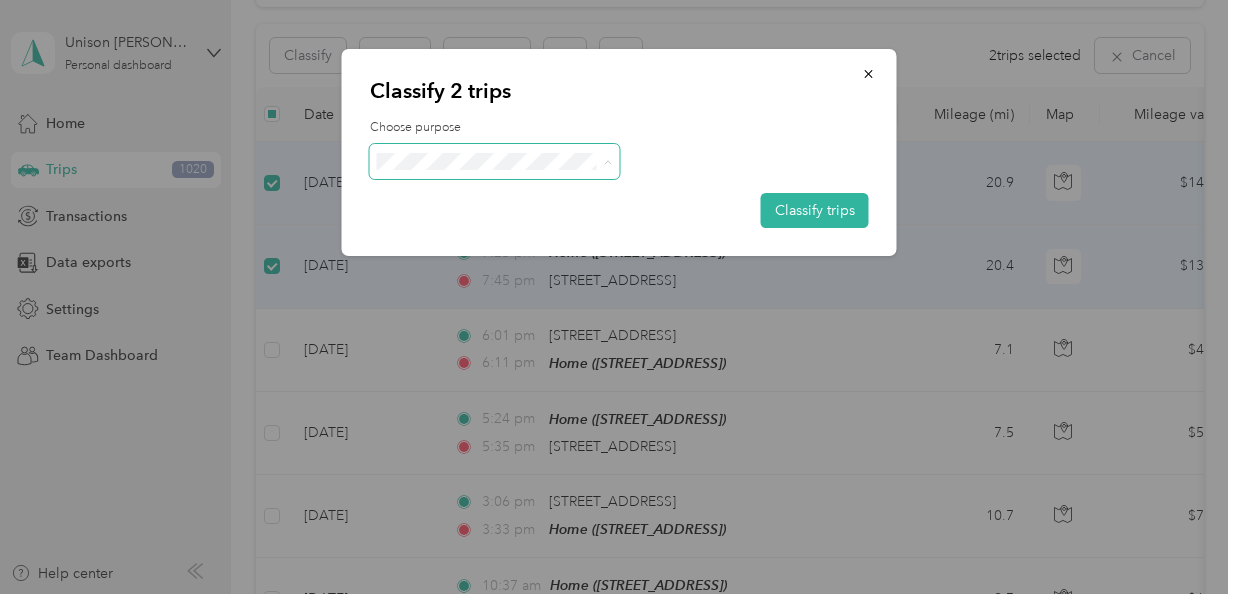 click on "Choose purpose Classify trips" at bounding box center [619, 173] 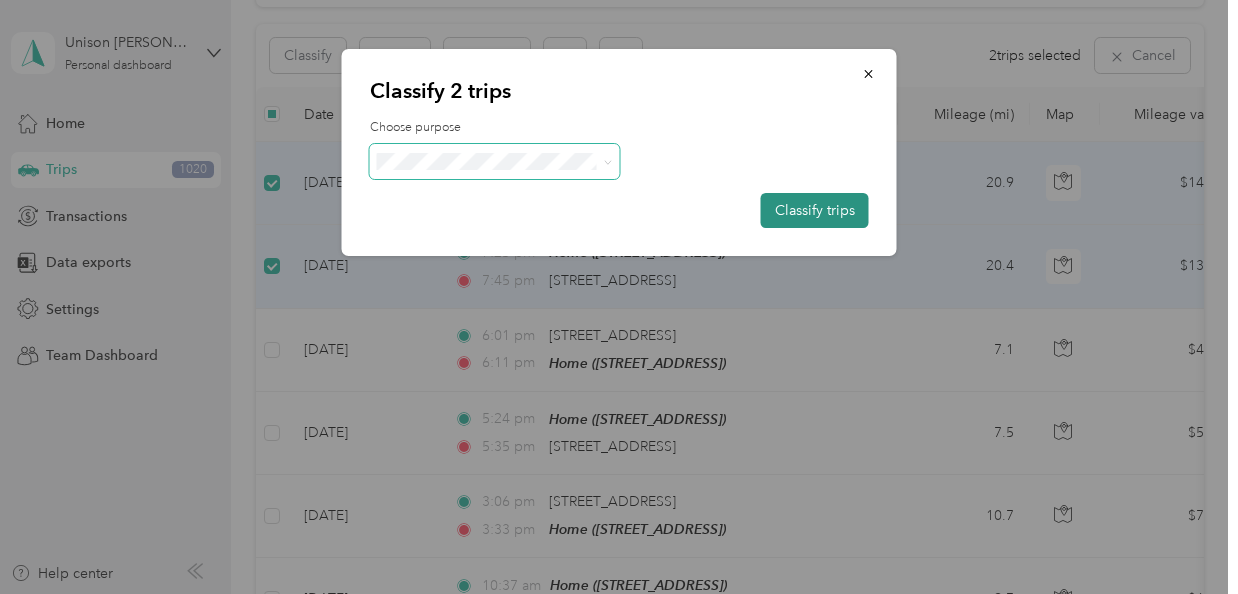 click on "Classify trips" at bounding box center [815, 210] 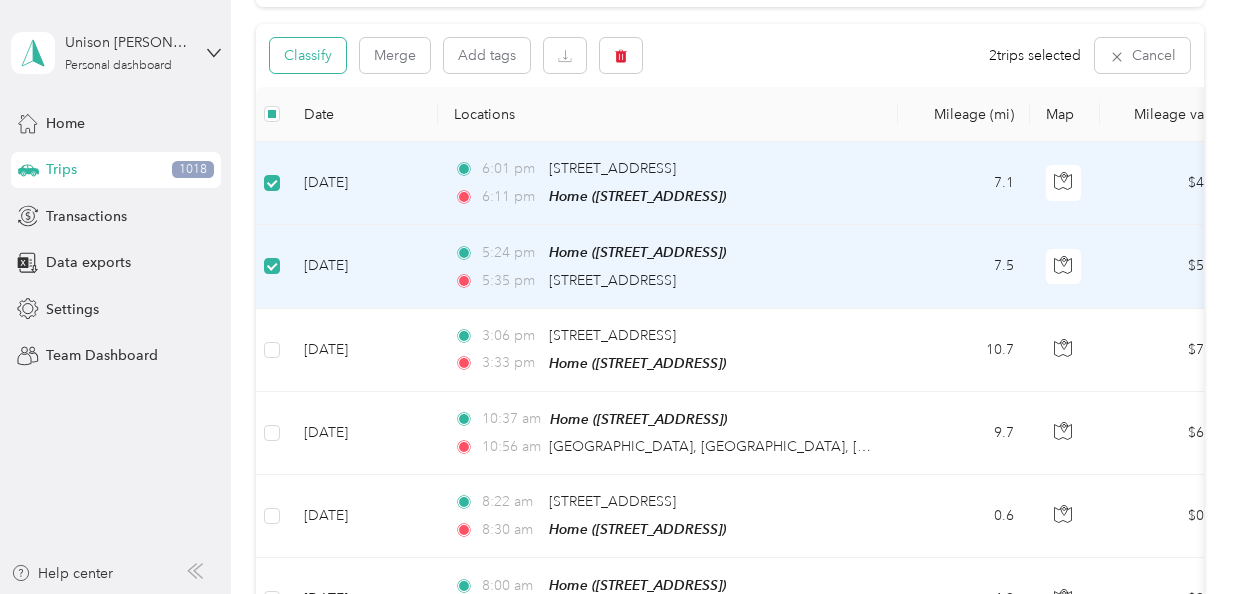 click on "Classify" at bounding box center [308, 55] 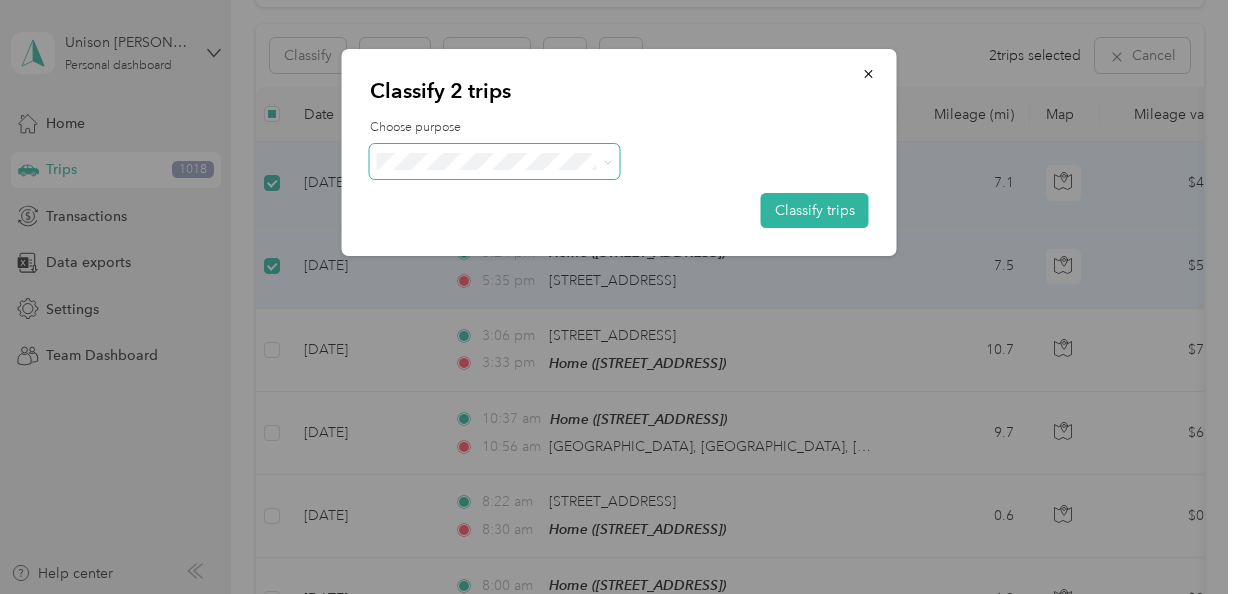 click 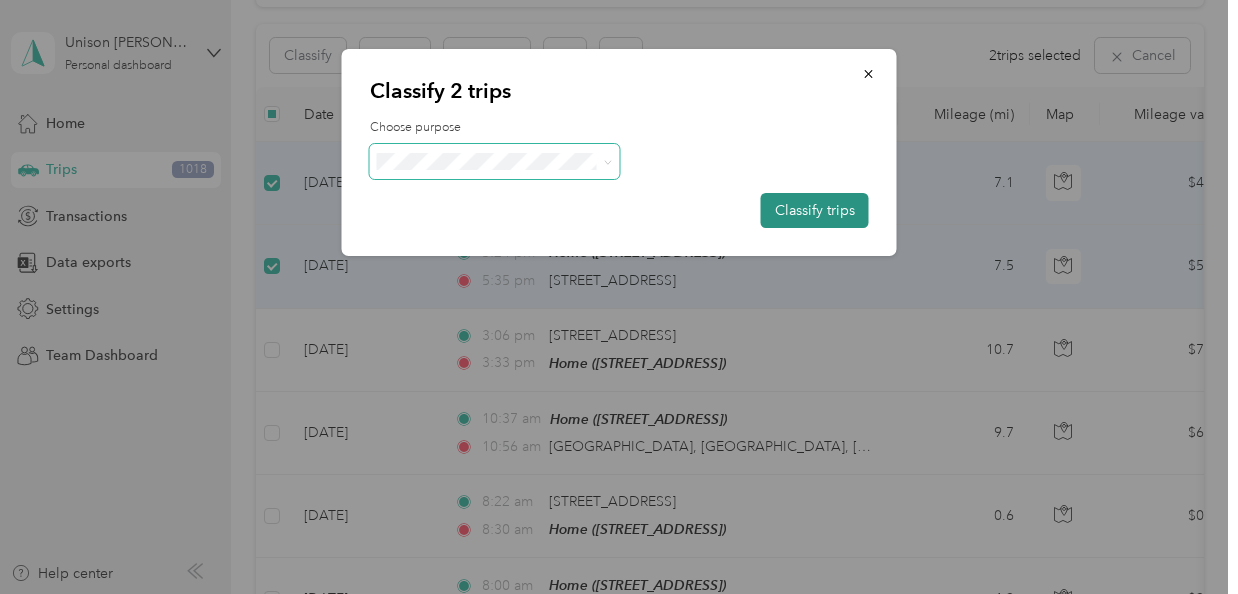 click on "Classify trips" at bounding box center [815, 210] 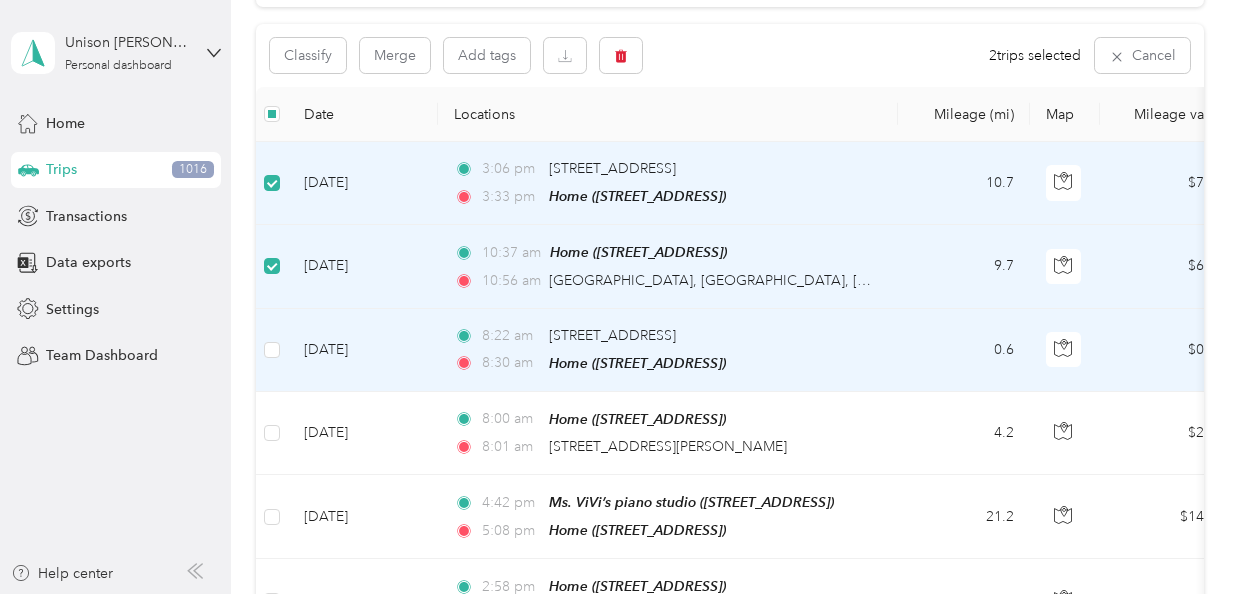 scroll, scrollTop: 203, scrollLeft: 0, axis: vertical 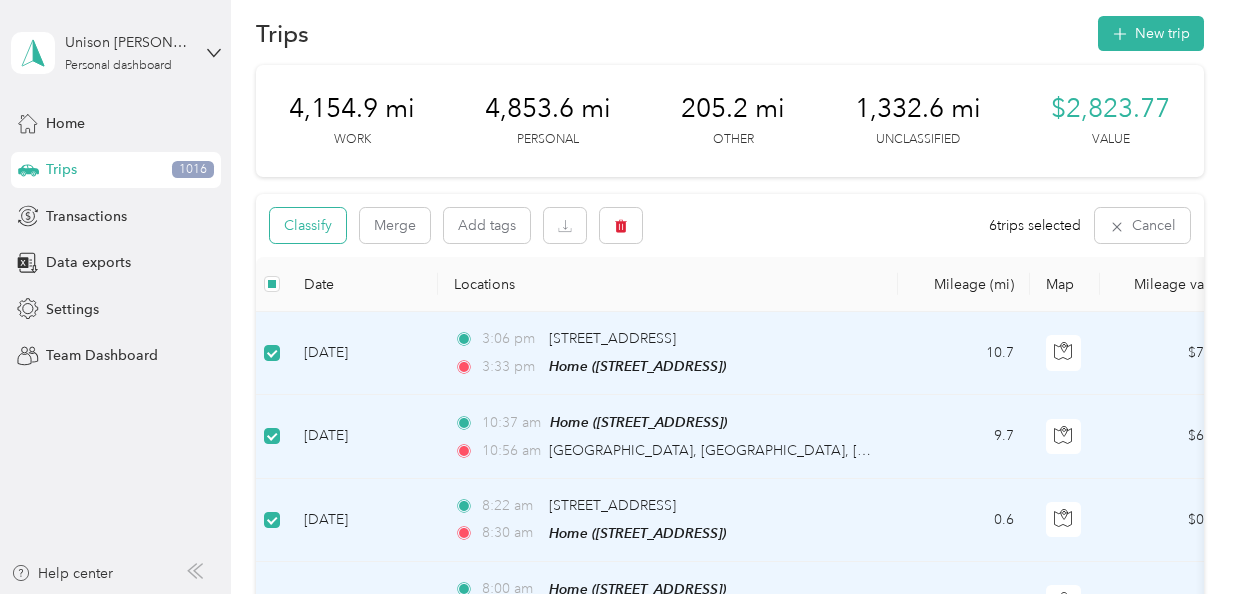 click on "Classify" at bounding box center [308, 225] 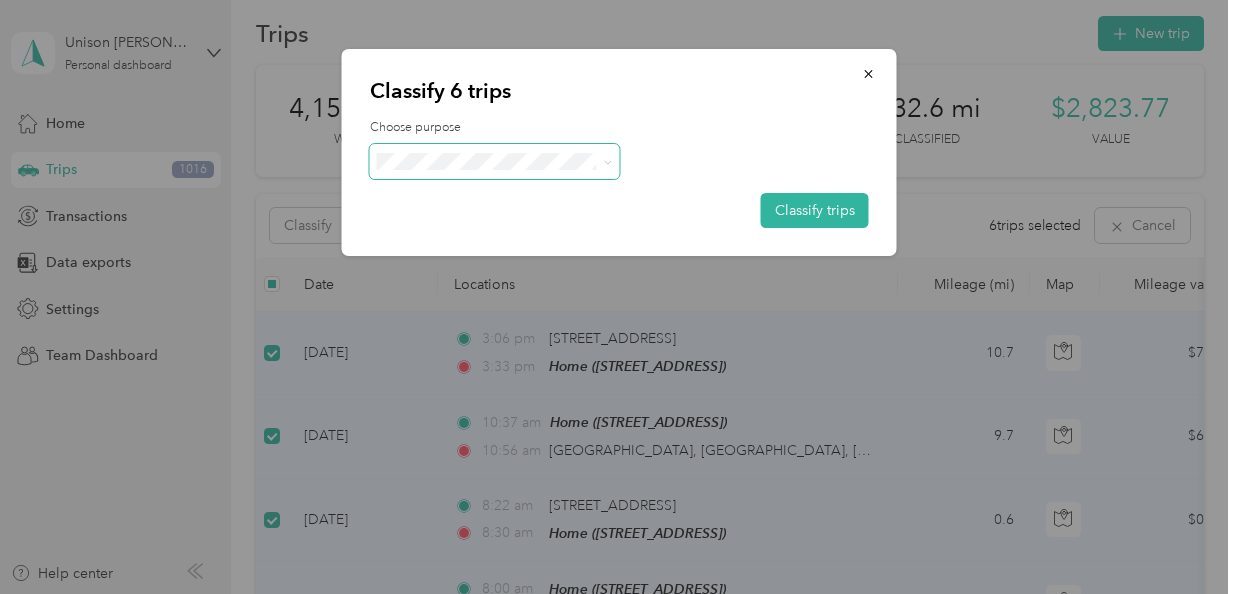 click 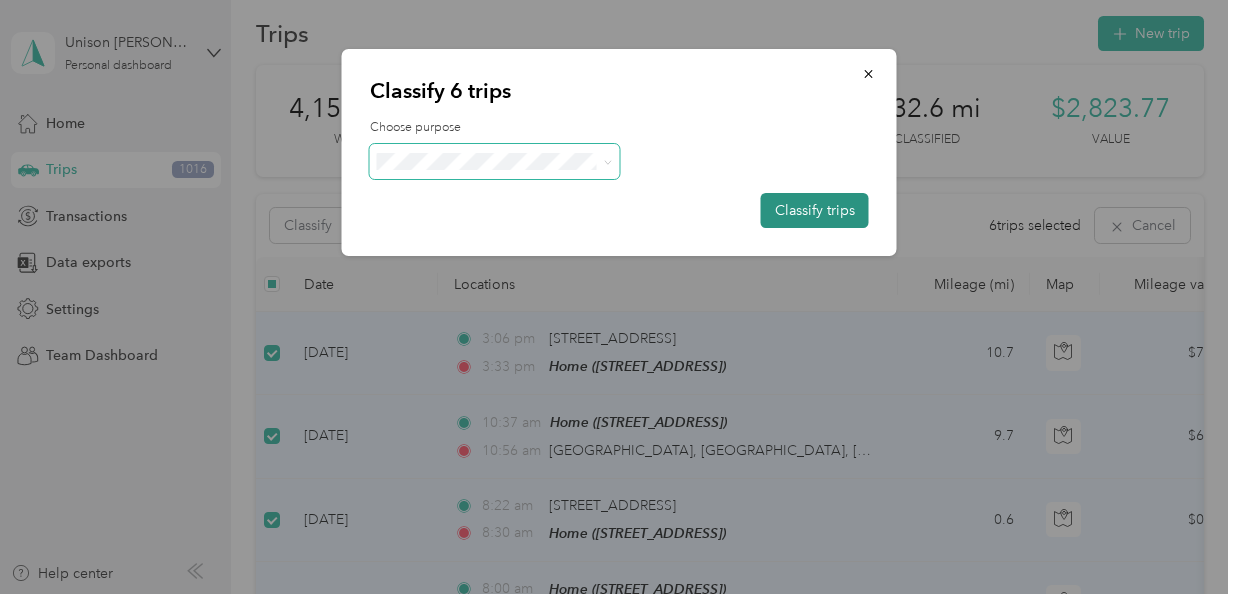 click on "Classify trips" at bounding box center [815, 210] 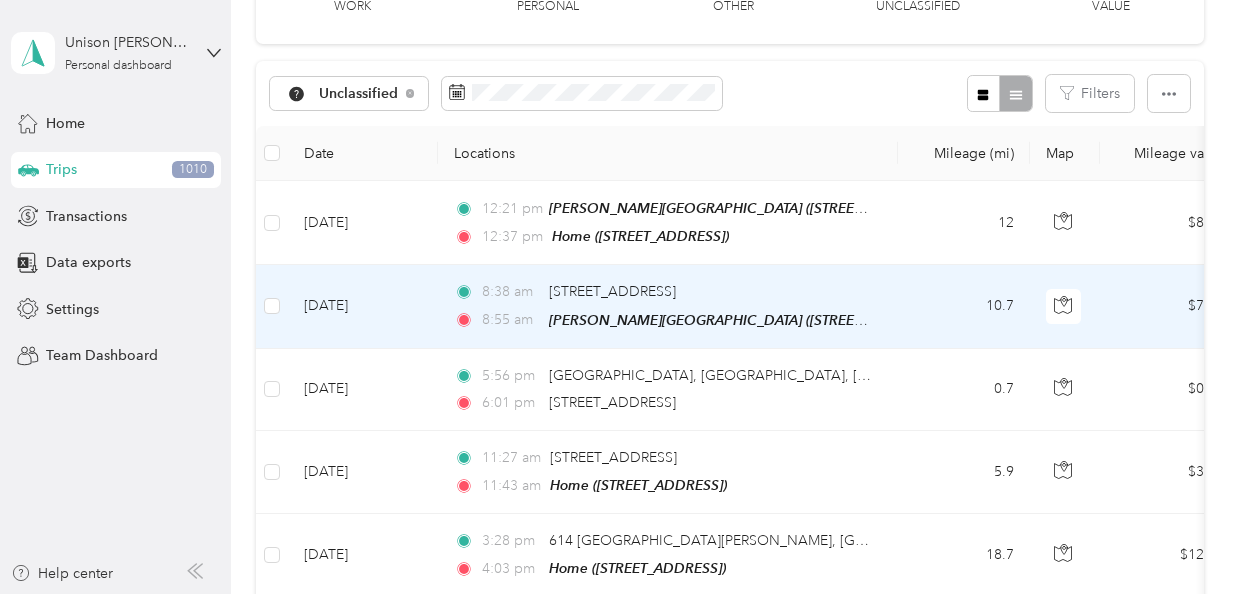 scroll, scrollTop: 149, scrollLeft: 0, axis: vertical 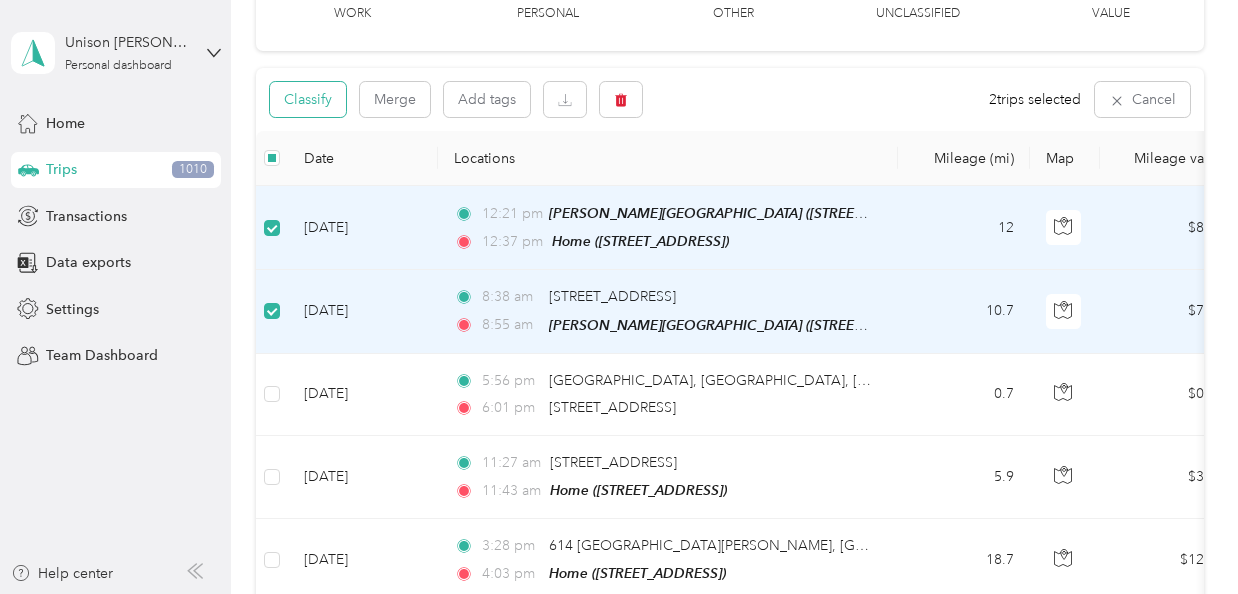 click on "Classify" at bounding box center [308, 99] 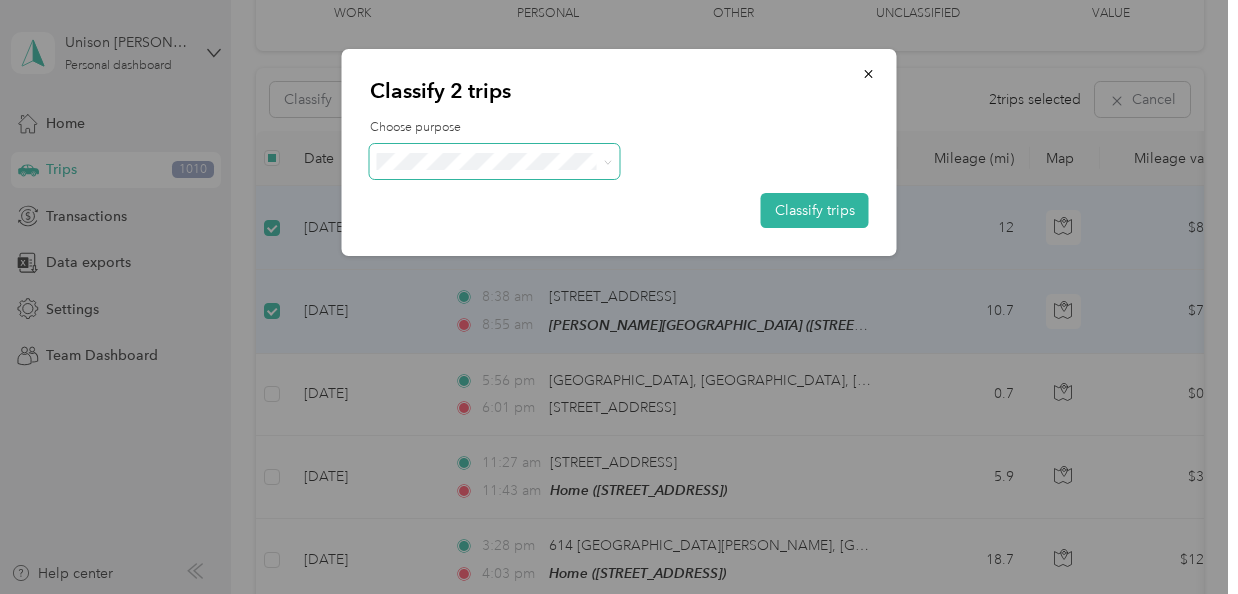 click 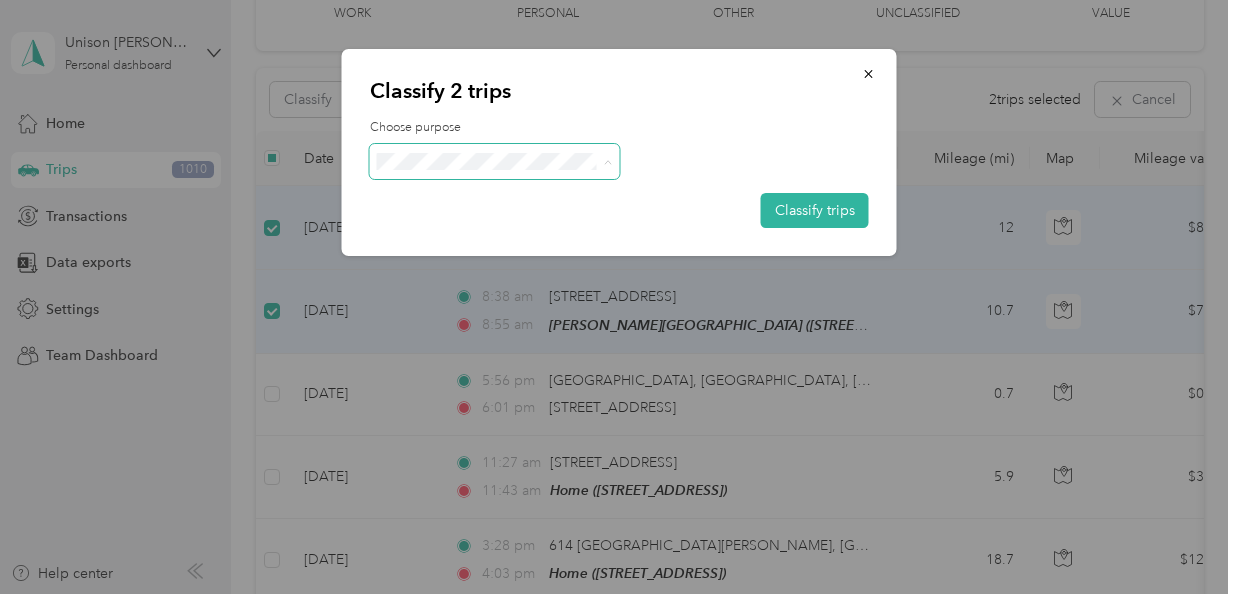 click on "Work Personal Other Charity Medical Moving Commute" at bounding box center (495, 303) 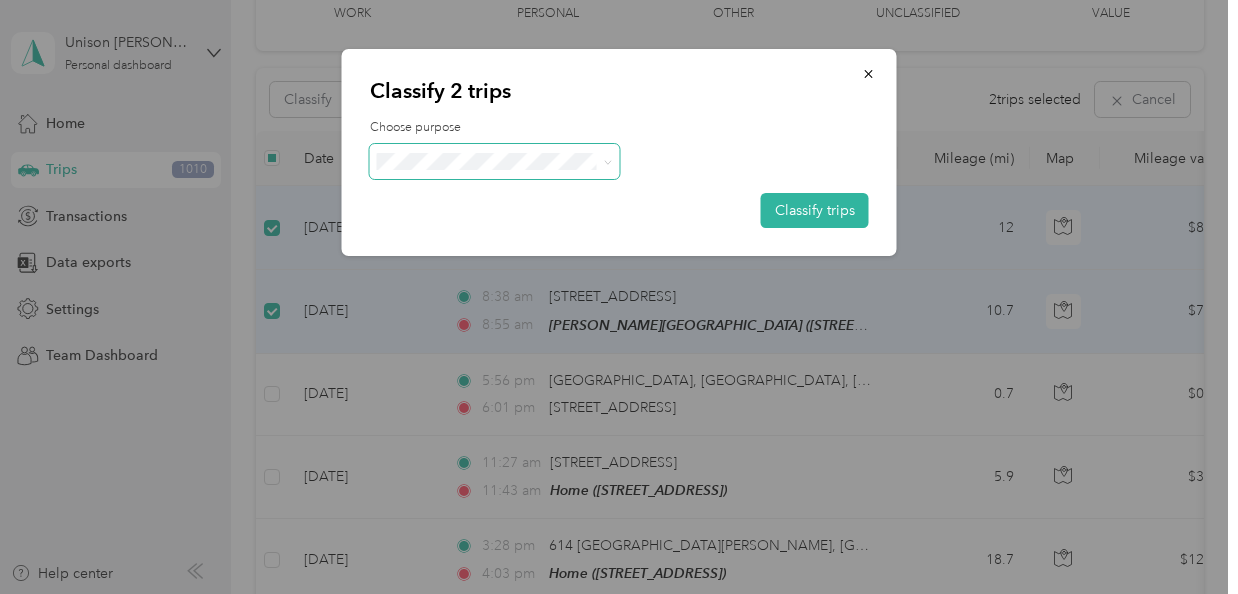 click at bounding box center [604, 161] 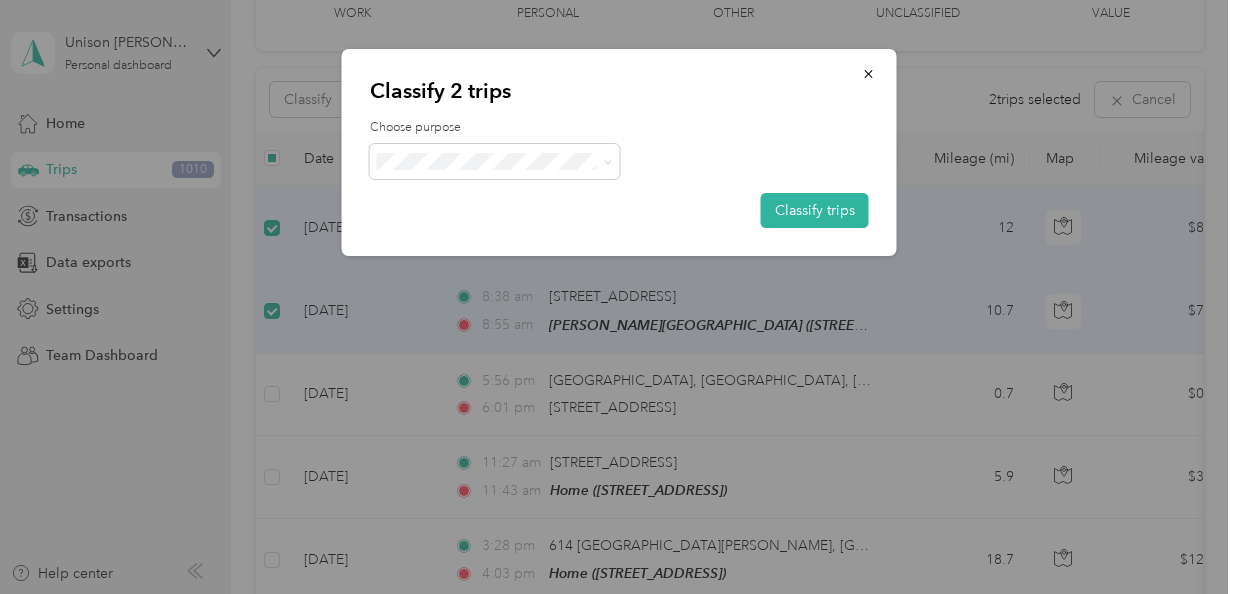click 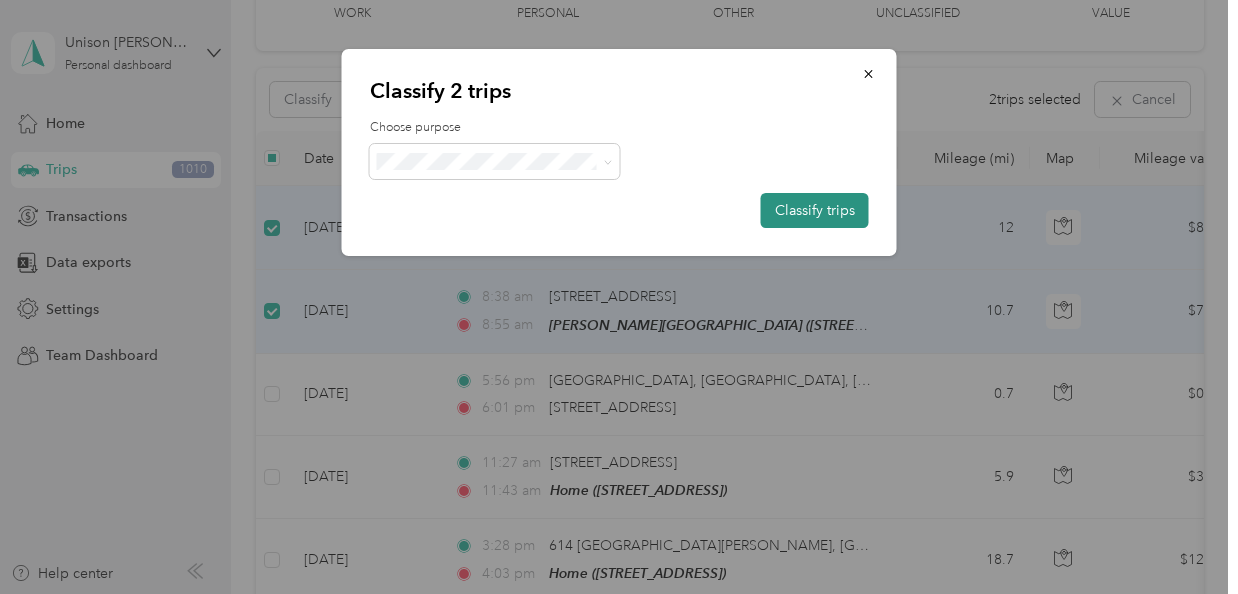 click on "Classify trips" at bounding box center (815, 210) 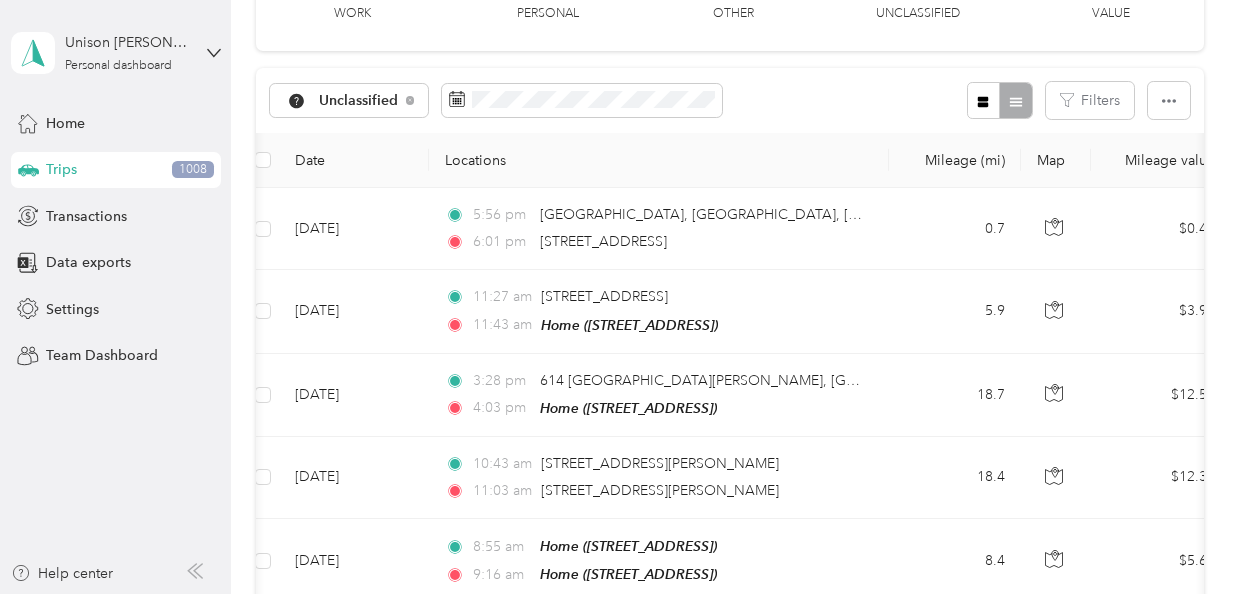 scroll, scrollTop: 0, scrollLeft: 3, axis: horizontal 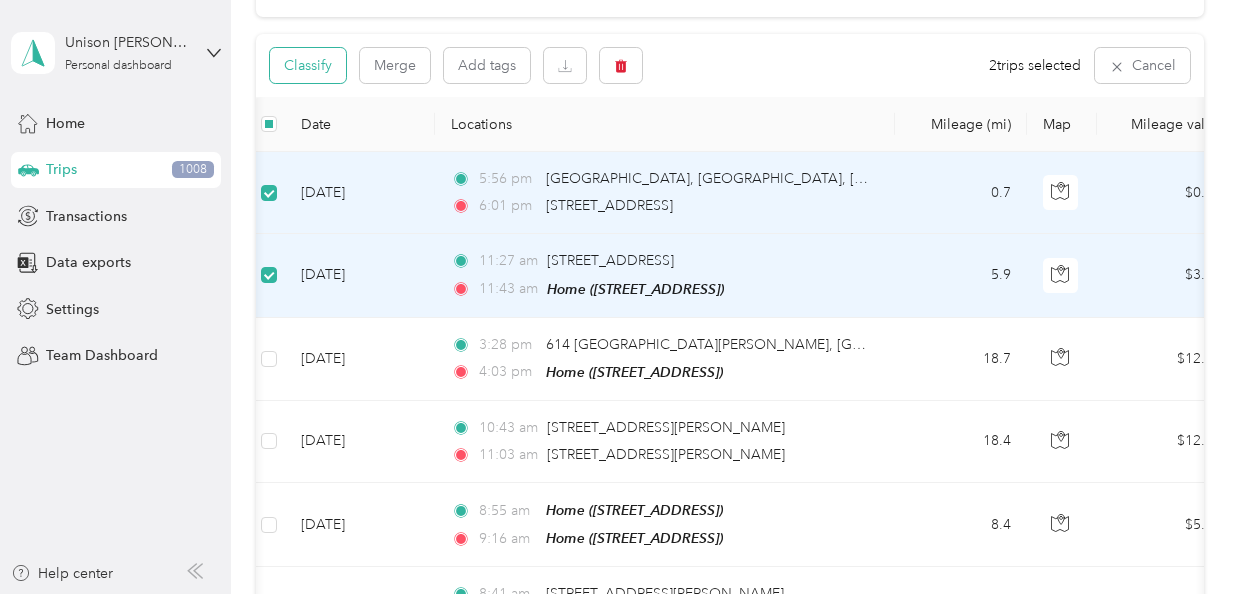 click on "Classify" at bounding box center (308, 65) 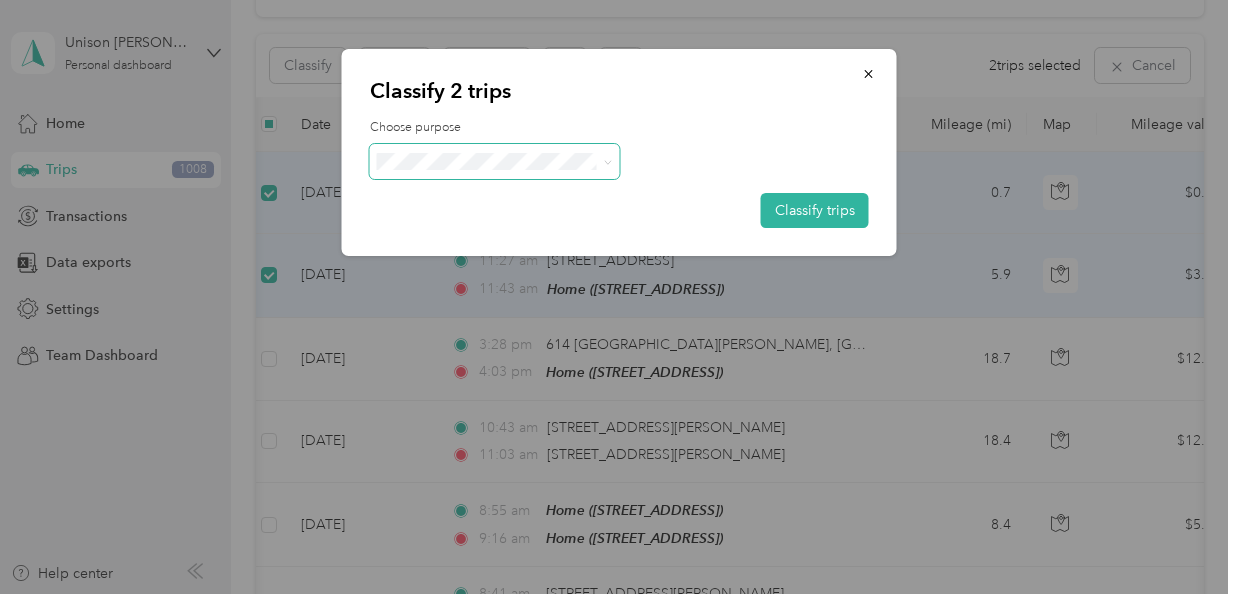 click at bounding box center (604, 161) 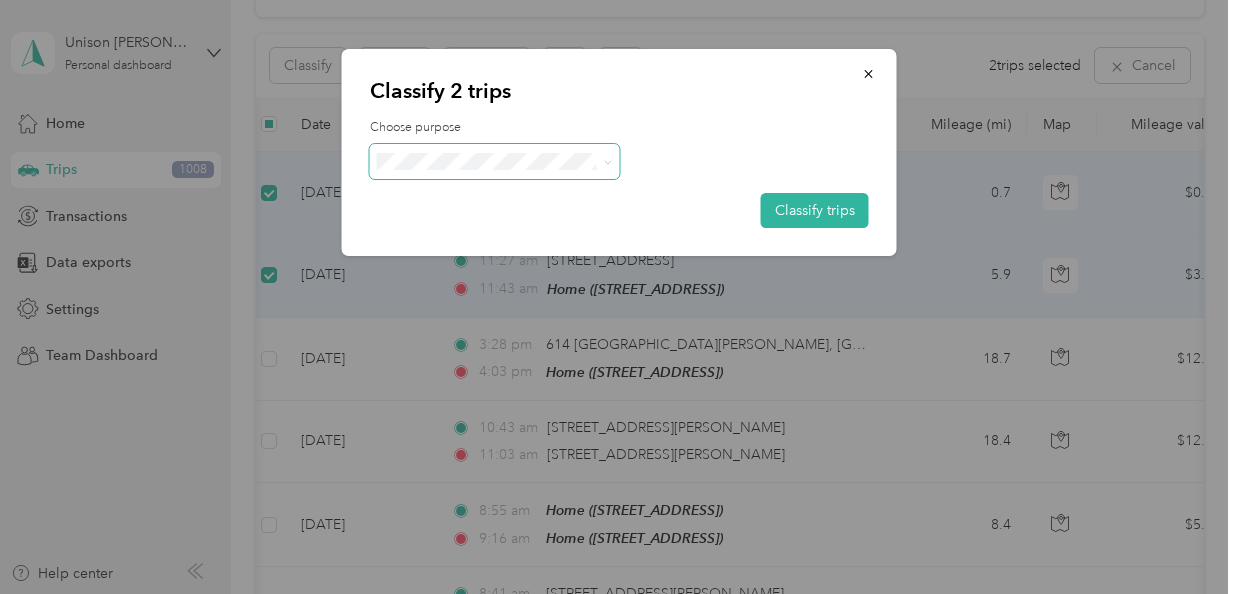 click on "Personal" at bounding box center (512, 231) 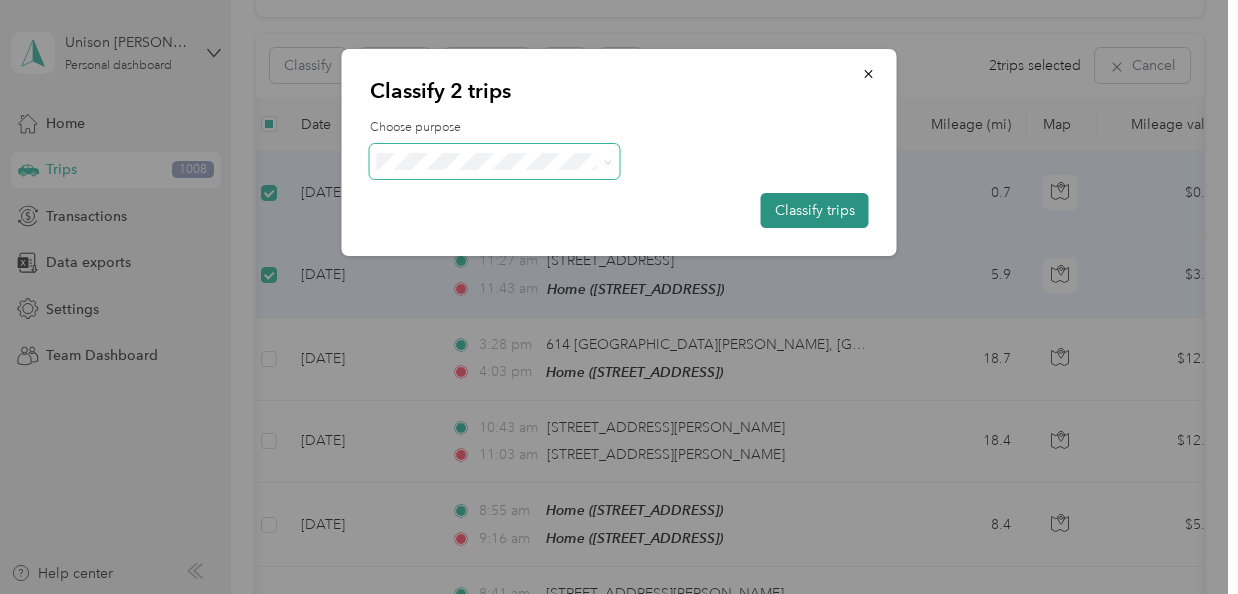 click on "Classify trips" at bounding box center (815, 210) 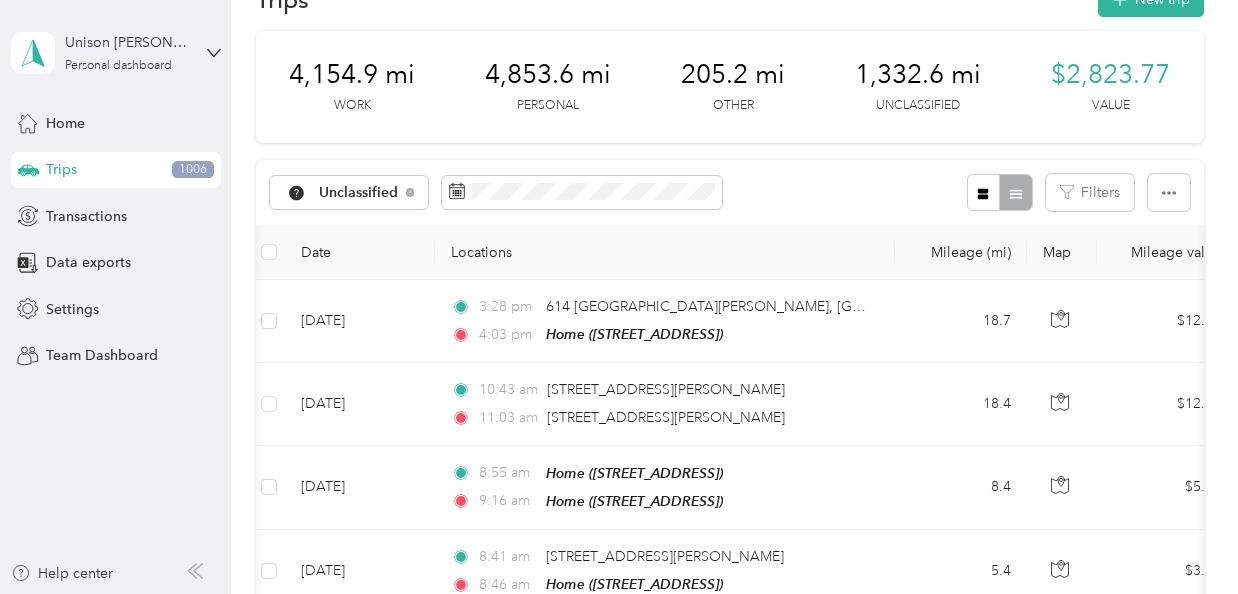 scroll, scrollTop: 45, scrollLeft: 0, axis: vertical 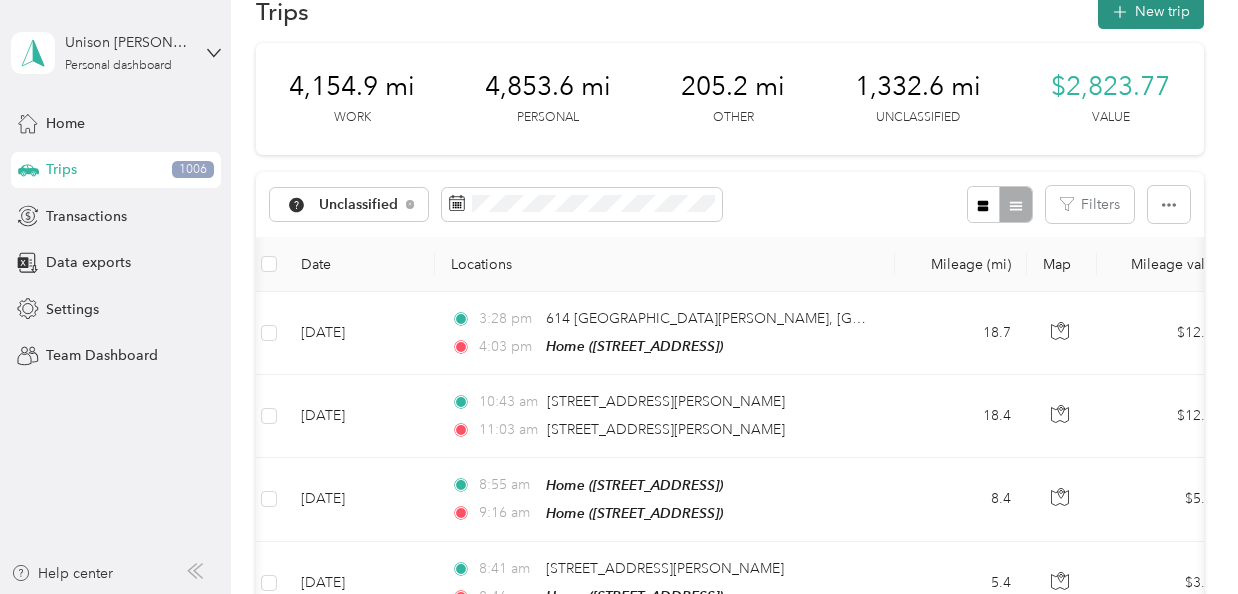 click 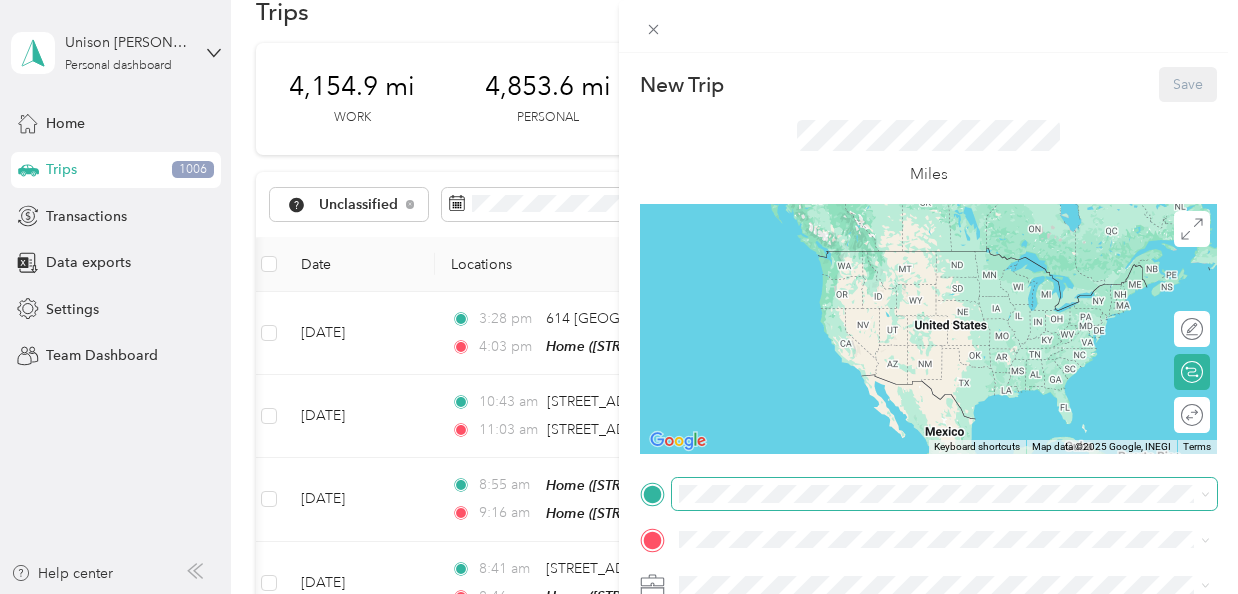 click on "TO Add photo" at bounding box center [928, 697] 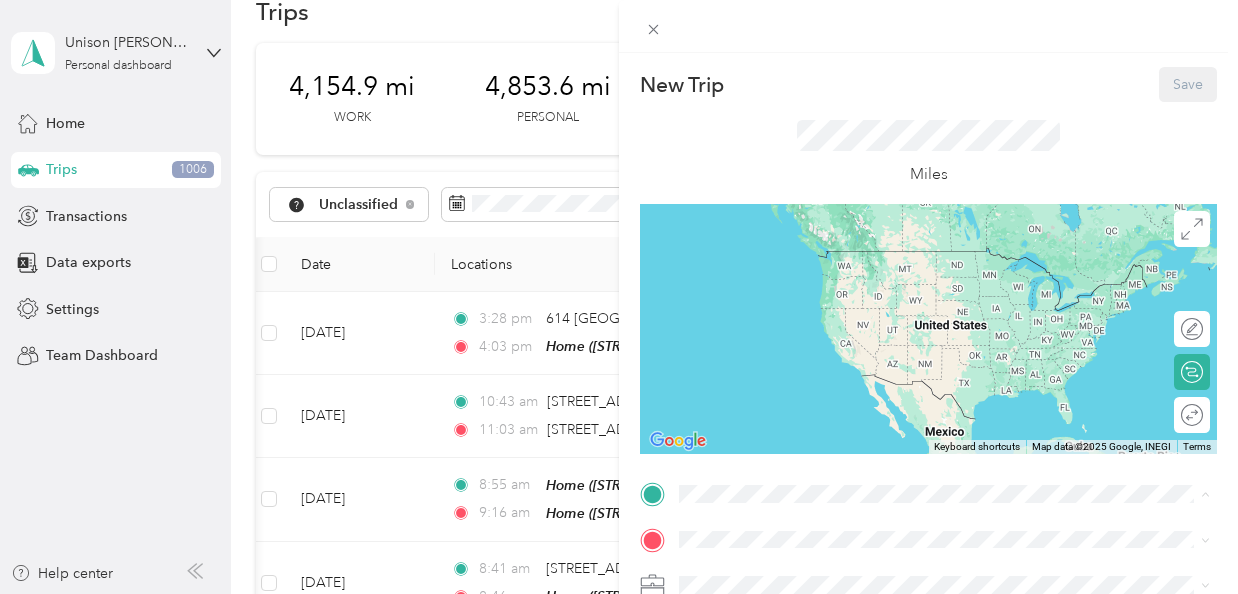 click on "Home [STREET_ADDRESS], San Diego, [GEOGRAPHIC_DATA], [GEOGRAPHIC_DATA]" at bounding box center (960, 280) 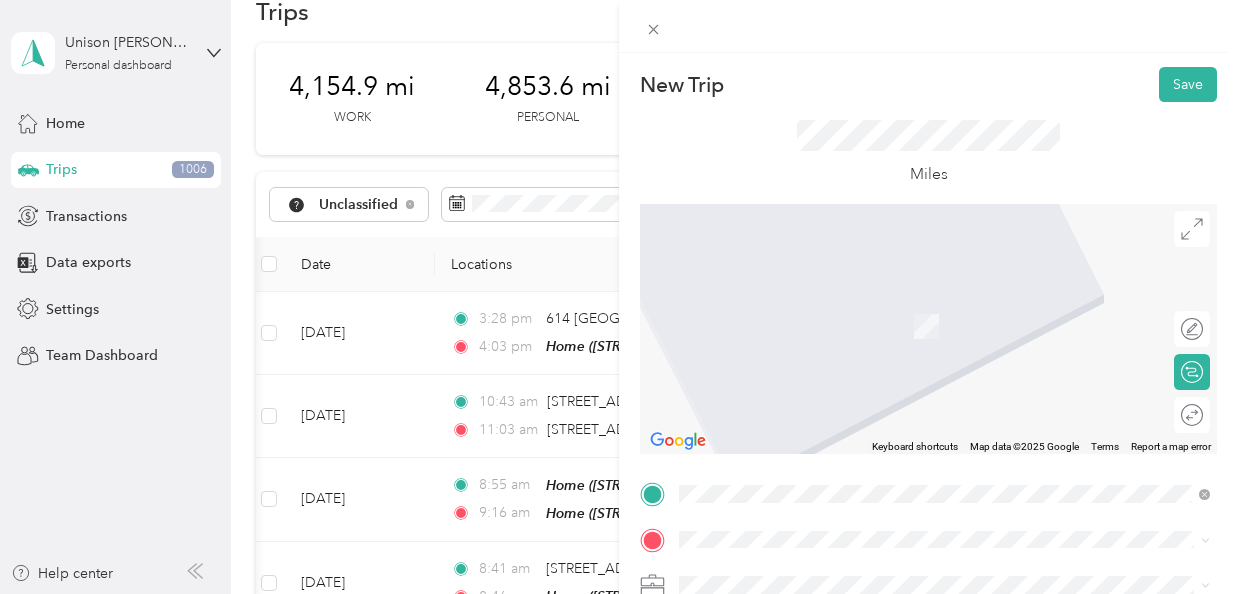 click on "[STREET_ADDRESS][US_STATE]" at bounding box center [944, 285] 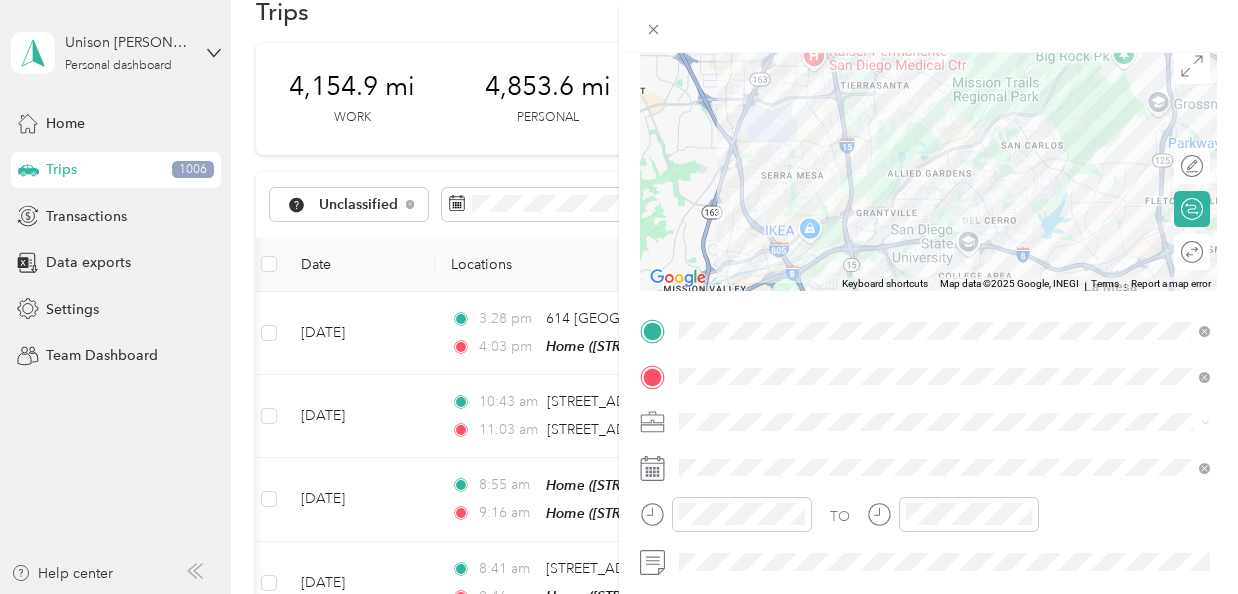 scroll, scrollTop: 171, scrollLeft: 0, axis: vertical 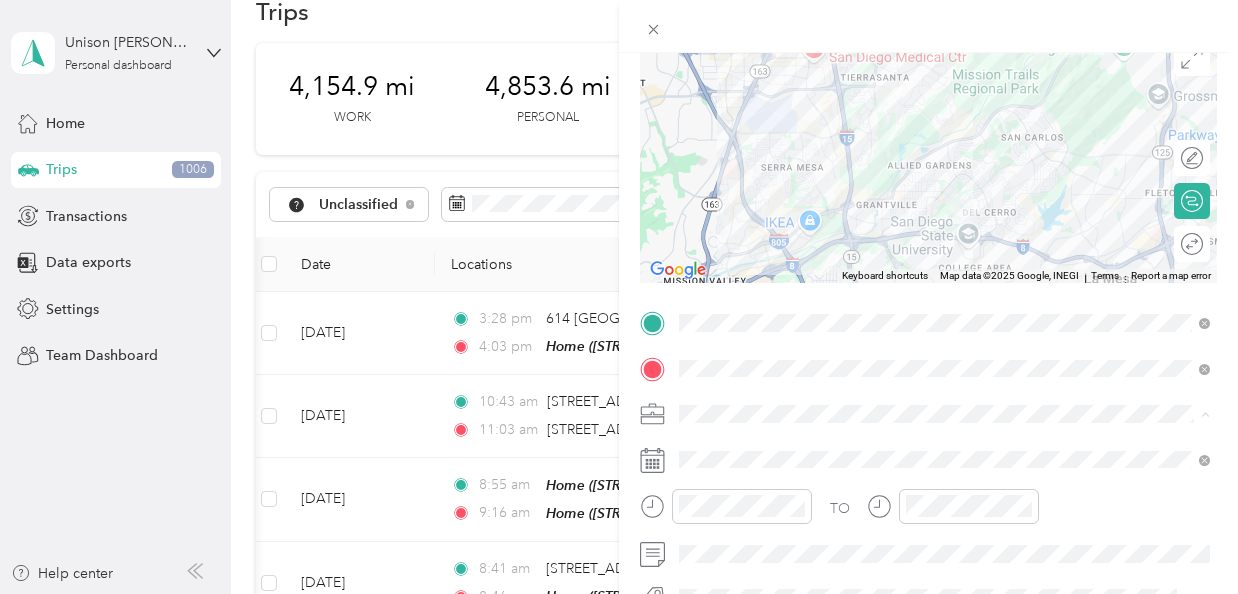 click on "Work Personal Other Charity Medical Moving Commute" at bounding box center (944, 273) 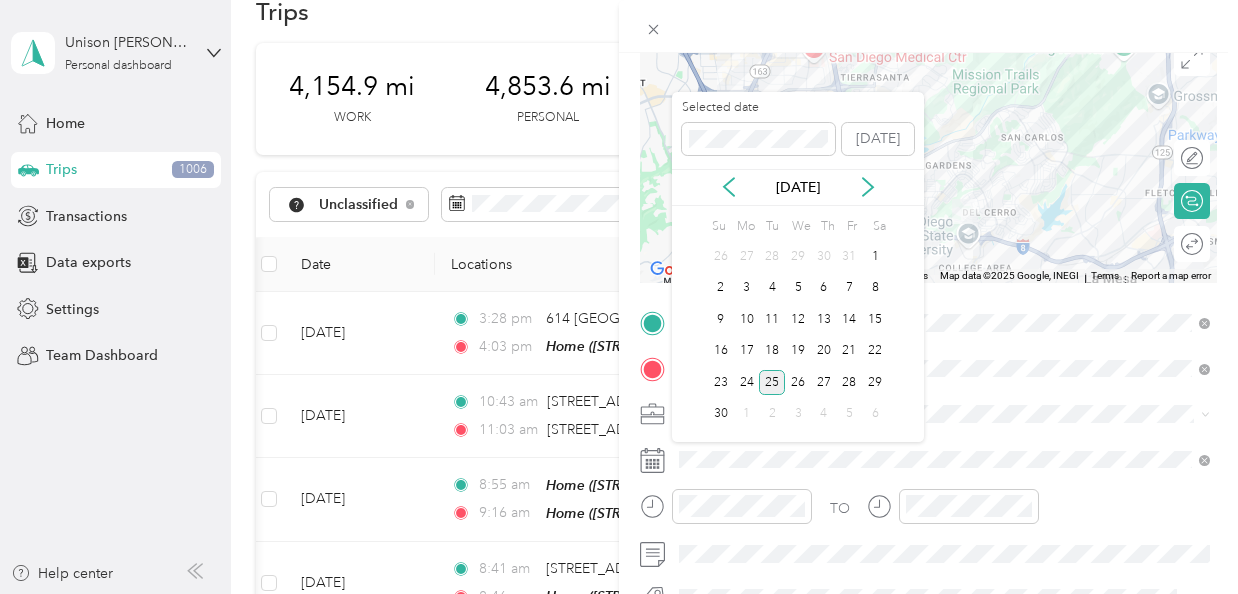 click on "25" at bounding box center (772, 382) 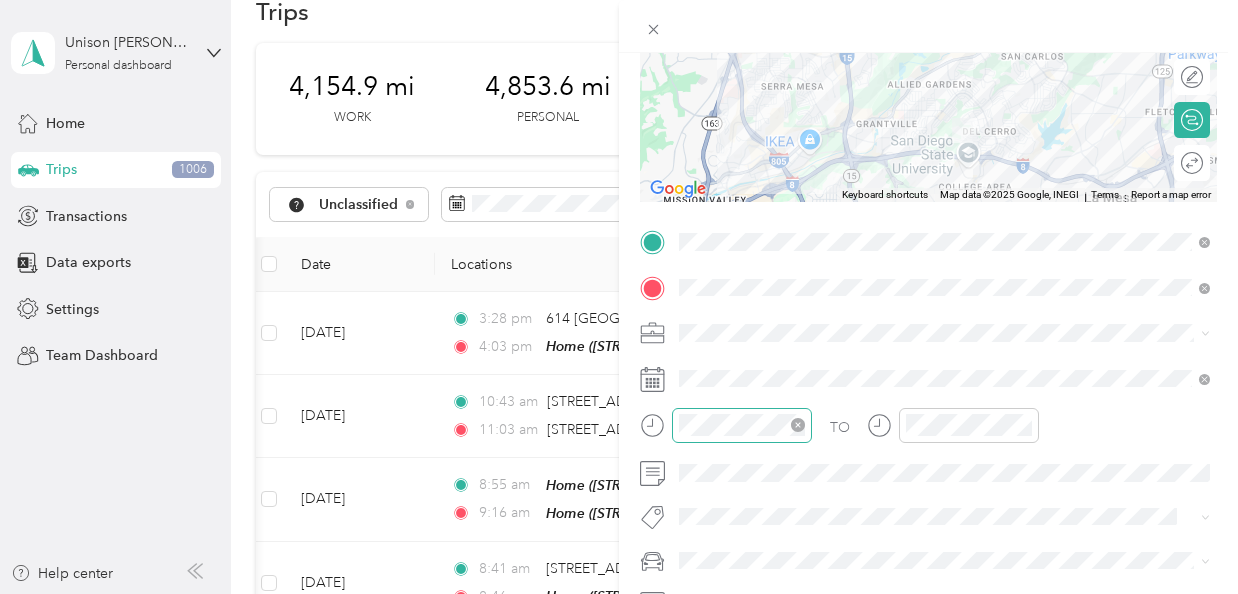 scroll, scrollTop: 249, scrollLeft: 0, axis: vertical 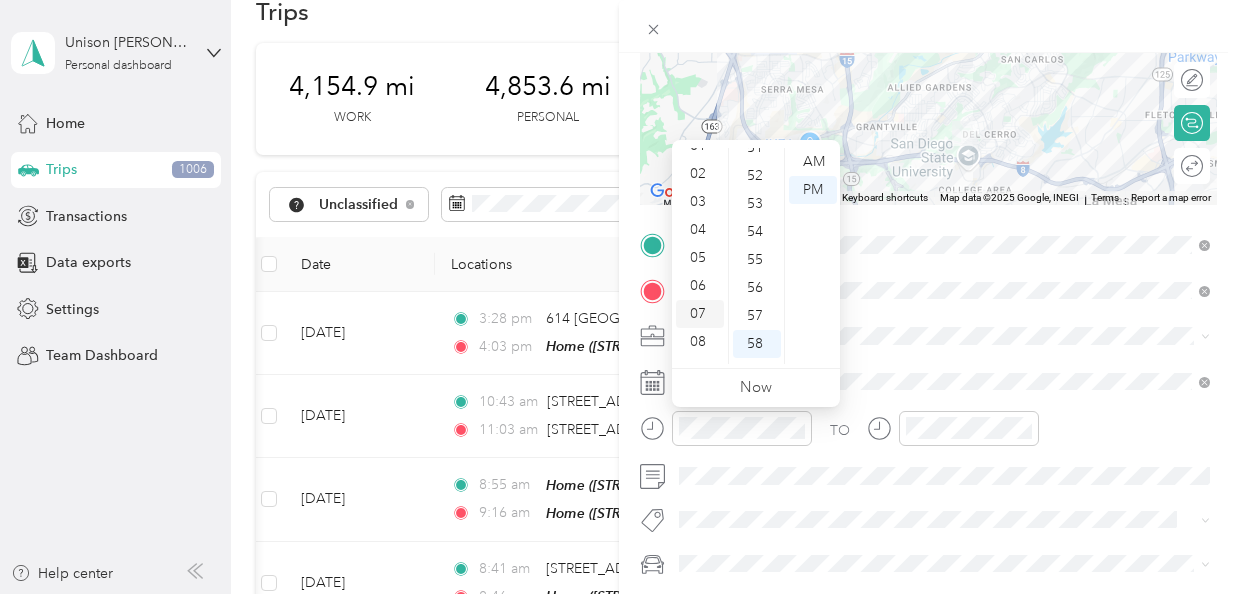 click on "08" at bounding box center [700, 342] 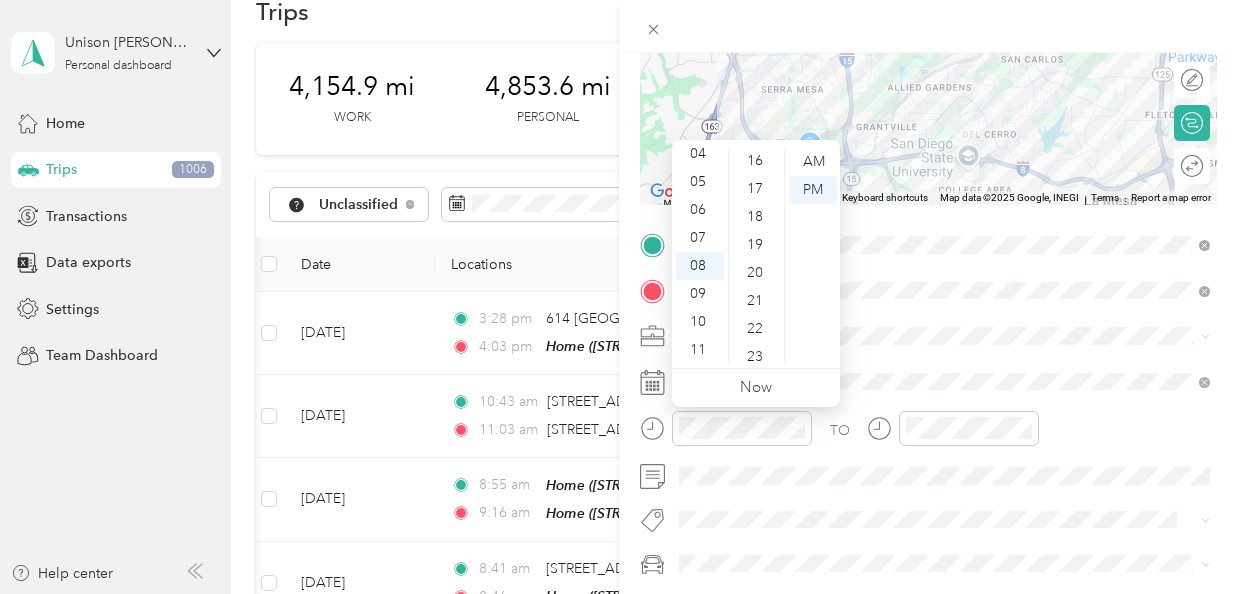click on "18" at bounding box center (757, 217) 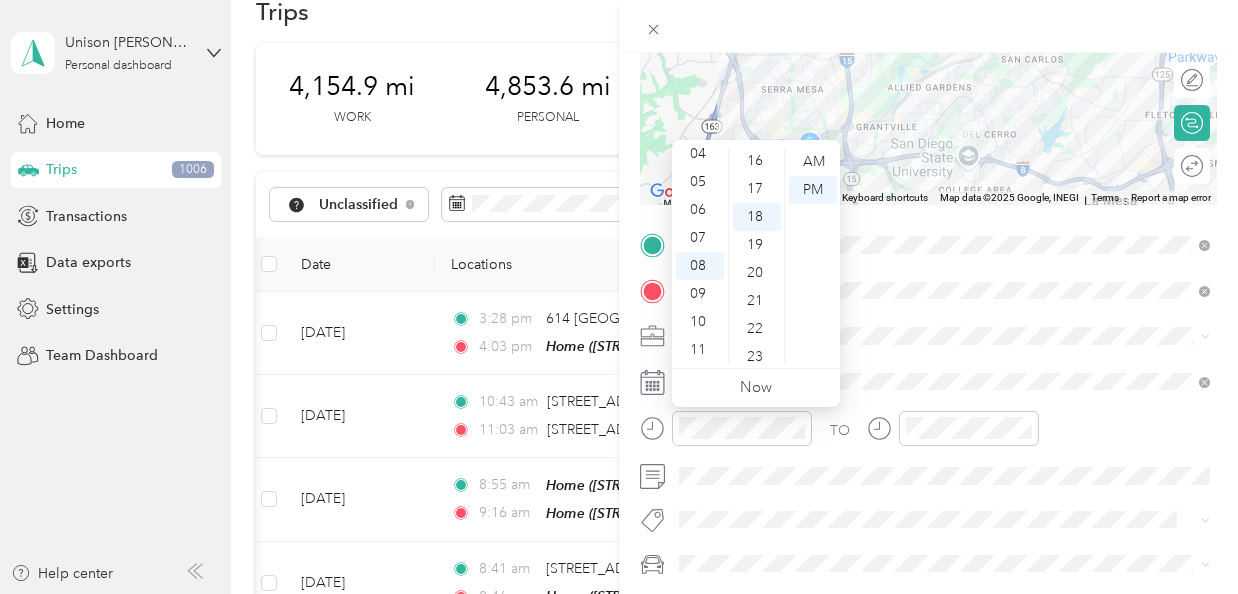 scroll, scrollTop: 504, scrollLeft: 0, axis: vertical 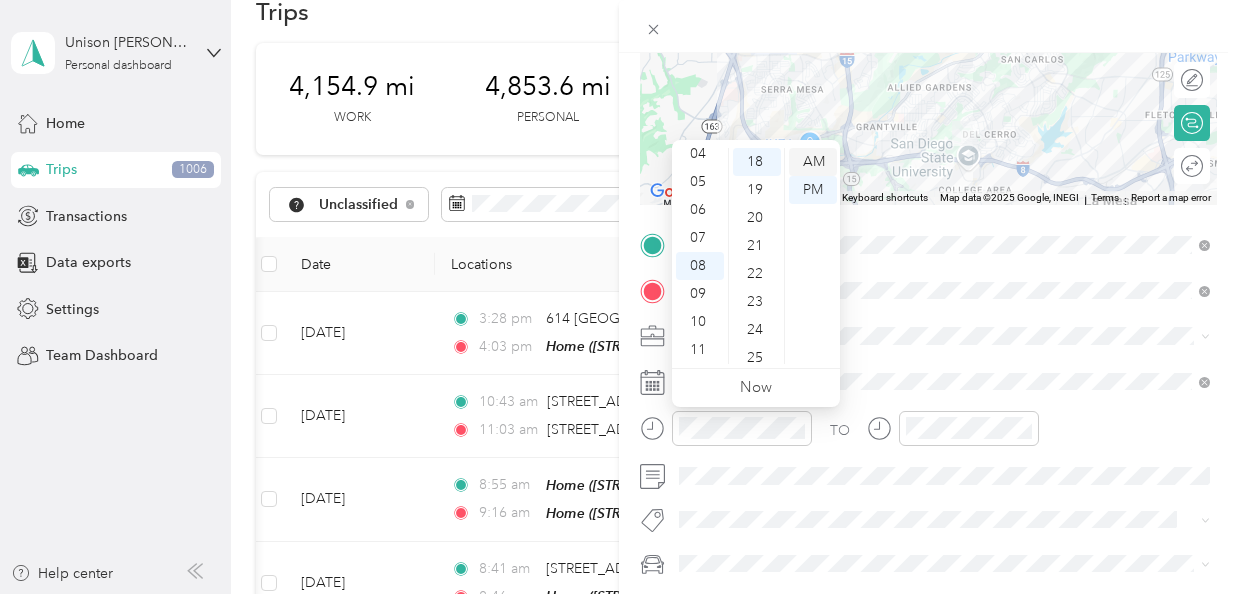 click on "AM" at bounding box center (813, 162) 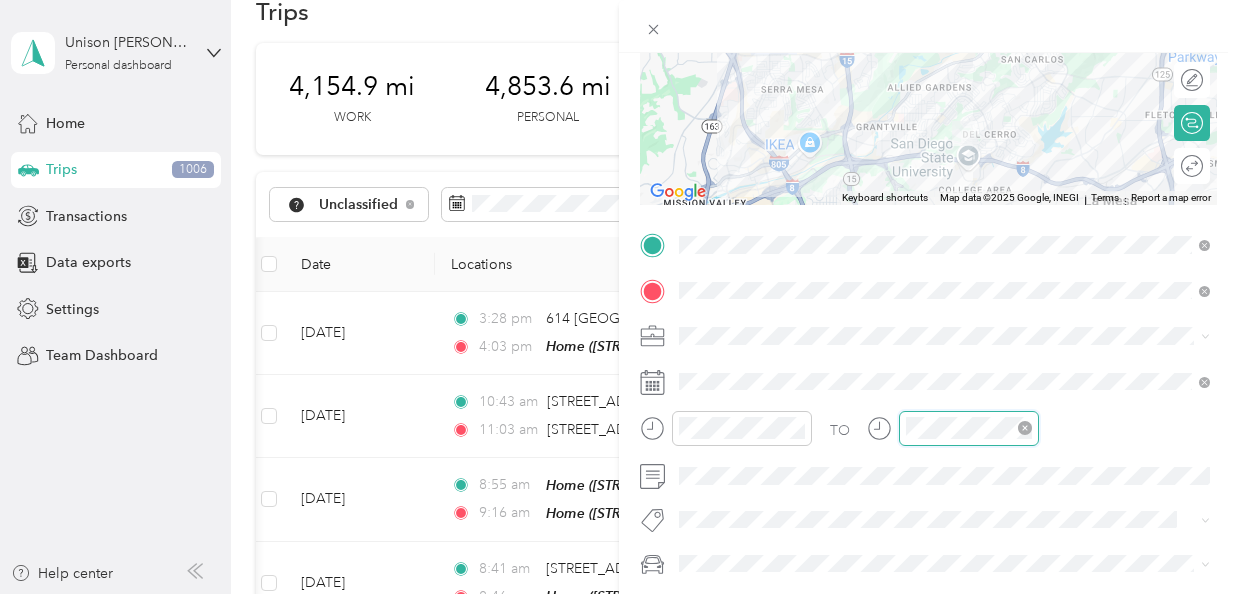 scroll, scrollTop: 1464, scrollLeft: 0, axis: vertical 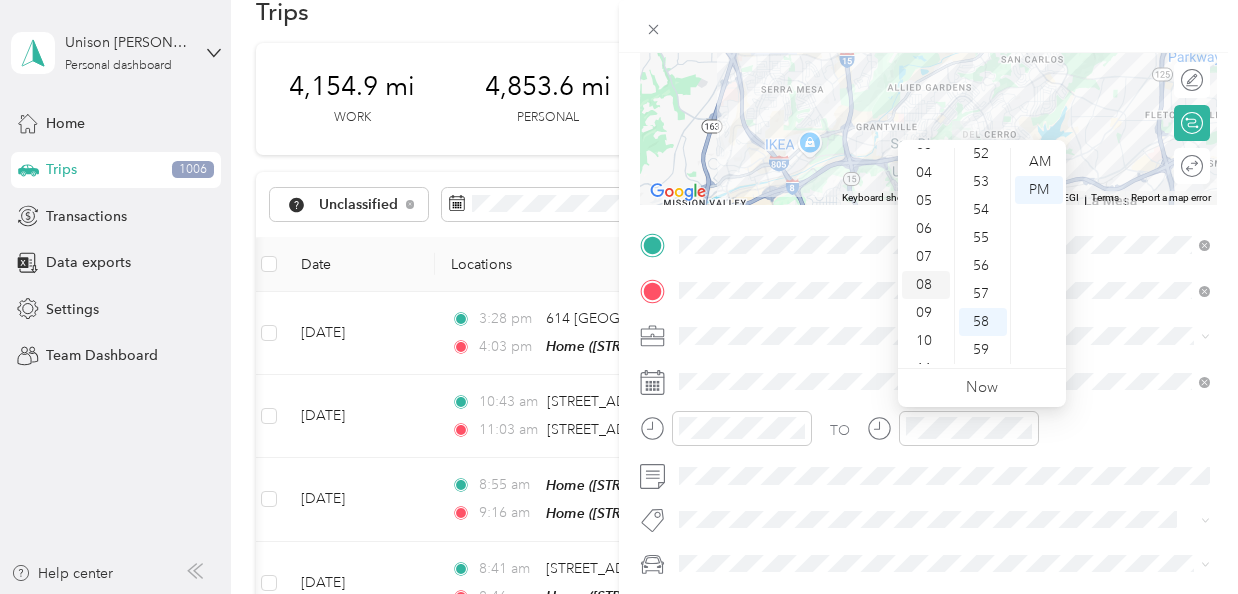 click on "08" at bounding box center (926, 285) 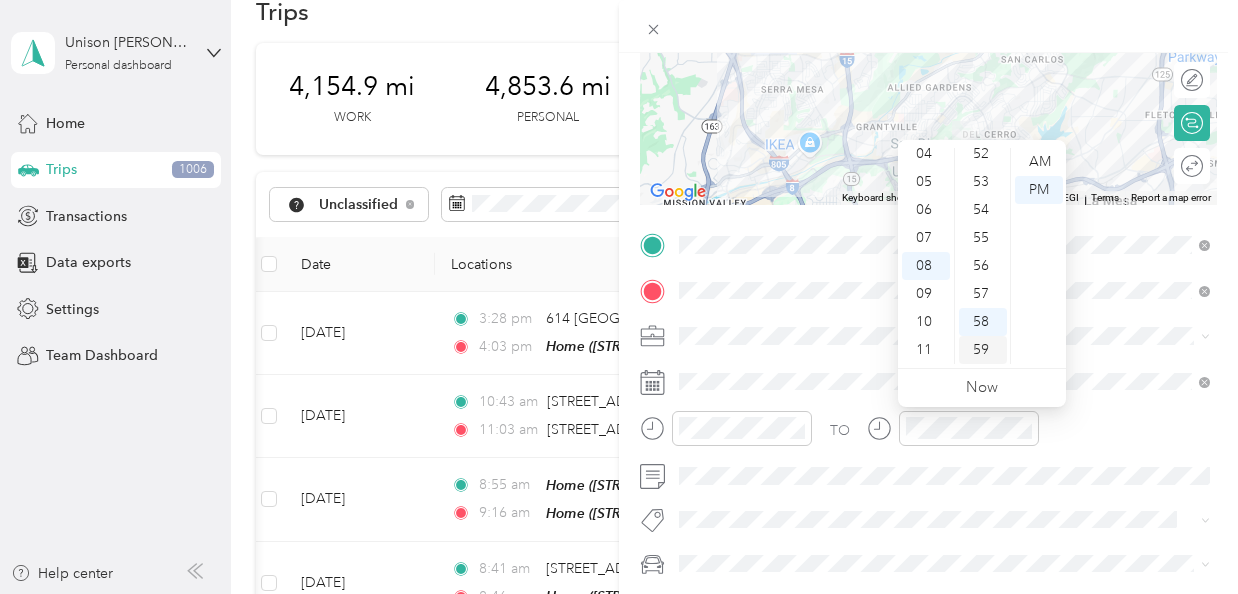 click on "59" at bounding box center (983, 350) 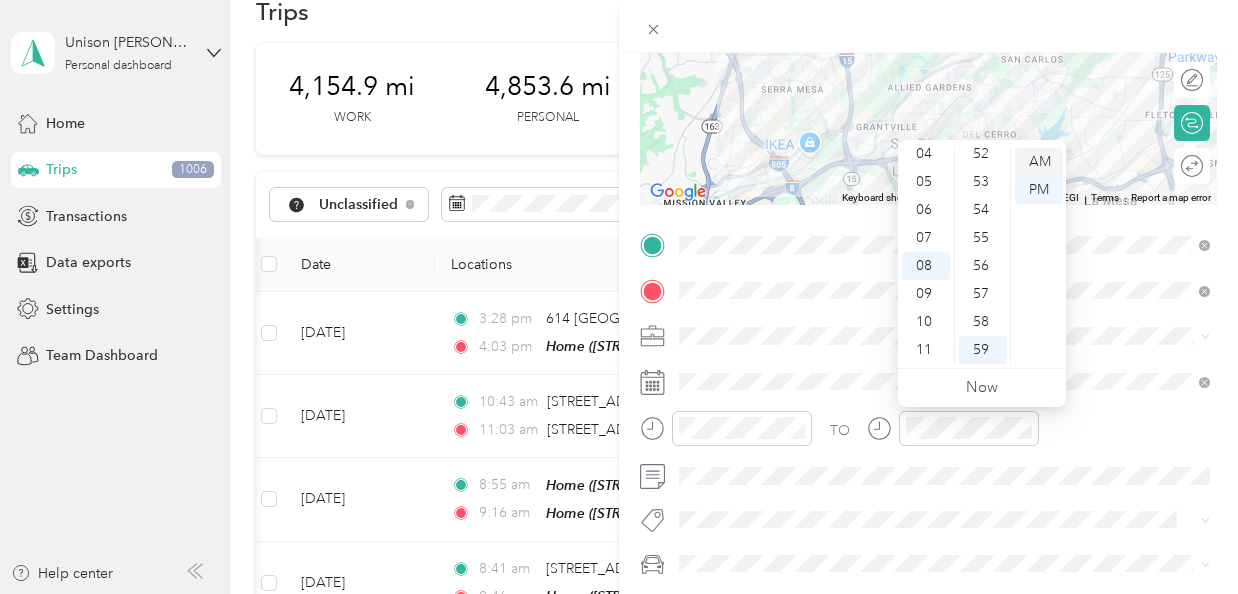 click on "AM" at bounding box center [1039, 162] 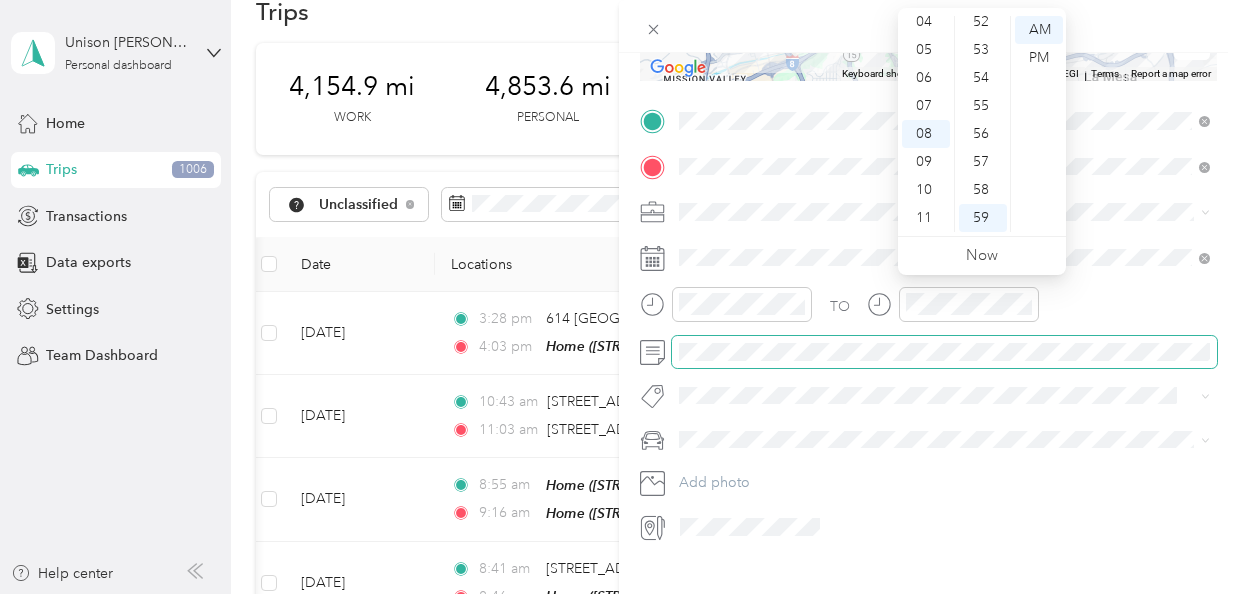 scroll, scrollTop: 381, scrollLeft: 0, axis: vertical 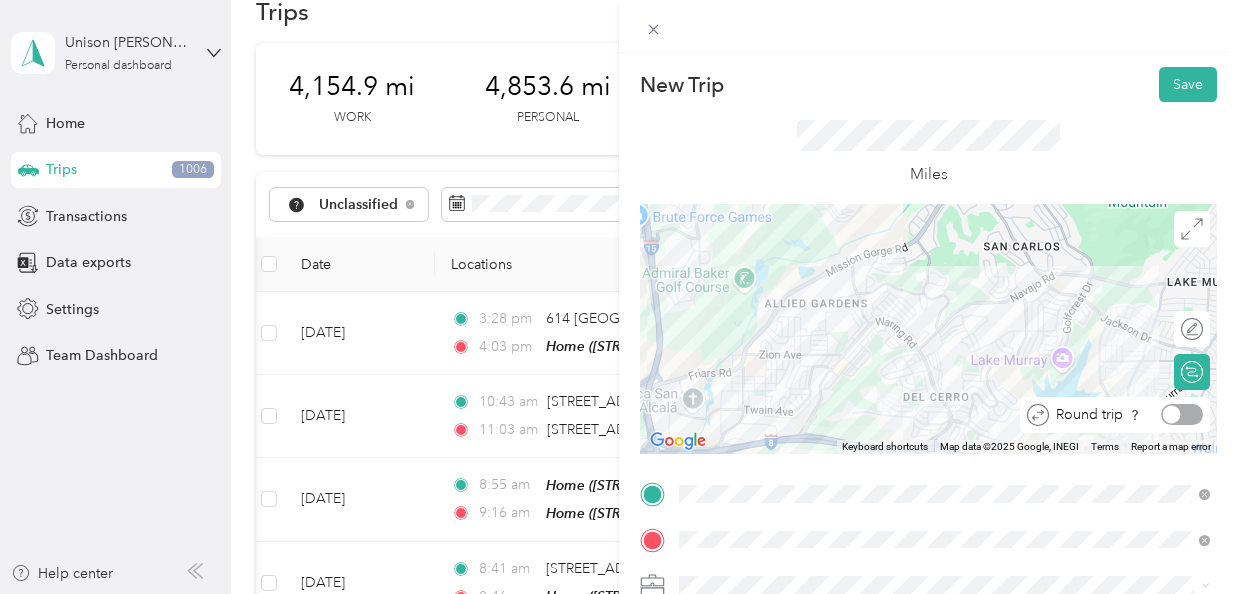 click at bounding box center (1172, 415) 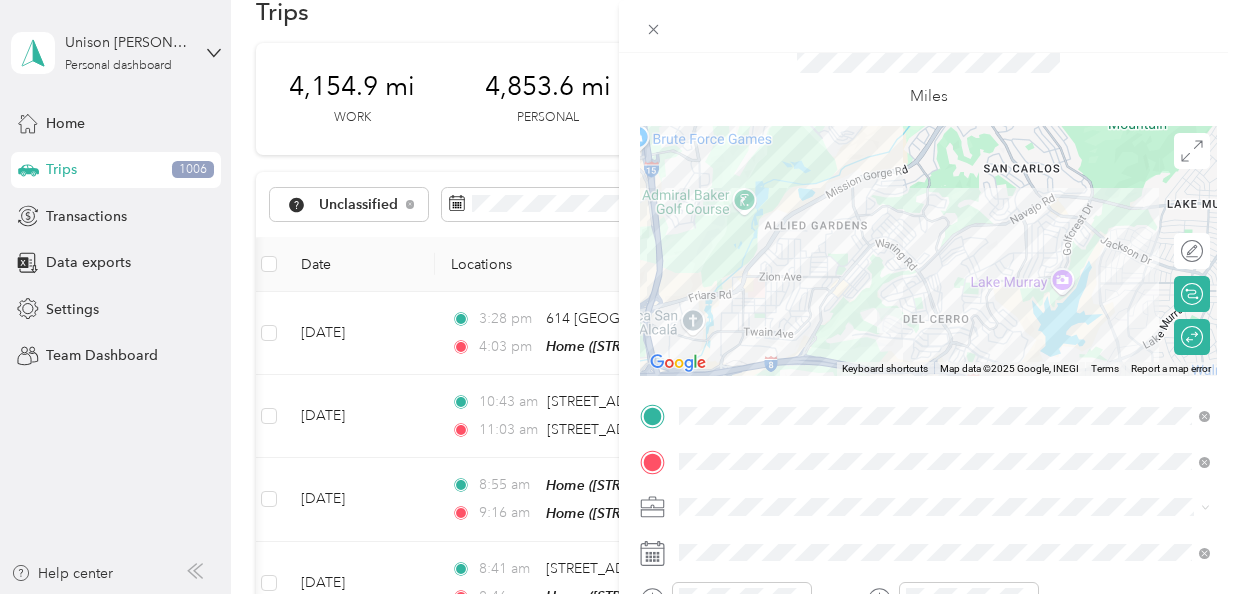 scroll, scrollTop: 0, scrollLeft: 0, axis: both 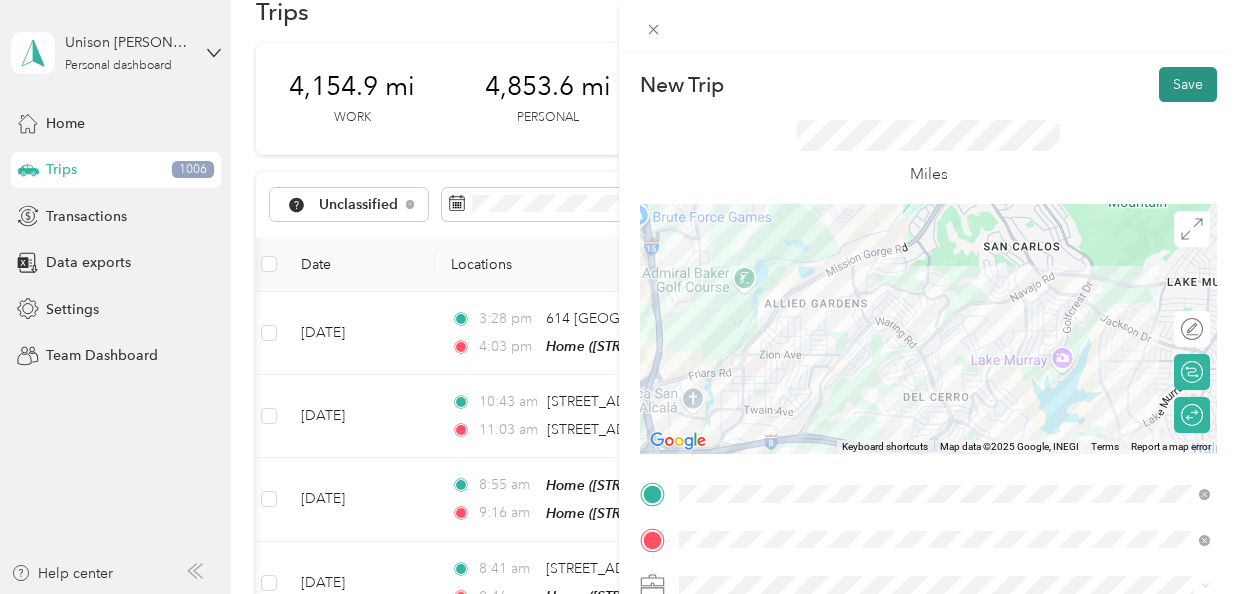 click on "Save" at bounding box center (1188, 84) 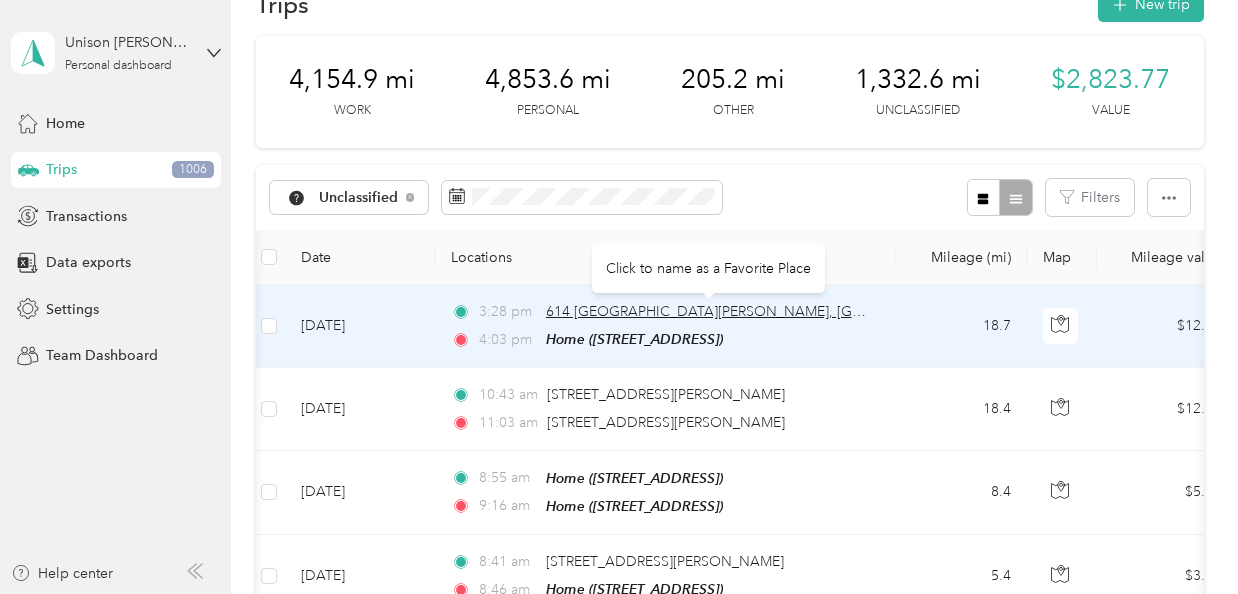 scroll, scrollTop: 56, scrollLeft: 0, axis: vertical 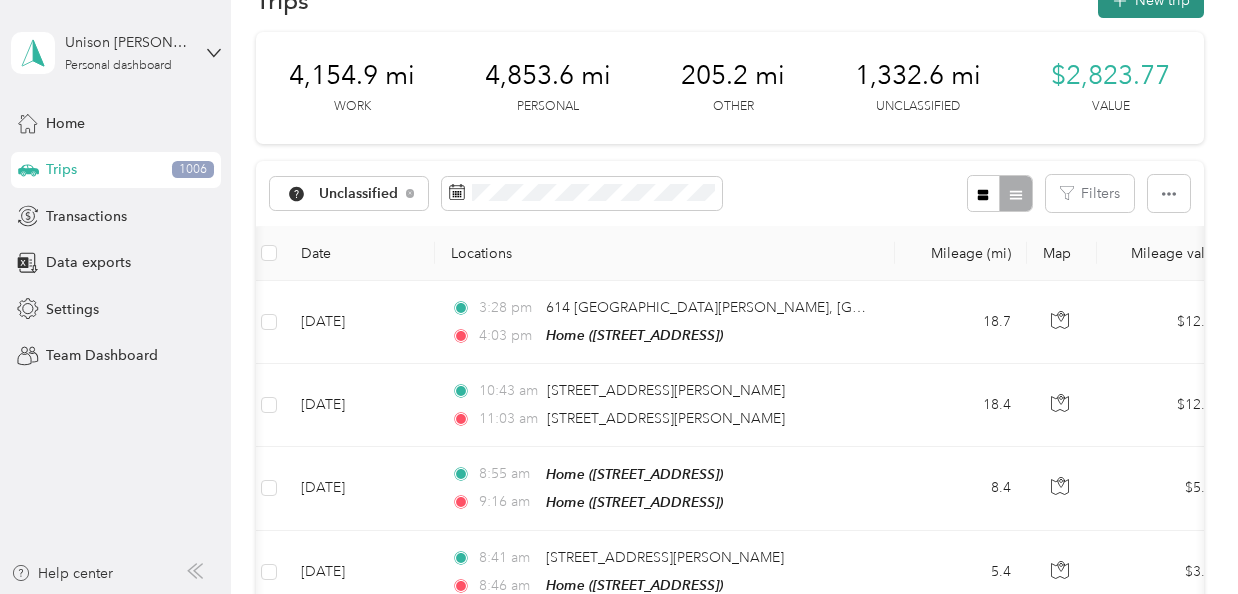 click 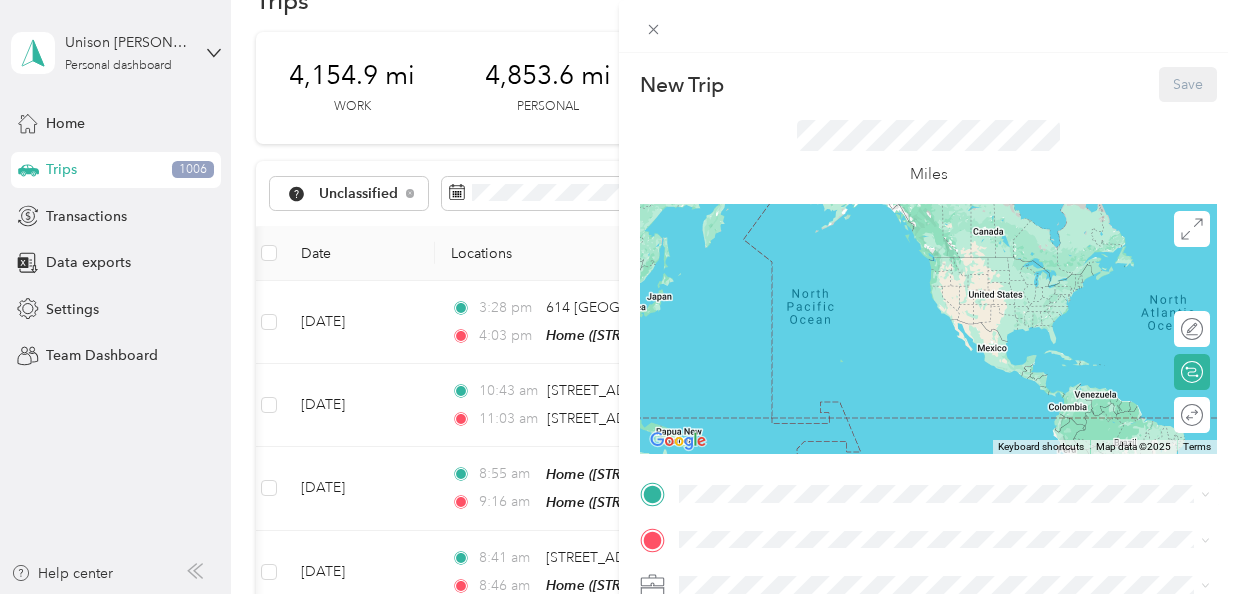 click on "Home [STREET_ADDRESS], San Diego, [GEOGRAPHIC_DATA], [GEOGRAPHIC_DATA]" at bounding box center (960, 280) 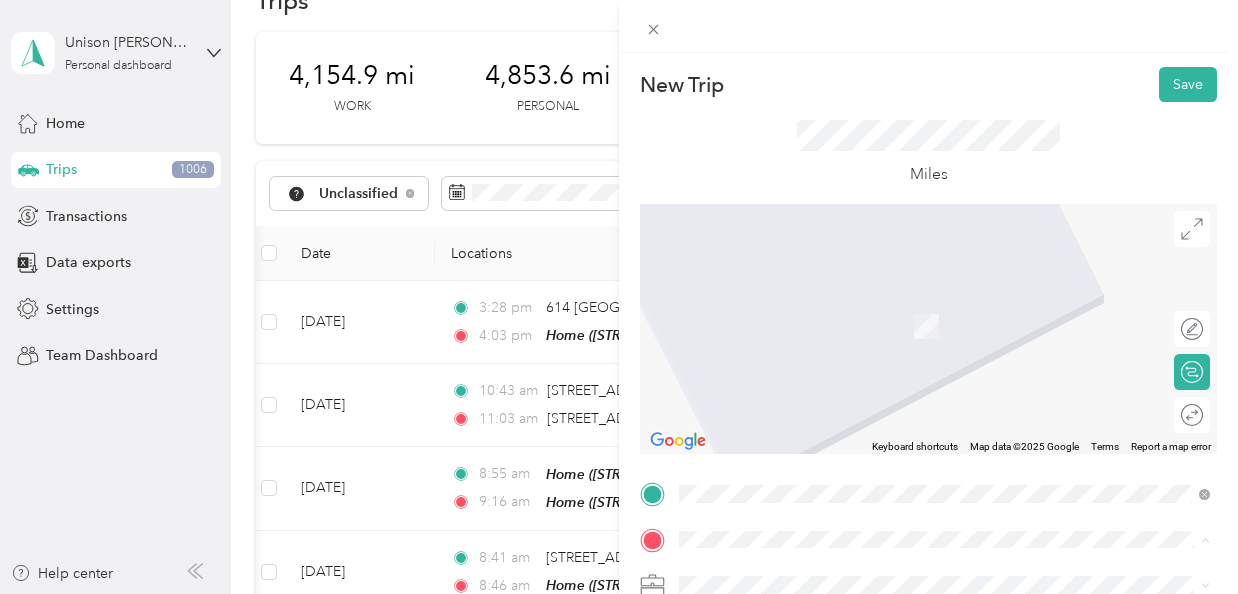 click on "[PERSON_NAME][GEOGRAPHIC_DATA] [STREET_ADDRESS], [GEOGRAPHIC_DATA], [GEOGRAPHIC_DATA], [GEOGRAPHIC_DATA]" at bounding box center [960, 409] 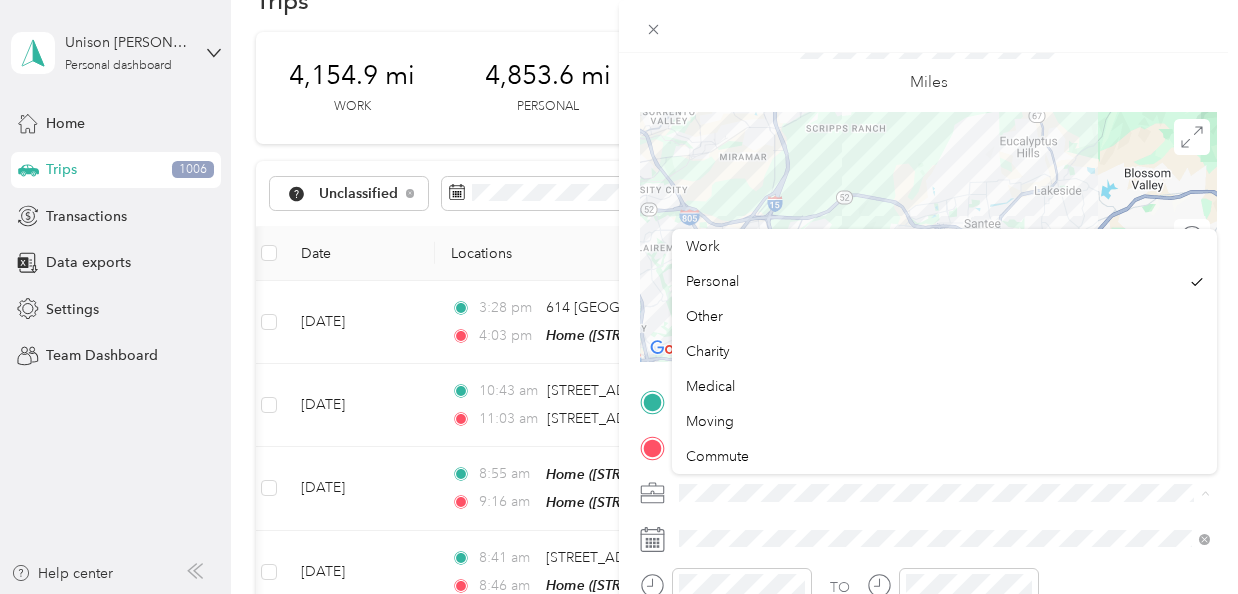 scroll, scrollTop: 94, scrollLeft: 0, axis: vertical 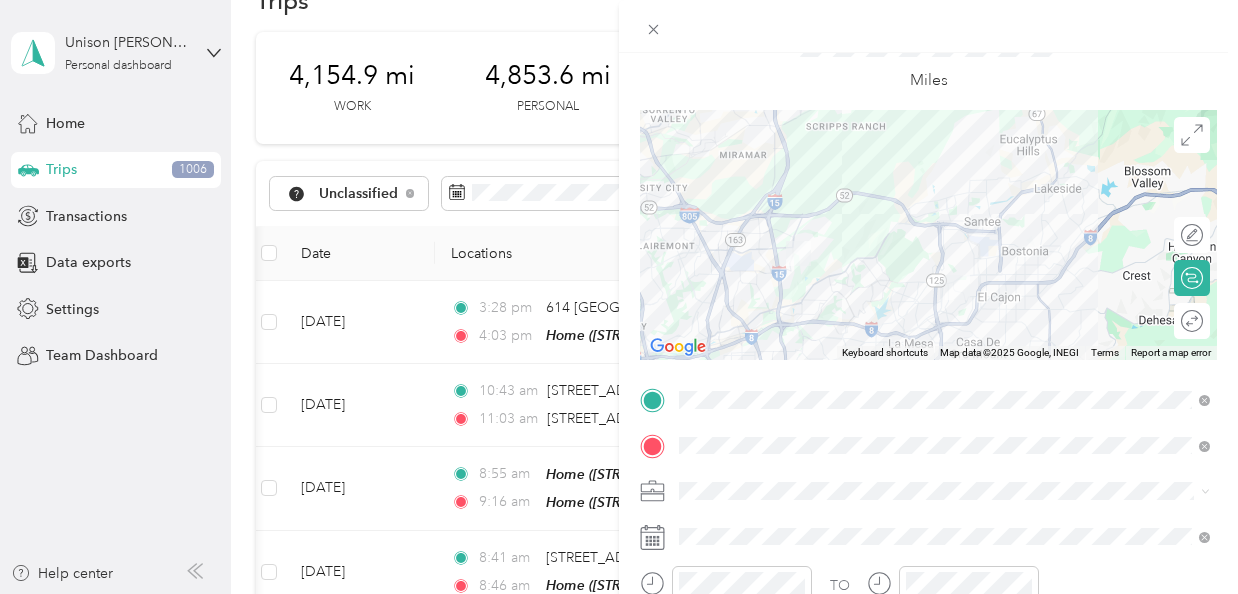 click on "Work Personal Other Charity Medical Moving Commute" at bounding box center (944, 349) 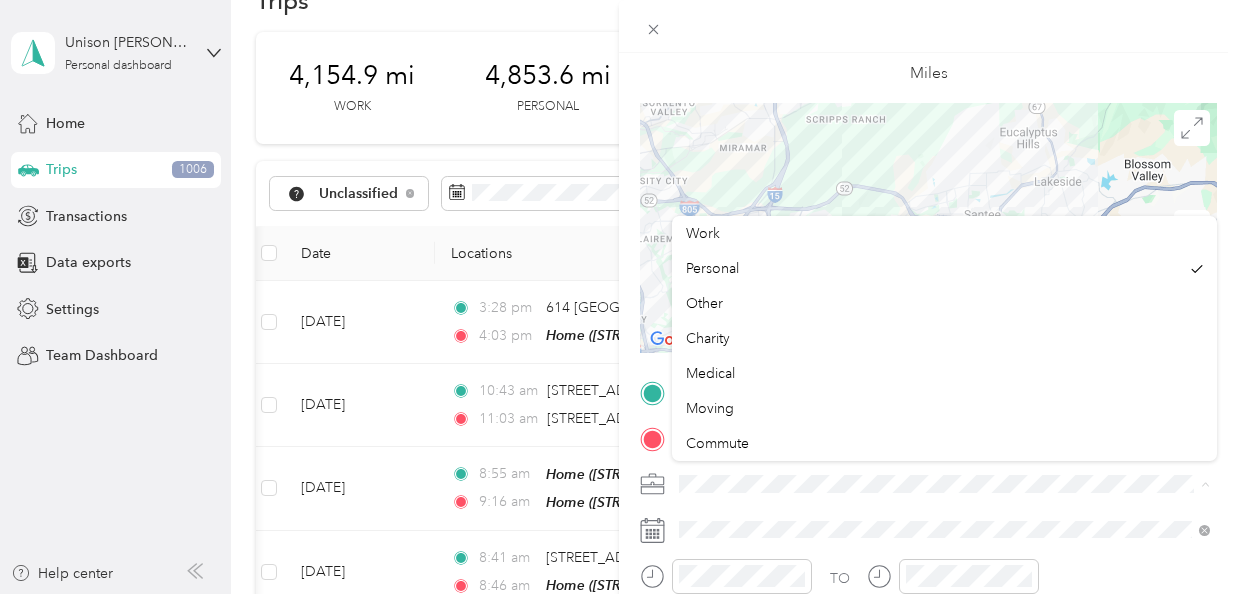 scroll, scrollTop: 106, scrollLeft: 0, axis: vertical 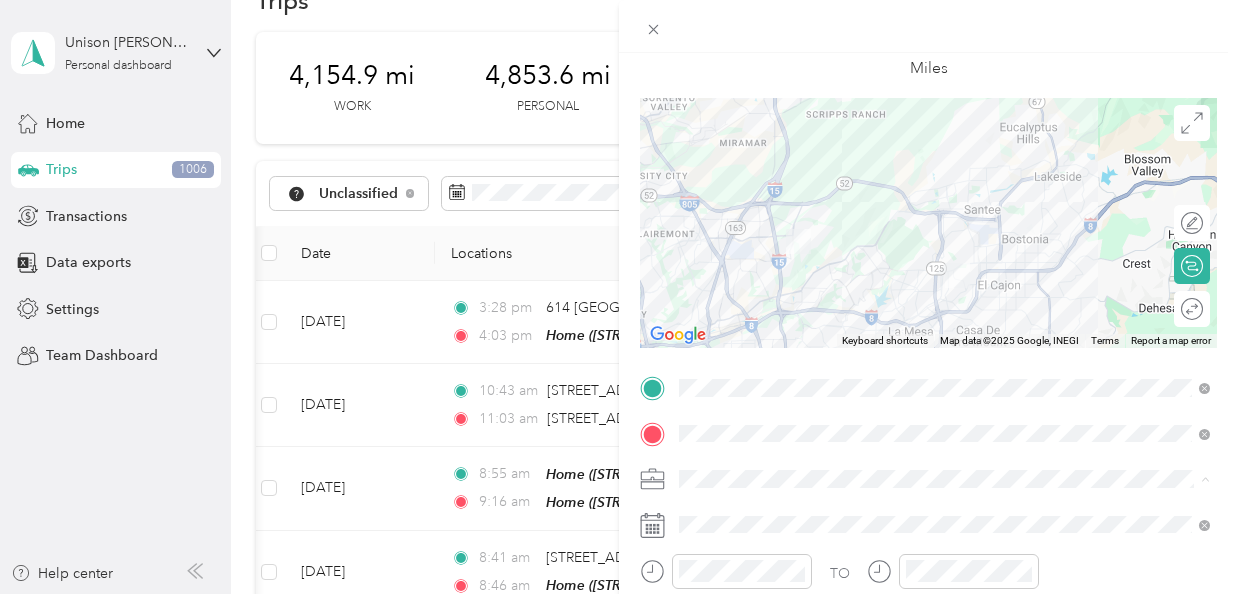 click on "Work Personal Other Charity Medical Moving Commute" at bounding box center (944, 338) 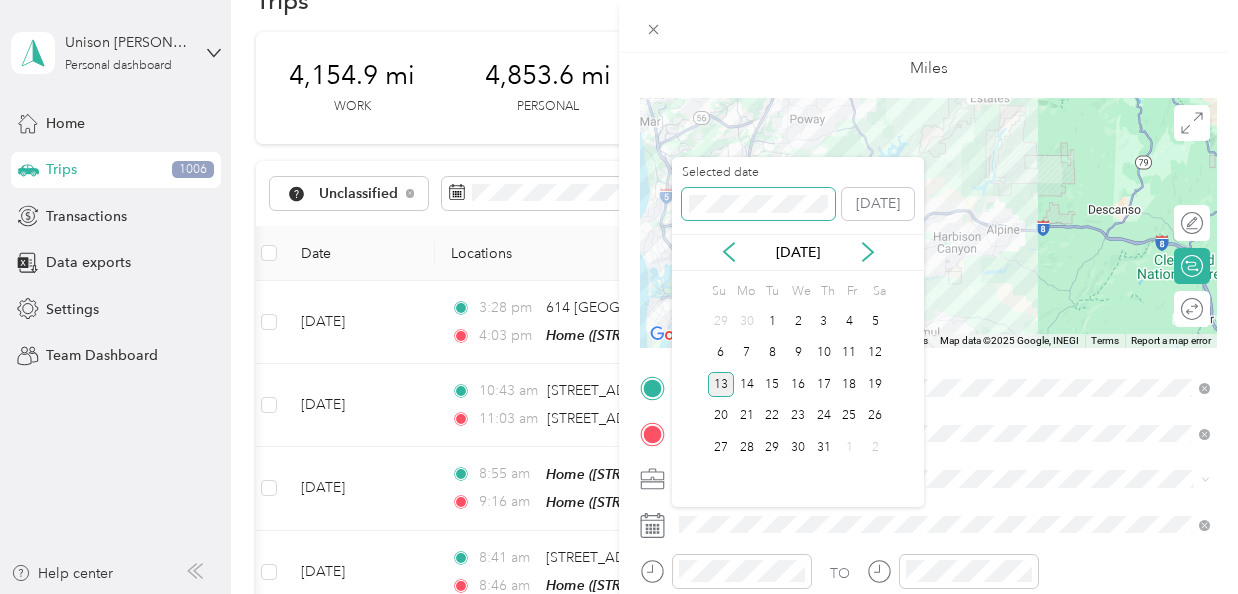 click on "New Trip Save This trip cannot be edited because it is either under review, approved, or paid. Contact your Team Manager to edit it. Miles ← Move left → Move right ↑ Move up ↓ Move down + Zoom in - Zoom out Home Jump left by 75% End Jump right by 75% Page Up Jump up by 75% Page Down Jump down by 75% Keyboard shortcuts Map Data Map data ©2025 Google, INEGI Map data ©2025 Google, INEGI 10 km  Click to toggle between metric and imperial units Terms Report a map error Edit route Calculate route Round trip TO Add photo Selected date   [DATE] [DATE] Su Mo Tu We Th Fr Sa 29 30 1 2 3 4 5 6 7 8 9 10 11 12 13 14 15 16 17 18 19 20 21 22 23 24 25 26 27 28 29 30 31 1 2" at bounding box center [614, 594] 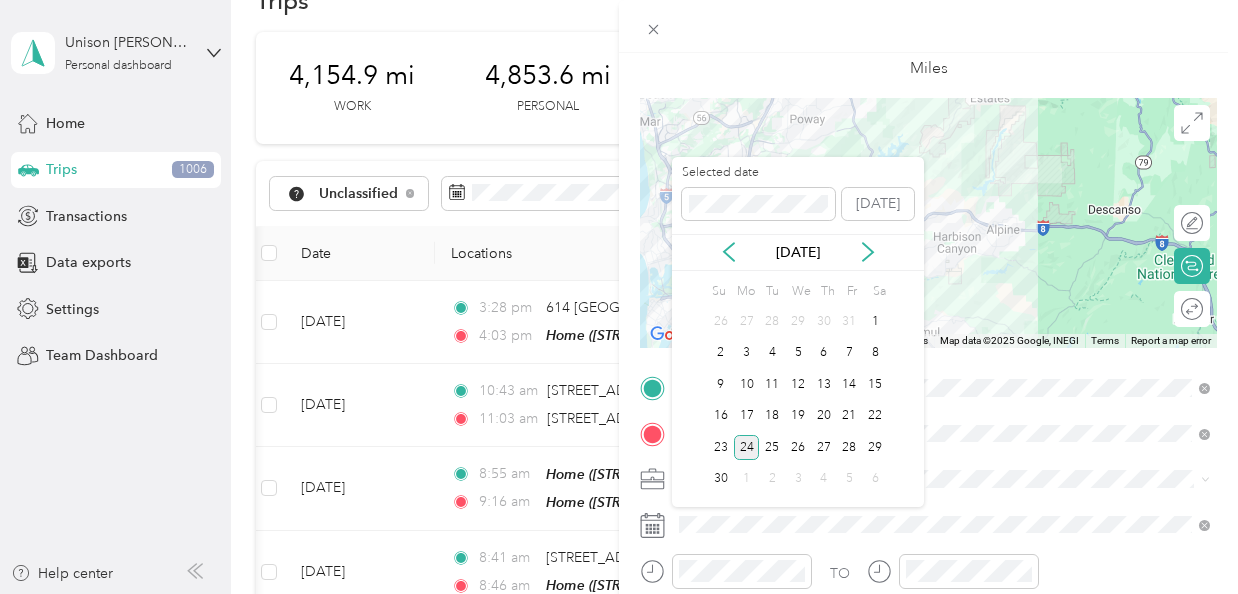 click on "24" at bounding box center (747, 447) 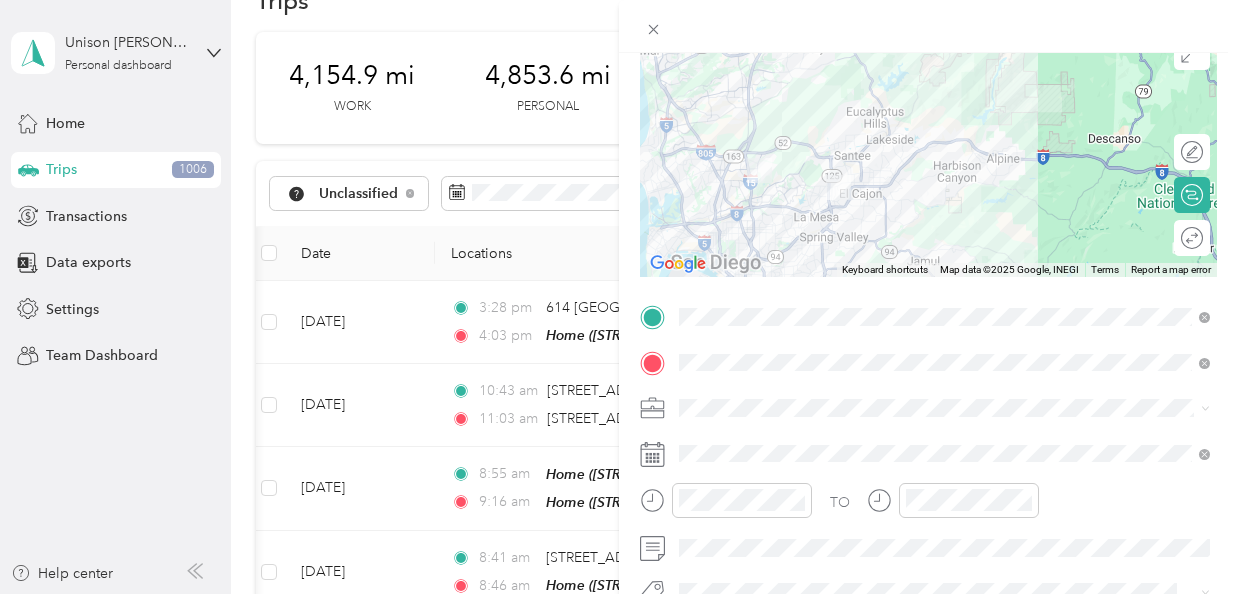 scroll, scrollTop: 181, scrollLeft: 0, axis: vertical 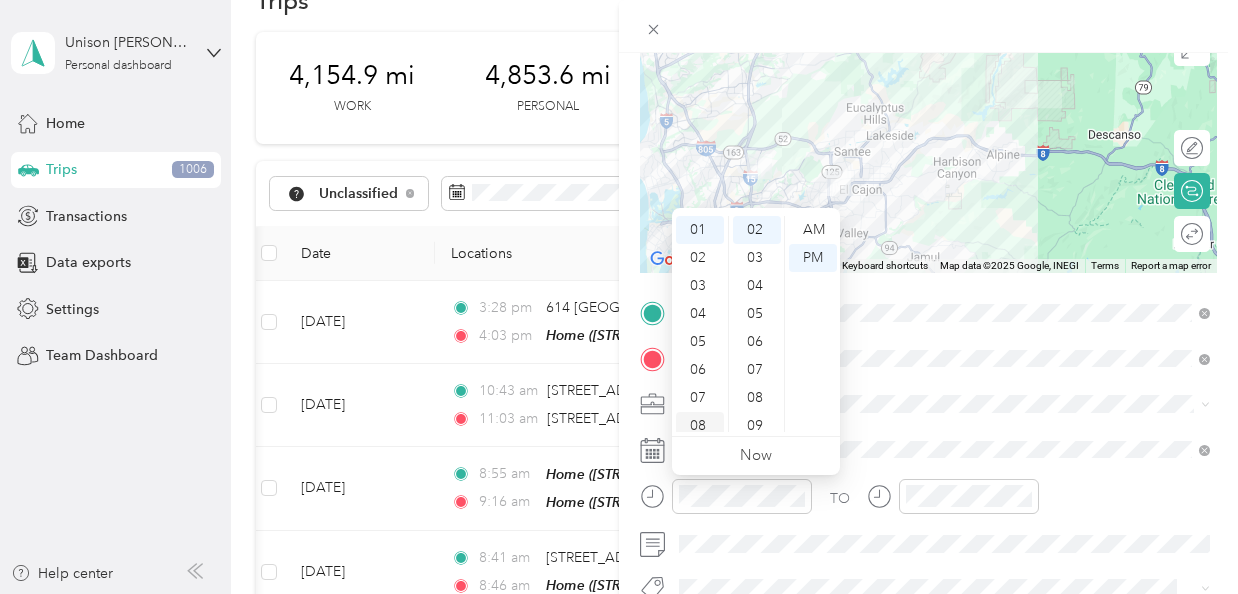 click on "08" at bounding box center [700, 426] 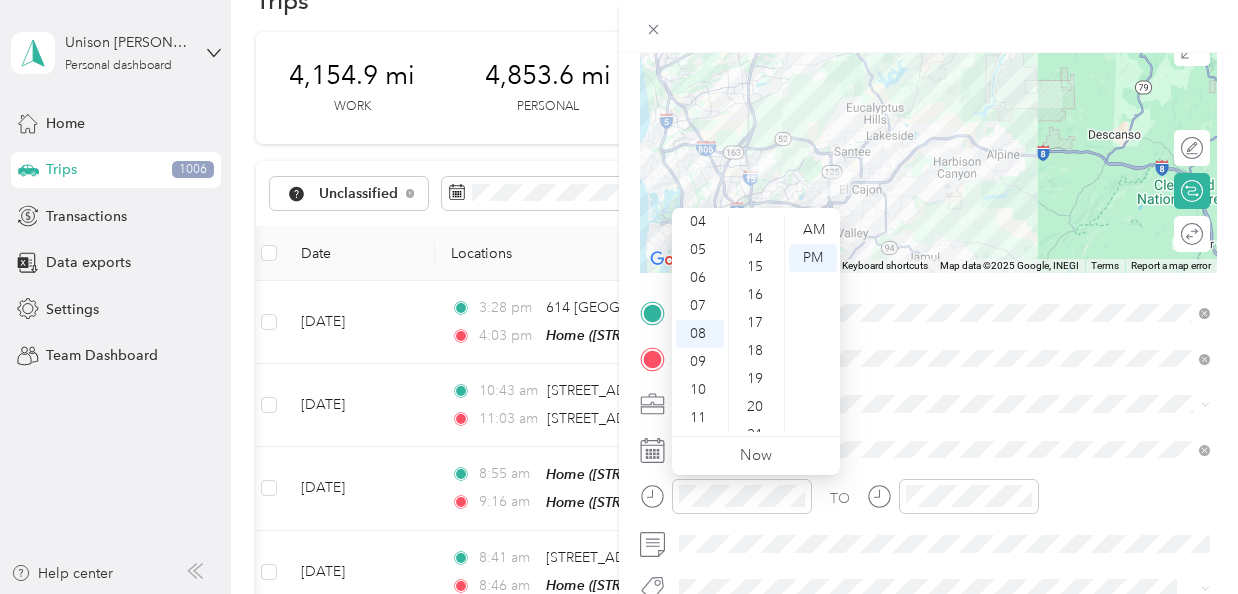 scroll, scrollTop: 381, scrollLeft: 0, axis: vertical 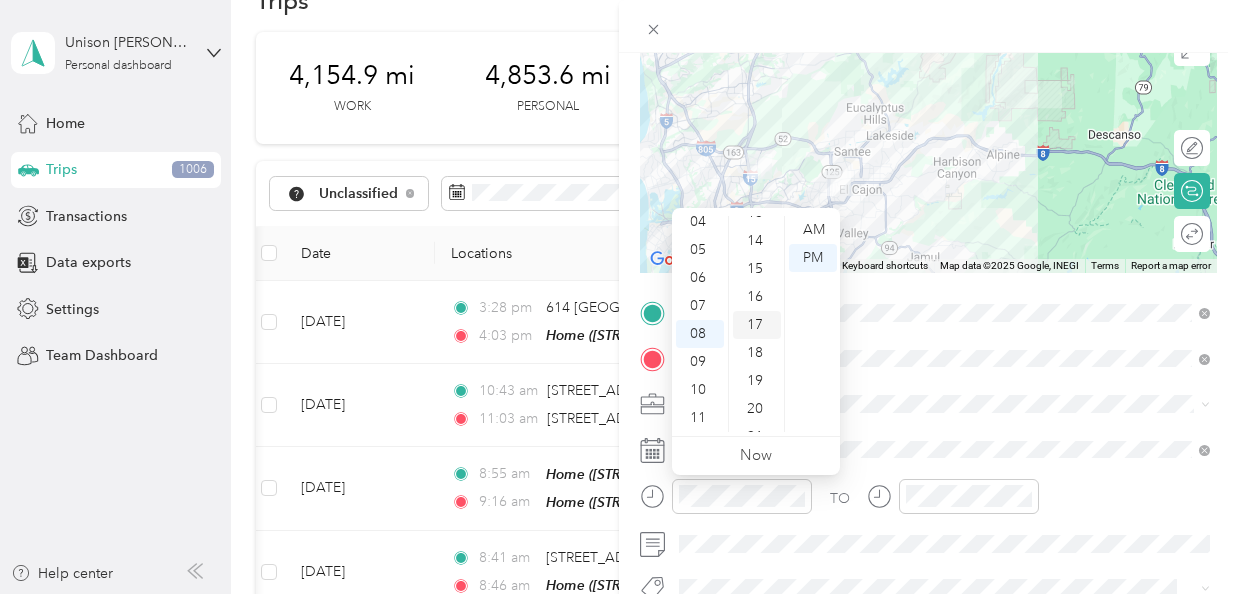 click on "17" at bounding box center [757, 325] 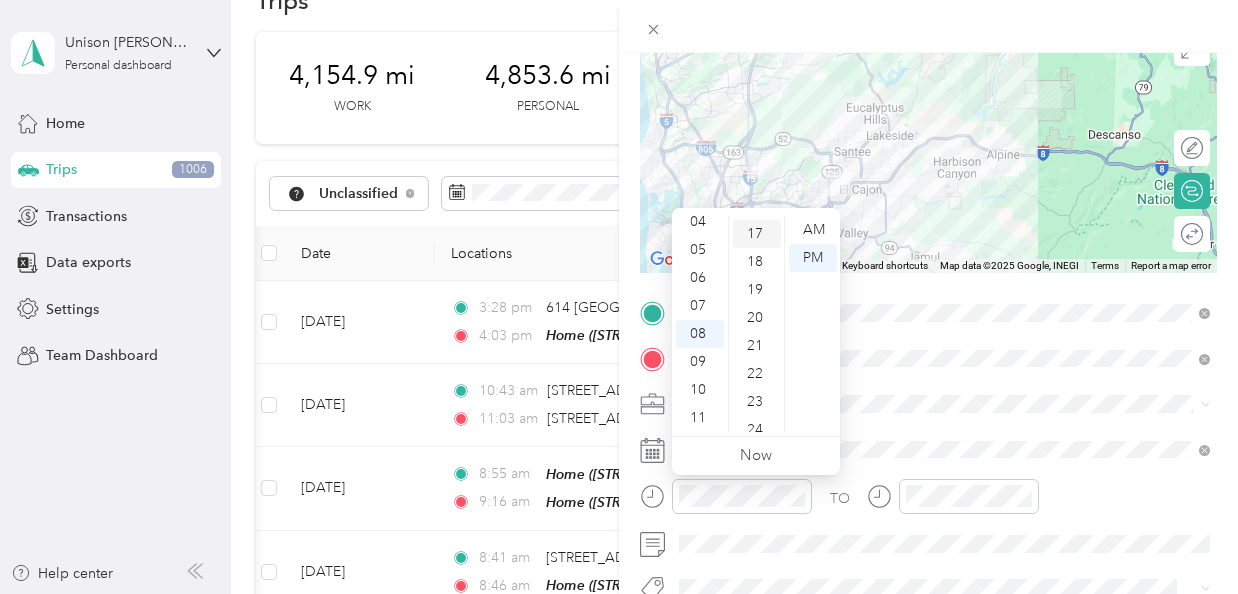 scroll, scrollTop: 476, scrollLeft: 0, axis: vertical 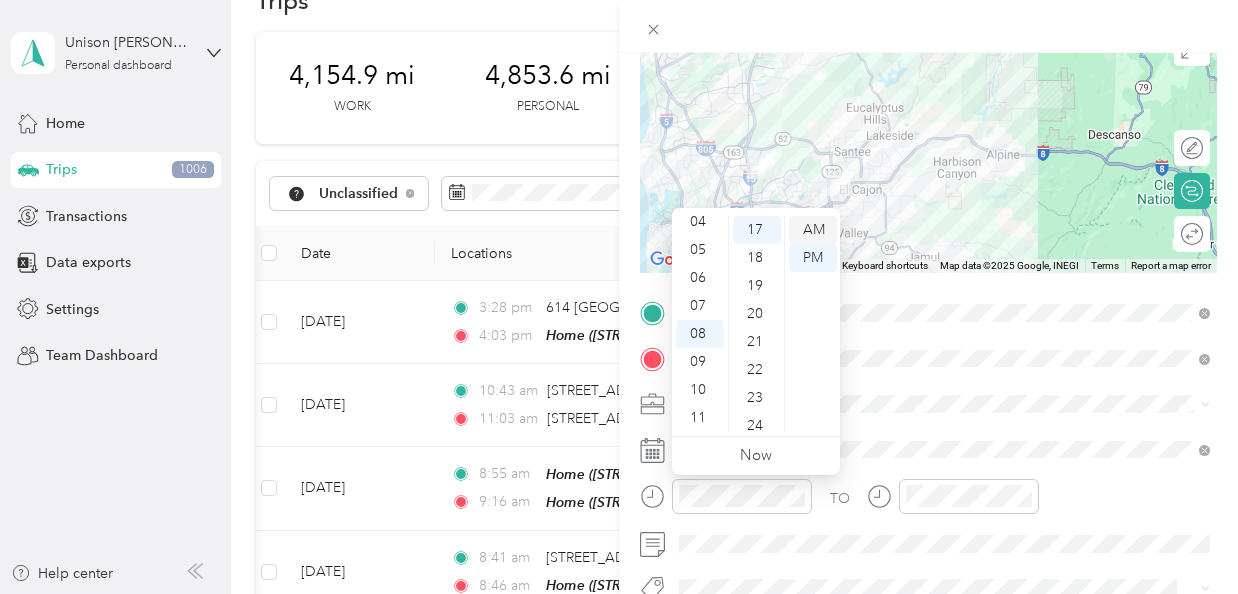 click on "AM" at bounding box center [813, 230] 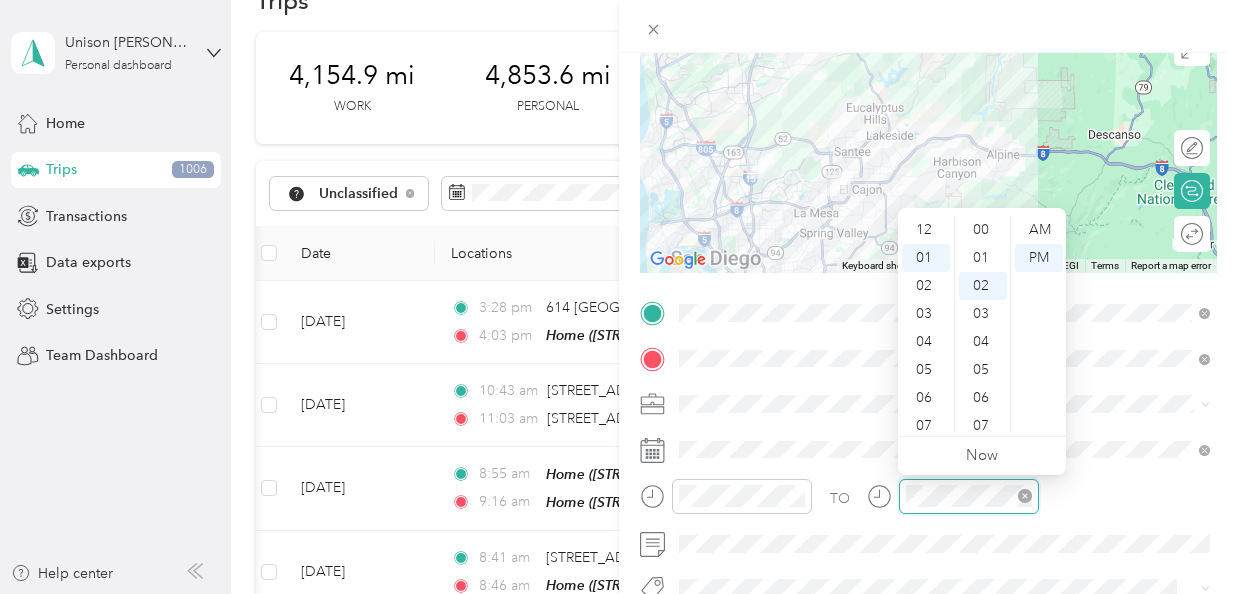 scroll, scrollTop: 28, scrollLeft: 0, axis: vertical 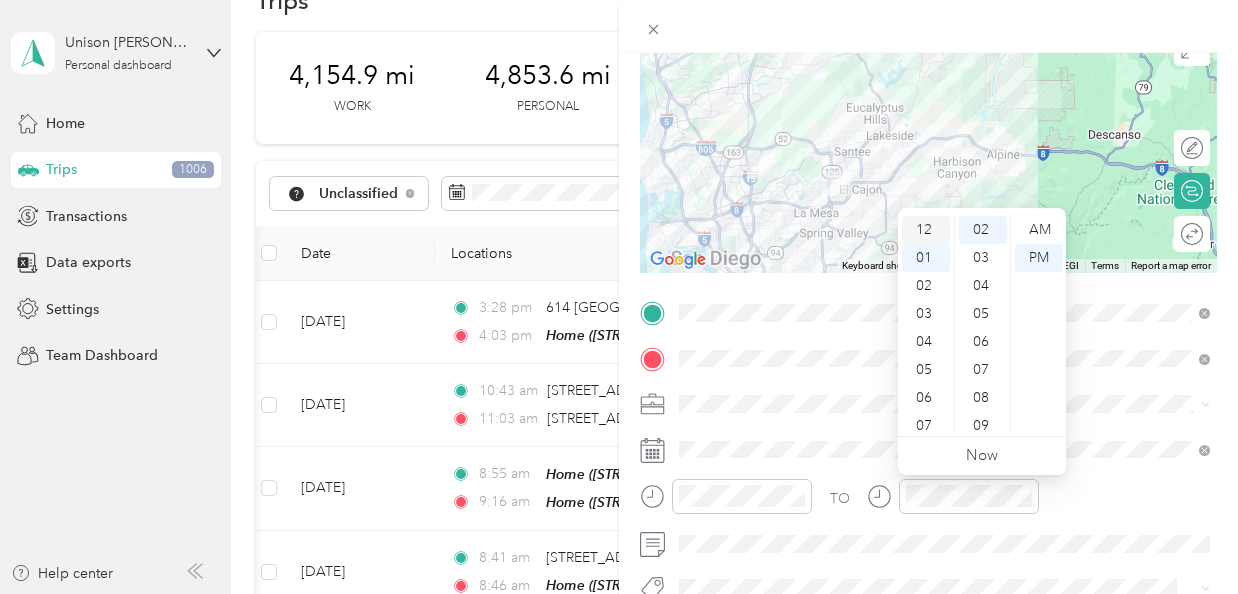 click on "12" at bounding box center (926, 230) 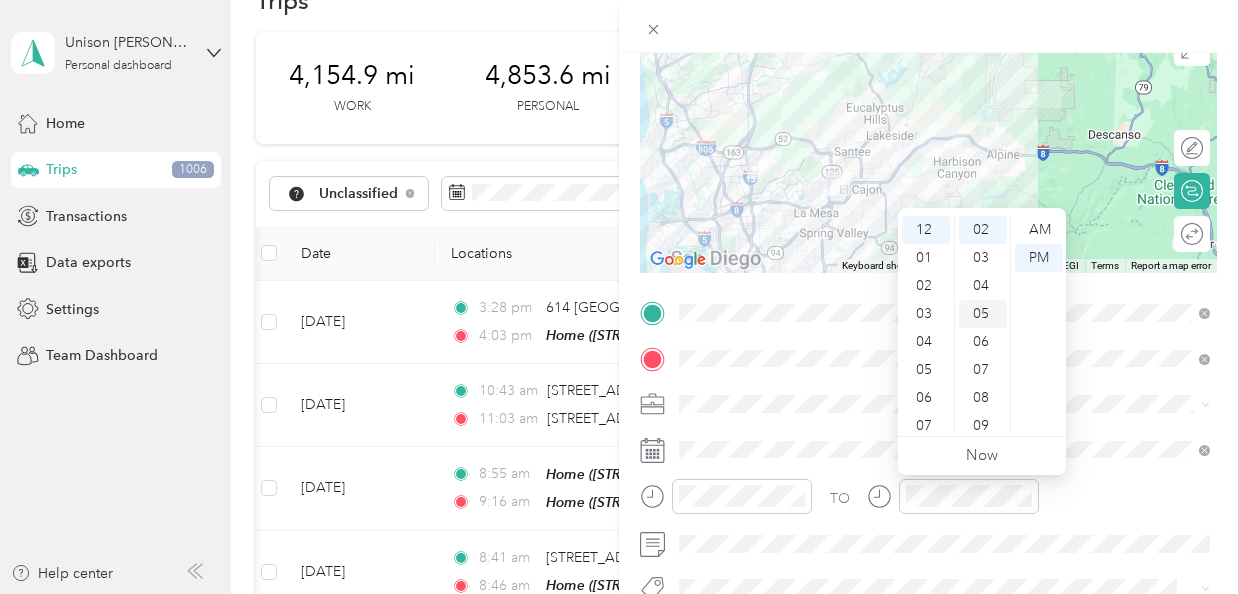 click on "05" at bounding box center (983, 314) 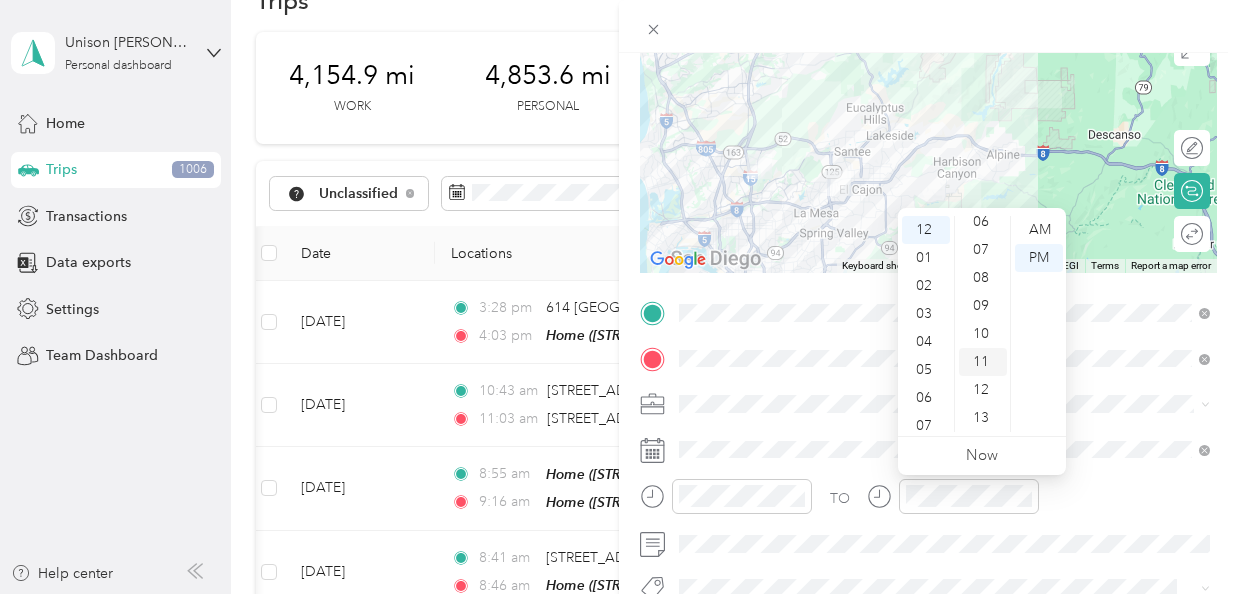 scroll, scrollTop: 182, scrollLeft: 0, axis: vertical 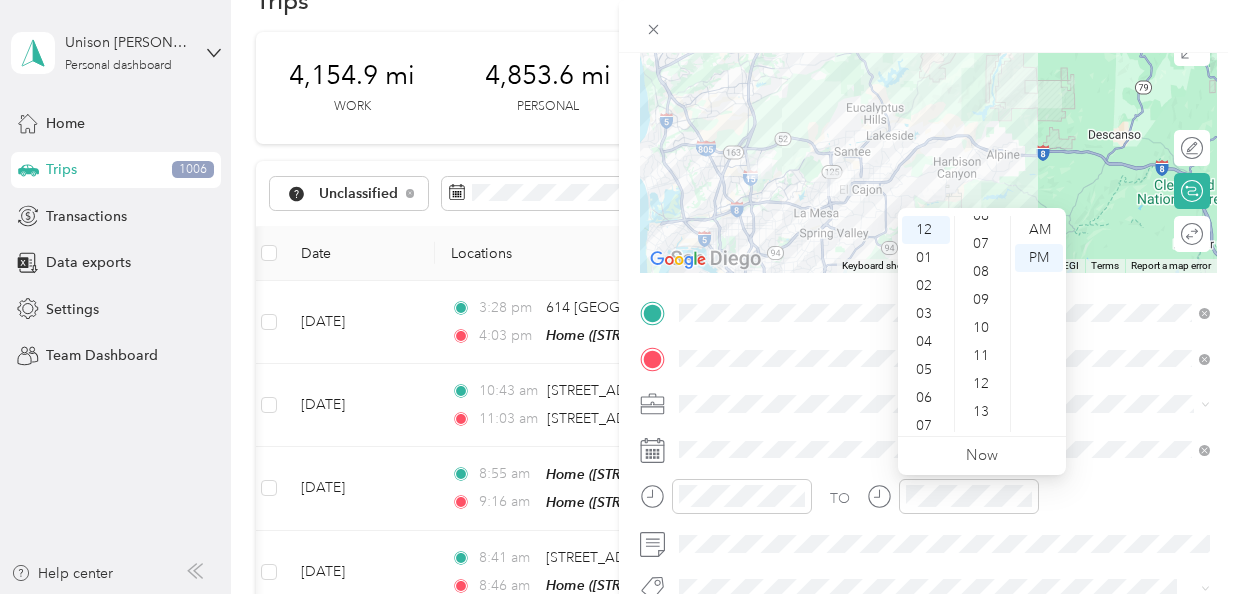 click on "TO" at bounding box center (928, 503) 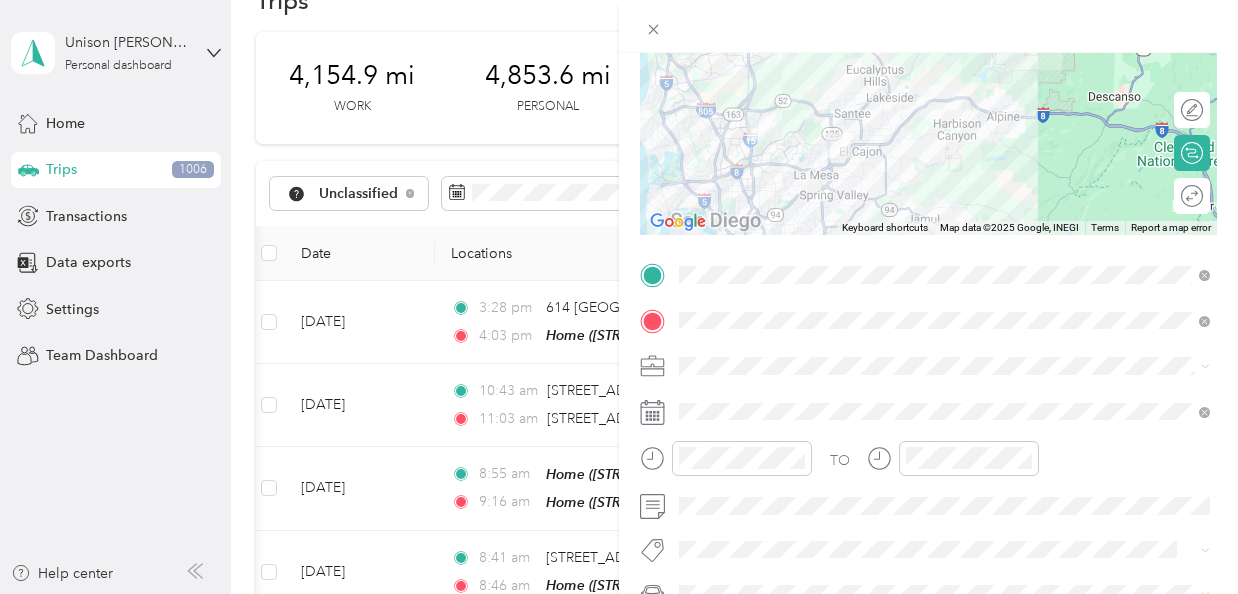 scroll, scrollTop: 207, scrollLeft: 0, axis: vertical 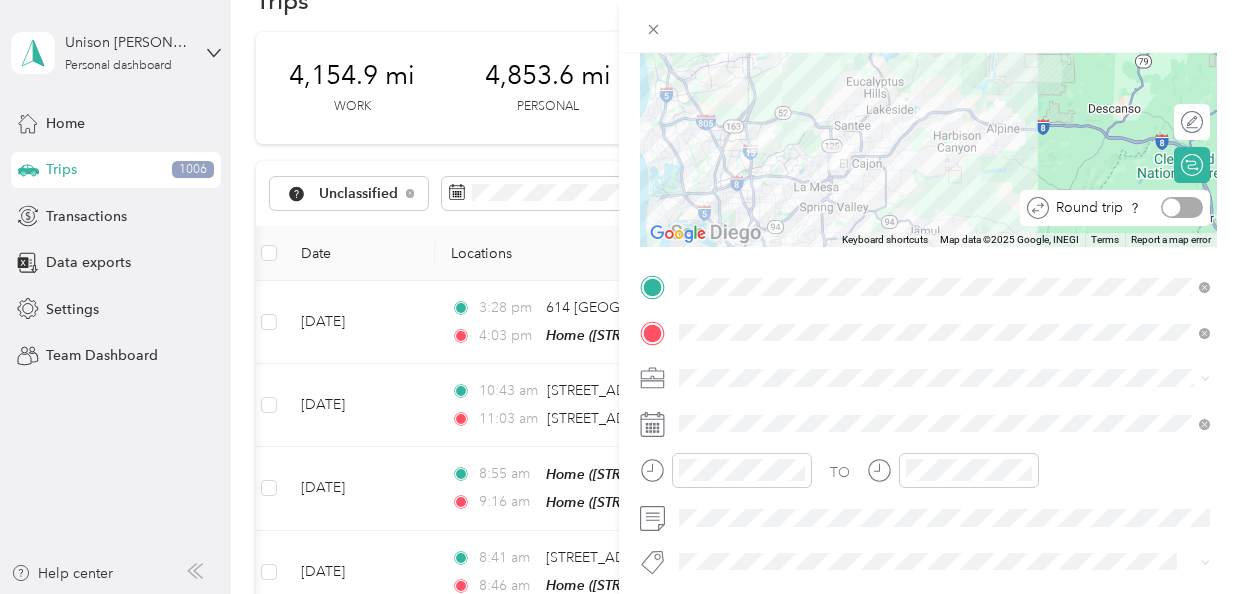 click at bounding box center (1172, 208) 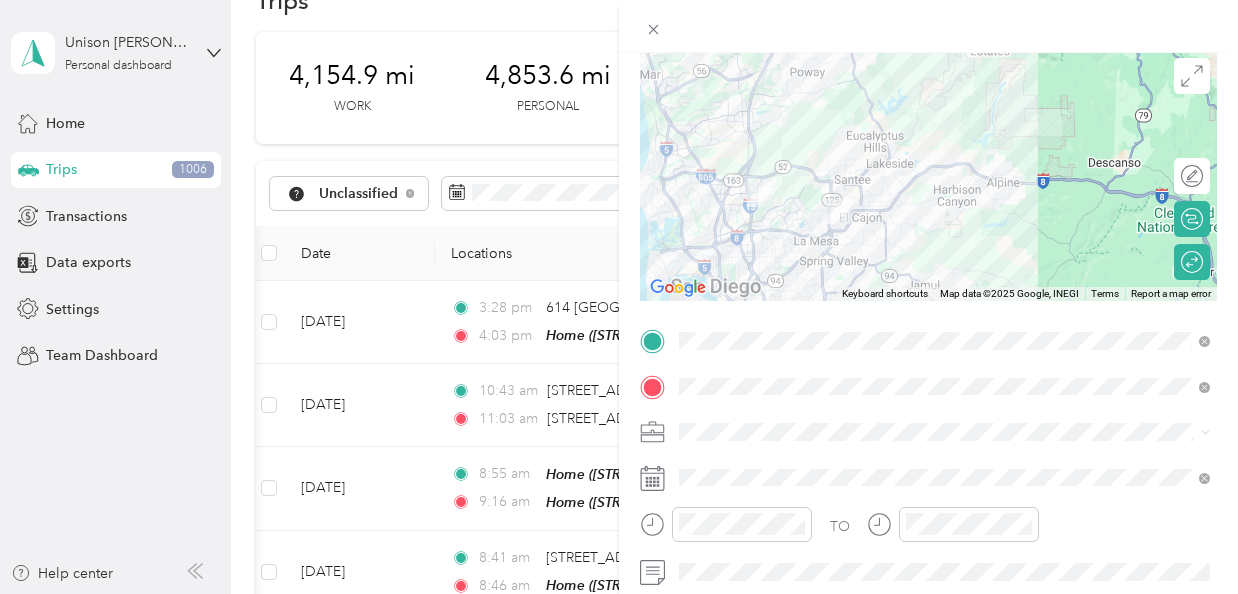 scroll, scrollTop: 0, scrollLeft: 0, axis: both 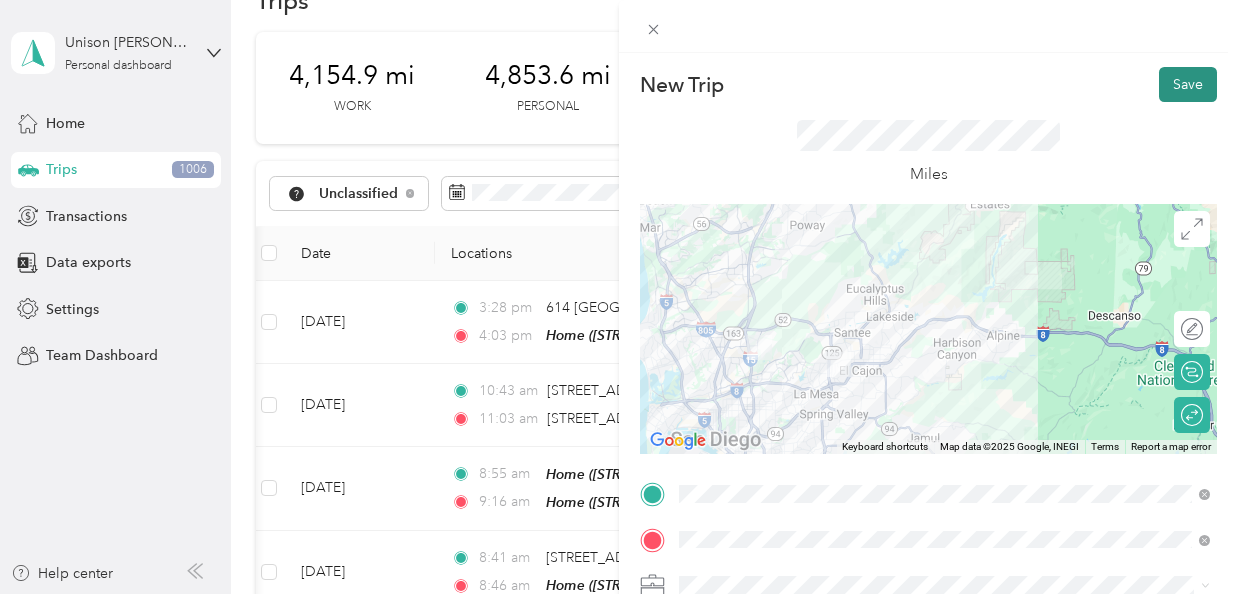 click on "Save" at bounding box center (1188, 84) 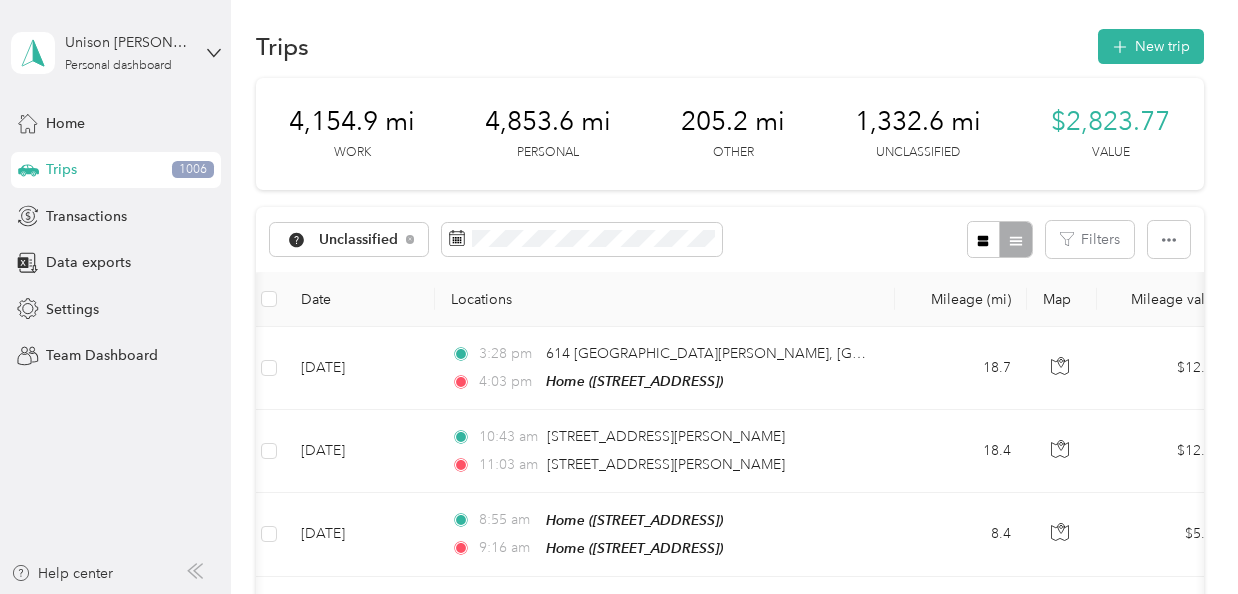 scroll, scrollTop: 12, scrollLeft: 0, axis: vertical 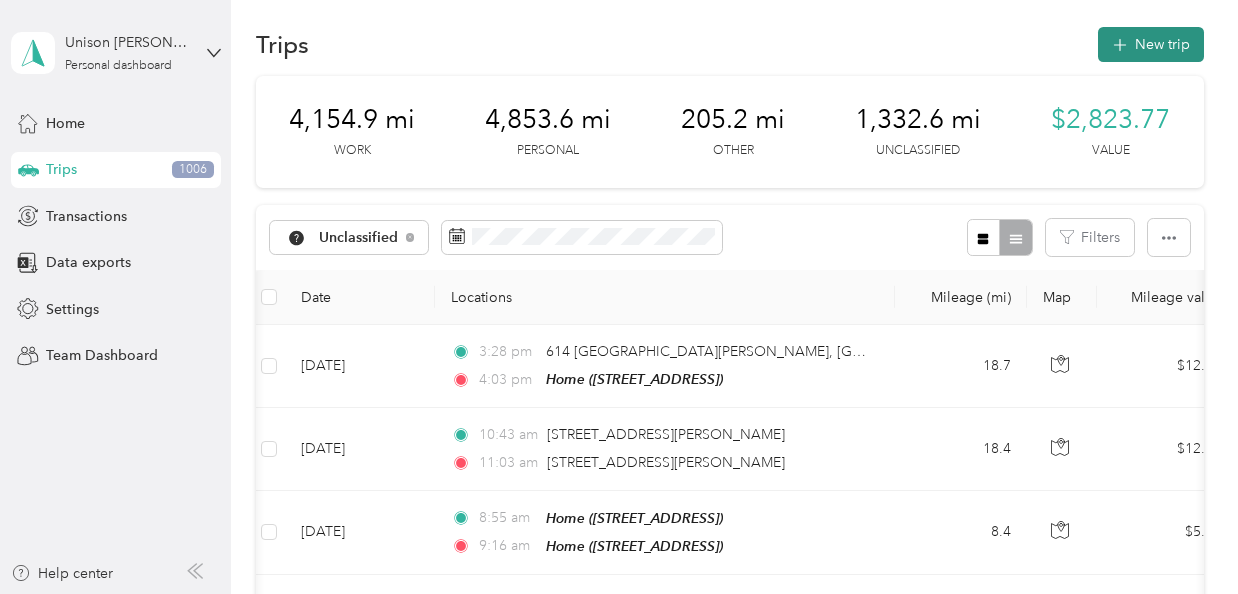 click on "New trip" at bounding box center (1151, 44) 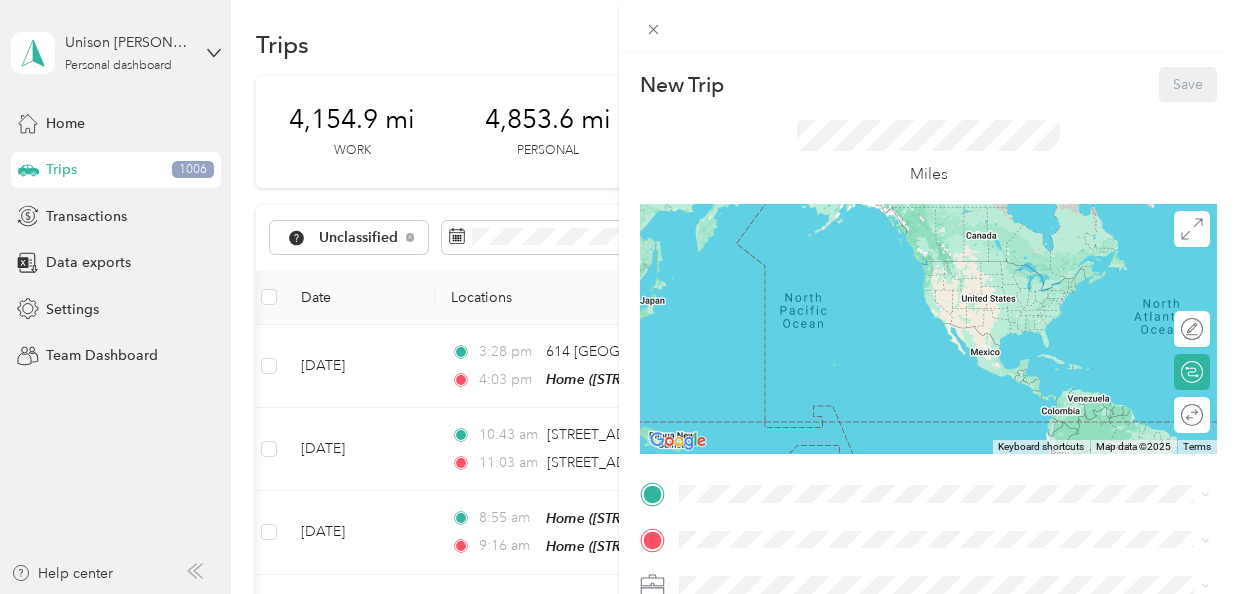 click on "Home [STREET_ADDRESS], San Diego, [GEOGRAPHIC_DATA], [GEOGRAPHIC_DATA]" at bounding box center [944, 274] 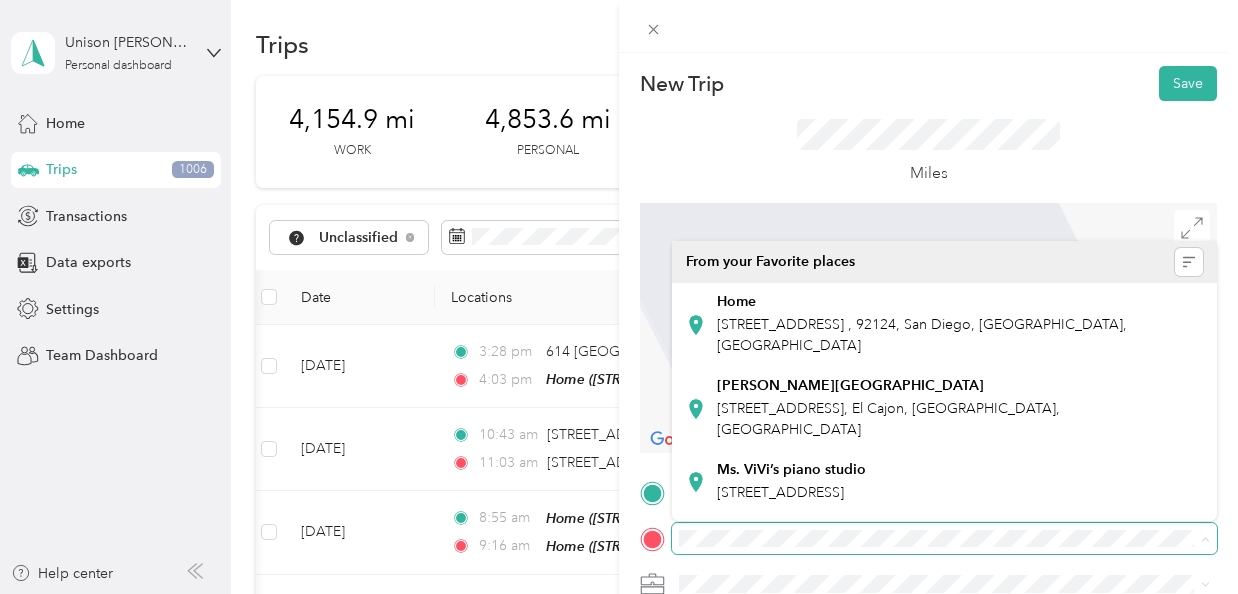 scroll, scrollTop: 5, scrollLeft: 0, axis: vertical 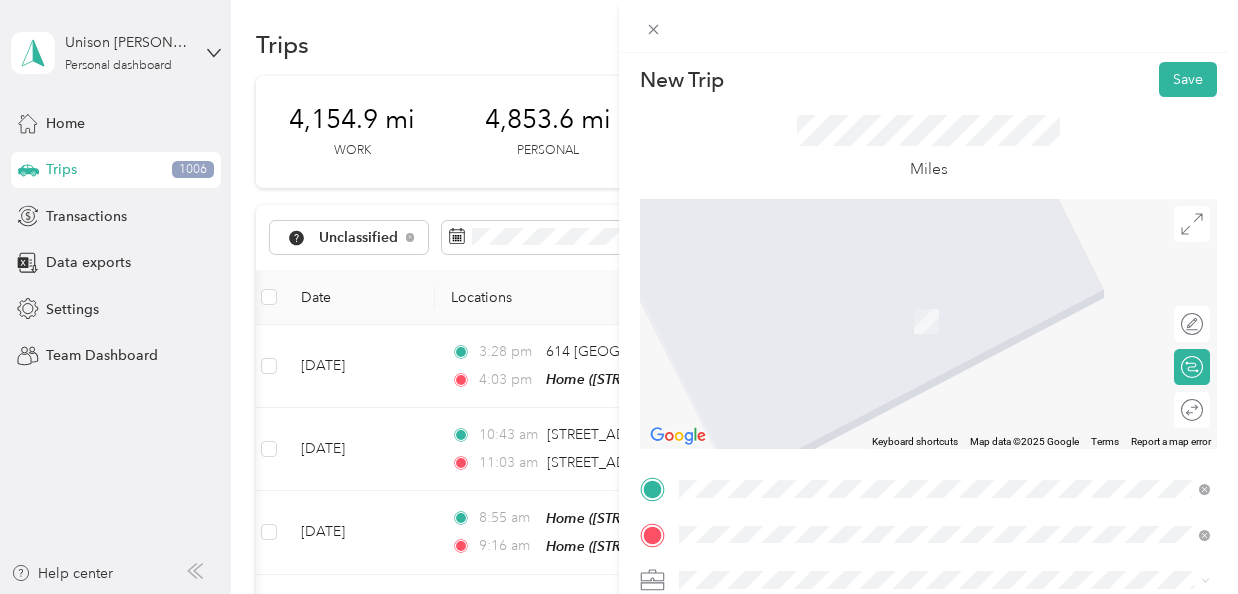 click on "[STREET_ADDRESS][US_STATE]" at bounding box center (944, 292) 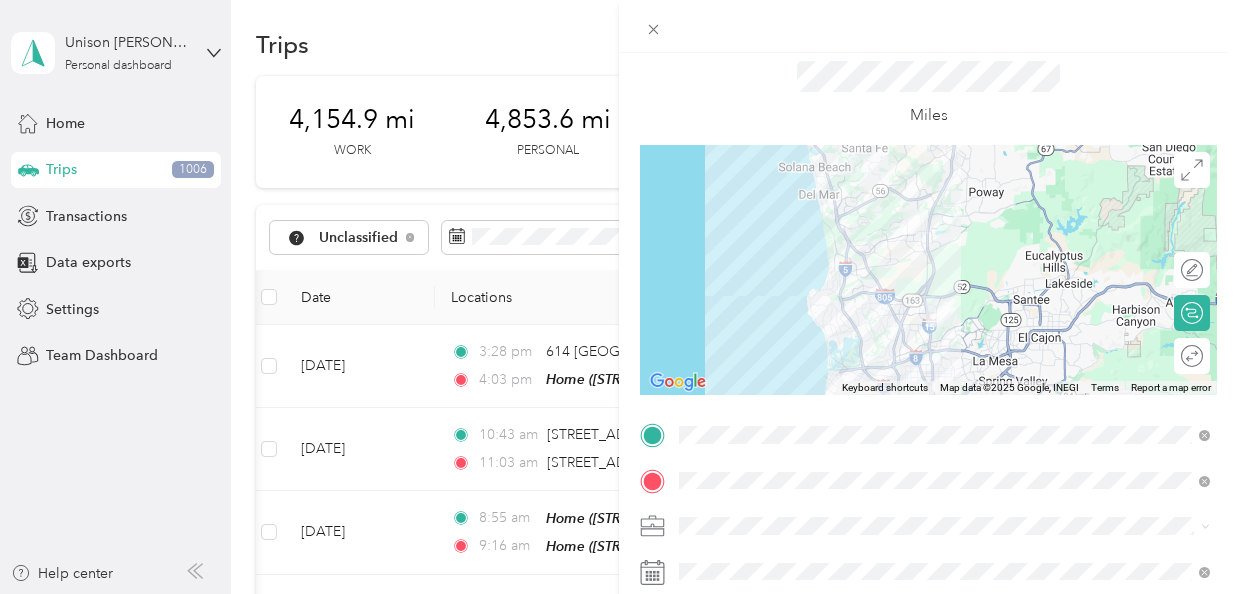 scroll, scrollTop: 69, scrollLeft: 0, axis: vertical 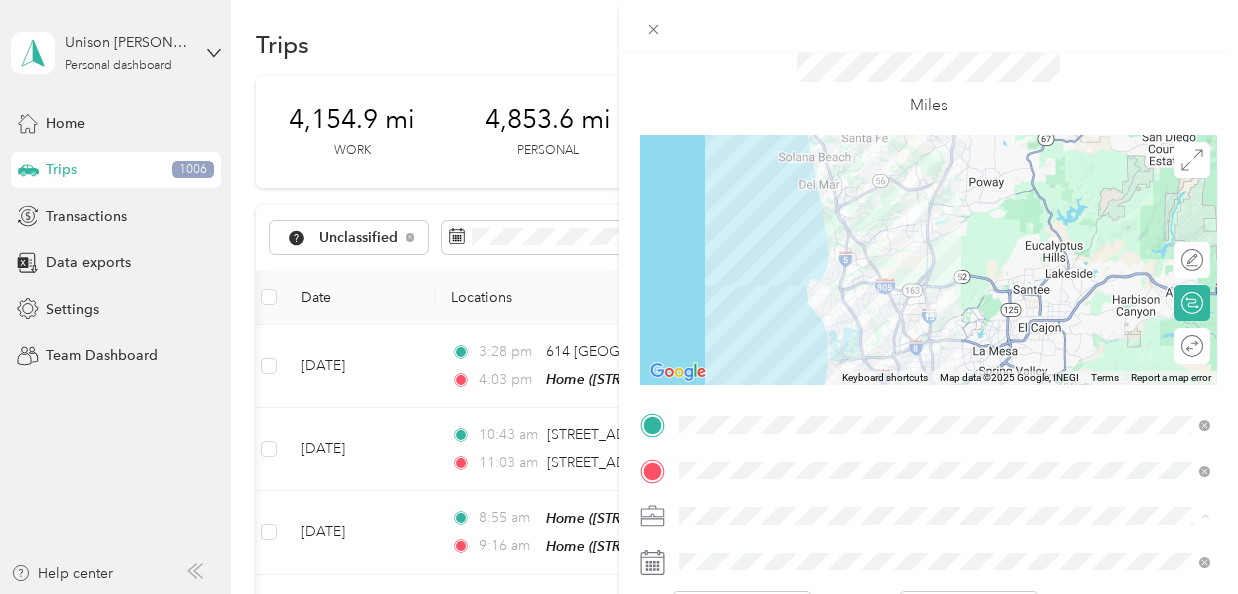 click on "Work" at bounding box center [944, 270] 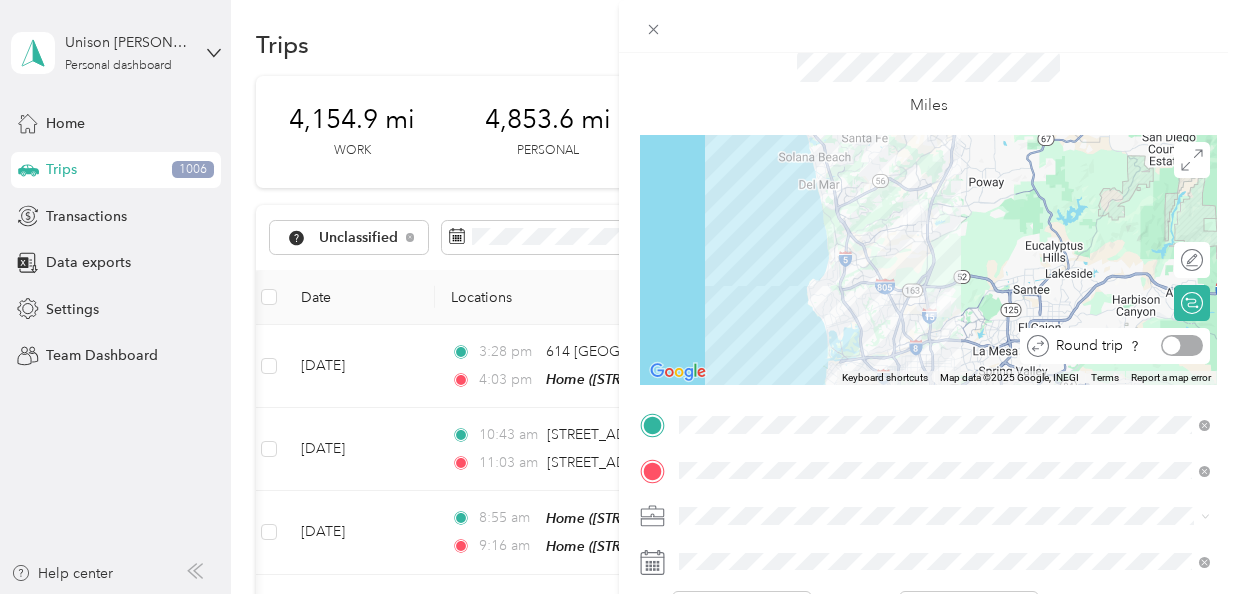 click on "Round trip" at bounding box center [1126, 345] 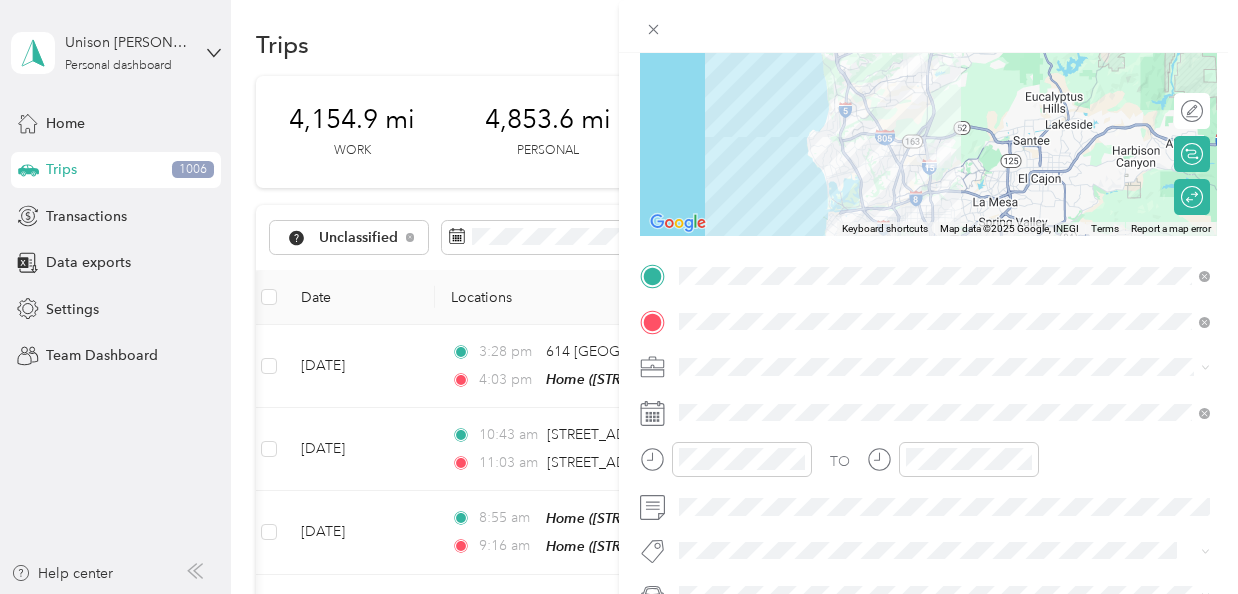 scroll, scrollTop: 282, scrollLeft: 0, axis: vertical 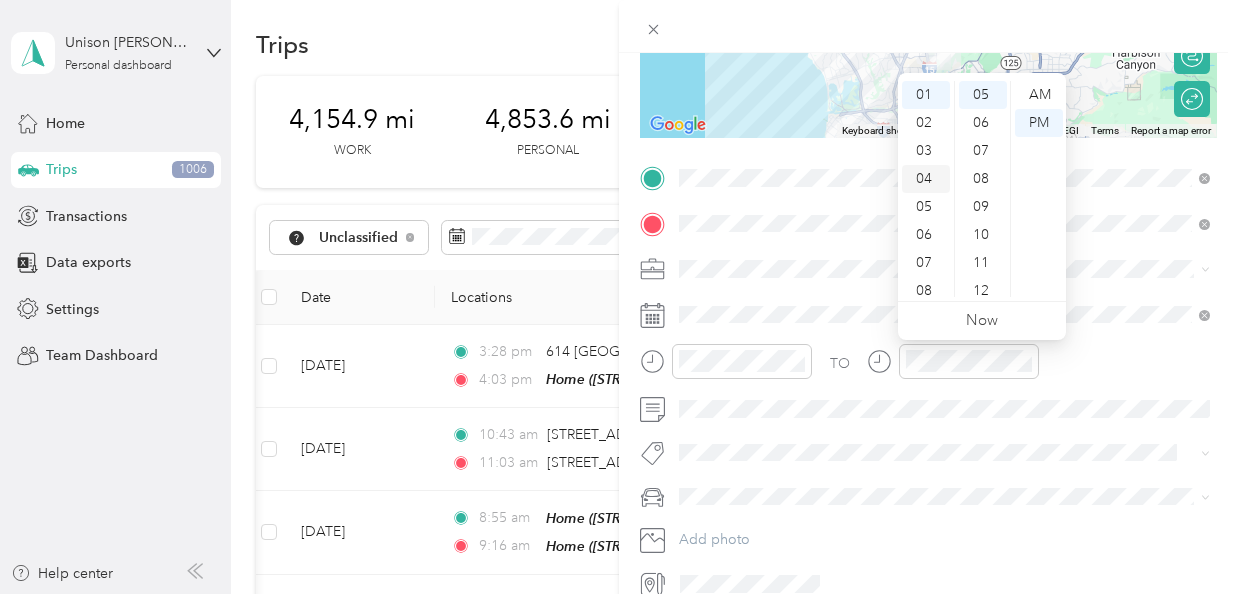click on "04" at bounding box center [926, 179] 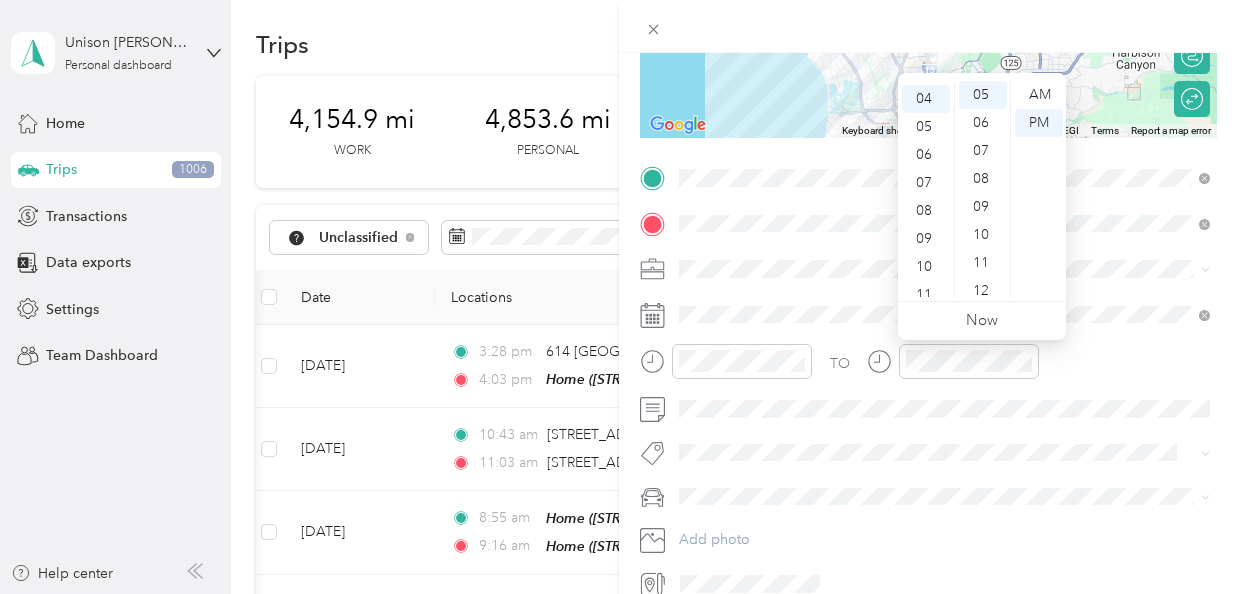 scroll, scrollTop: 112, scrollLeft: 0, axis: vertical 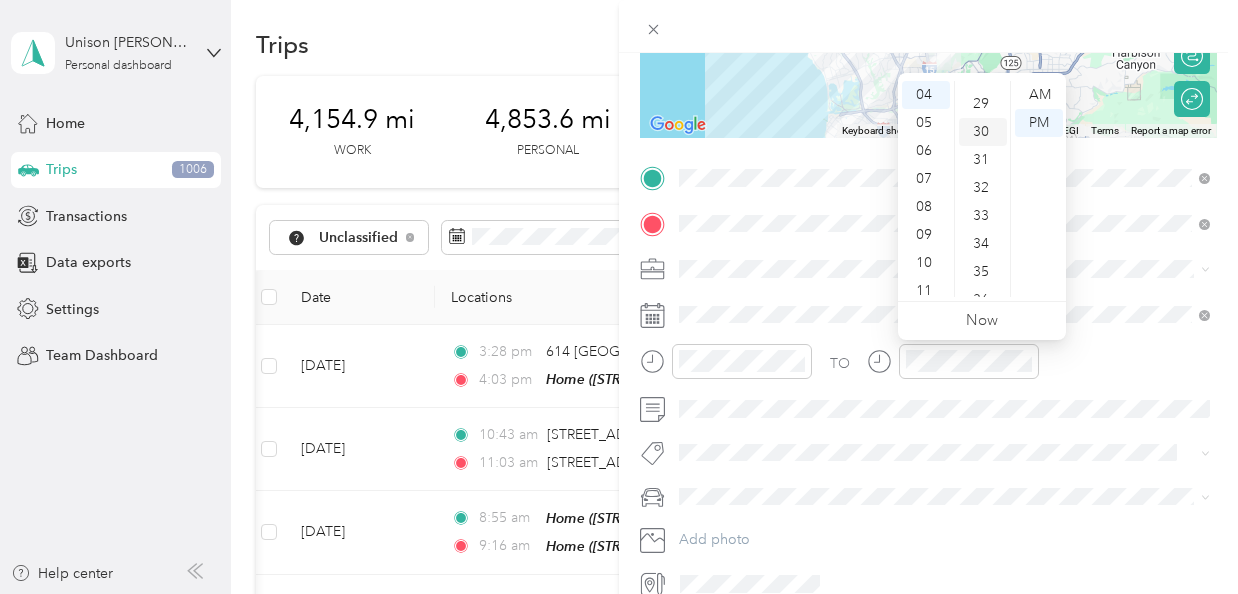 click on "30" at bounding box center (983, 132) 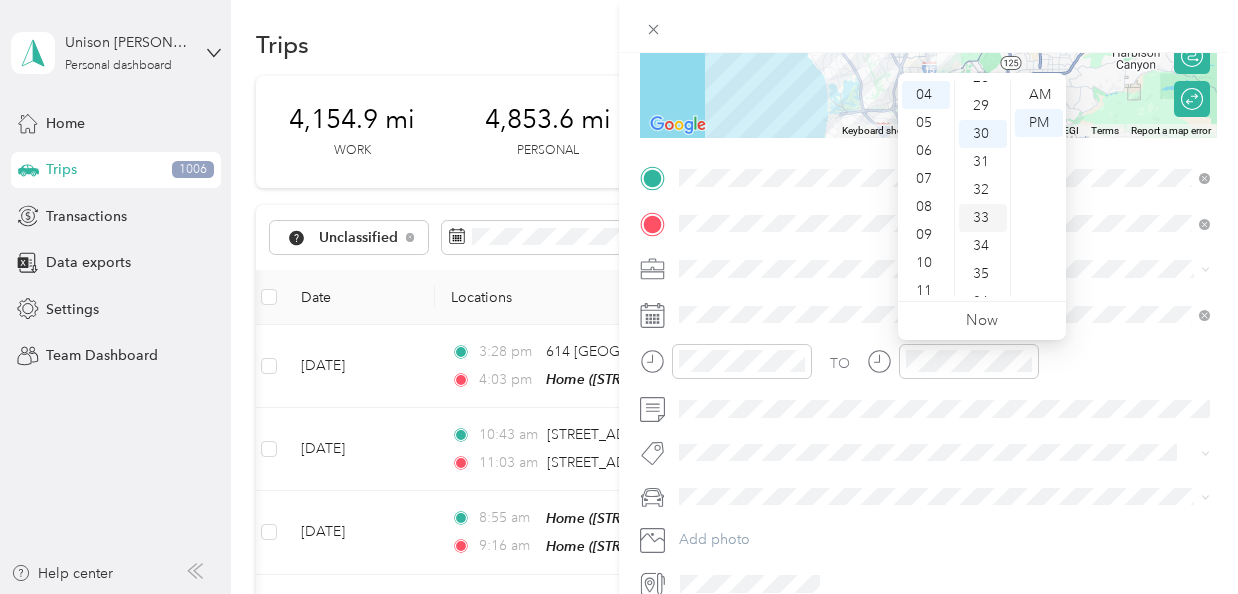 scroll, scrollTop: 791, scrollLeft: 0, axis: vertical 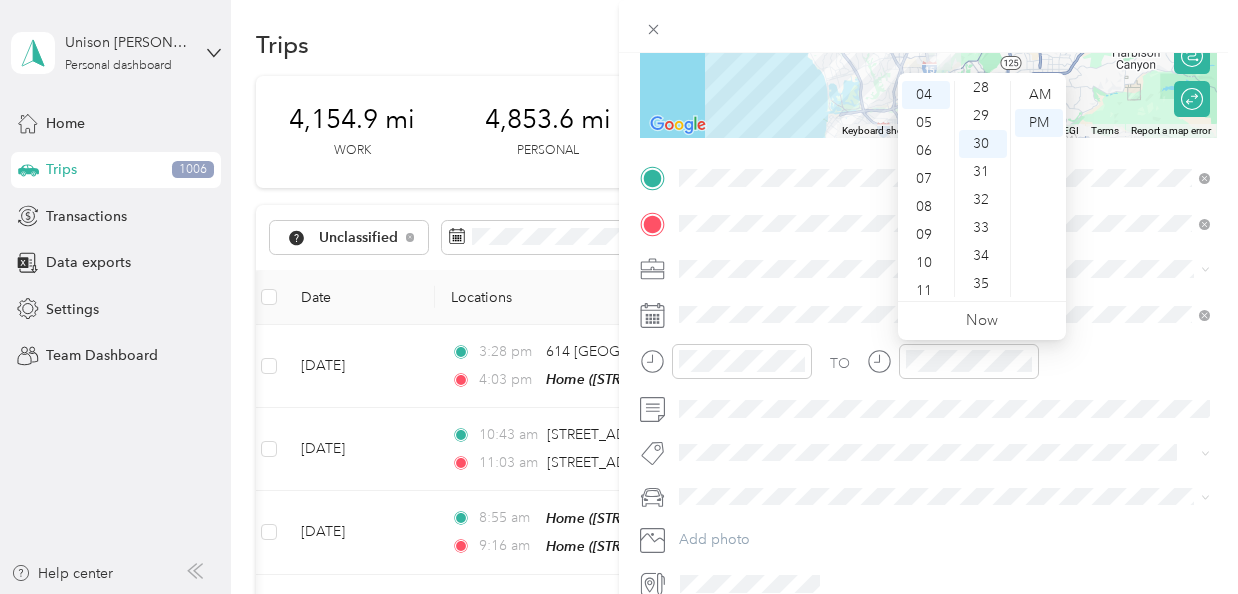 click at bounding box center [944, 269] 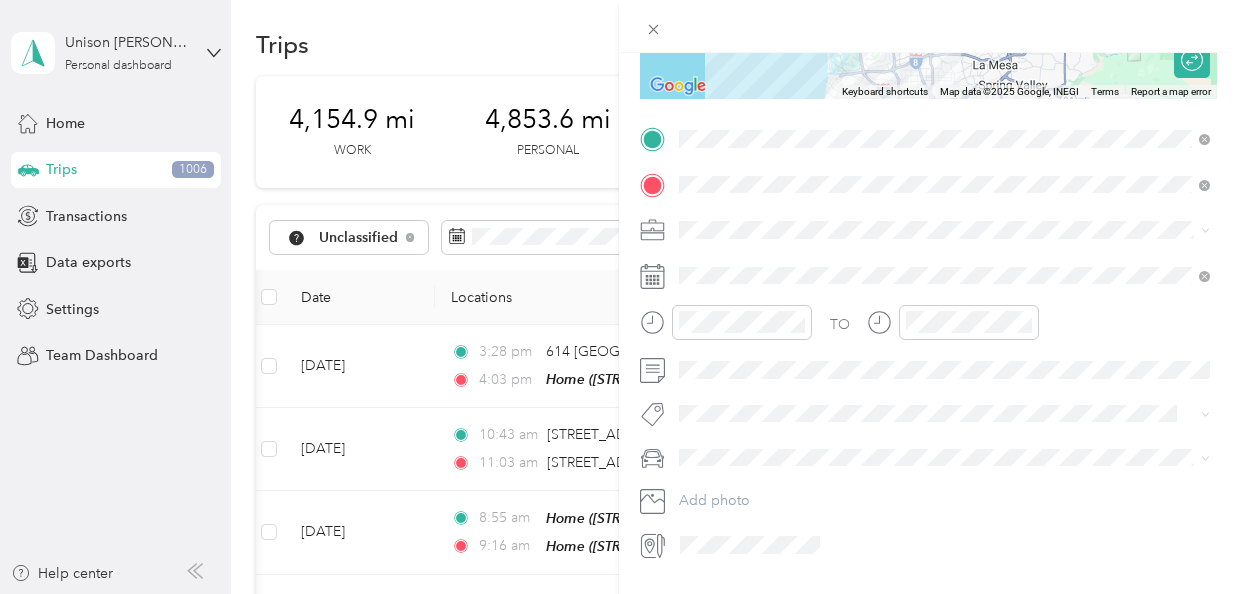 scroll, scrollTop: 395, scrollLeft: 0, axis: vertical 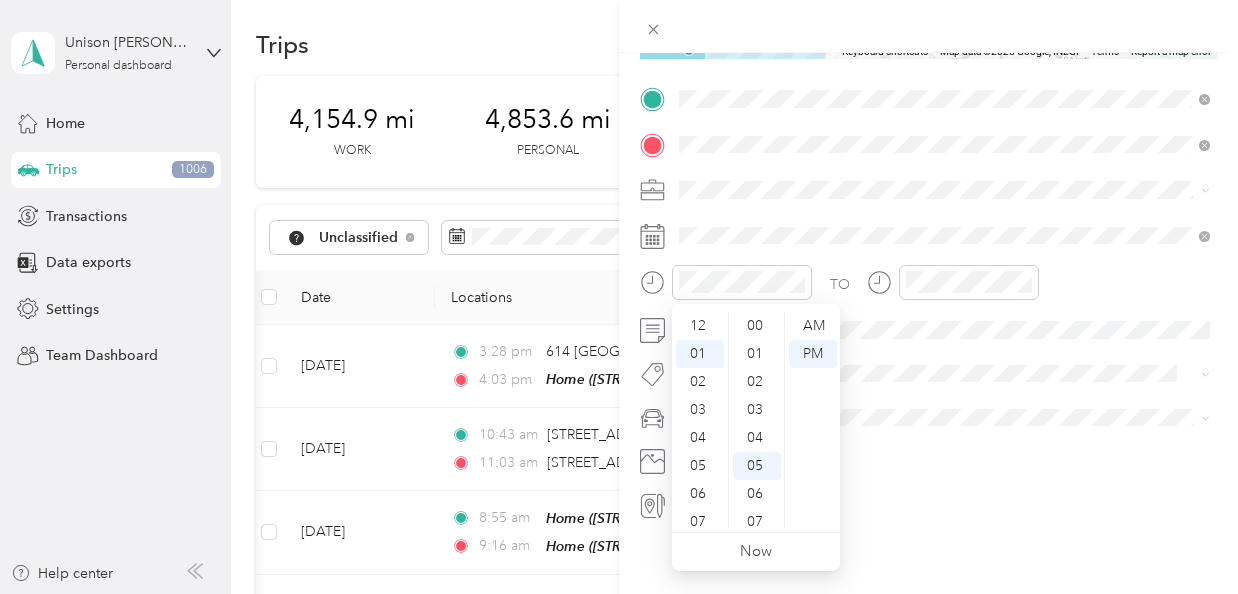 click at bounding box center (944, 418) 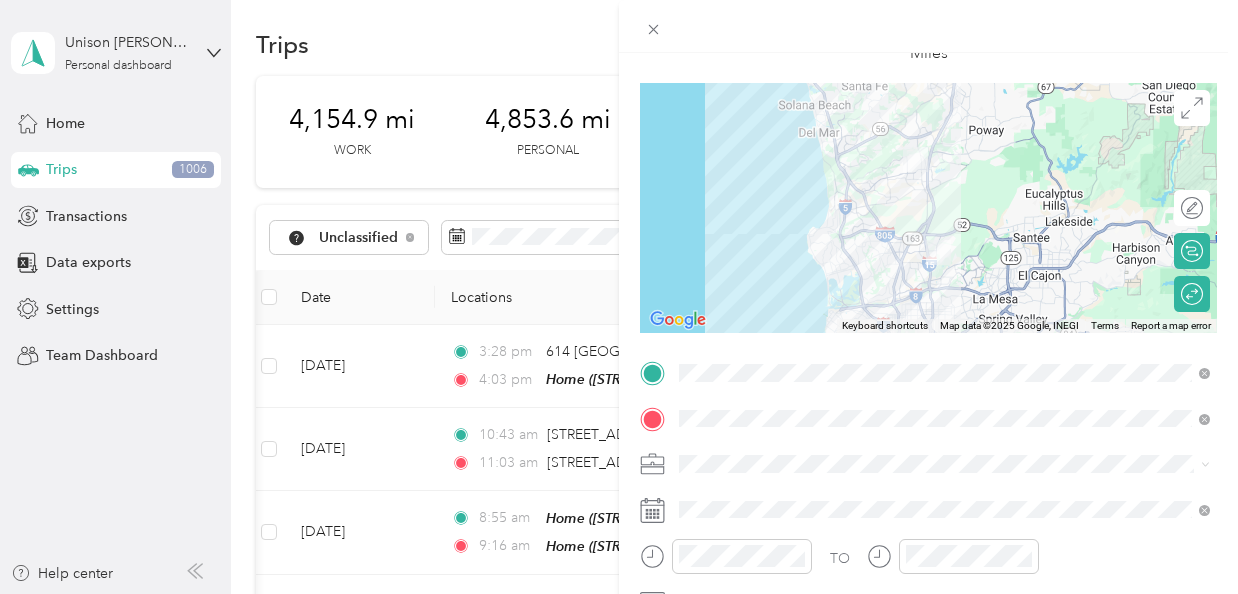 scroll, scrollTop: 0, scrollLeft: 0, axis: both 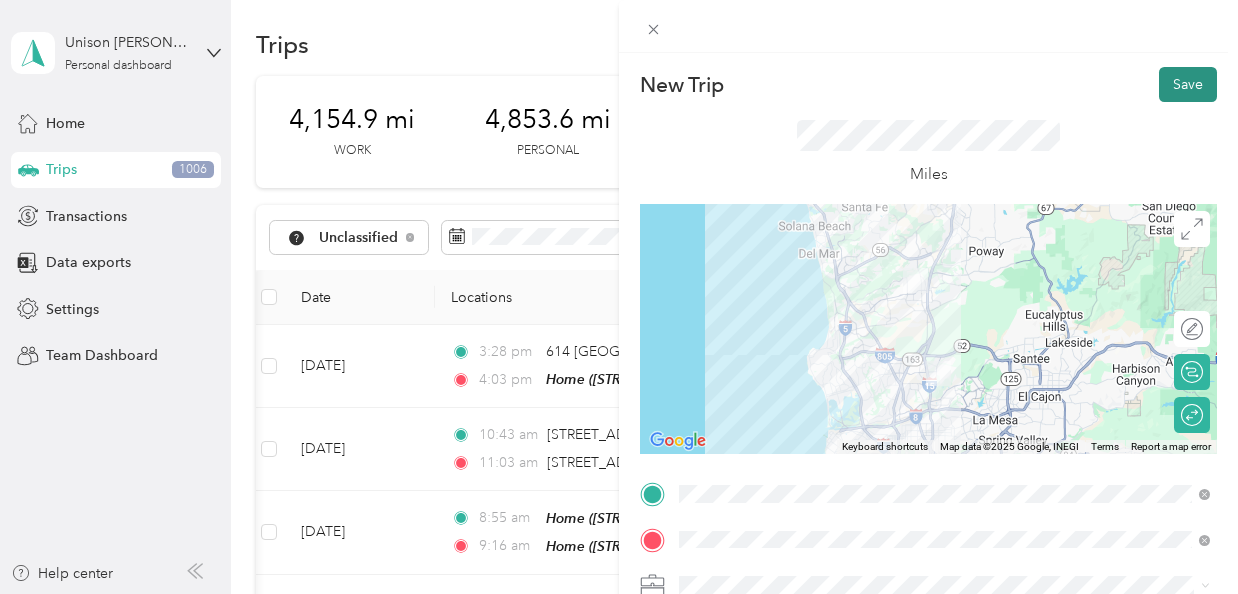 click on "Save" at bounding box center (1188, 84) 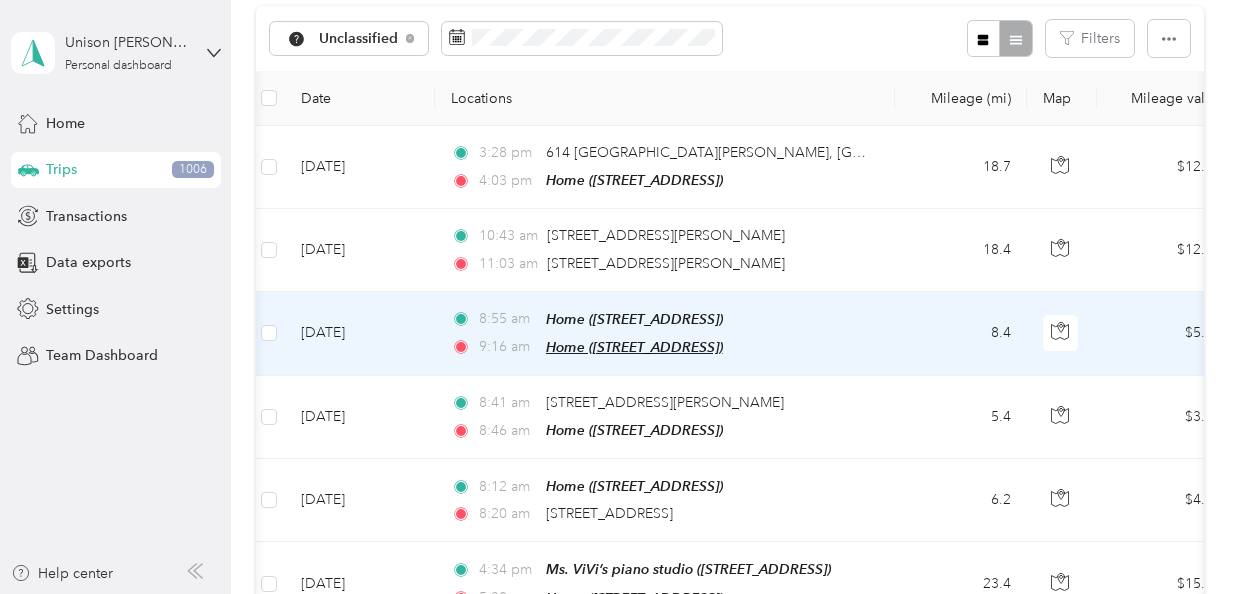 scroll, scrollTop: 204, scrollLeft: 0, axis: vertical 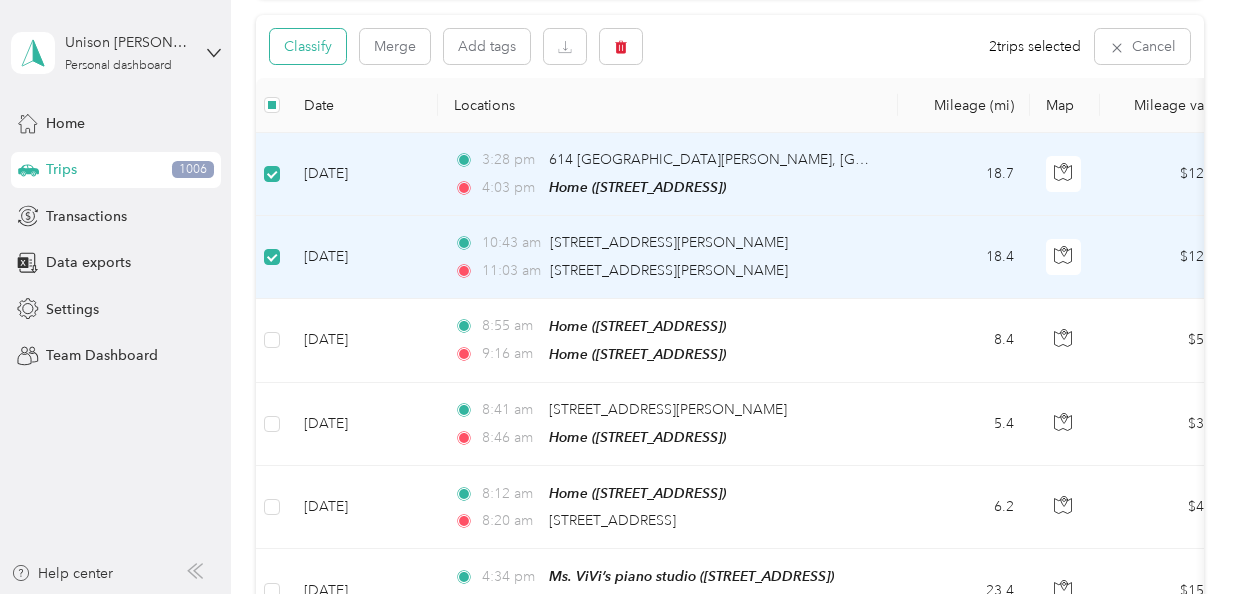 click on "Classify" at bounding box center (308, 46) 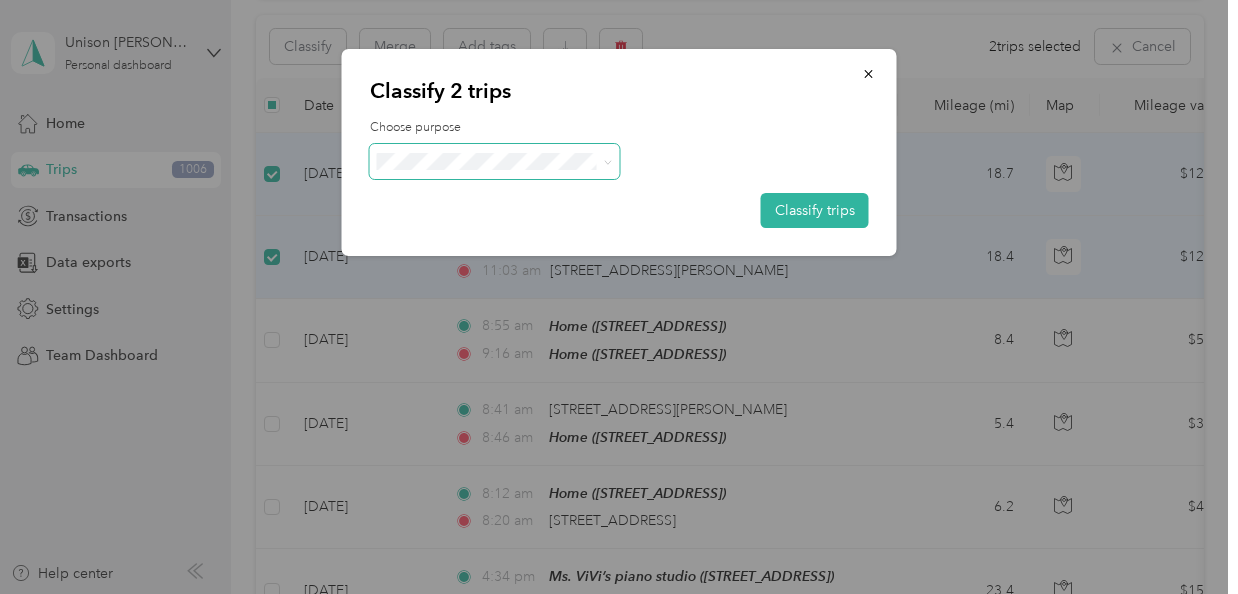 click 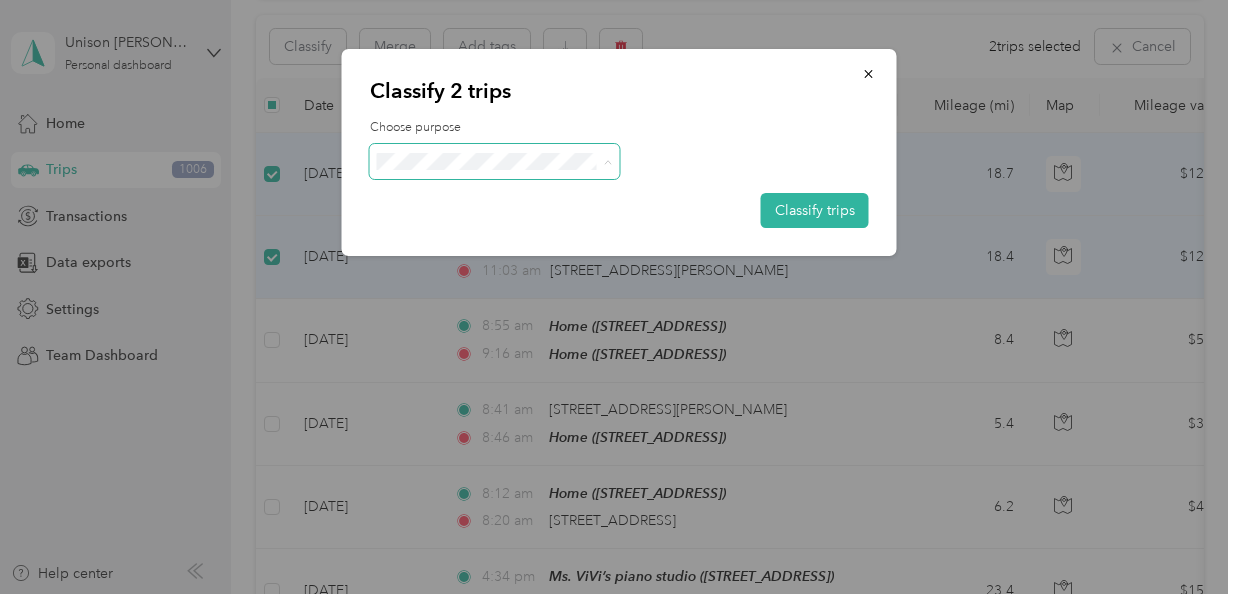 click on "Work Personal Other Charity Medical Moving Commute" at bounding box center [495, 303] 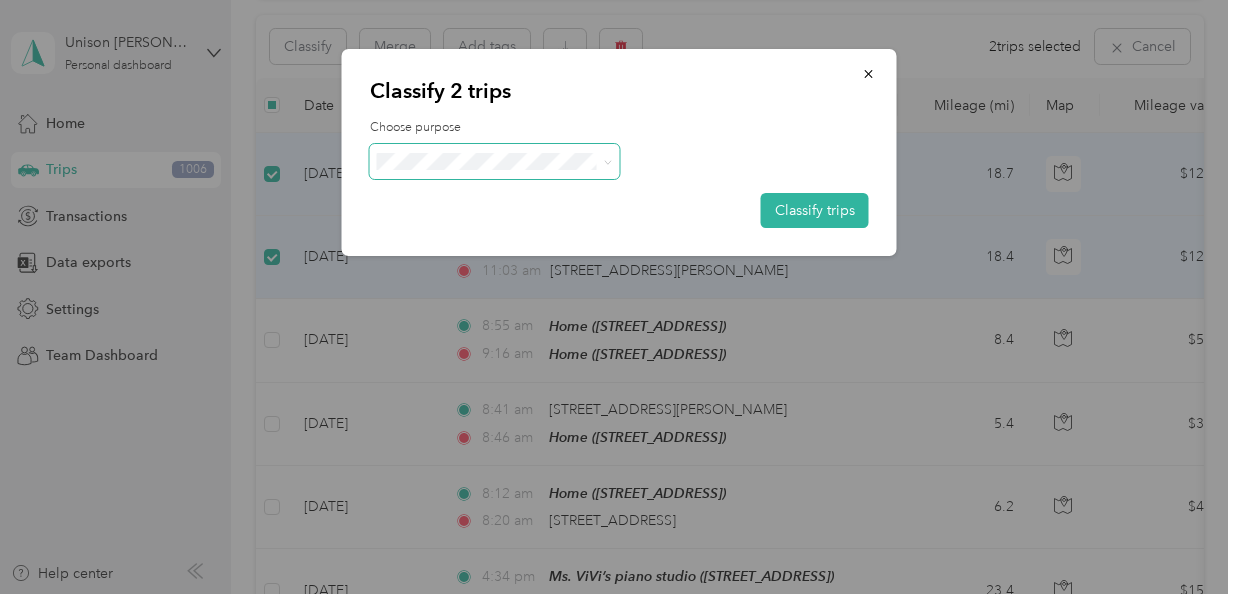 click 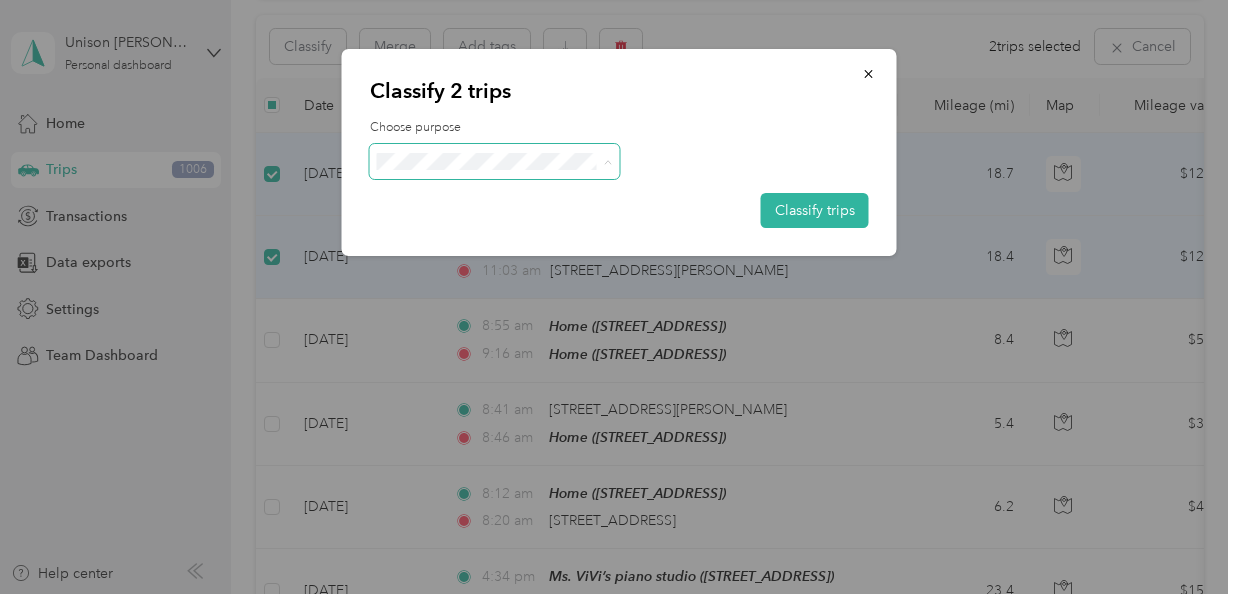 click on "Work" at bounding box center [512, 198] 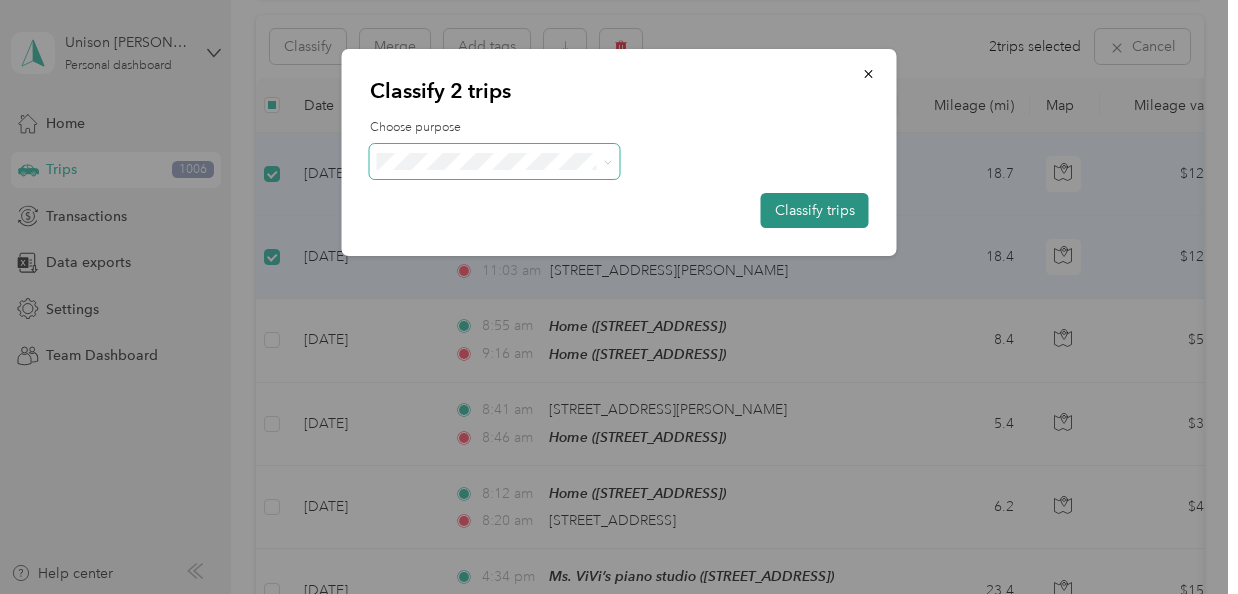 click on "Classify trips" at bounding box center (815, 210) 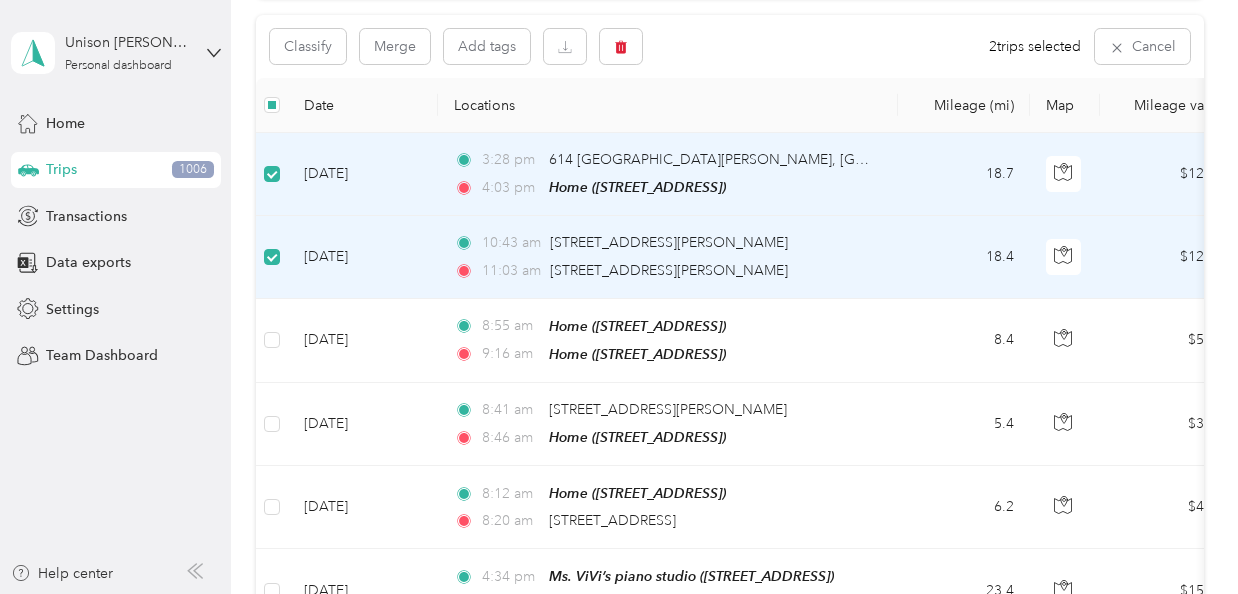 scroll, scrollTop: 204, scrollLeft: 0, axis: vertical 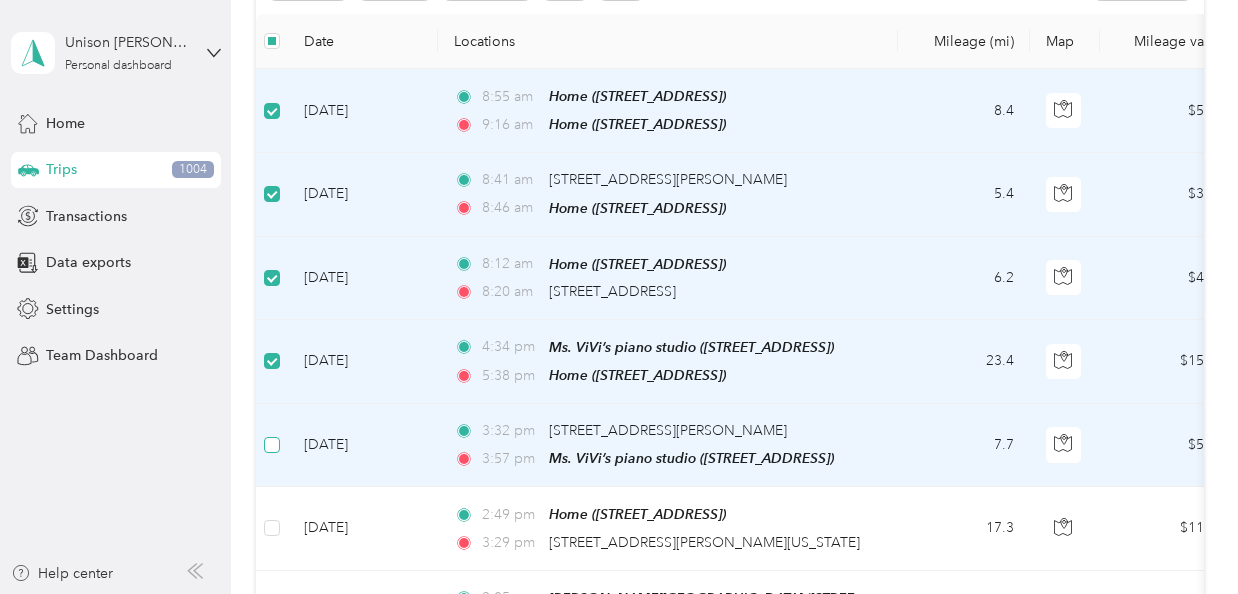 click at bounding box center [272, 445] 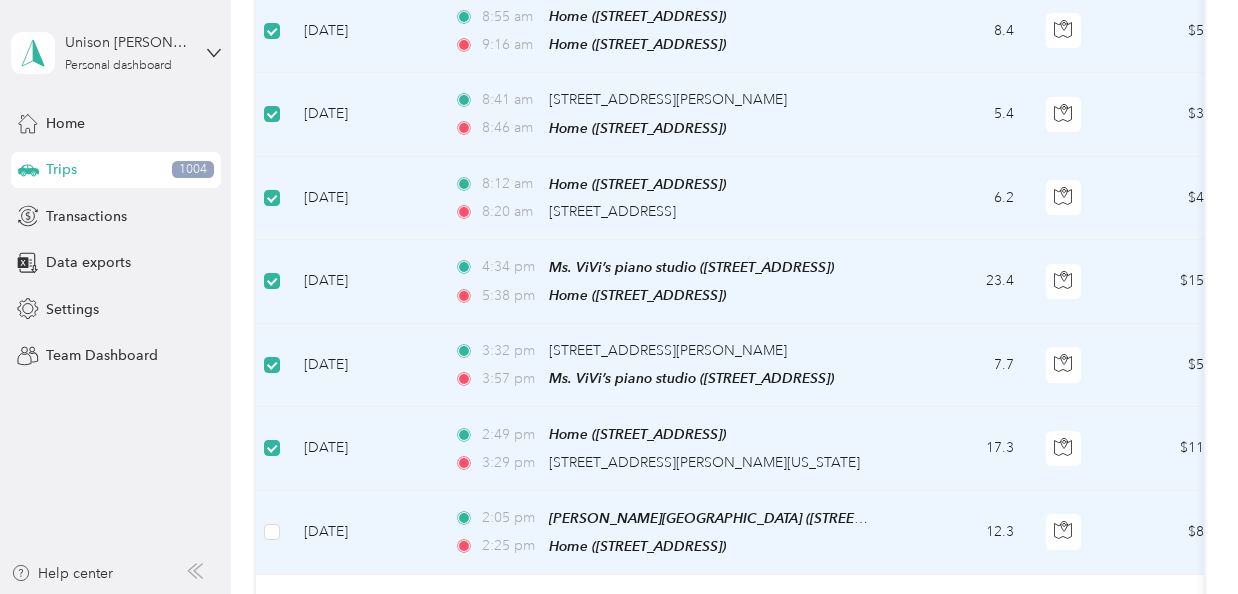 scroll, scrollTop: 100, scrollLeft: 0, axis: vertical 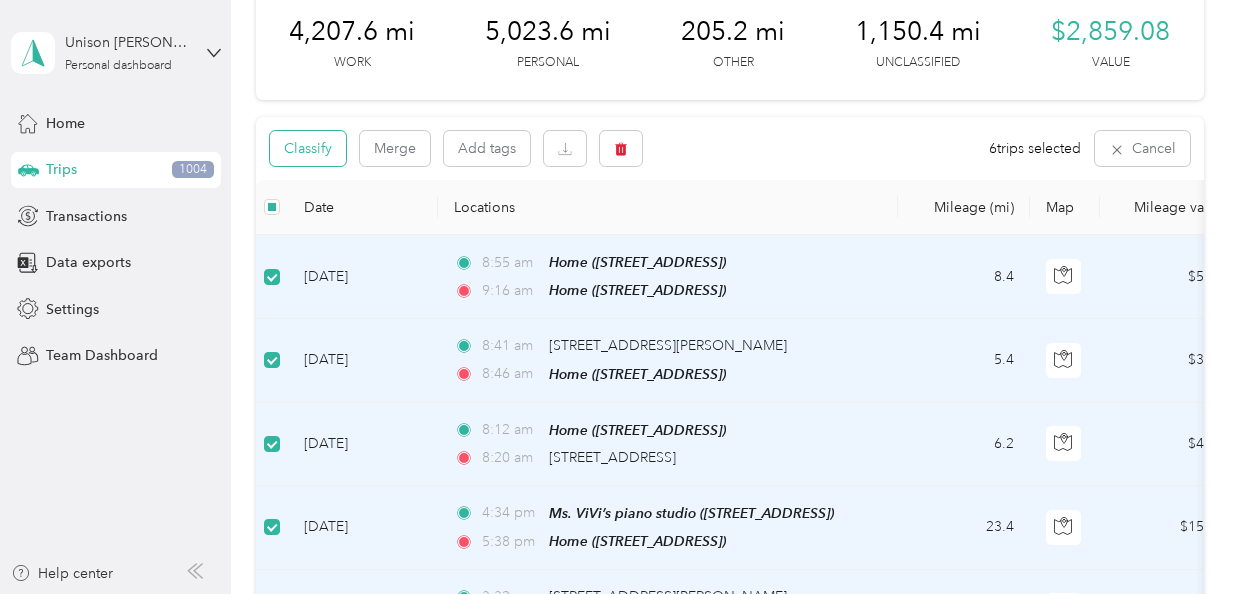 click on "Classify" at bounding box center [308, 148] 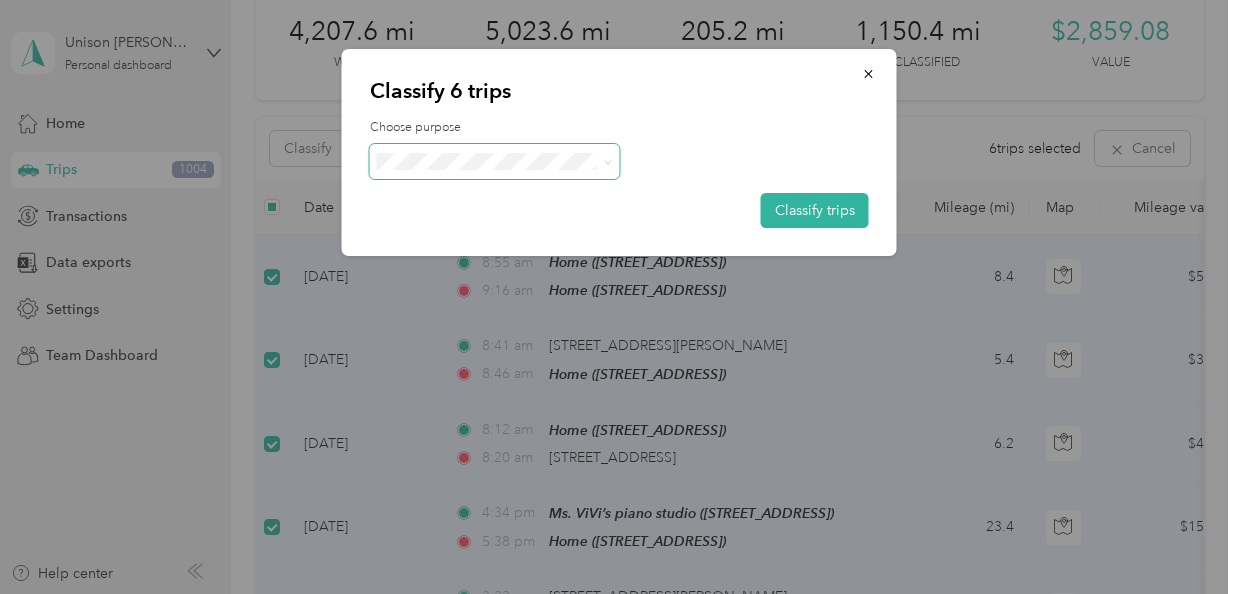 click at bounding box center [495, 161] 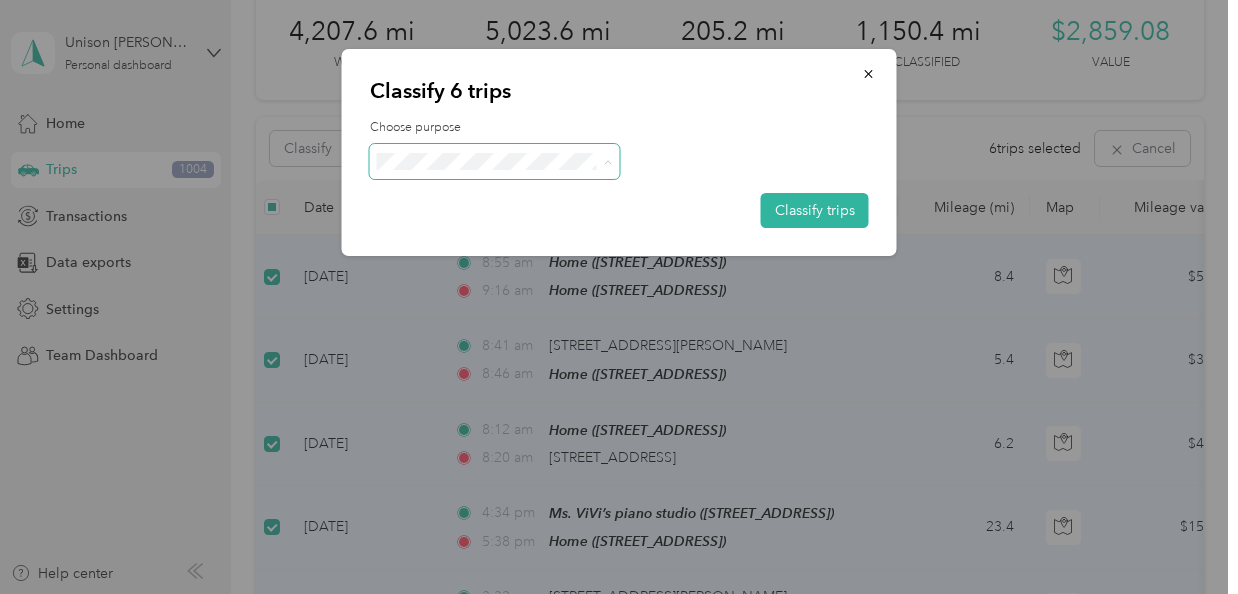click on "Personal" at bounding box center (512, 233) 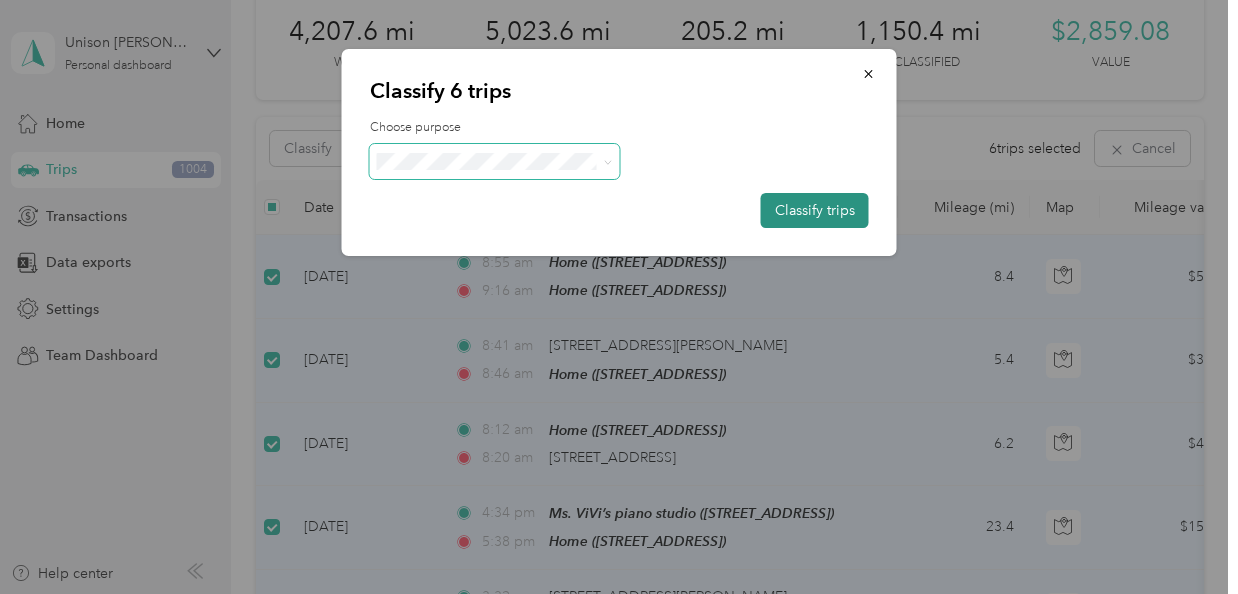 click on "Classify trips" at bounding box center (815, 210) 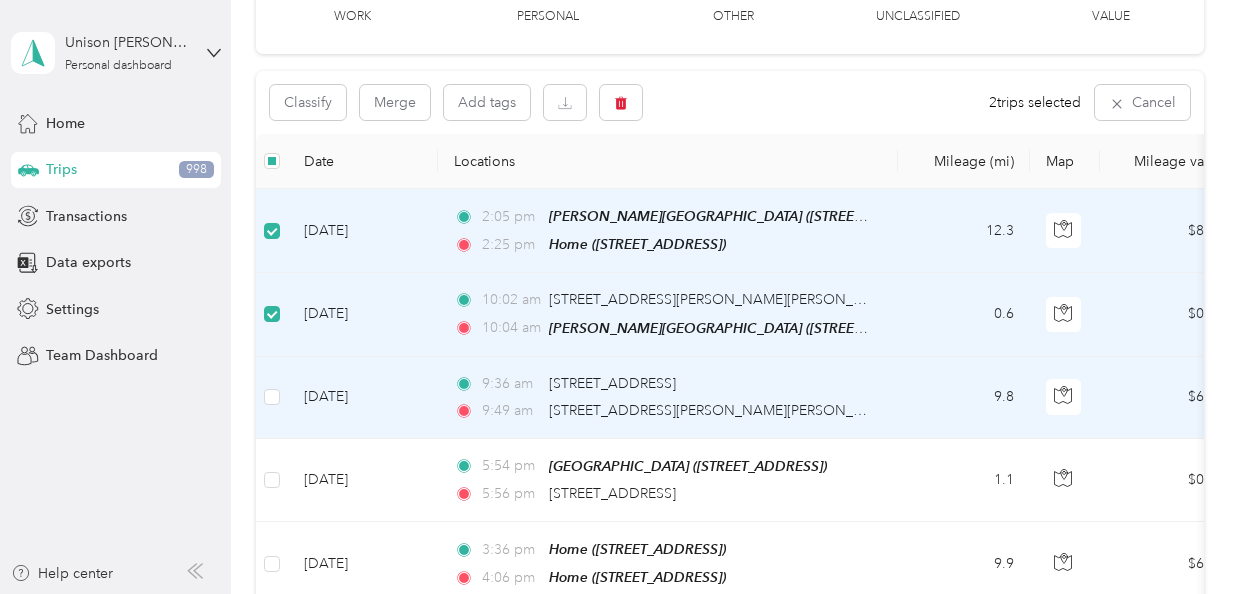 scroll, scrollTop: 153, scrollLeft: 0, axis: vertical 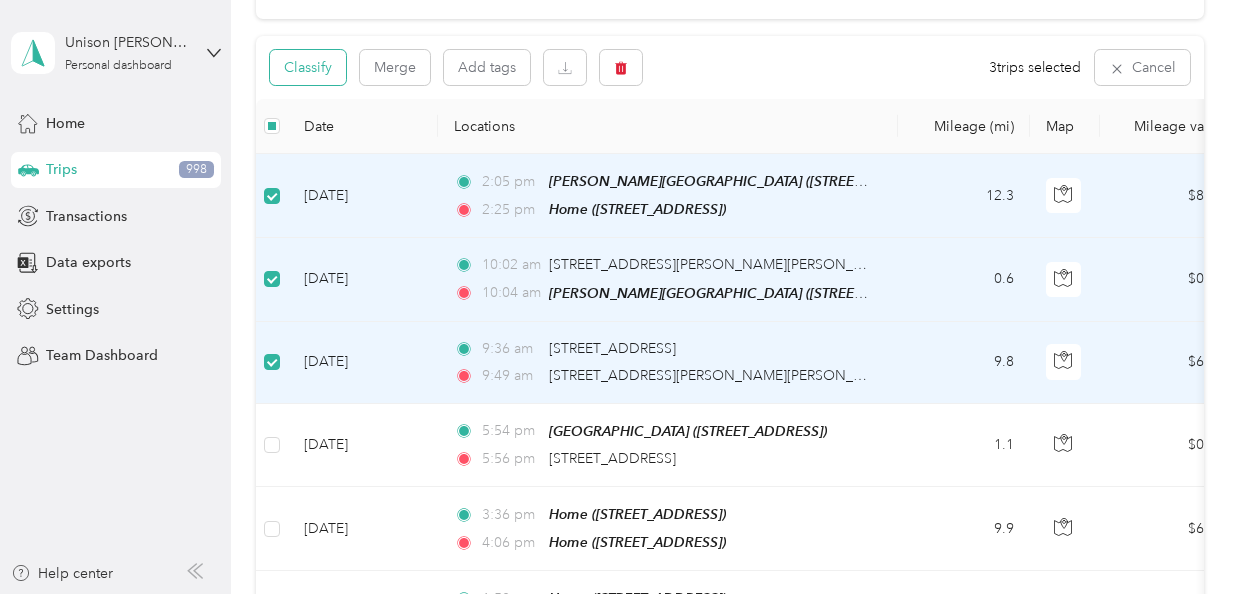 click on "Classify" at bounding box center (308, 67) 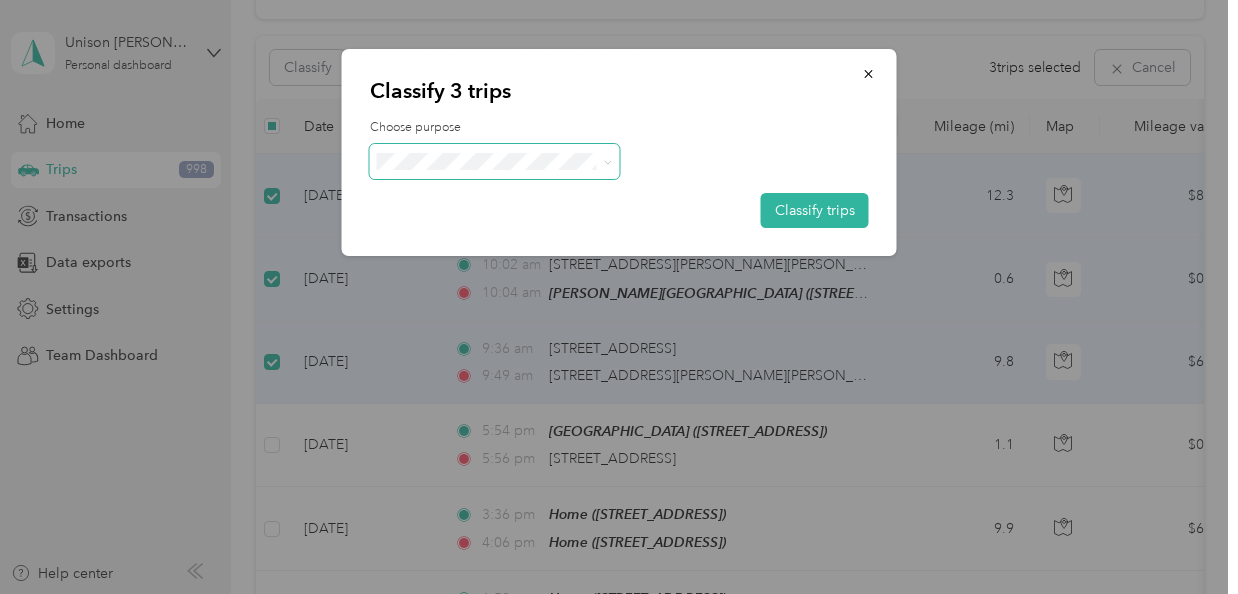 click 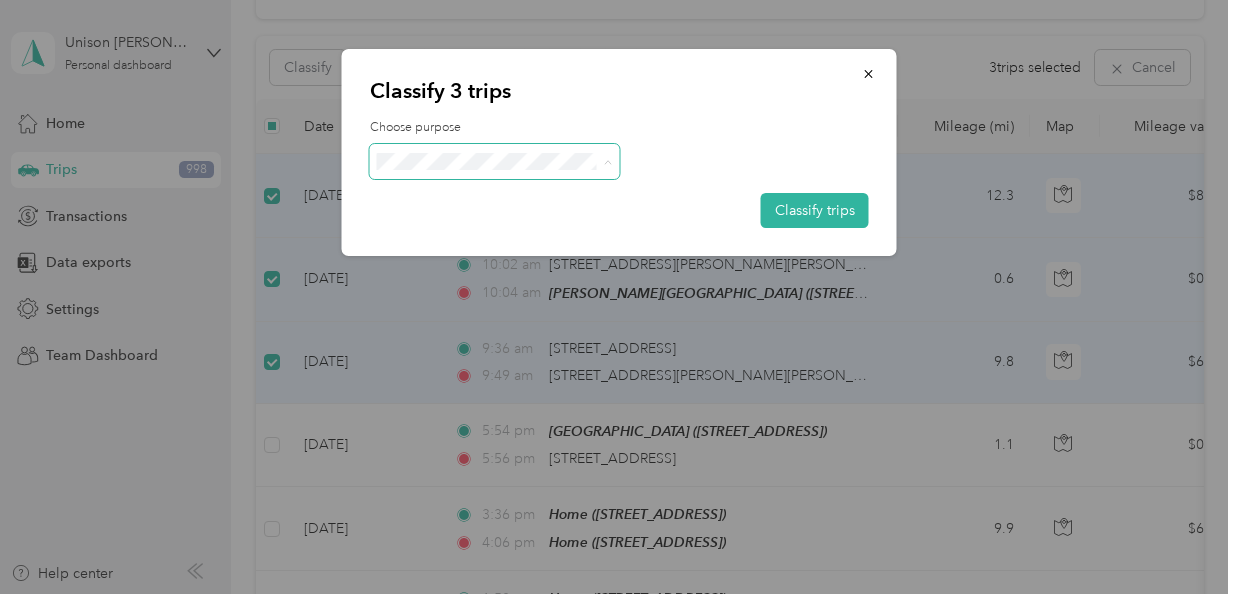 click on "Work" at bounding box center (512, 198) 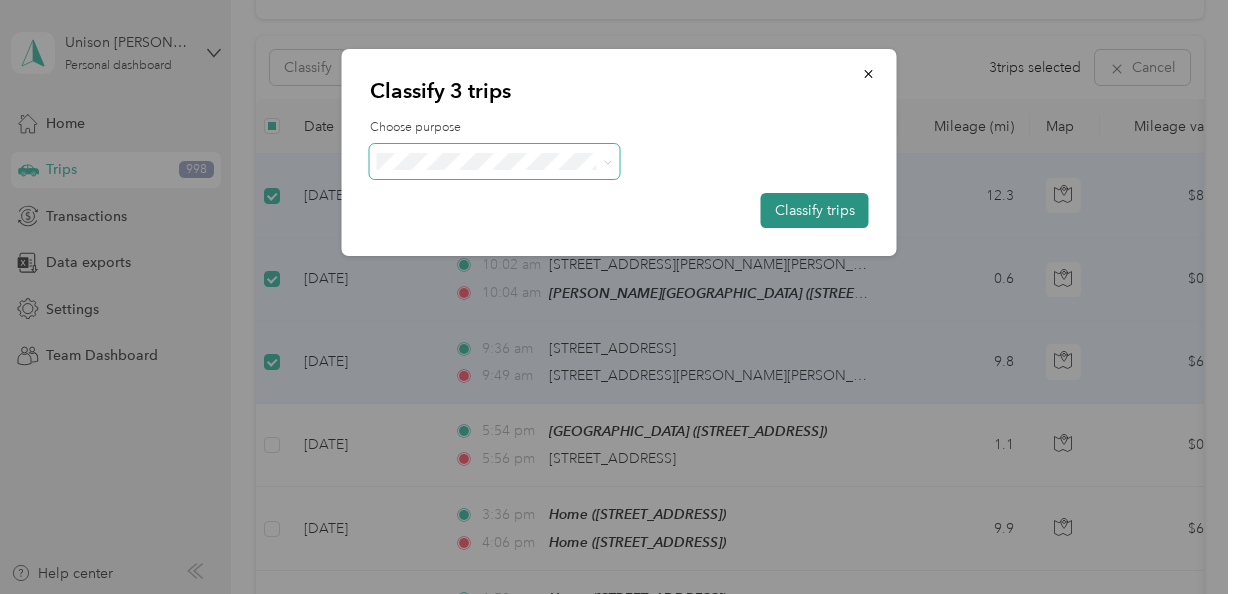 click on "Classify trips" at bounding box center [815, 210] 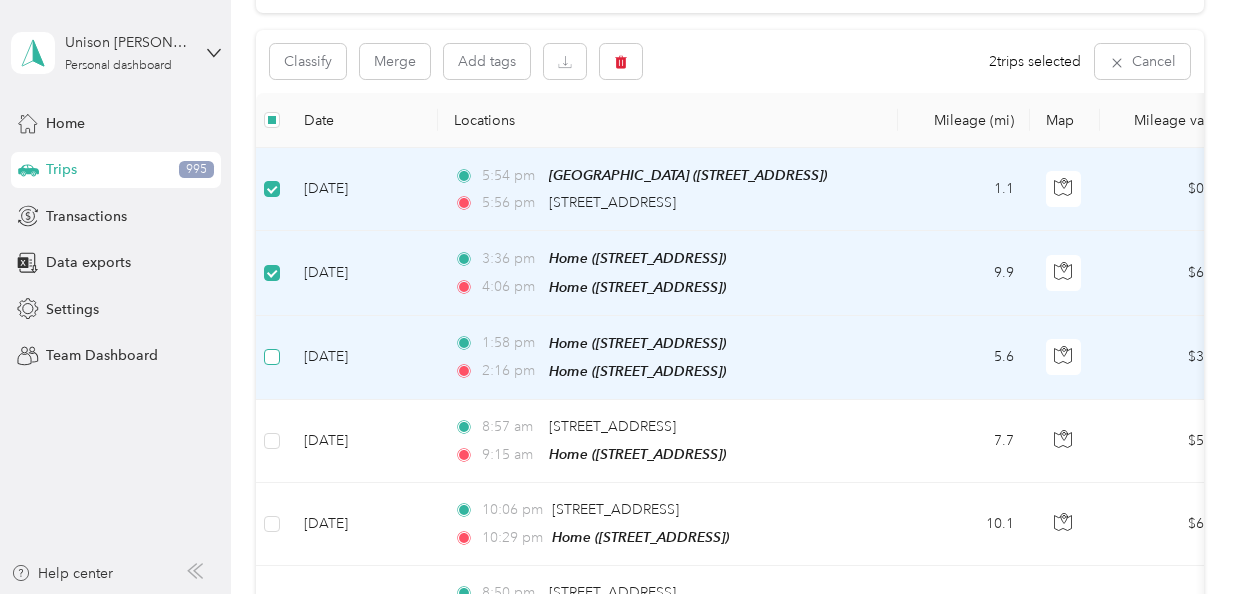 scroll, scrollTop: 191, scrollLeft: 0, axis: vertical 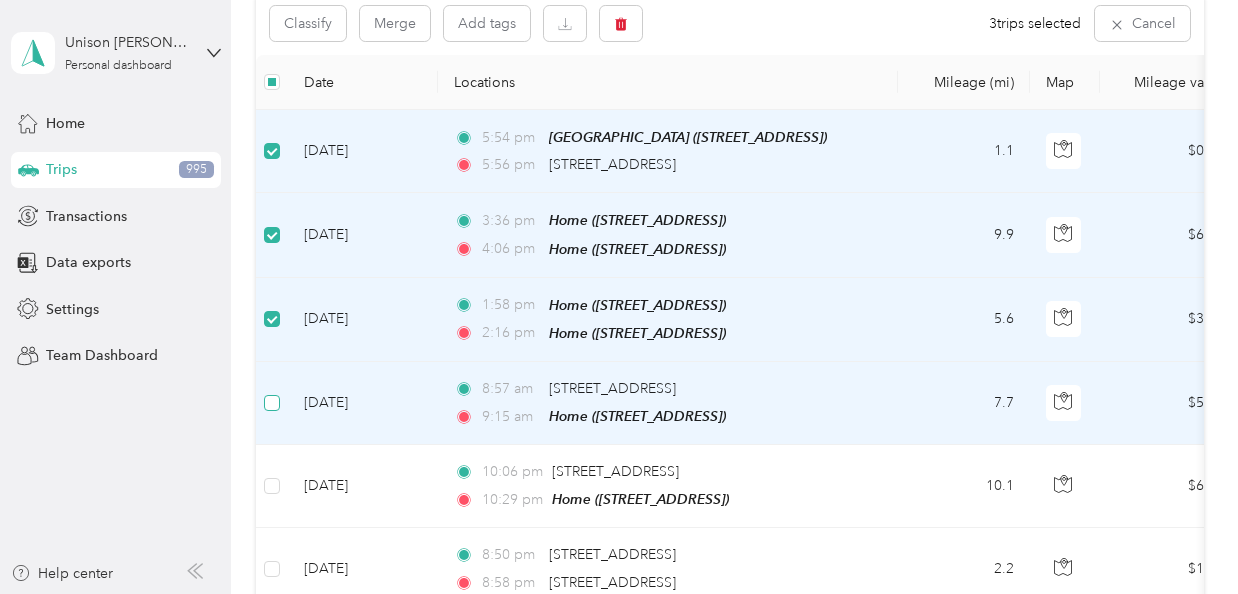 click at bounding box center [272, 403] 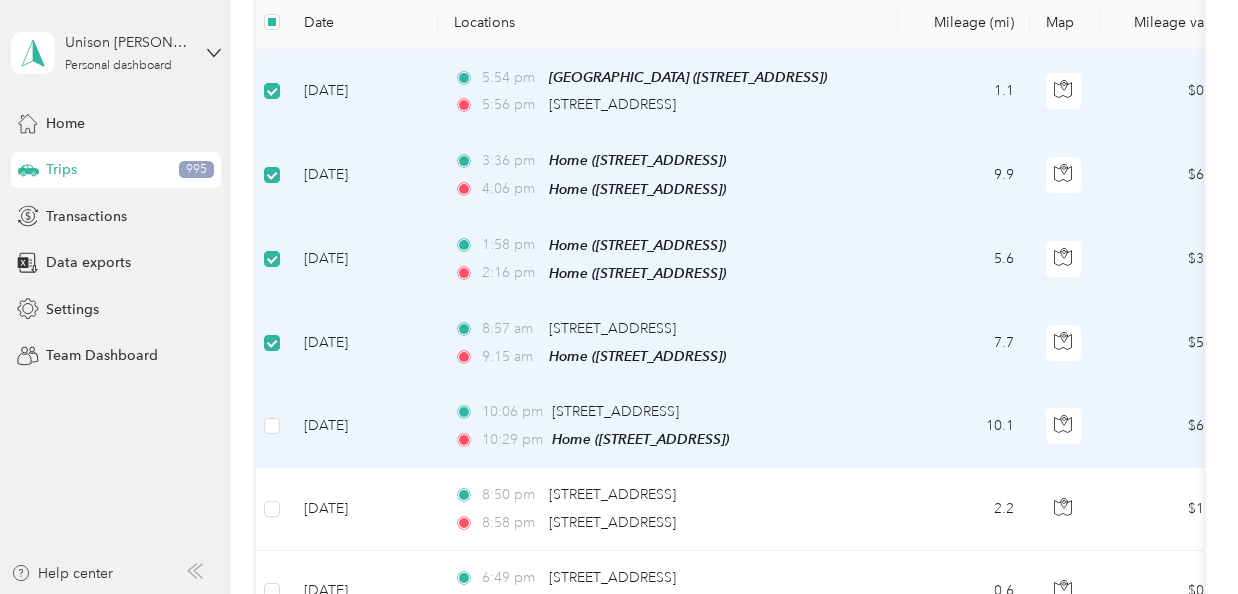 scroll, scrollTop: 291, scrollLeft: 0, axis: vertical 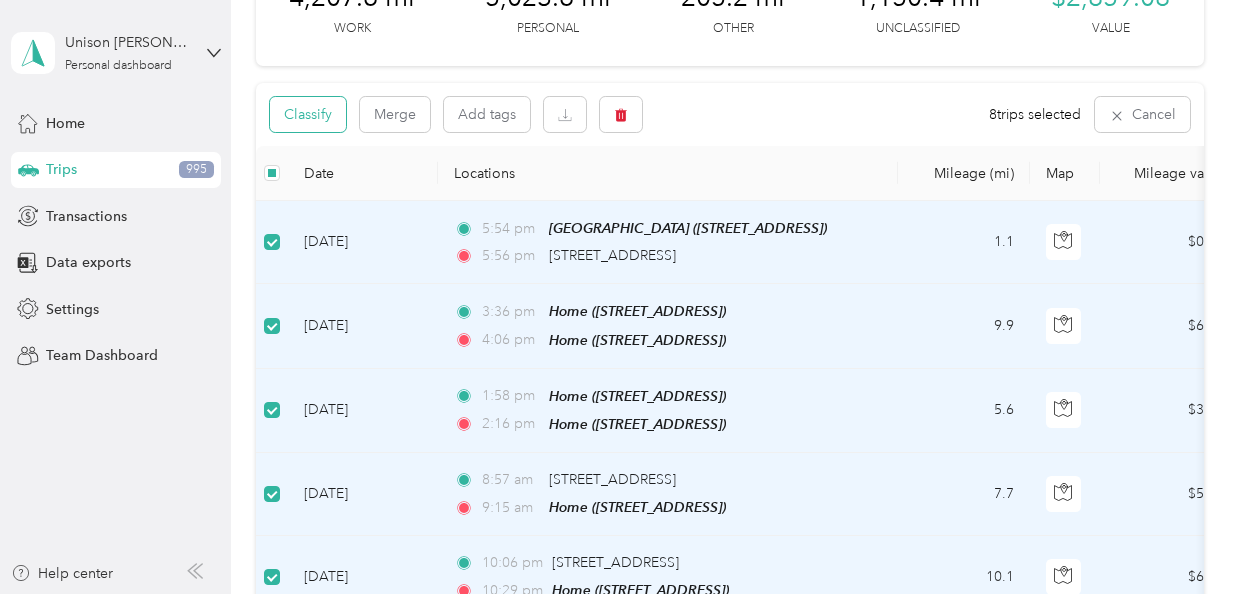 click on "Classify" at bounding box center [308, 114] 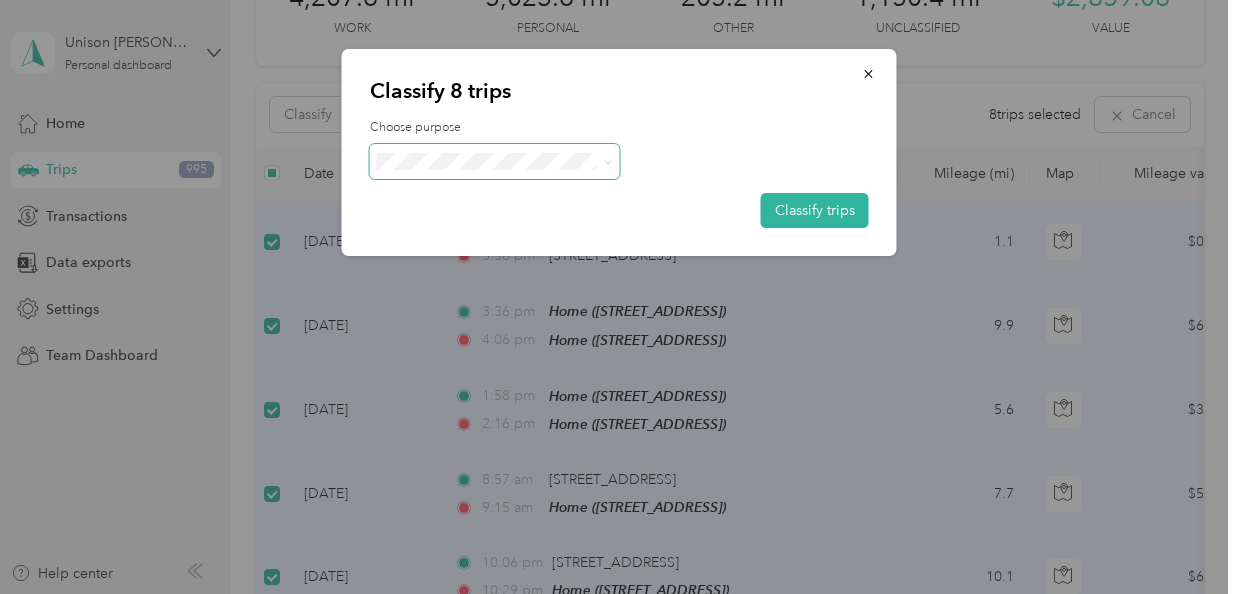 click 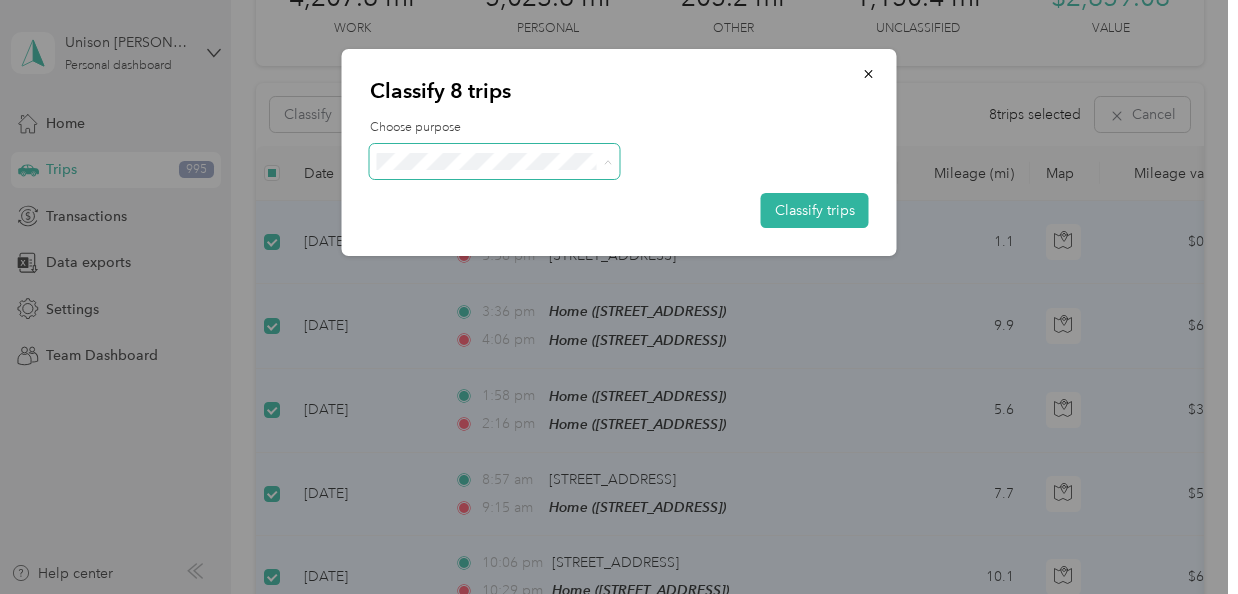 click on "Personal" at bounding box center [512, 233] 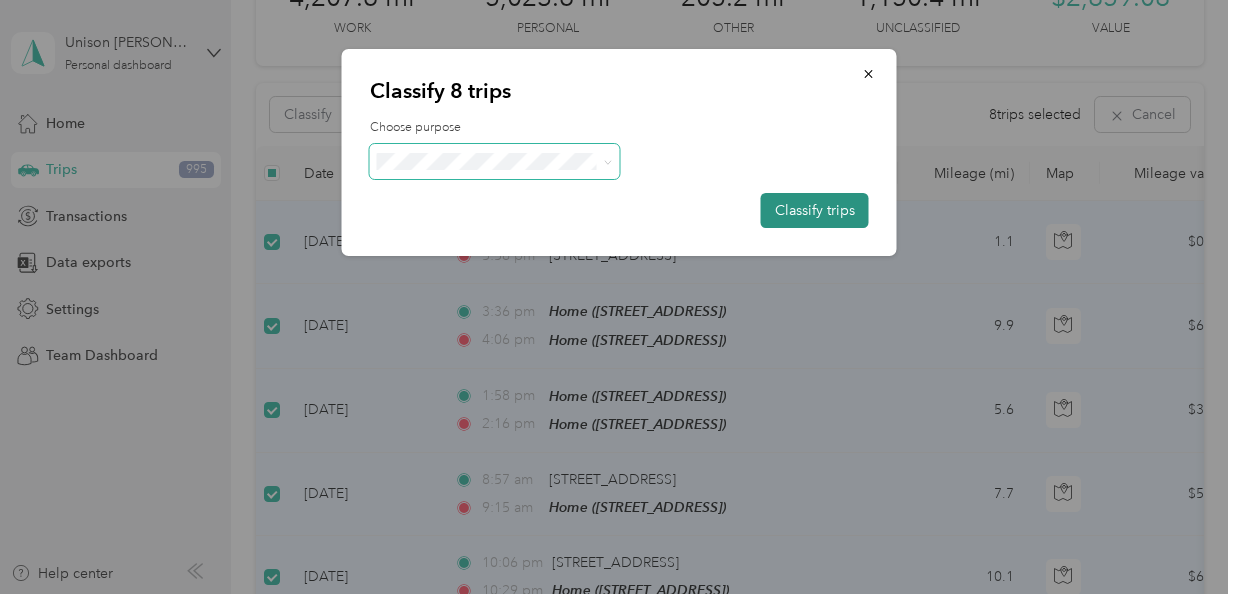 click on "Classify trips" at bounding box center (815, 210) 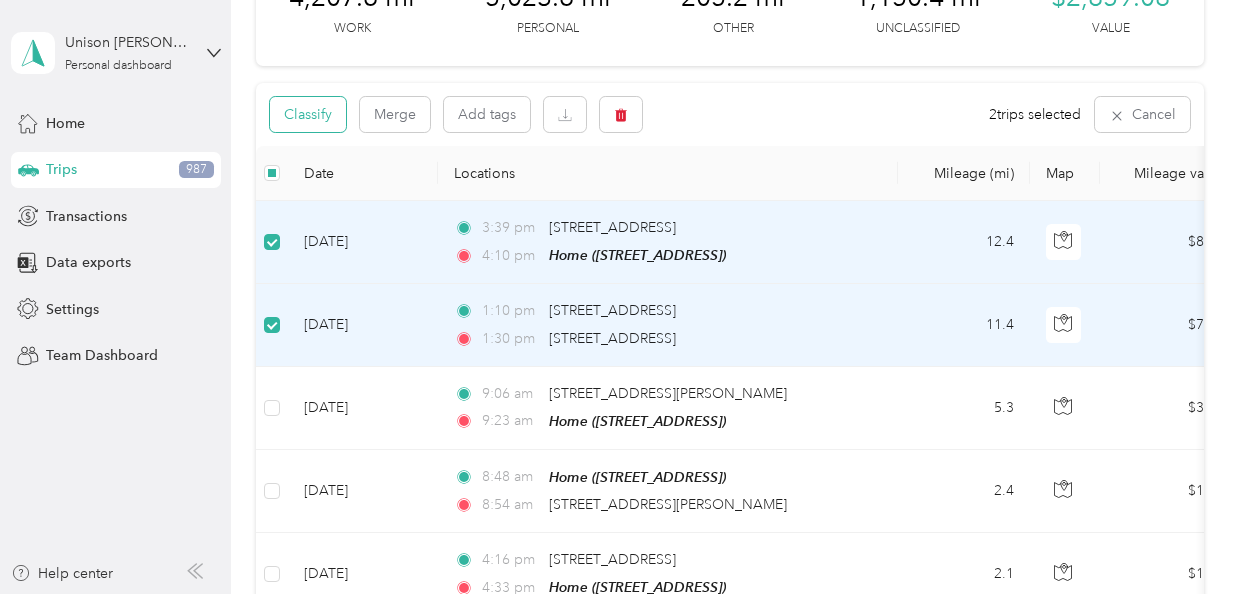 click on "Classify" at bounding box center (308, 114) 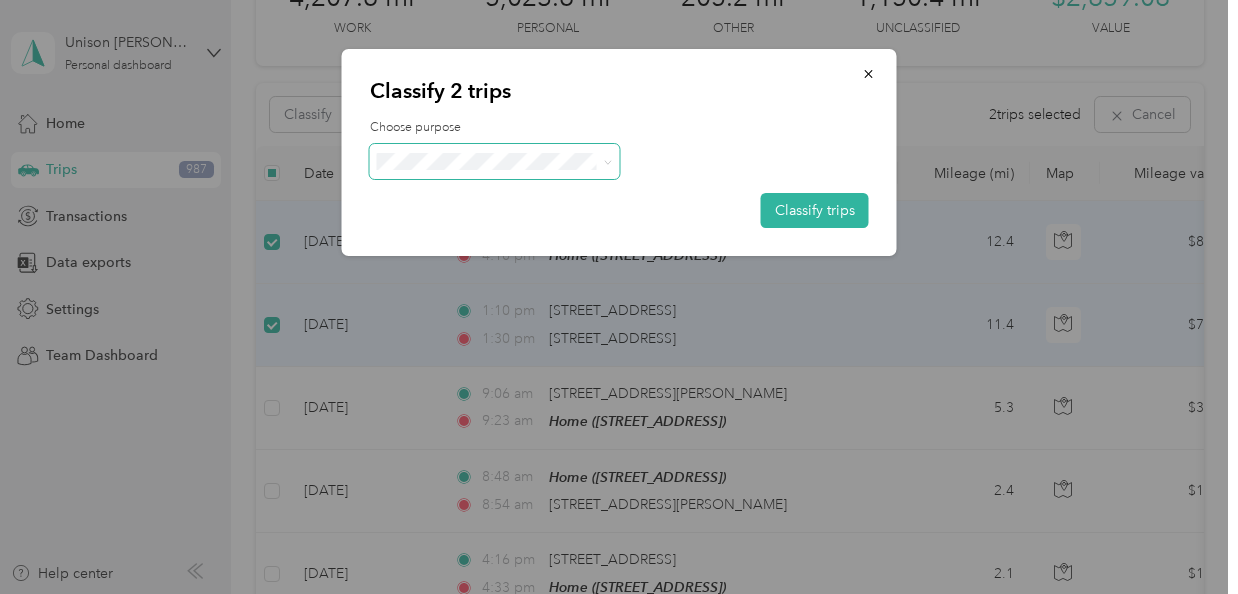 click at bounding box center (604, 161) 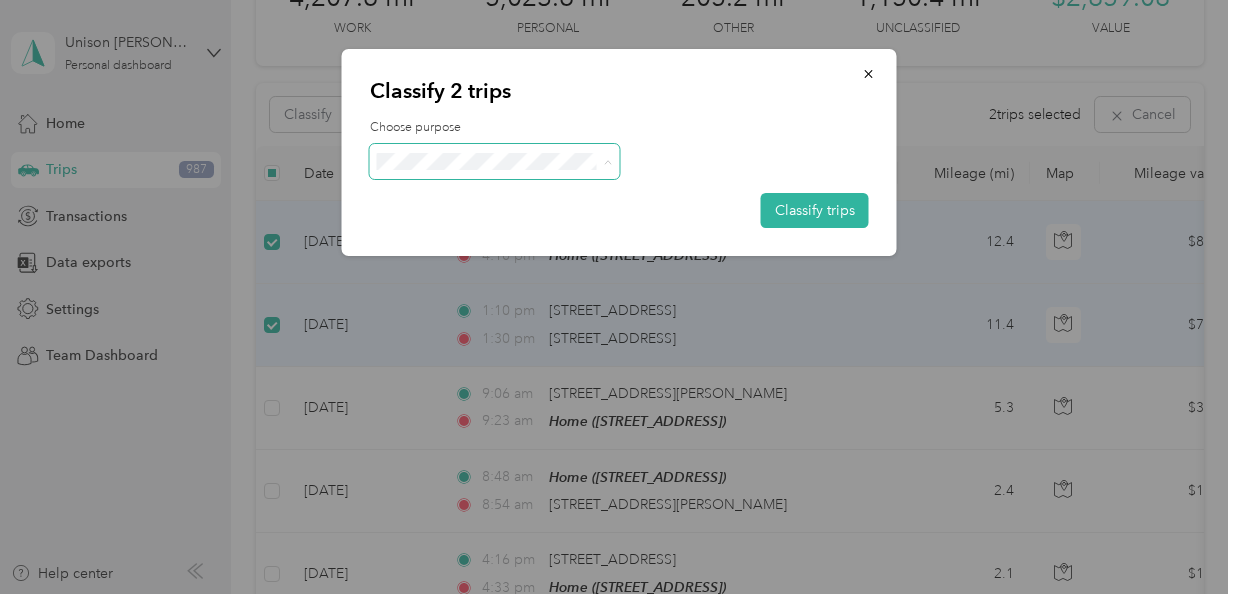 click on "Work" at bounding box center [495, 198] 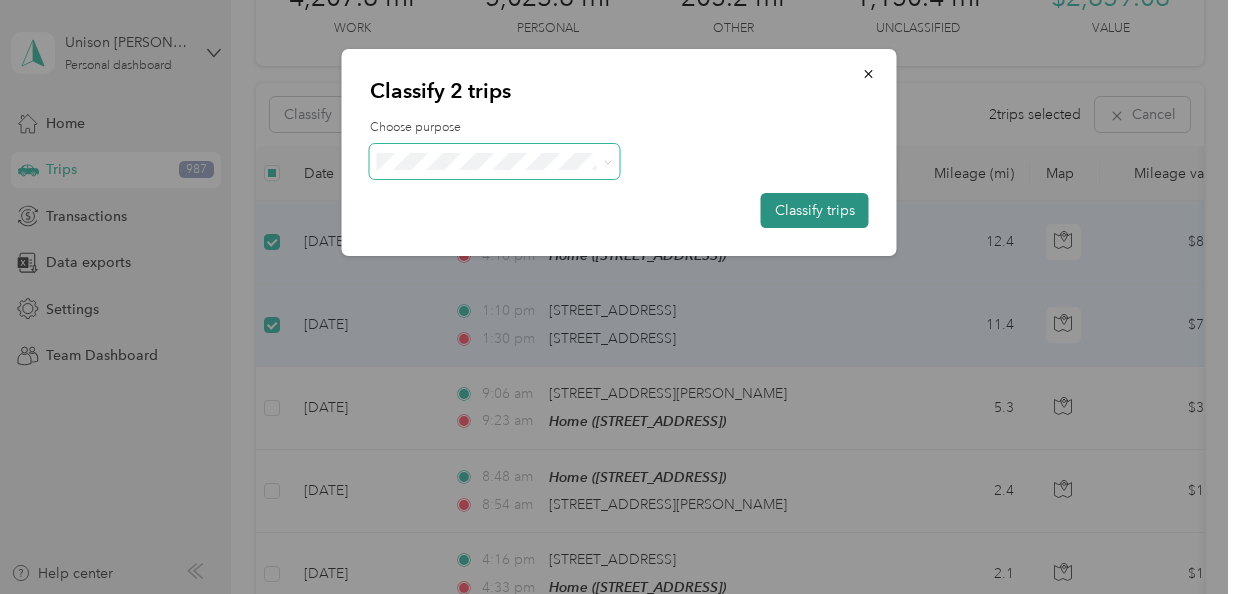 click on "Classify trips" at bounding box center [815, 210] 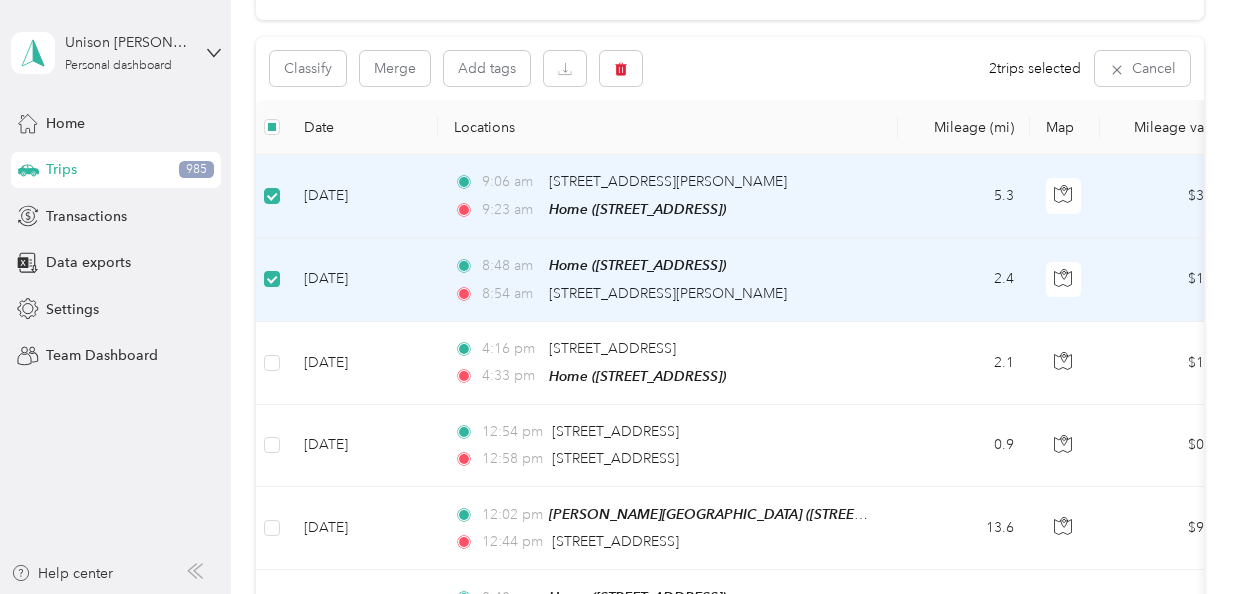 scroll, scrollTop: 185, scrollLeft: 0, axis: vertical 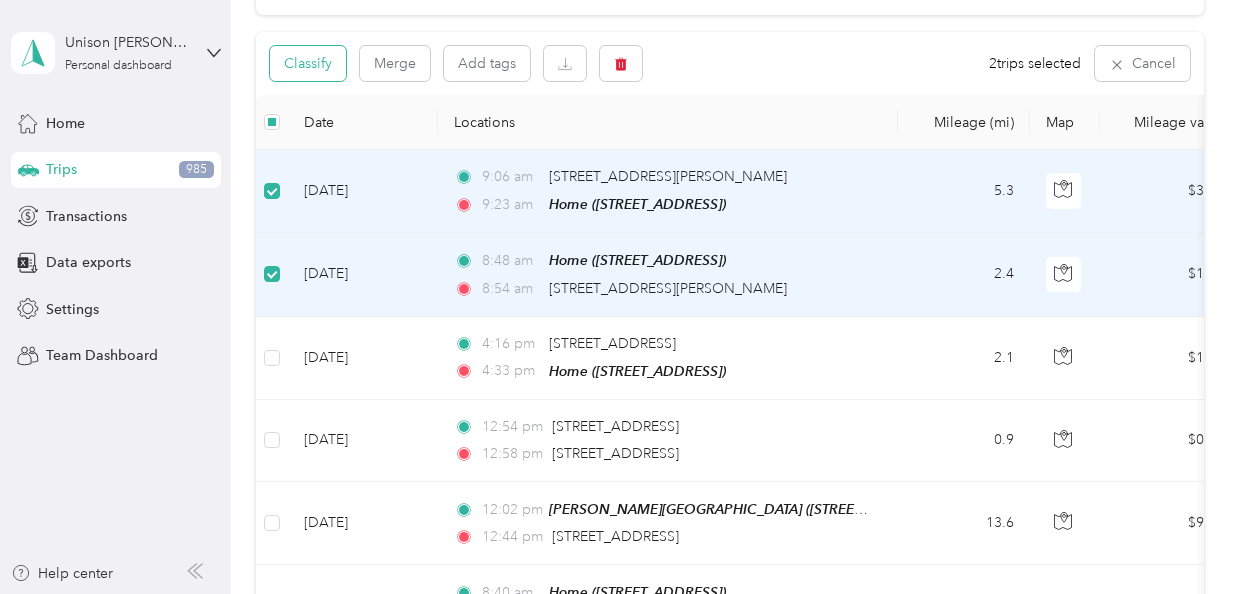 click on "Classify" at bounding box center (308, 63) 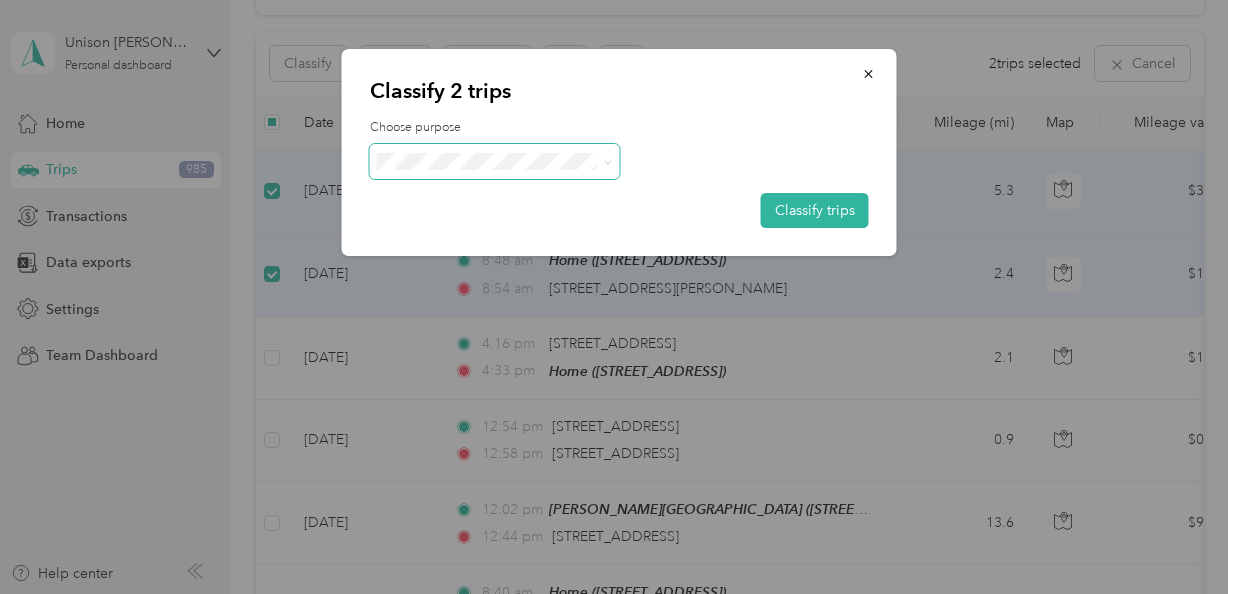 click 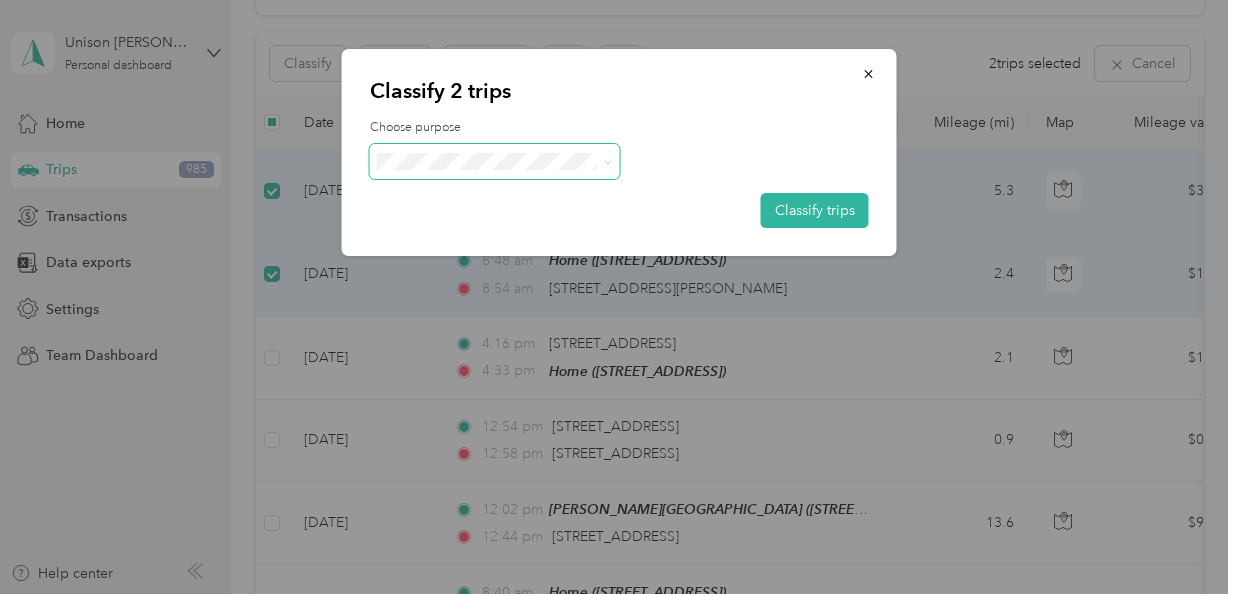 click on "Personal" at bounding box center [512, 231] 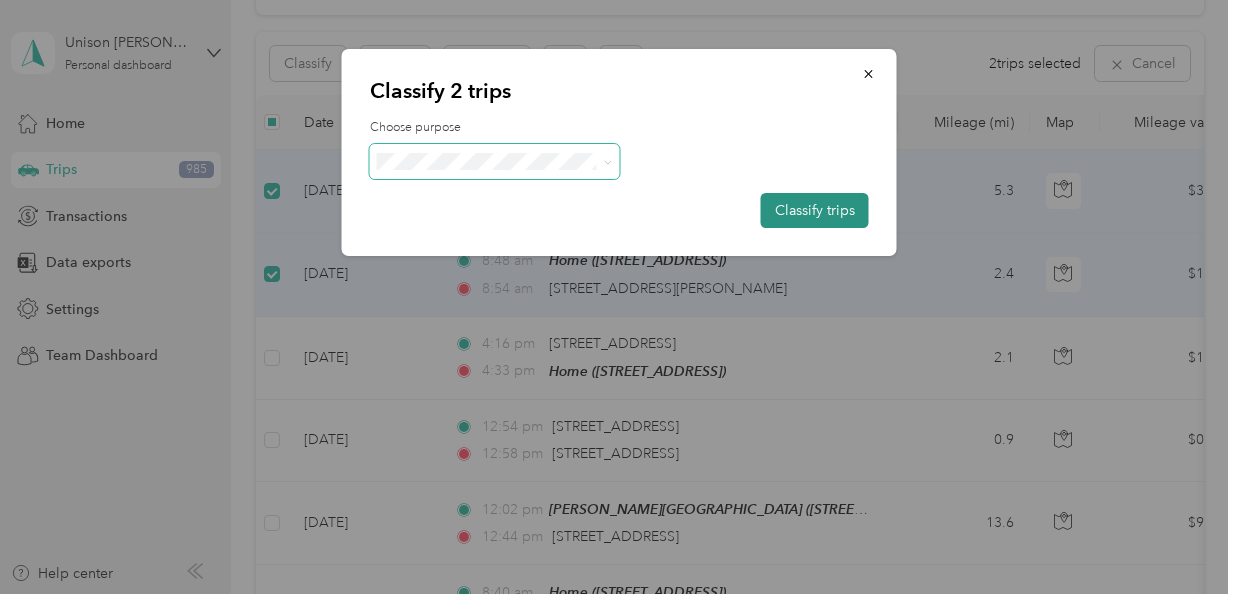 click on "Classify trips" at bounding box center [815, 210] 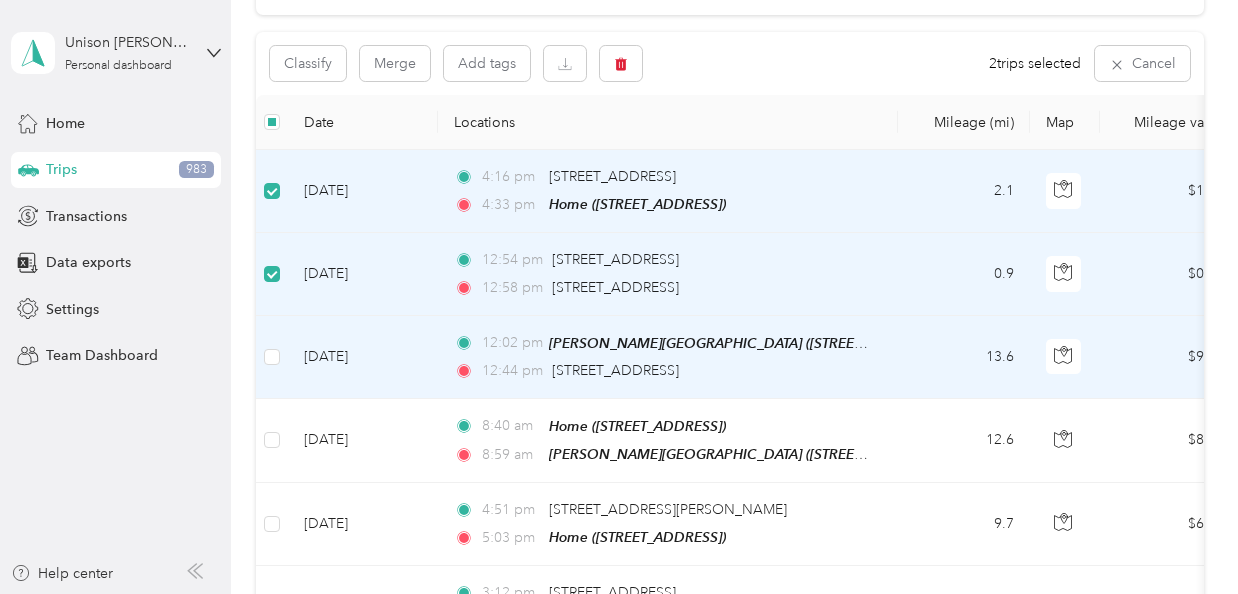 click at bounding box center (272, 357) 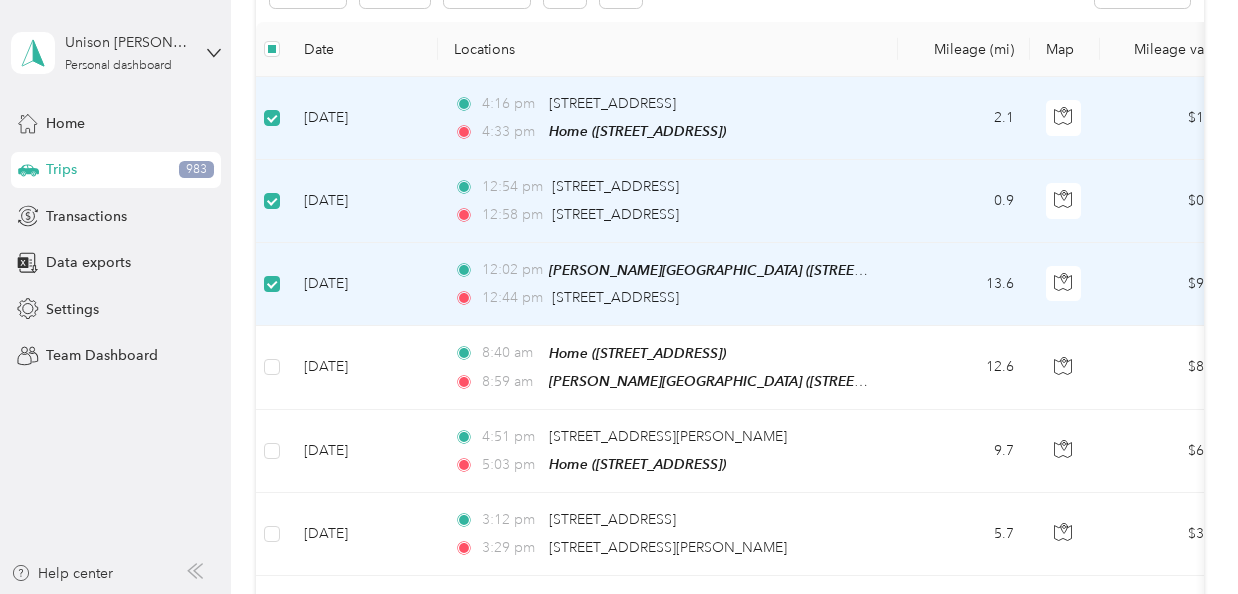 scroll, scrollTop: 266, scrollLeft: 0, axis: vertical 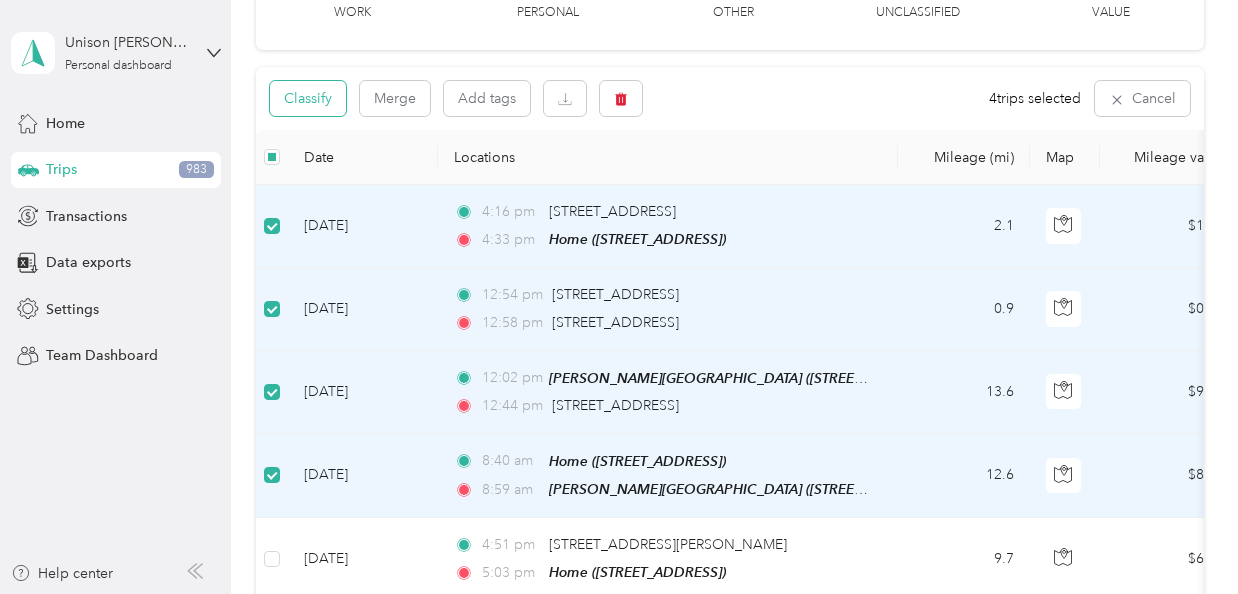 click on "Classify" at bounding box center (308, 98) 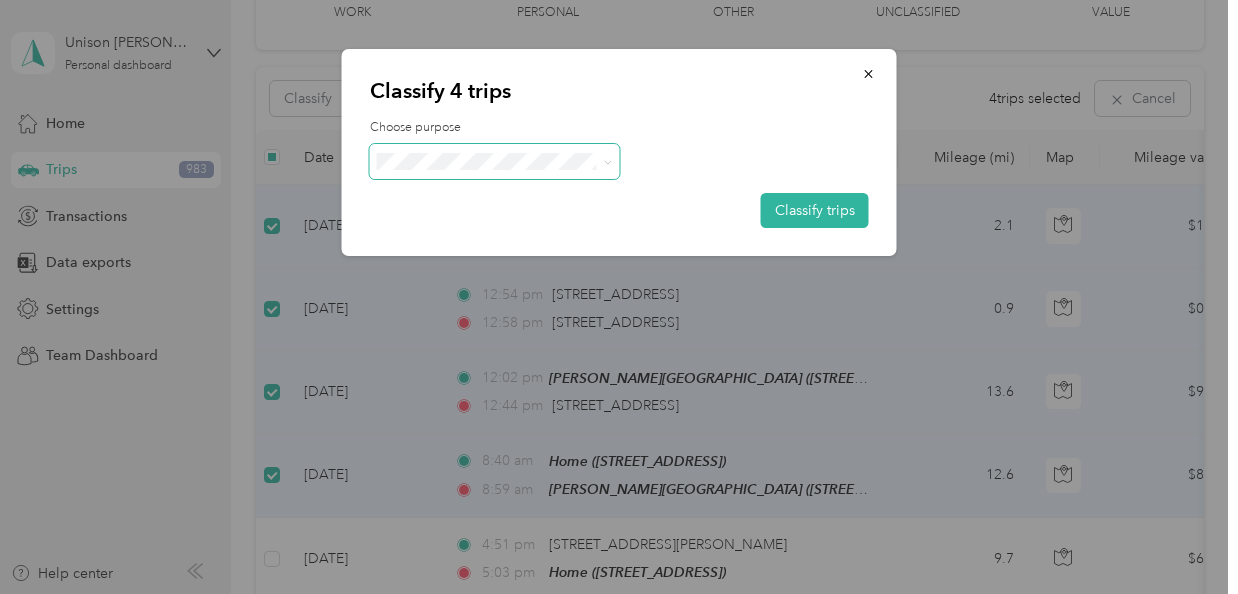 click 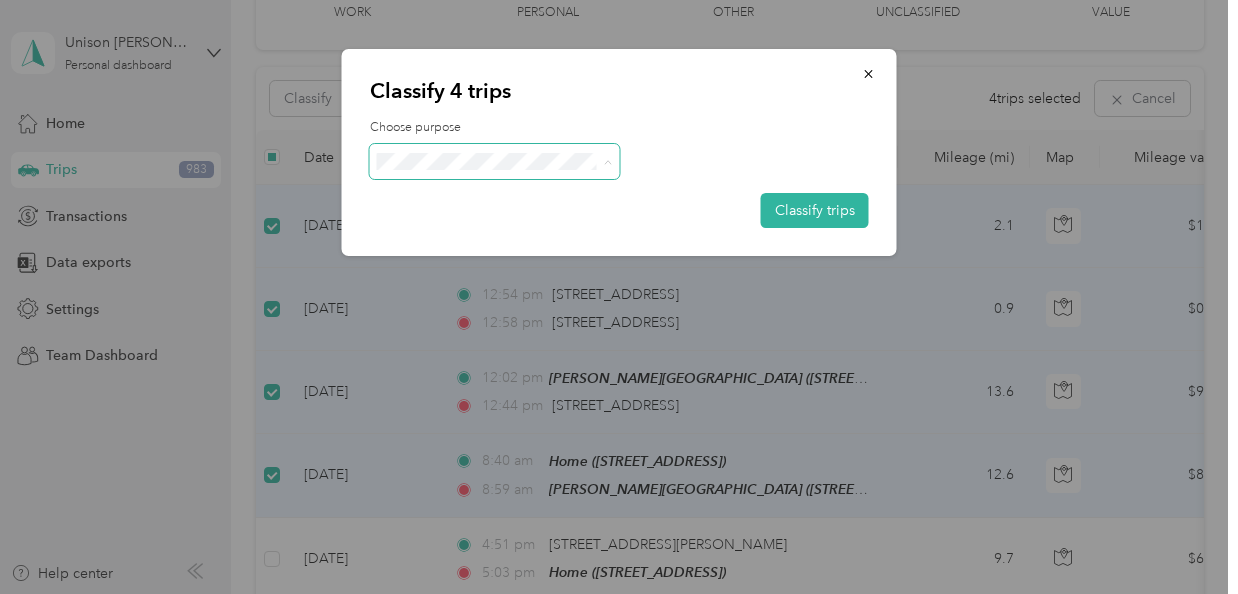 click on "Work" at bounding box center [495, 198] 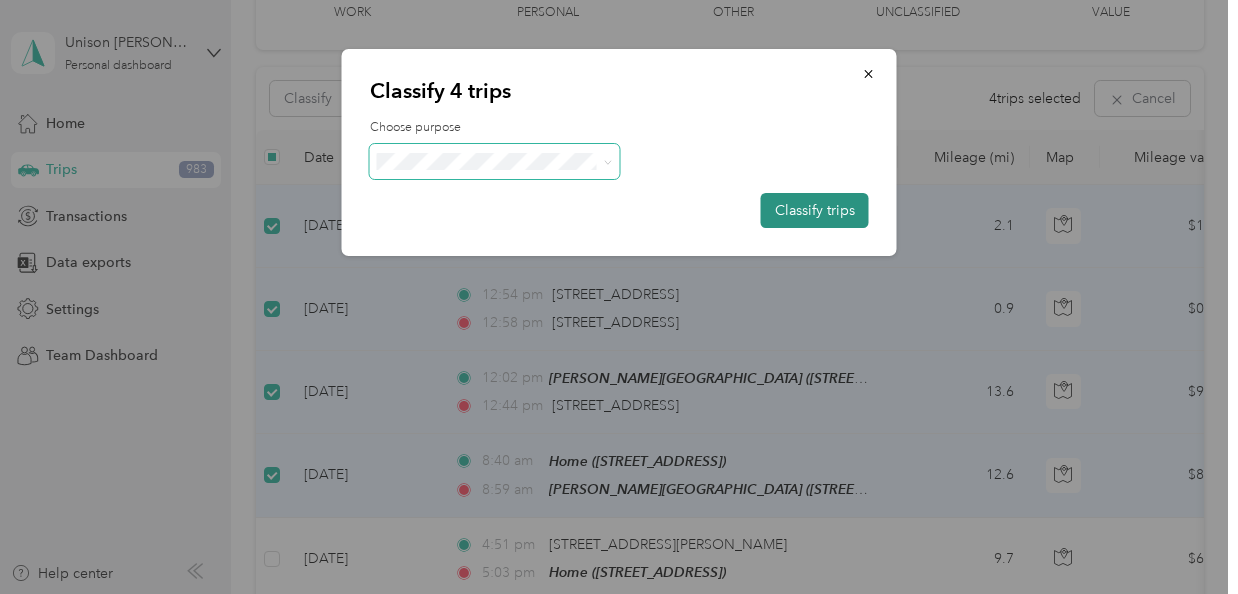 click on "Classify trips" at bounding box center [815, 210] 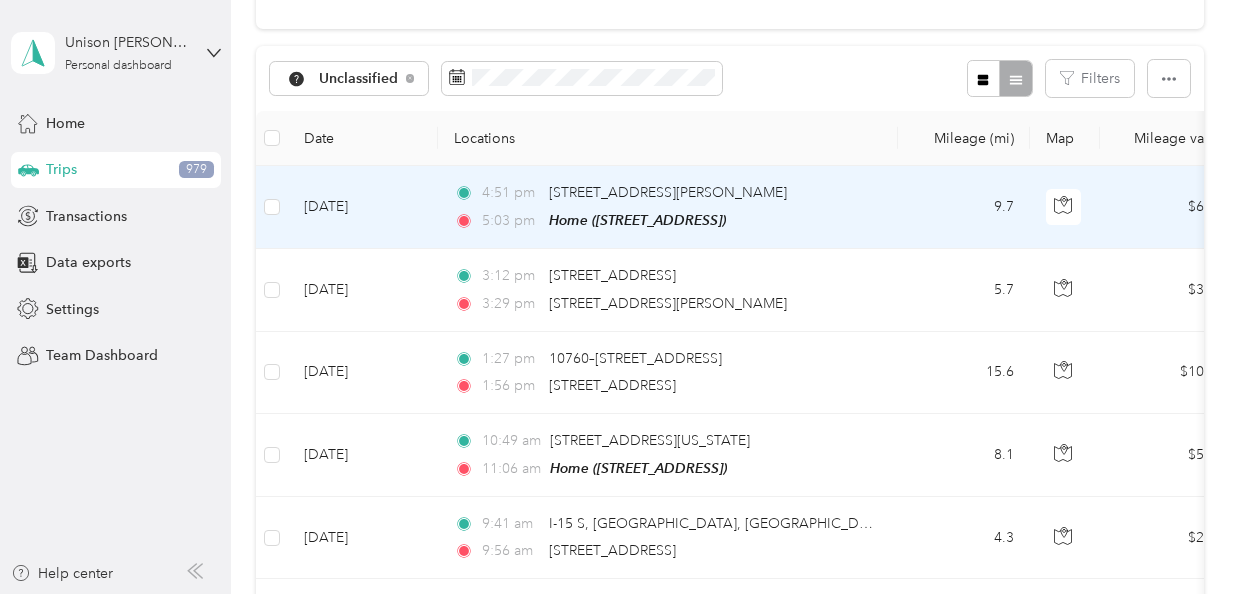 scroll, scrollTop: 181, scrollLeft: 0, axis: vertical 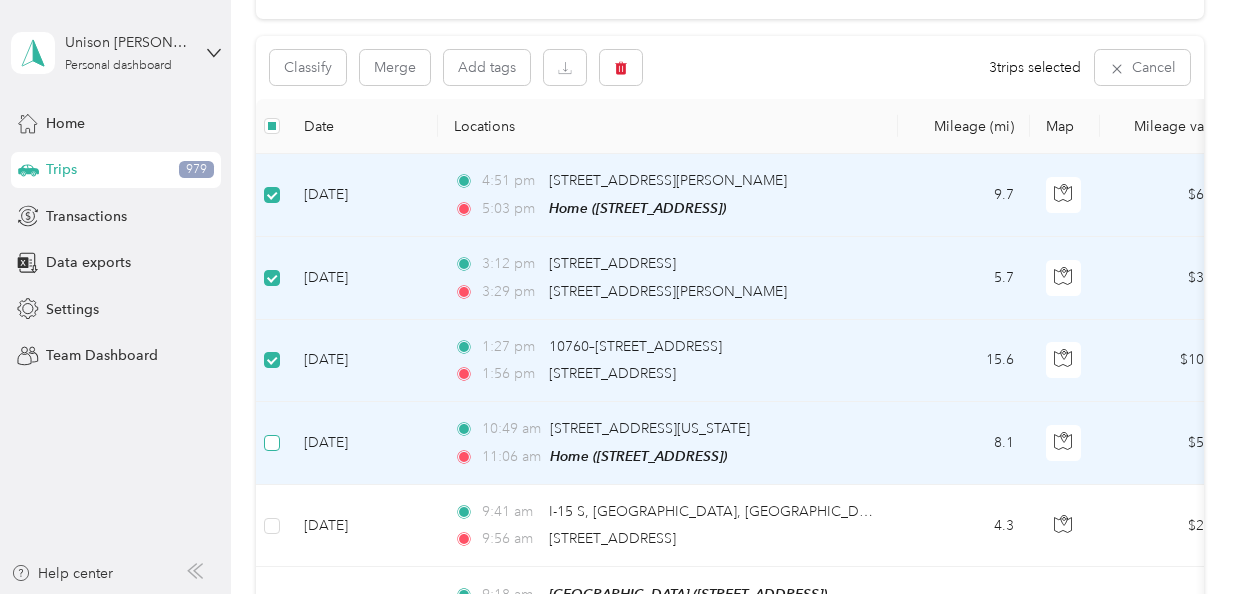click at bounding box center (272, 443) 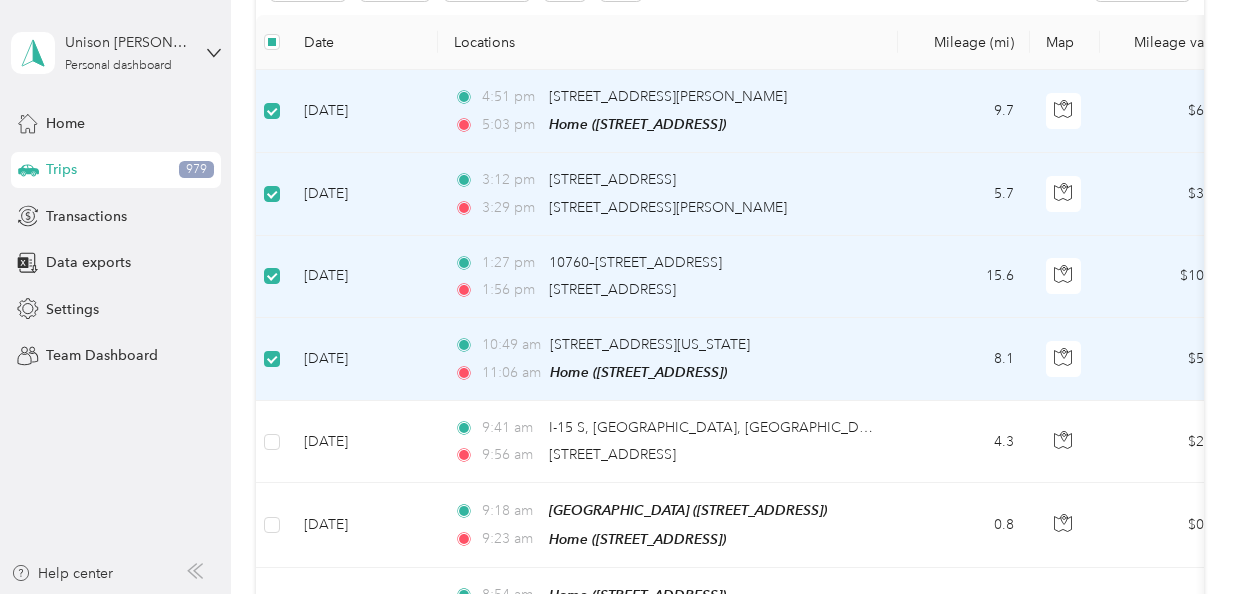 scroll, scrollTop: 272, scrollLeft: 0, axis: vertical 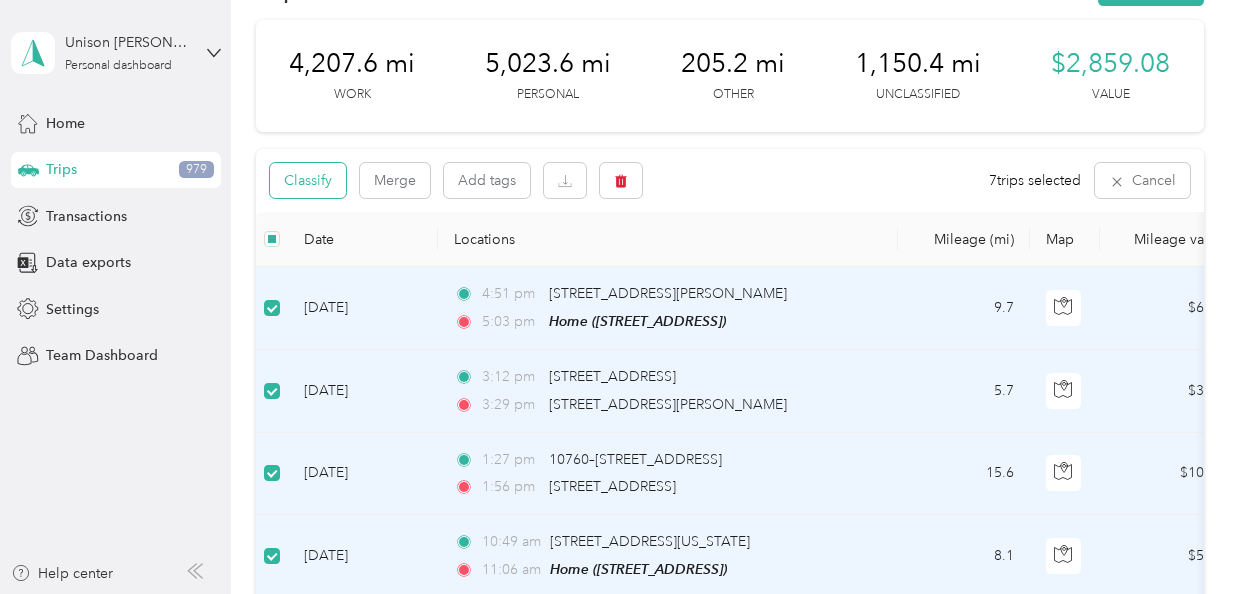 click on "Classify" at bounding box center (308, 180) 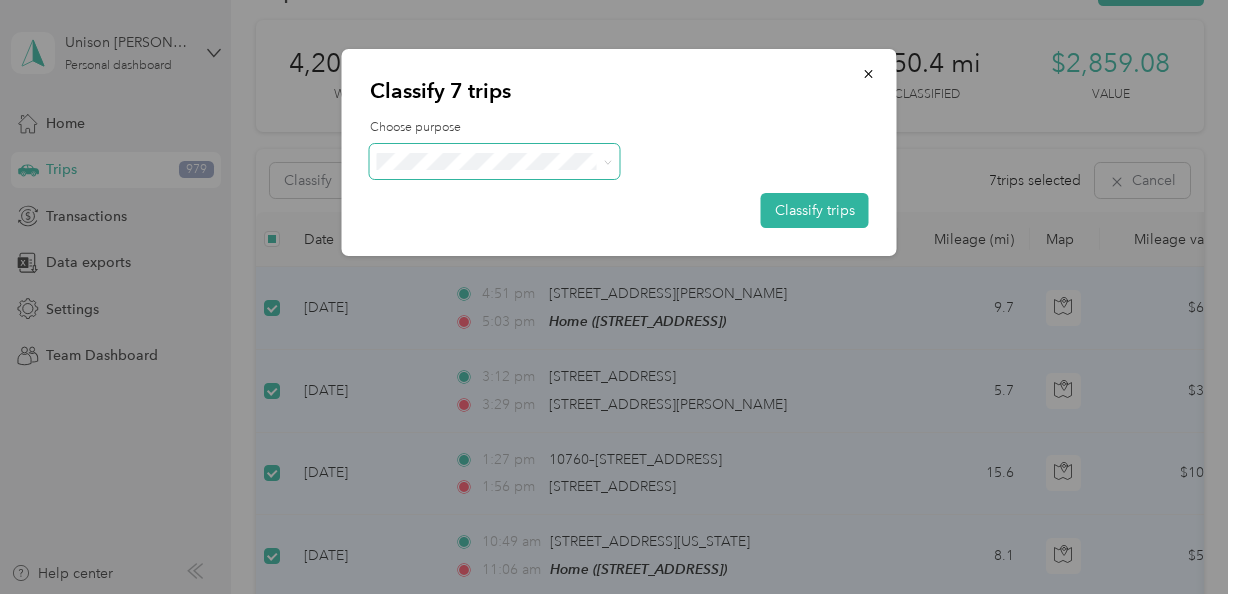 click 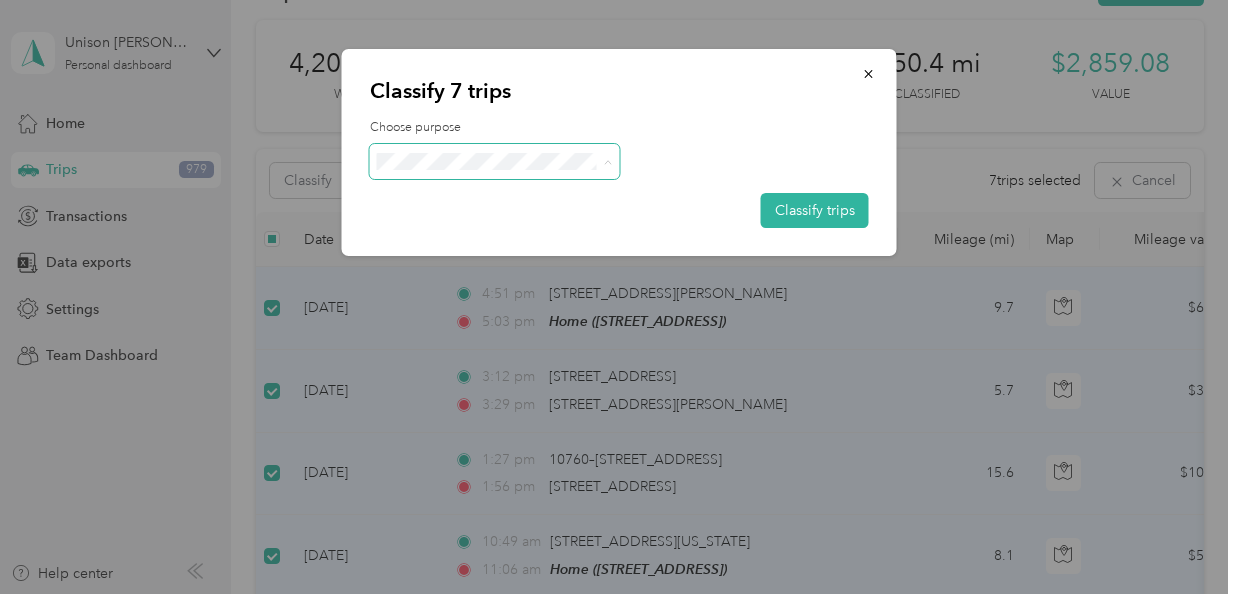 click on "Personal" at bounding box center [512, 233] 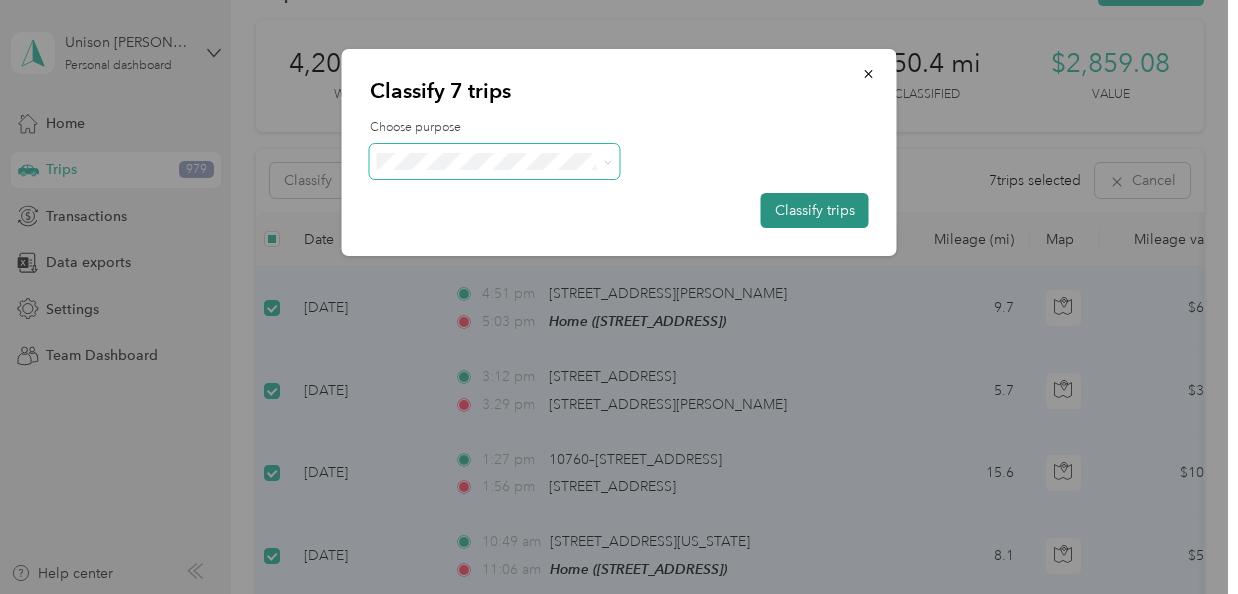 click on "Classify trips" at bounding box center (815, 210) 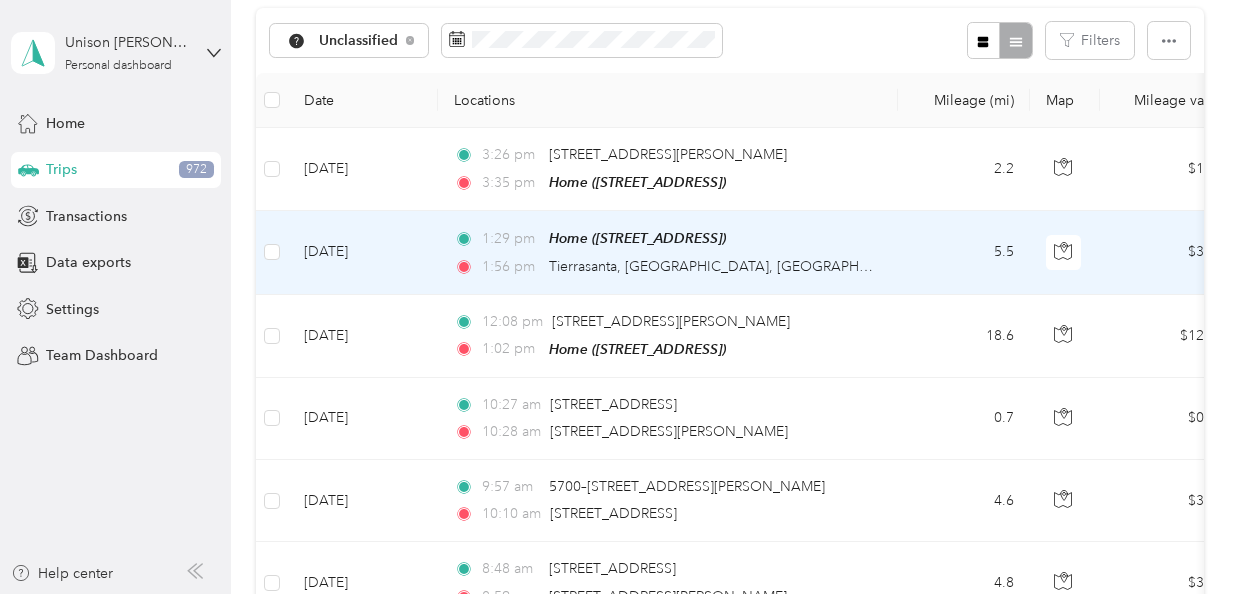 scroll, scrollTop: 211, scrollLeft: 0, axis: vertical 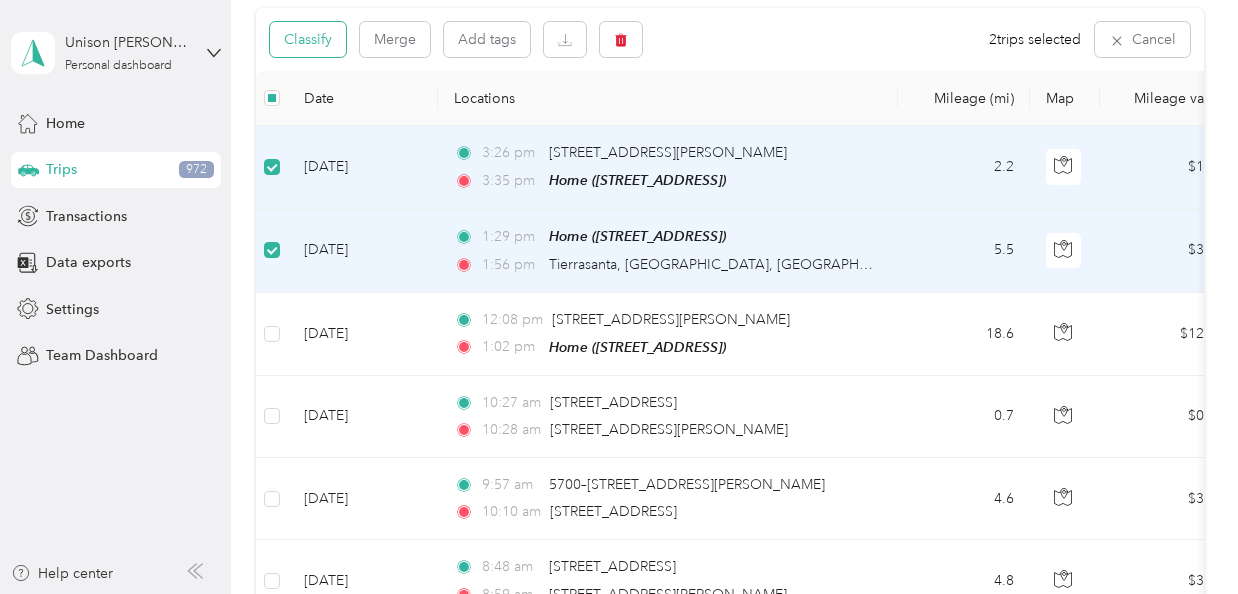 click on "Classify" at bounding box center (308, 39) 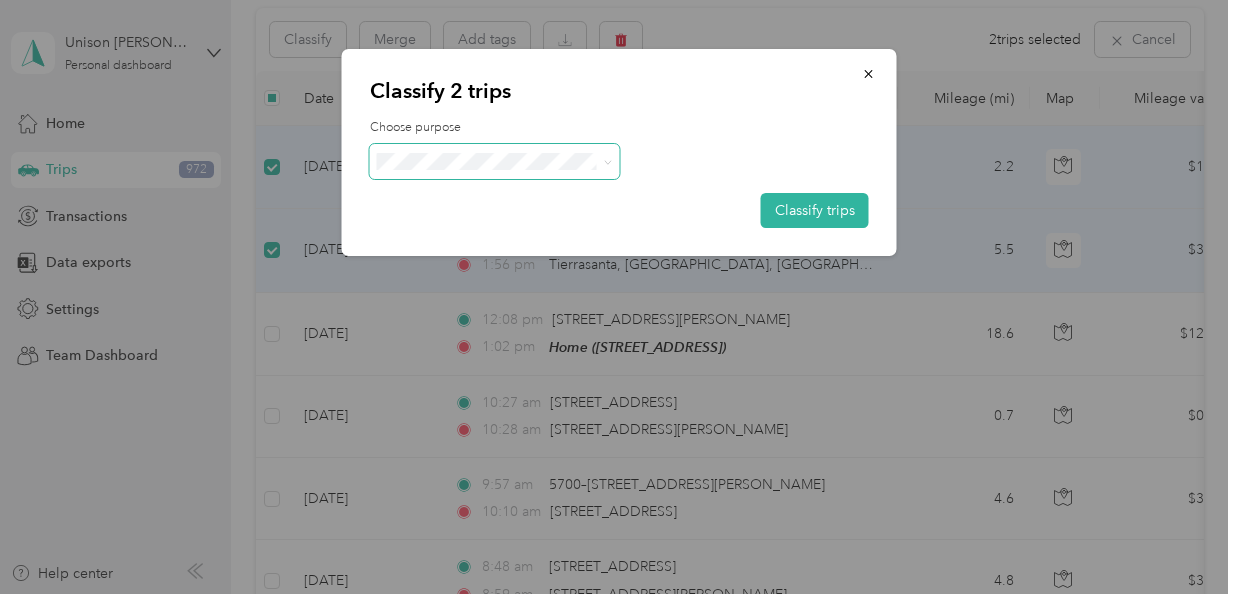 click 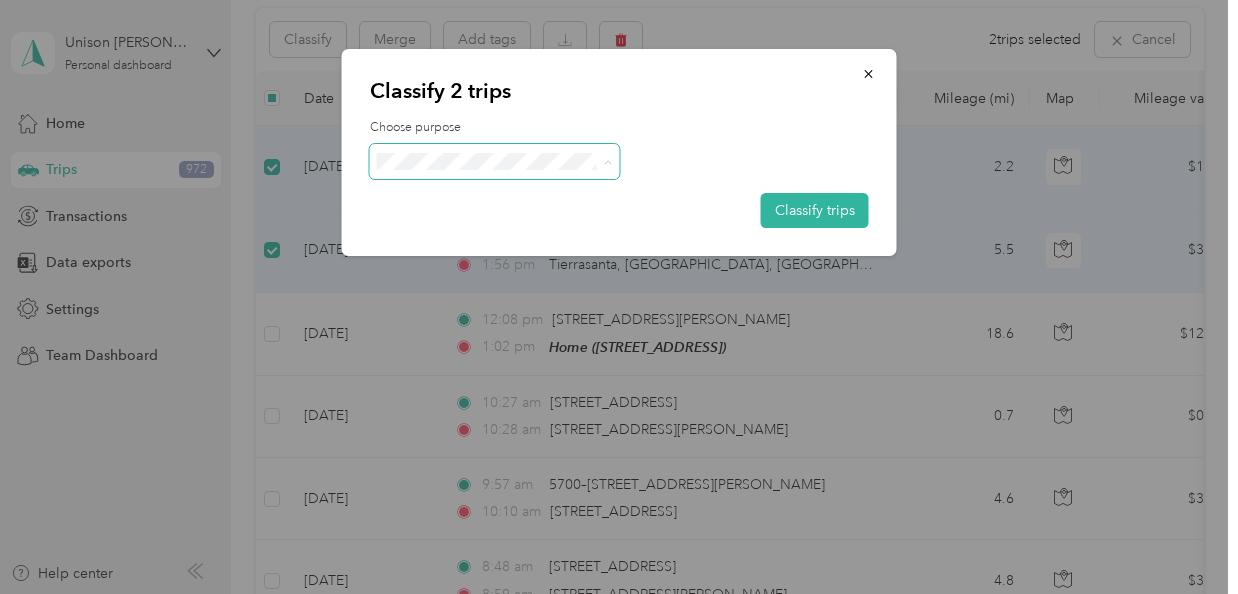 click at bounding box center [594, 233] 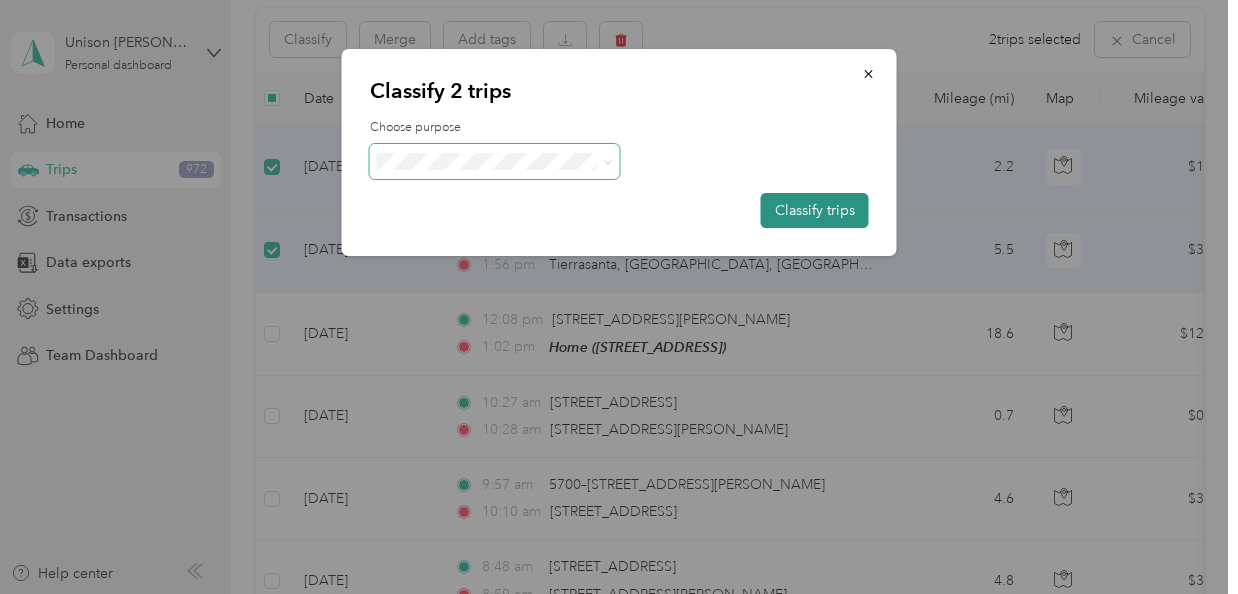 click on "Classify trips" at bounding box center [815, 210] 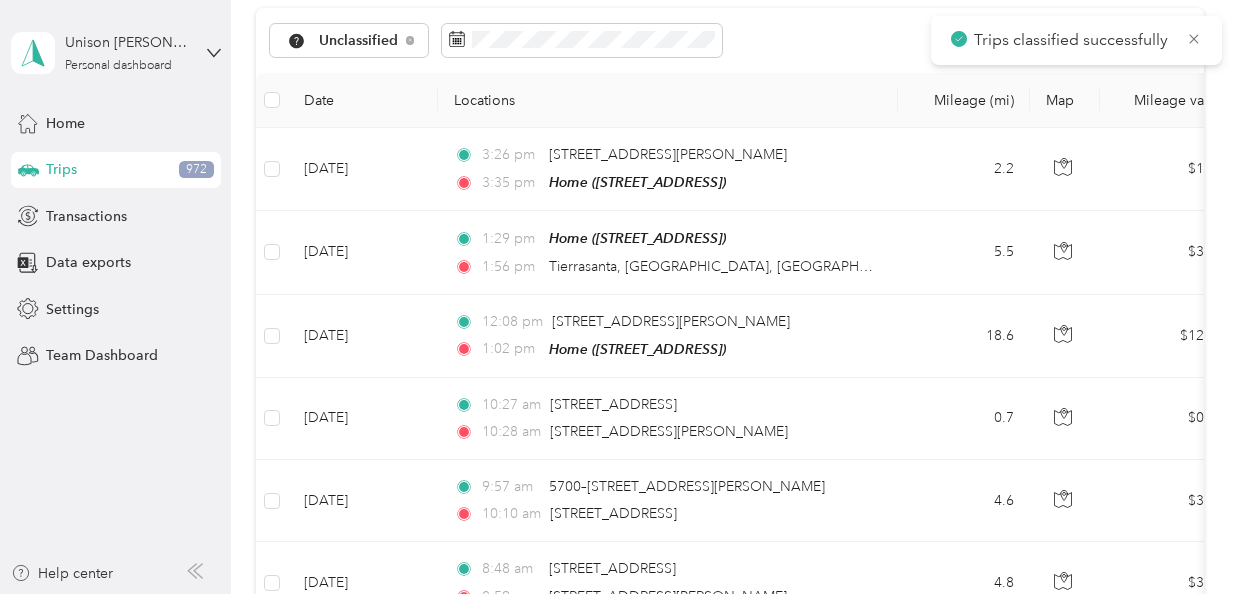 scroll, scrollTop: 211, scrollLeft: 0, axis: vertical 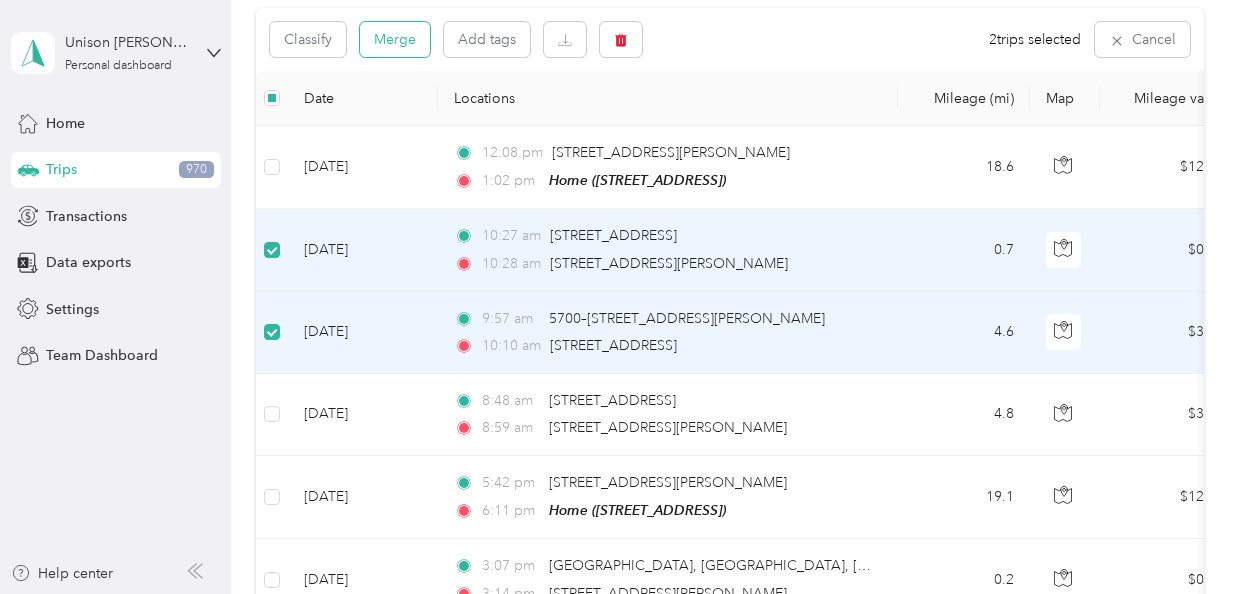 click on "Merge" at bounding box center (395, 39) 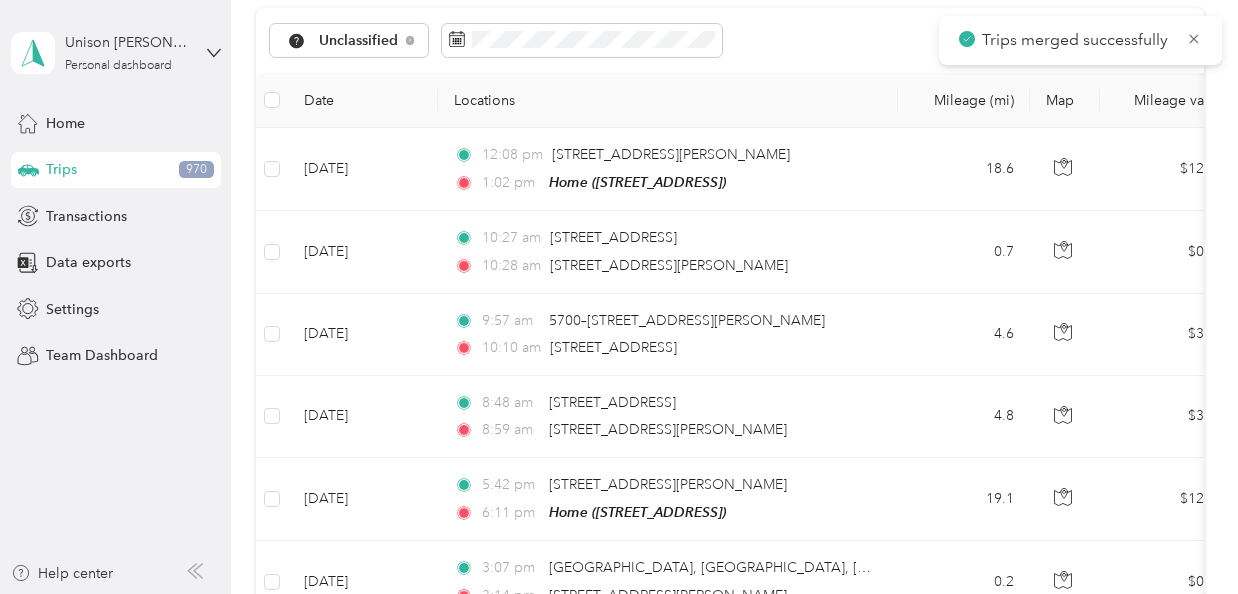 scroll, scrollTop: 211, scrollLeft: 0, axis: vertical 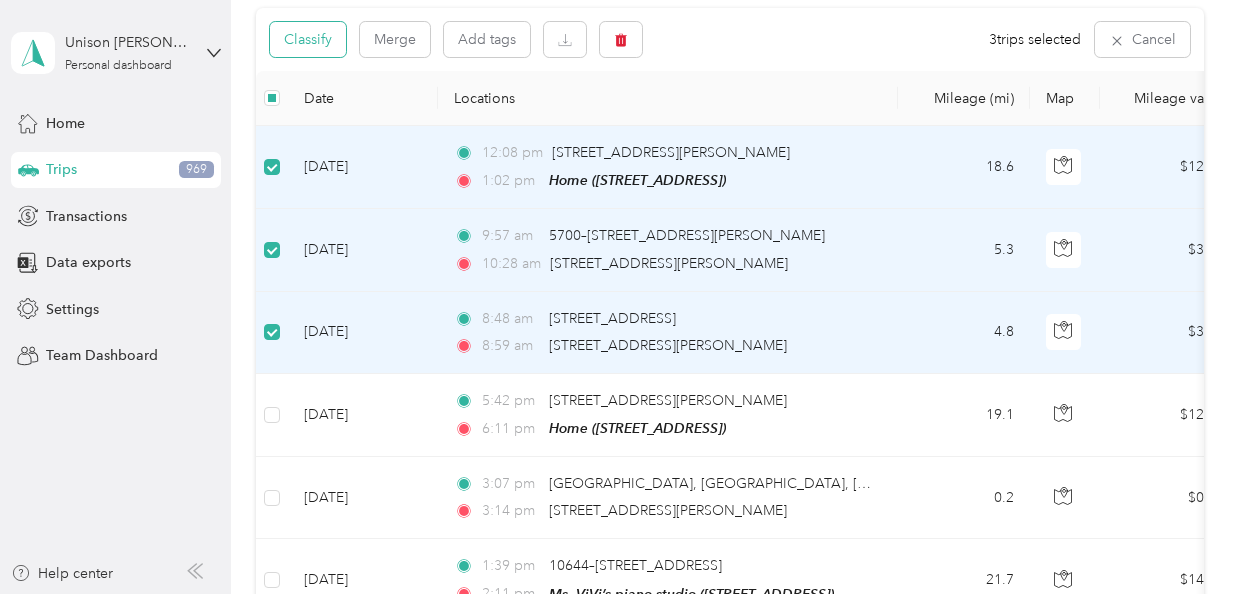 click on "Classify" at bounding box center [308, 39] 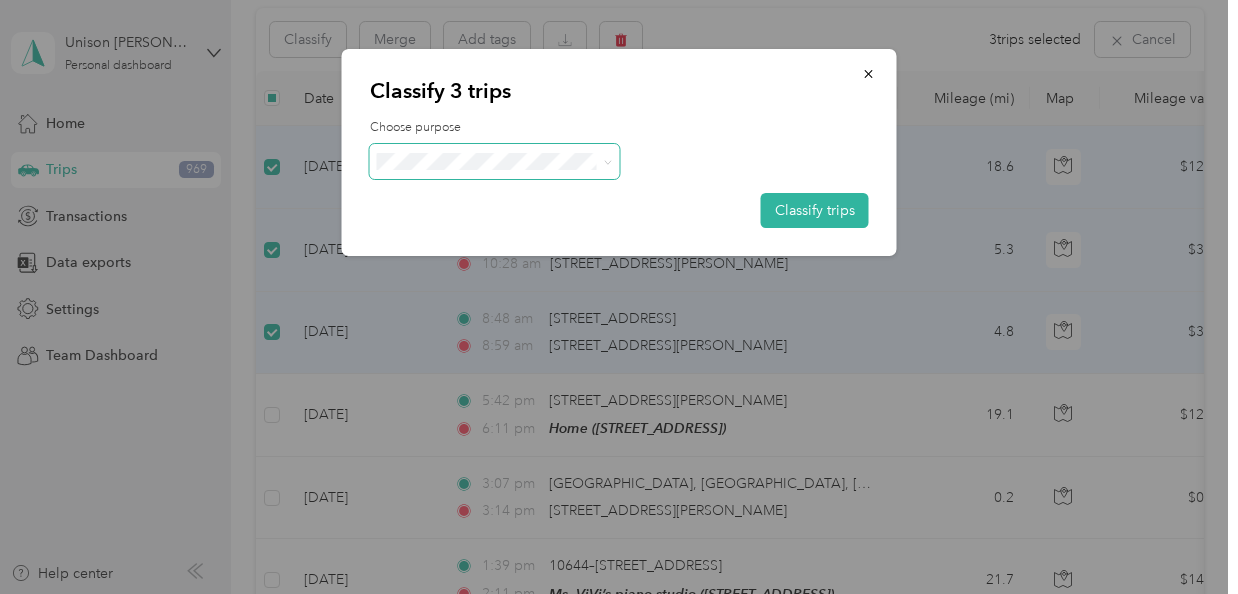 click 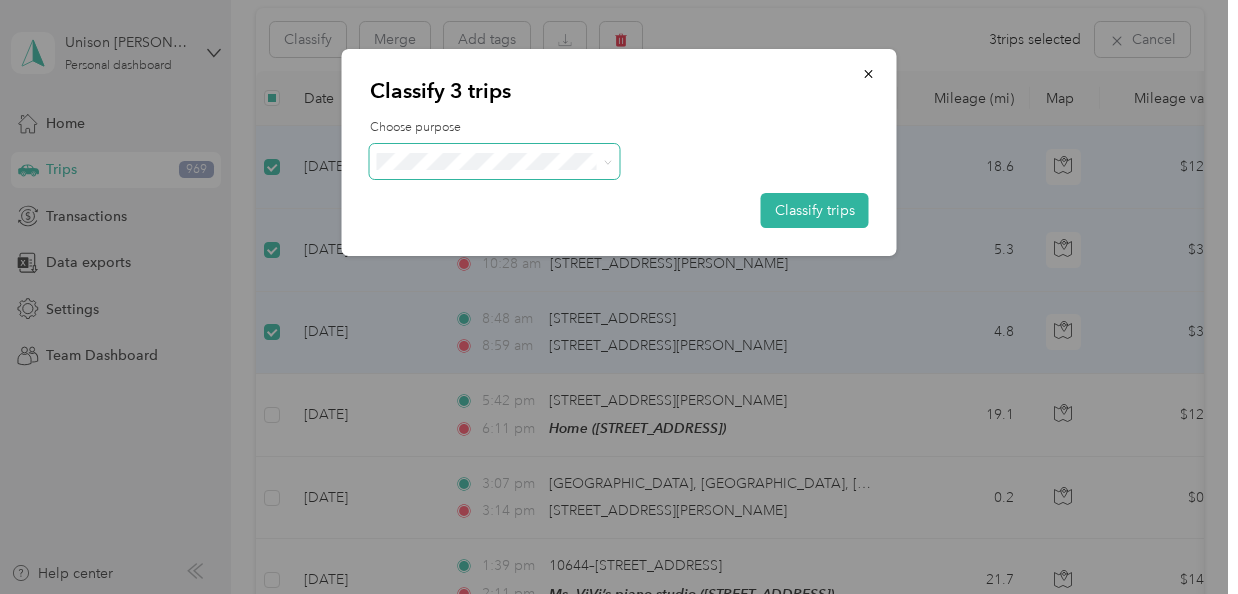click on "Work" at bounding box center (512, 192) 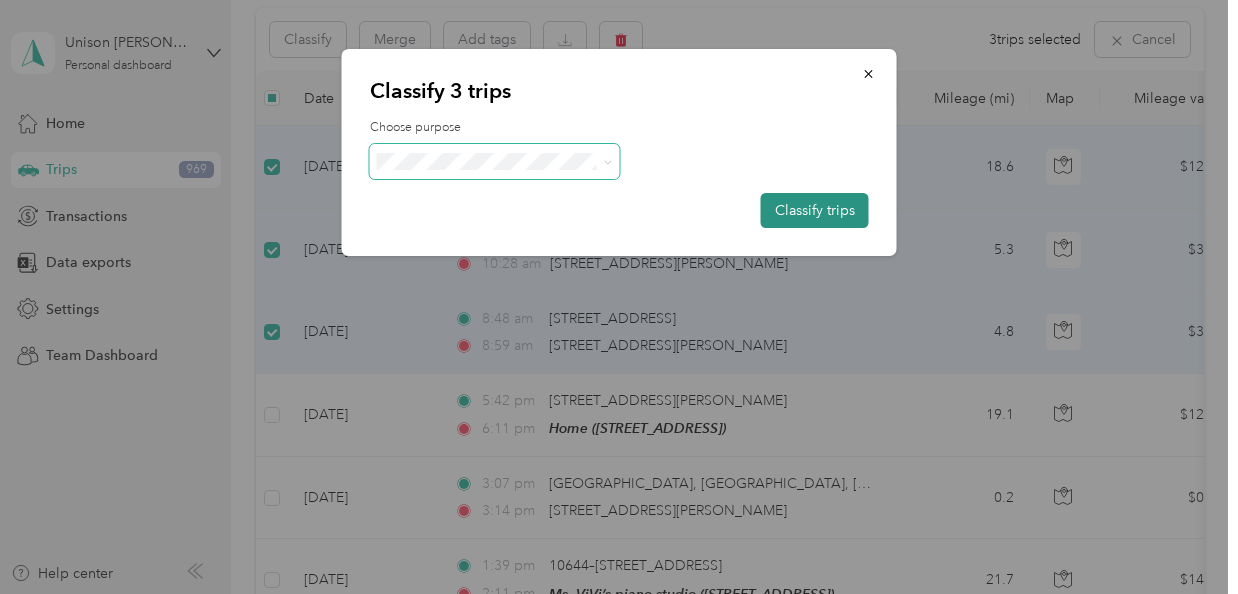 click on "Classify trips" at bounding box center [815, 210] 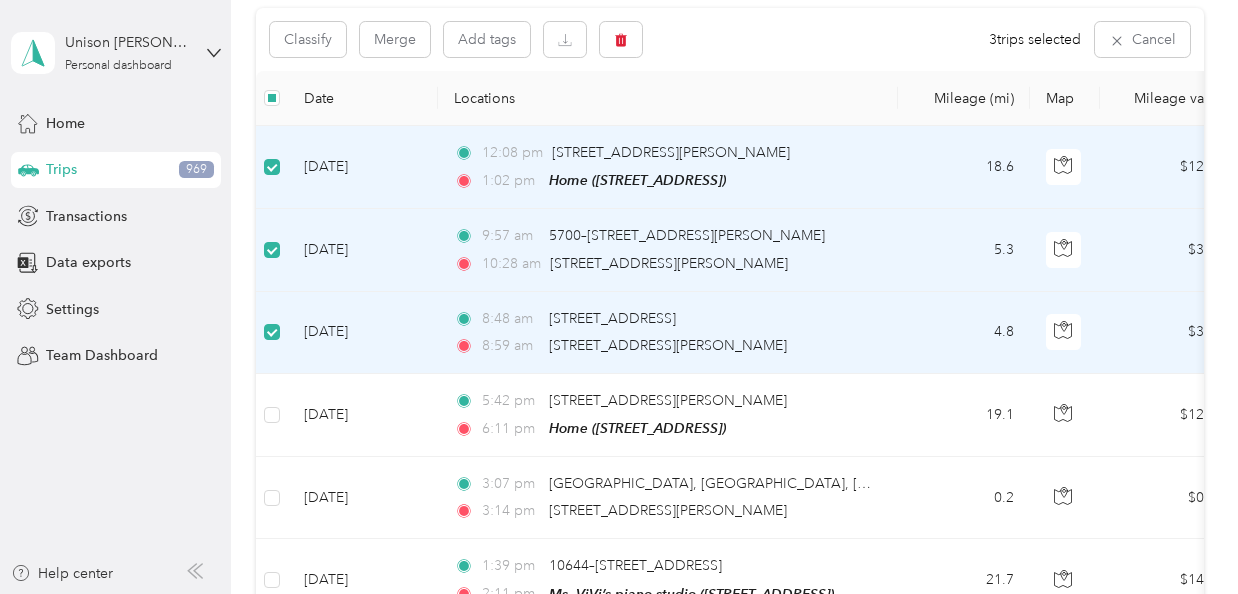 scroll, scrollTop: 211, scrollLeft: 0, axis: vertical 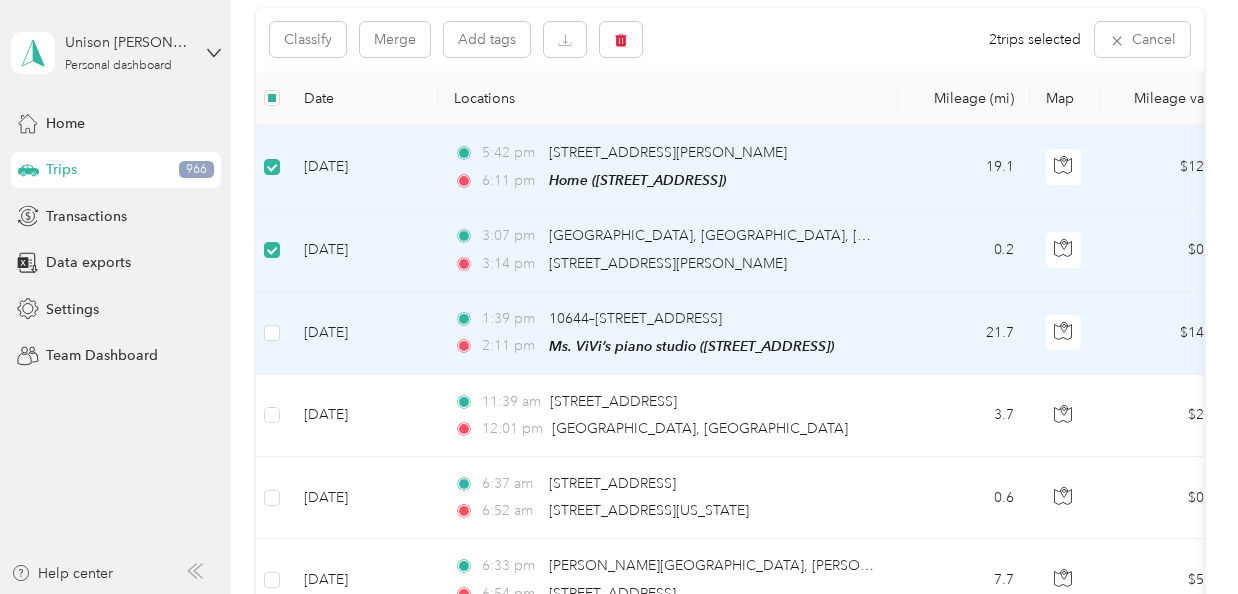 click at bounding box center (272, 333) 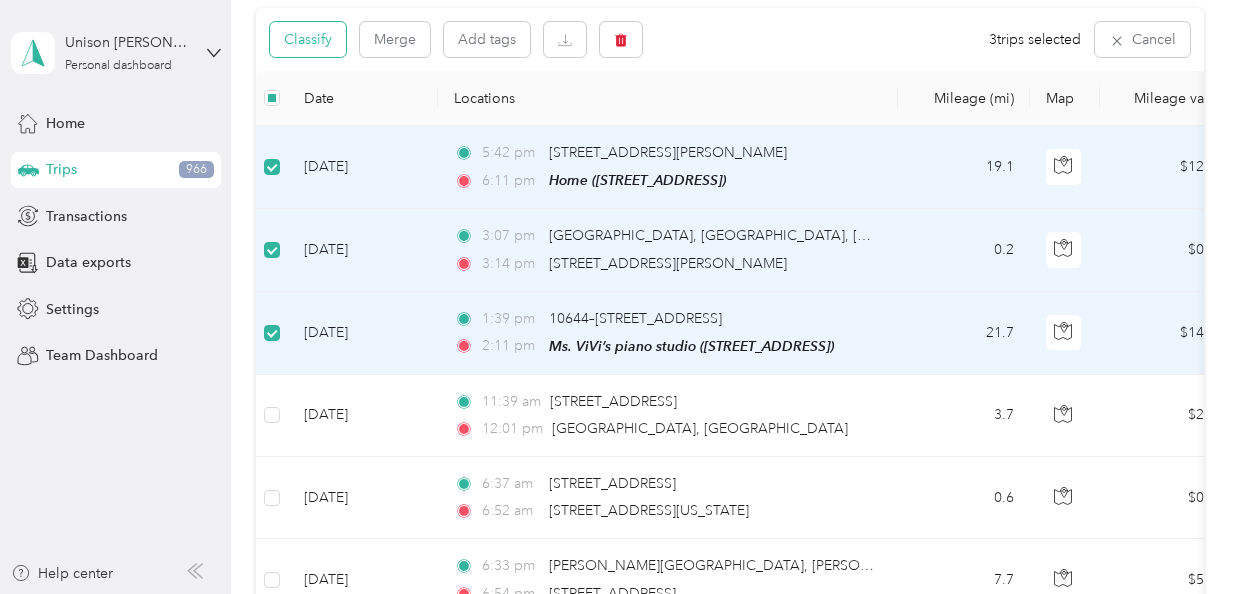 click on "Classify" at bounding box center (308, 39) 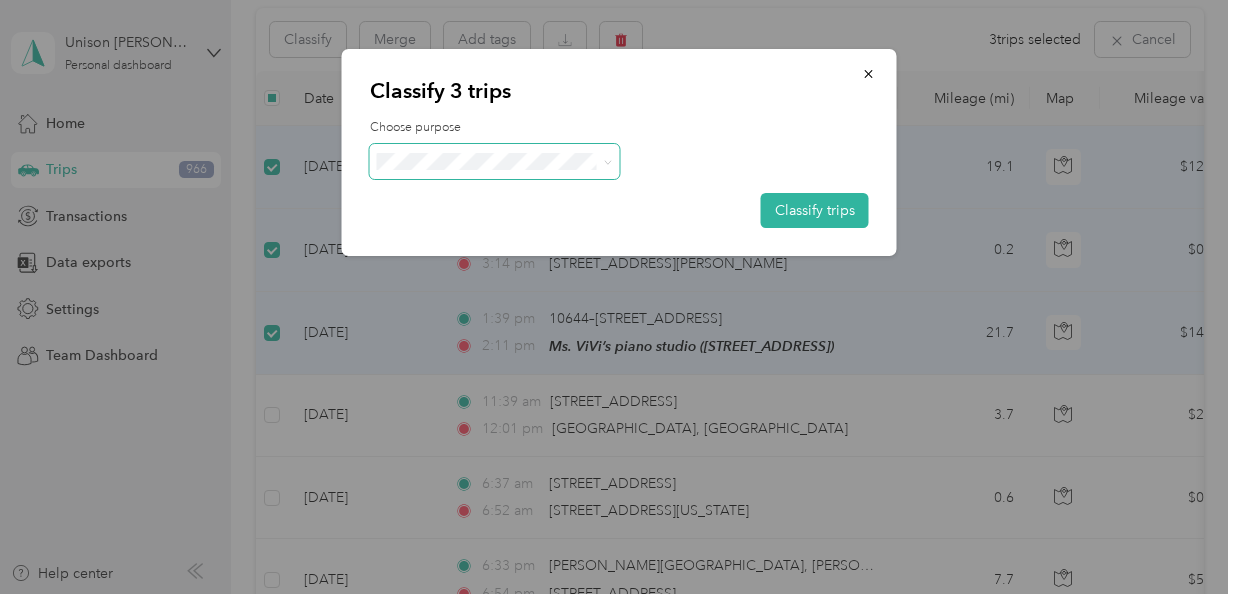 click 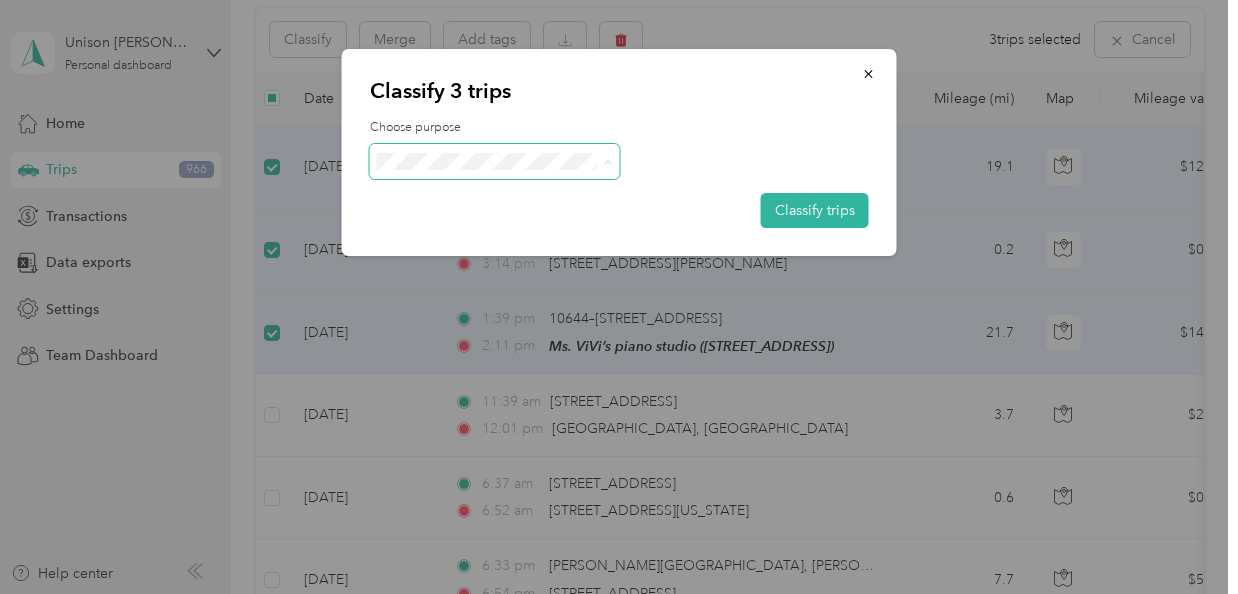 click on "Personal" at bounding box center (512, 233) 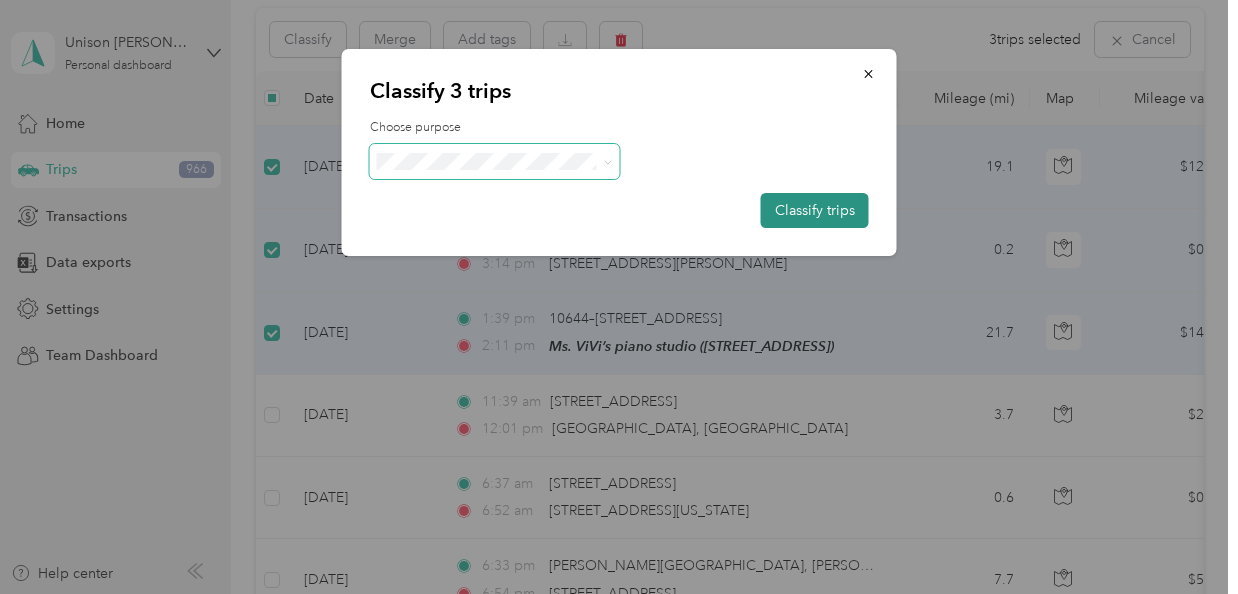 click on "Classify trips" at bounding box center [815, 210] 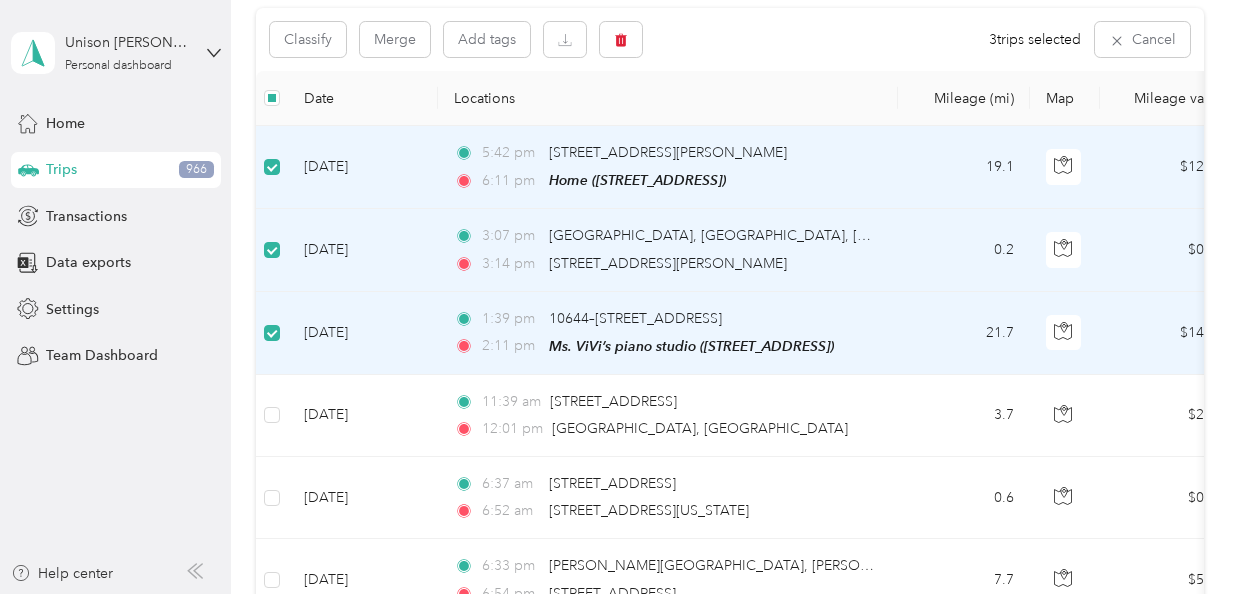 scroll, scrollTop: 211, scrollLeft: 0, axis: vertical 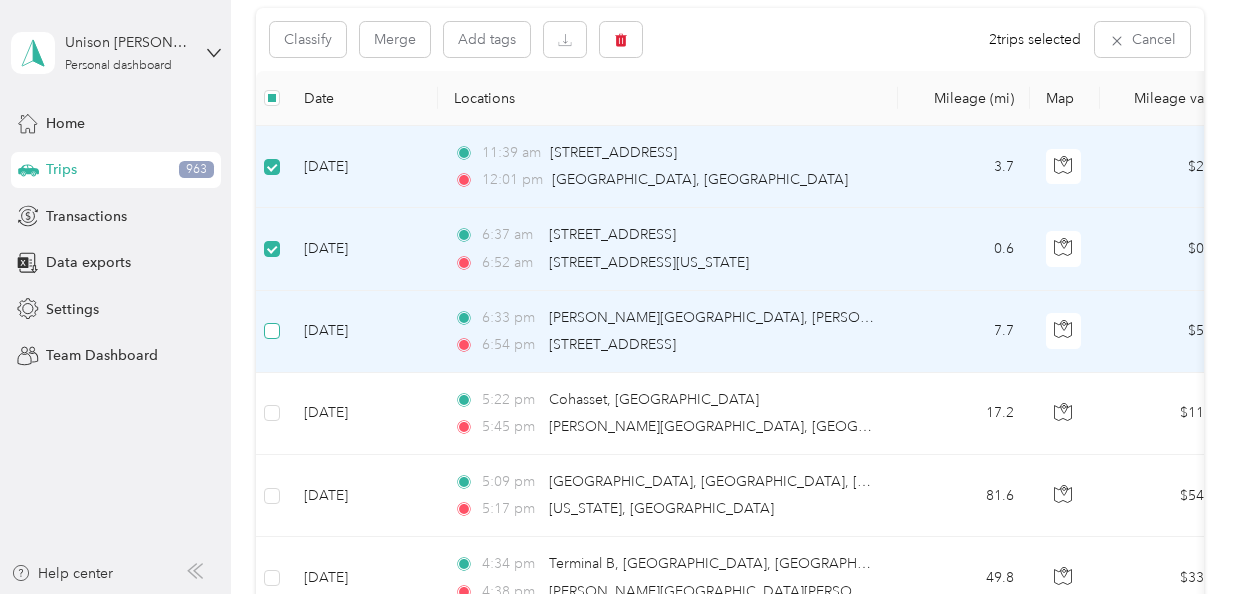click at bounding box center (272, 331) 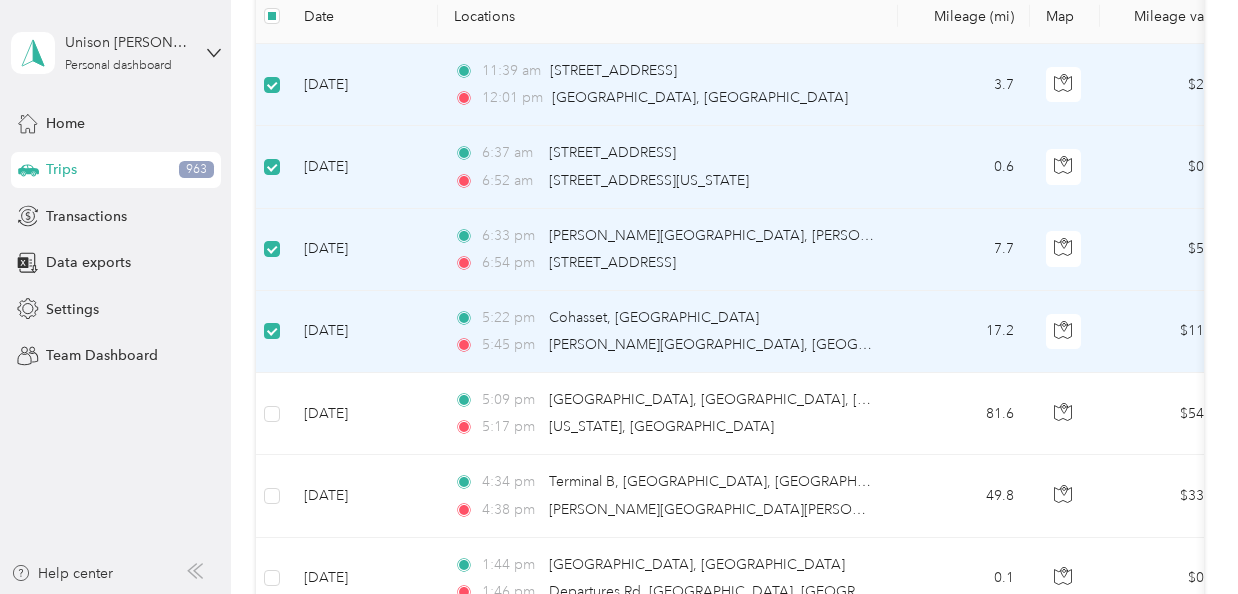 scroll, scrollTop: 296, scrollLeft: 0, axis: vertical 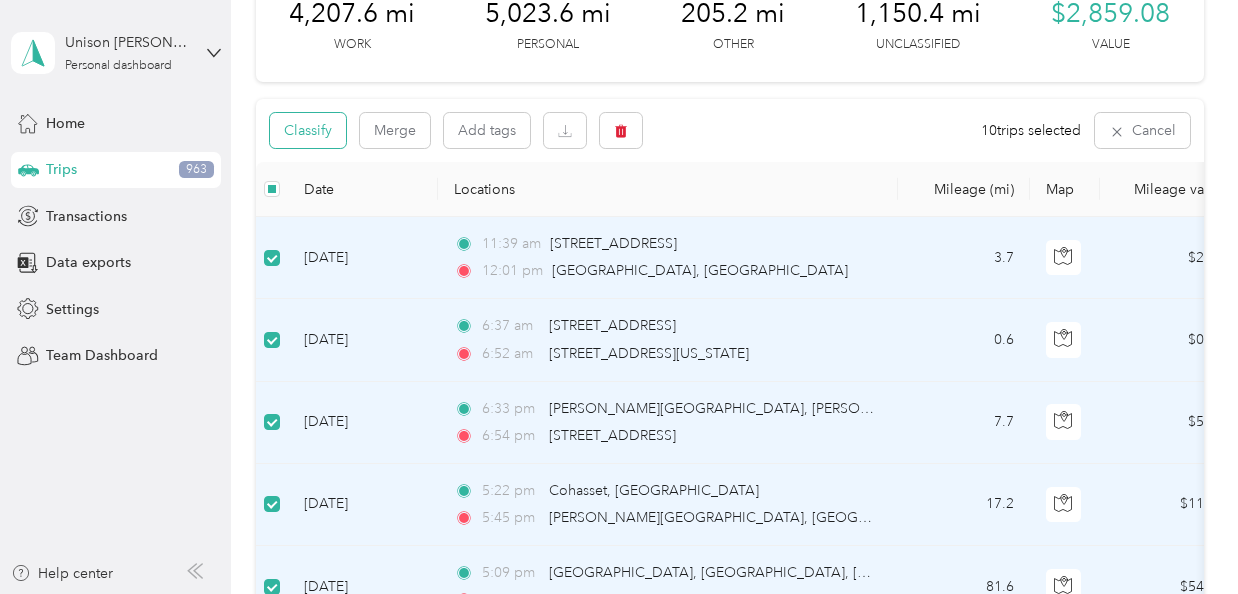 click on "Classify" at bounding box center (308, 130) 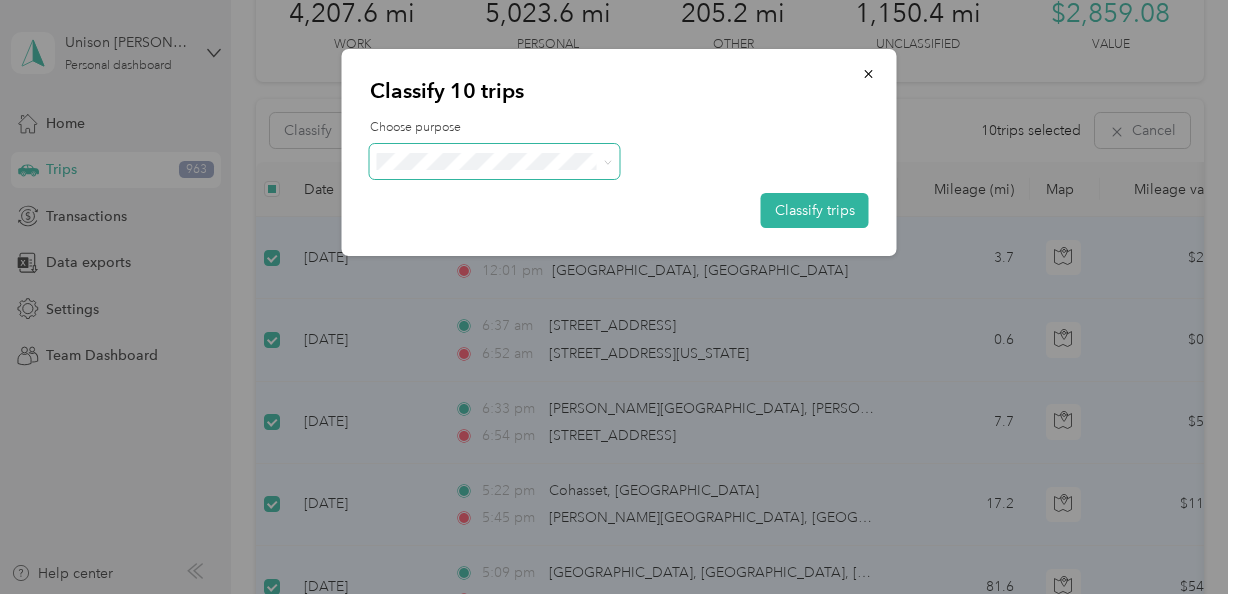 click 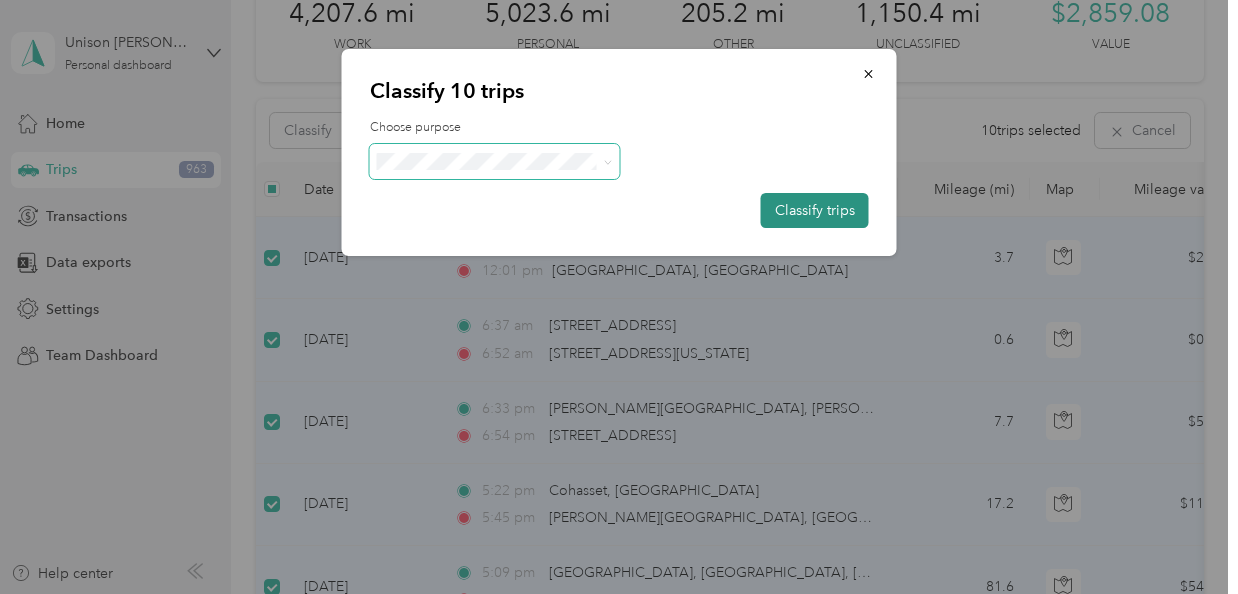 click on "Classify trips" at bounding box center [815, 210] 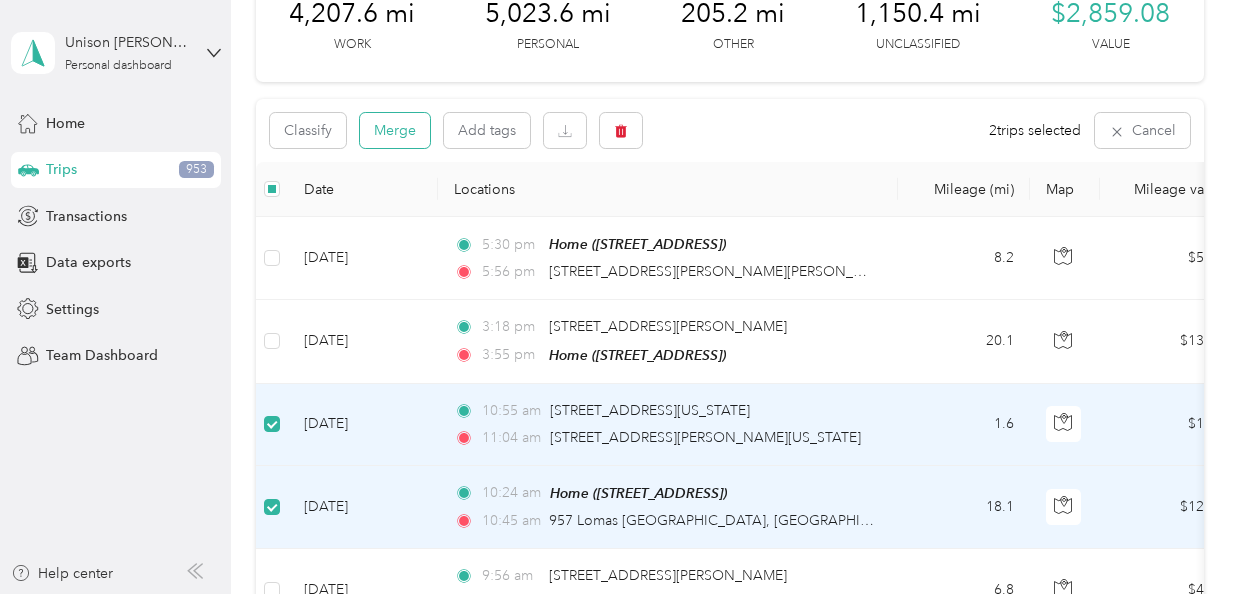 click on "Merge" at bounding box center (395, 130) 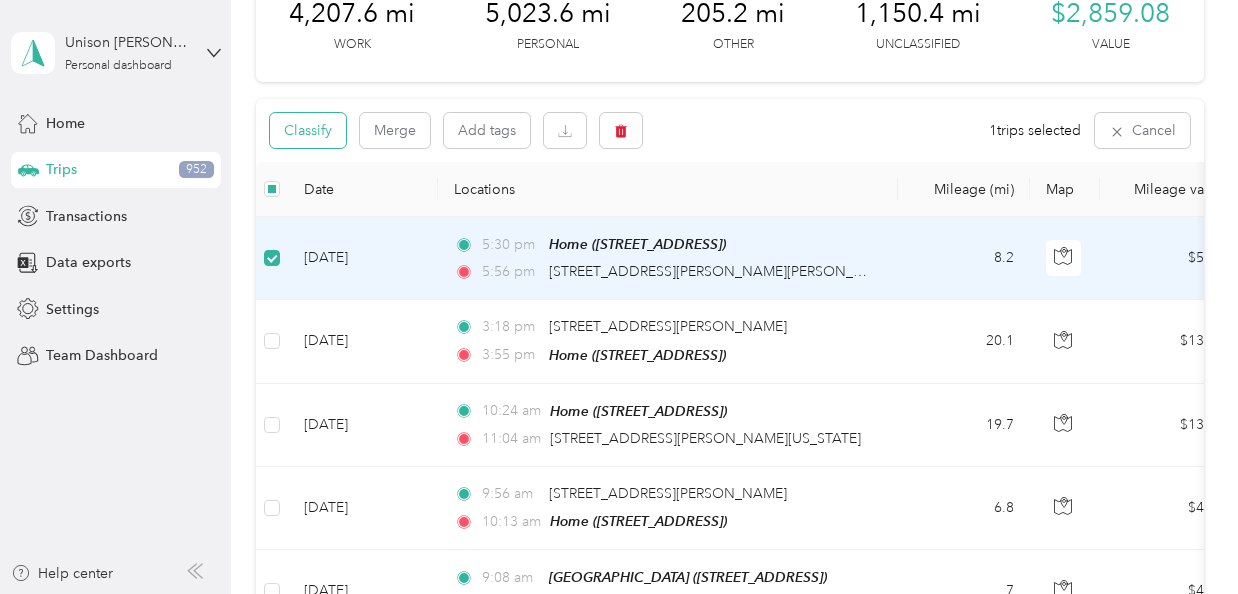 click on "Classify" at bounding box center (308, 130) 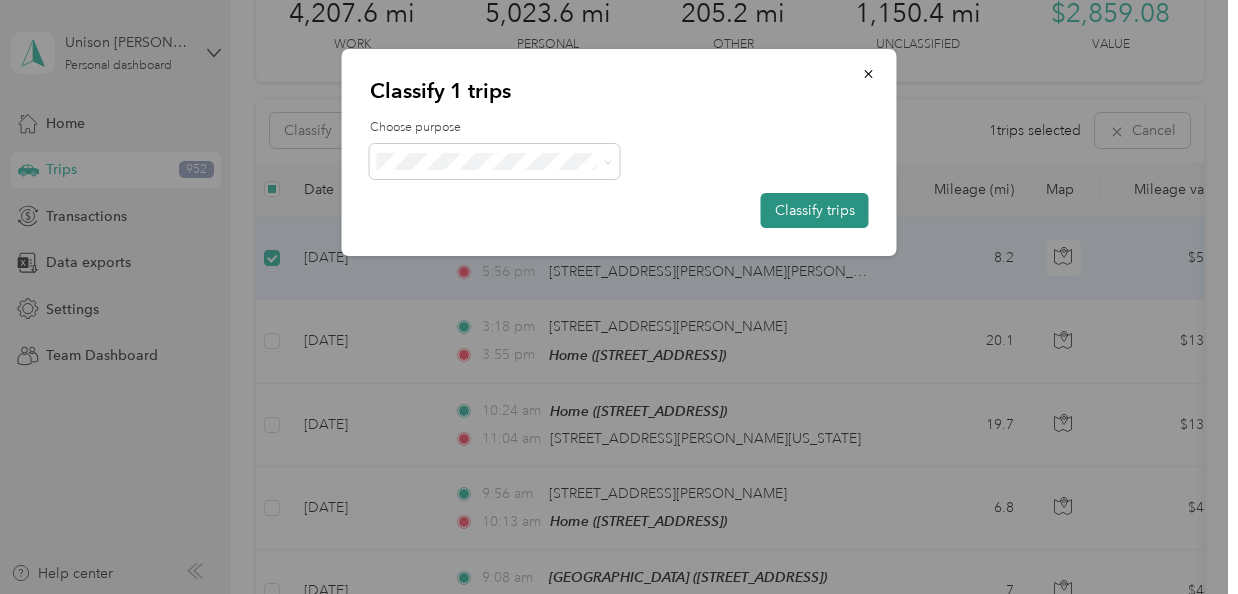 click on "Classify trips" at bounding box center [815, 210] 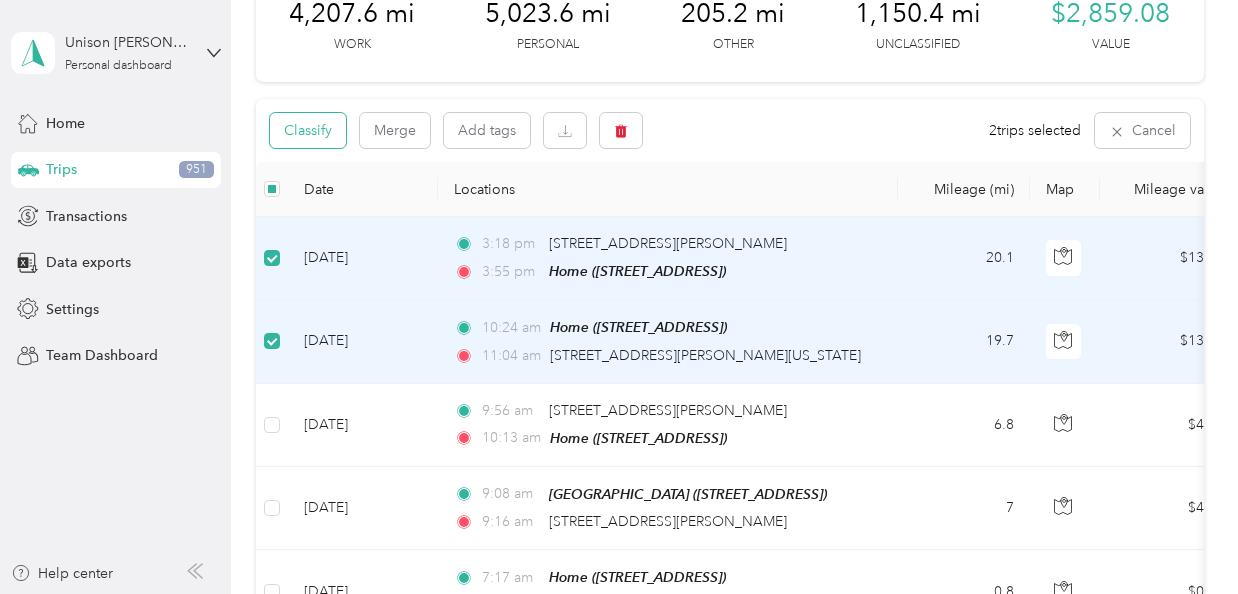 click on "Classify" at bounding box center [308, 130] 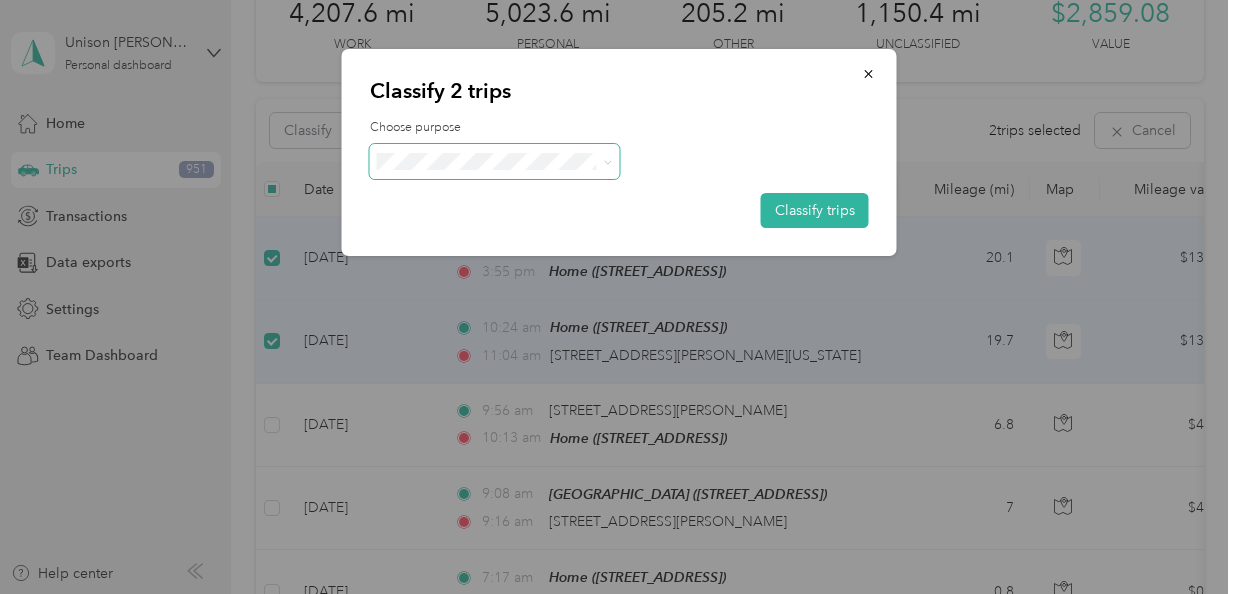 click 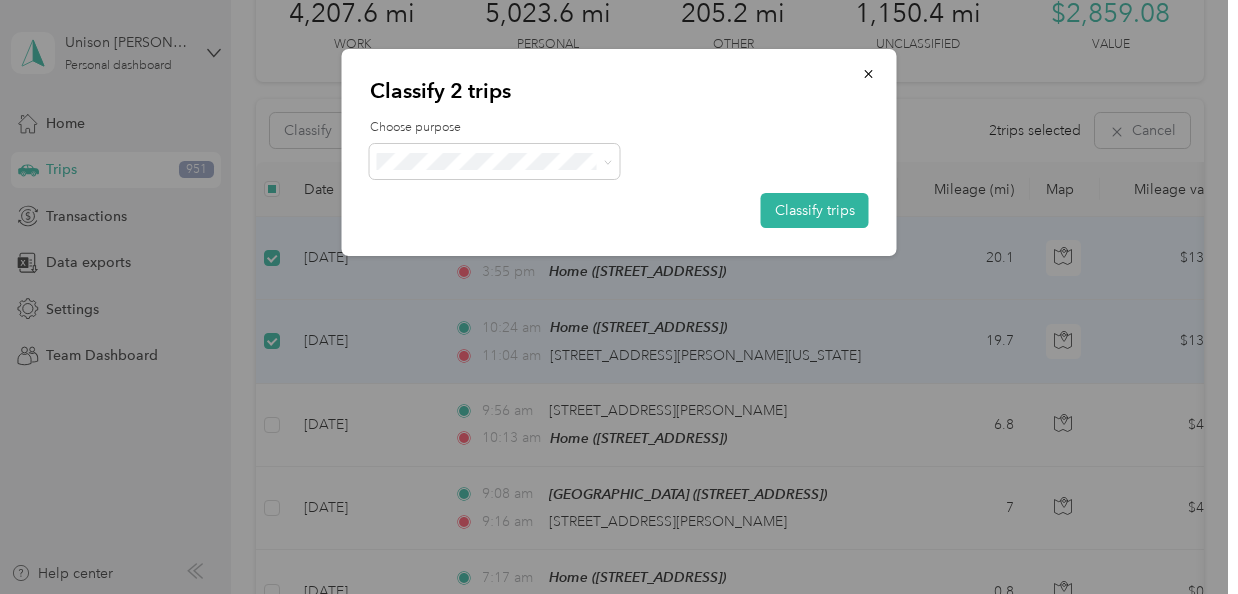 click 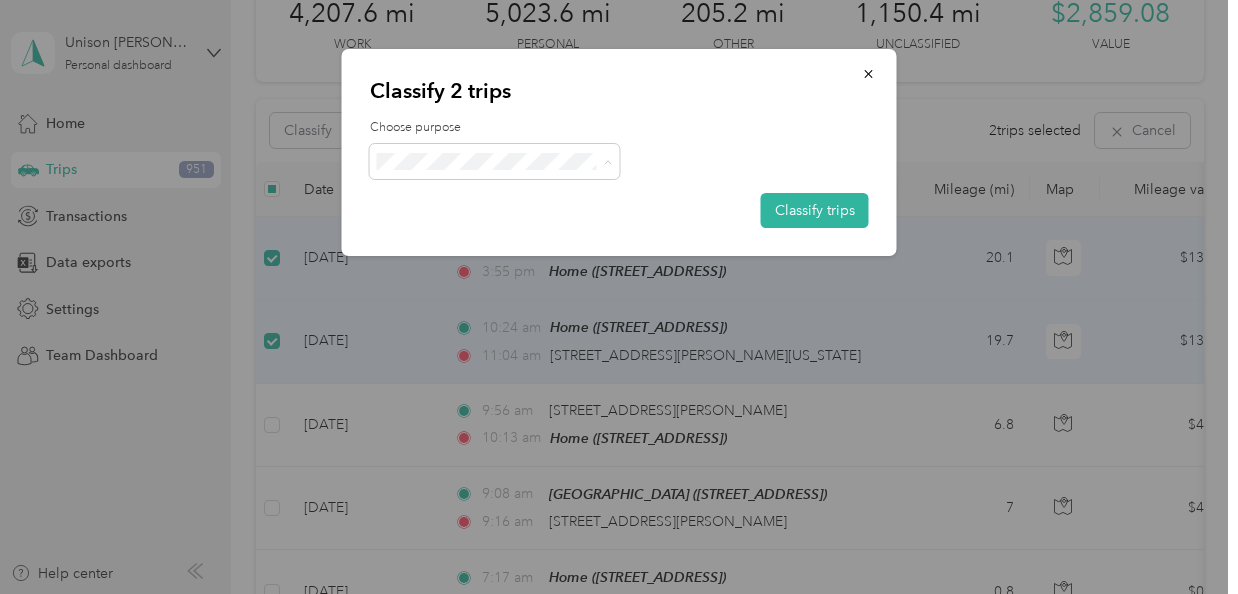 click on "Work" at bounding box center (495, 198) 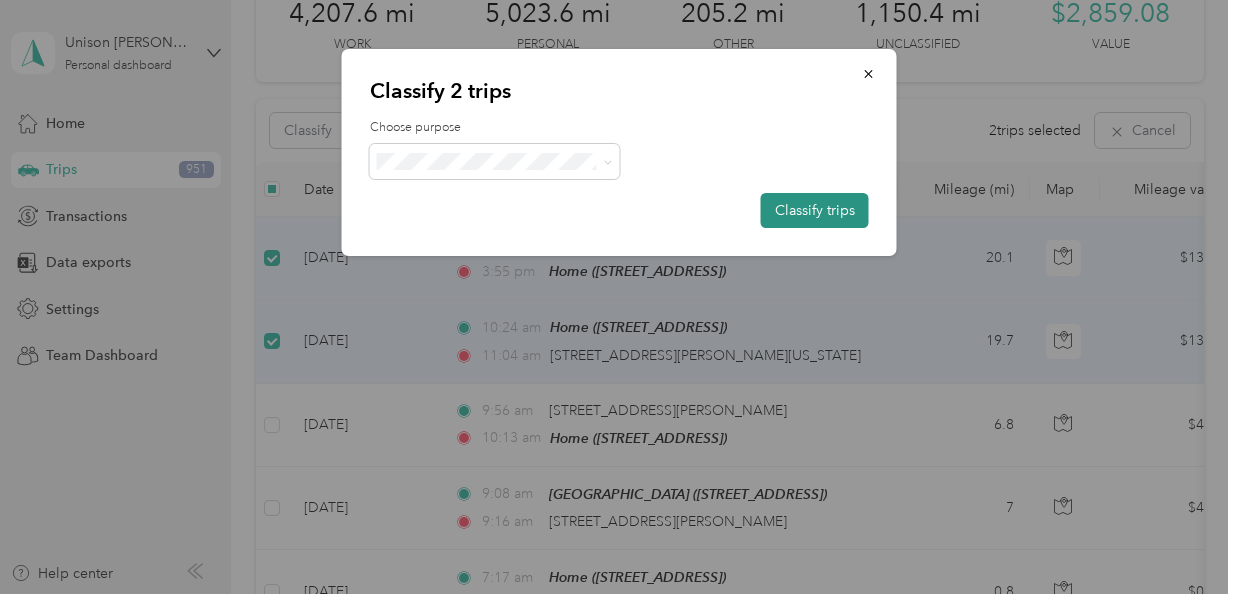 click on "Classify trips" at bounding box center (815, 210) 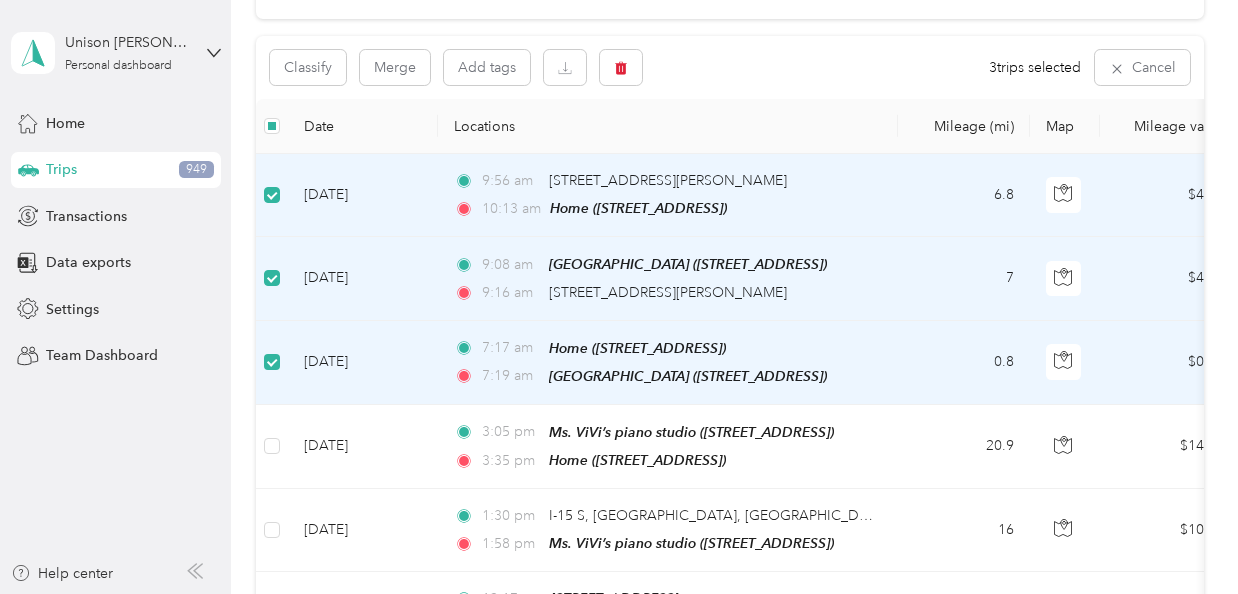 scroll, scrollTop: 186, scrollLeft: 0, axis: vertical 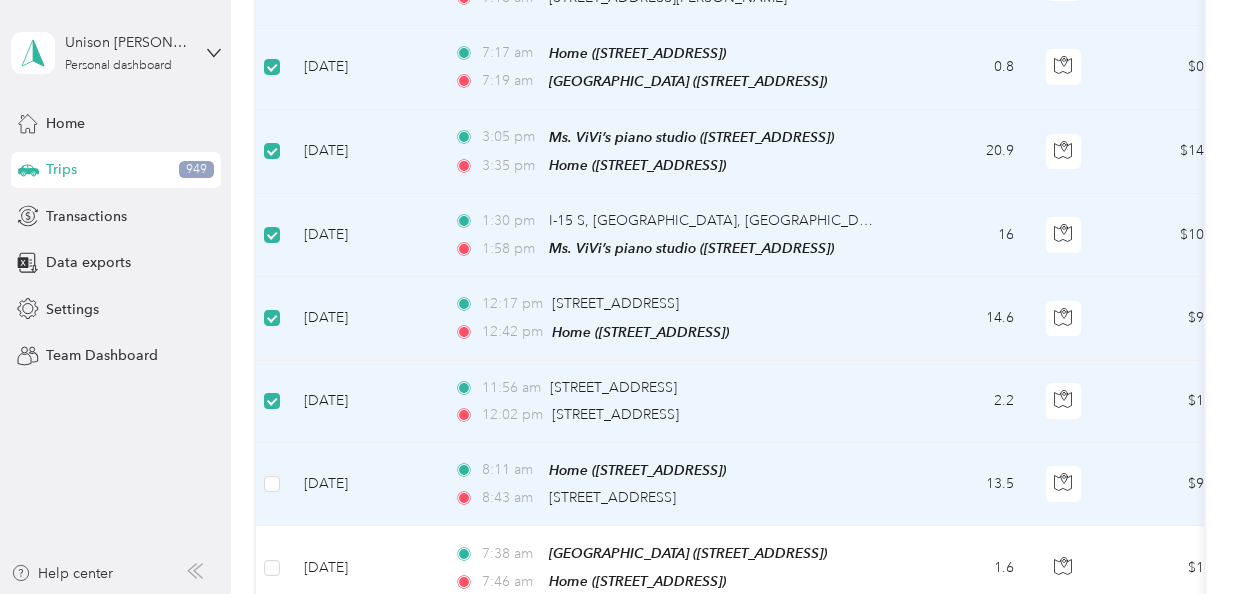 click at bounding box center (272, 484) 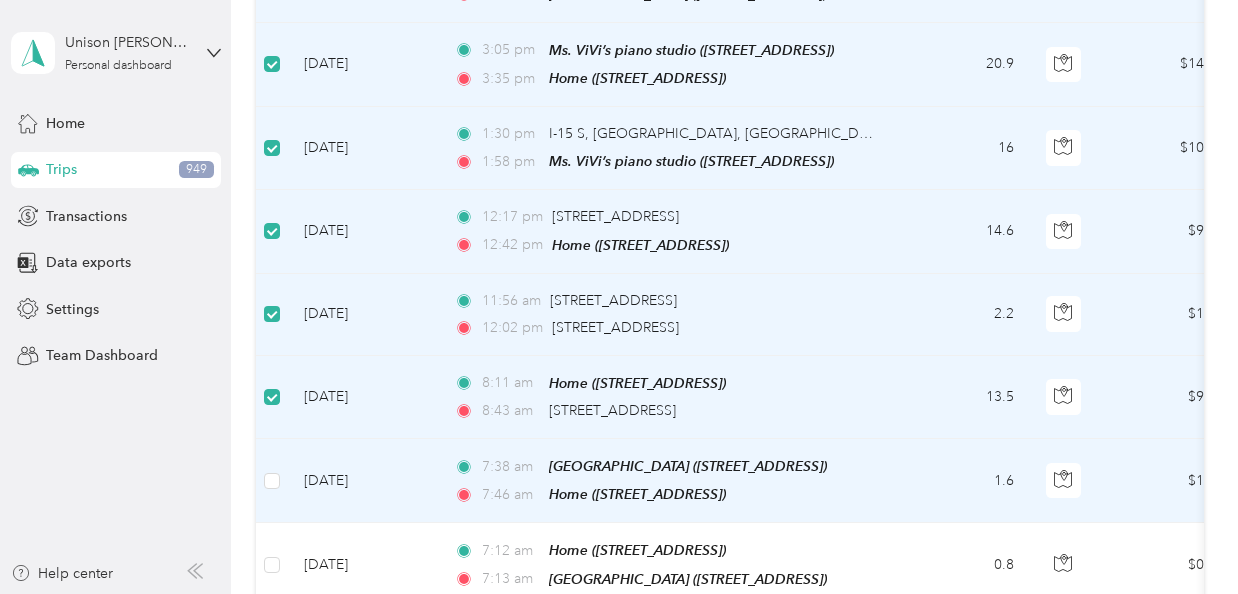 scroll, scrollTop: 565, scrollLeft: 0, axis: vertical 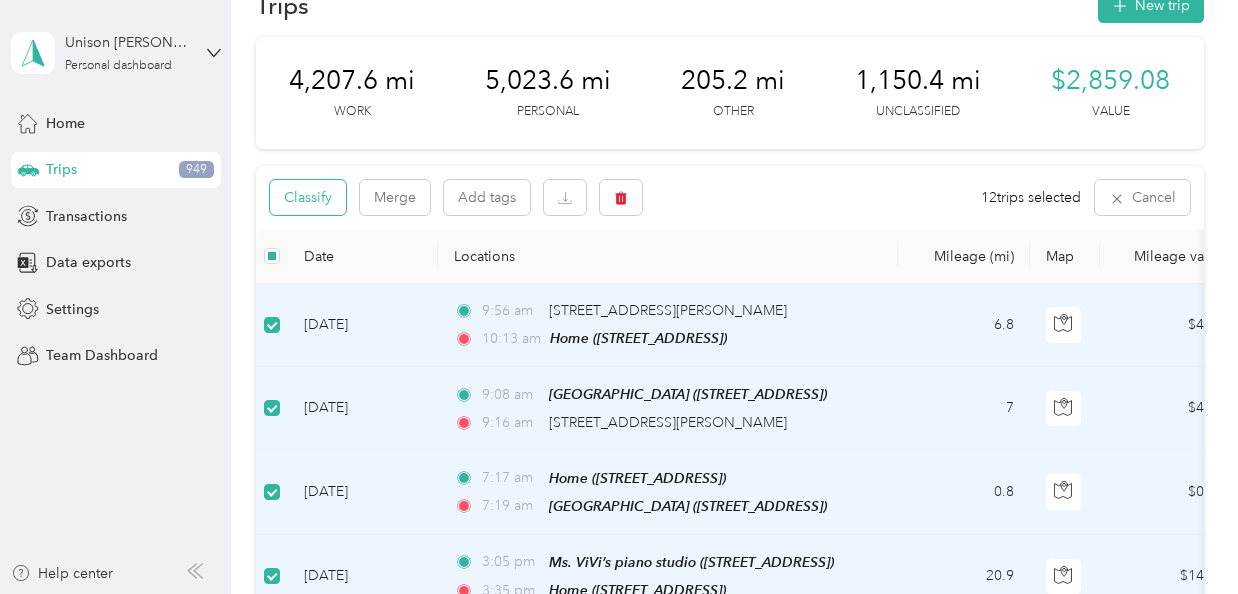 click on "Classify" at bounding box center (308, 197) 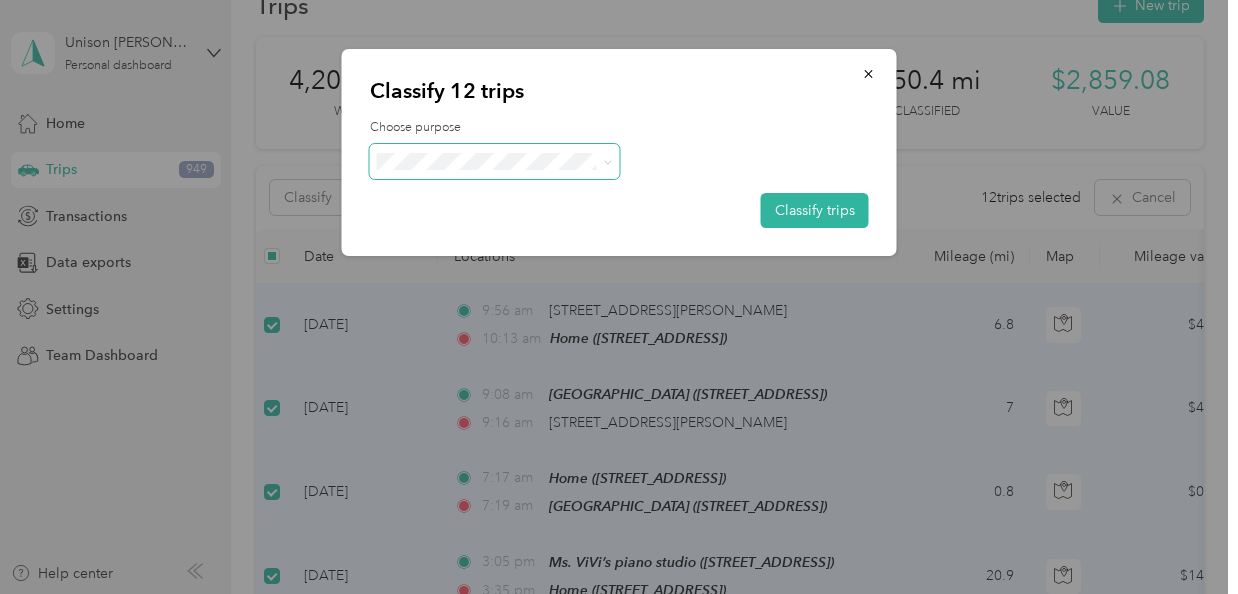 click 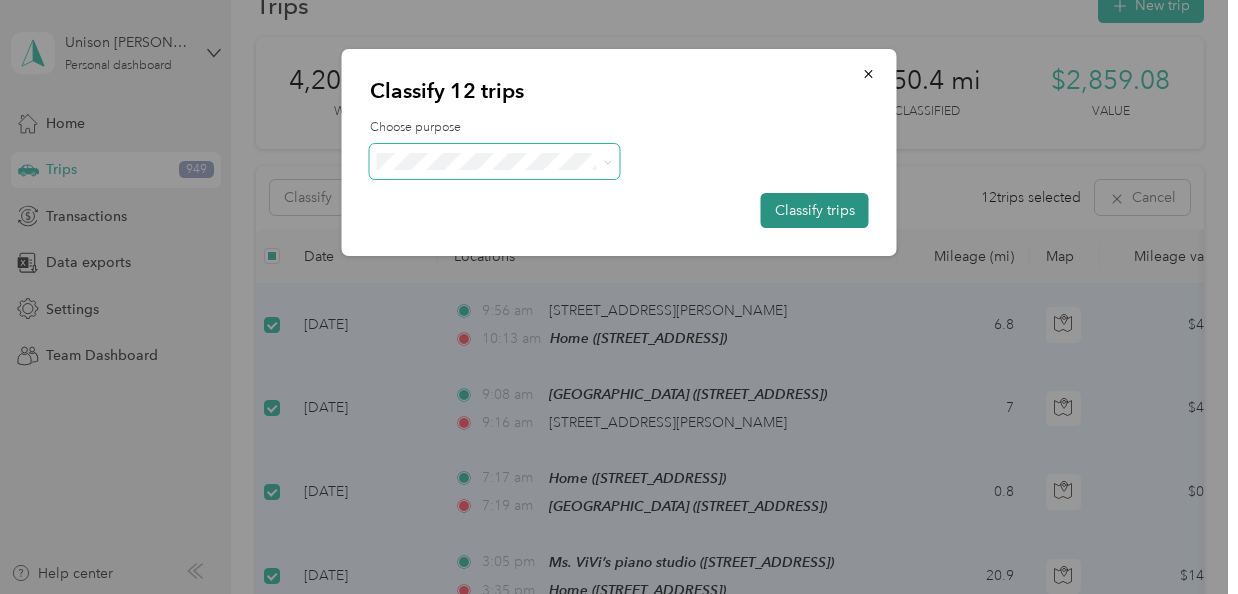 click on "Classify trips" at bounding box center (815, 210) 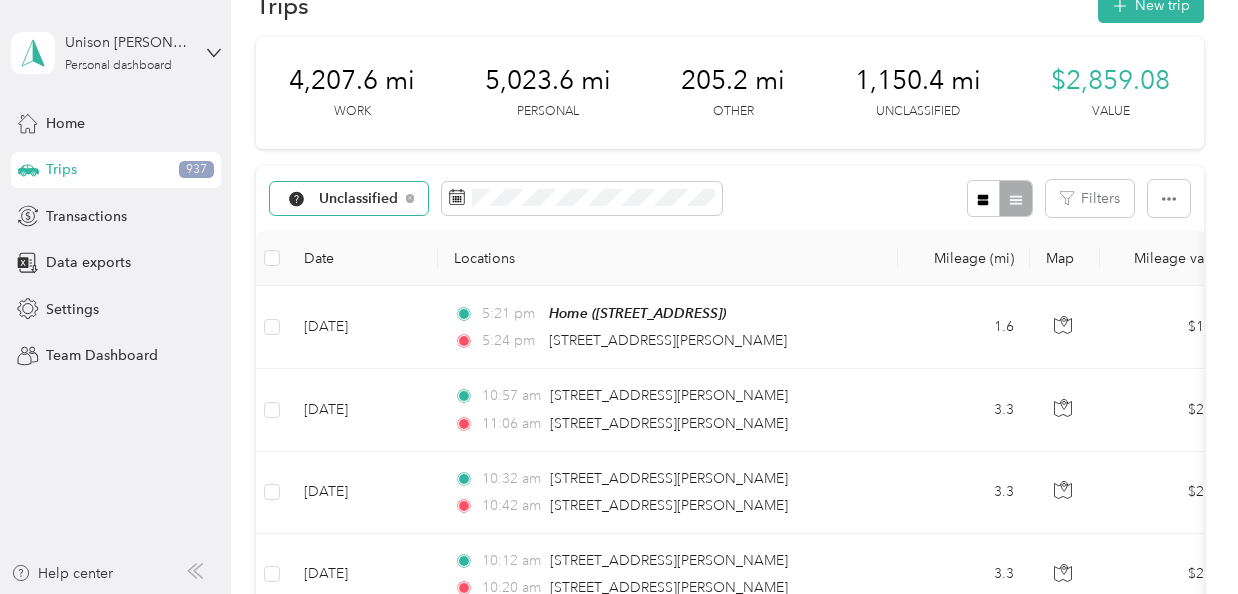 click on "Unclassified" at bounding box center (359, 199) 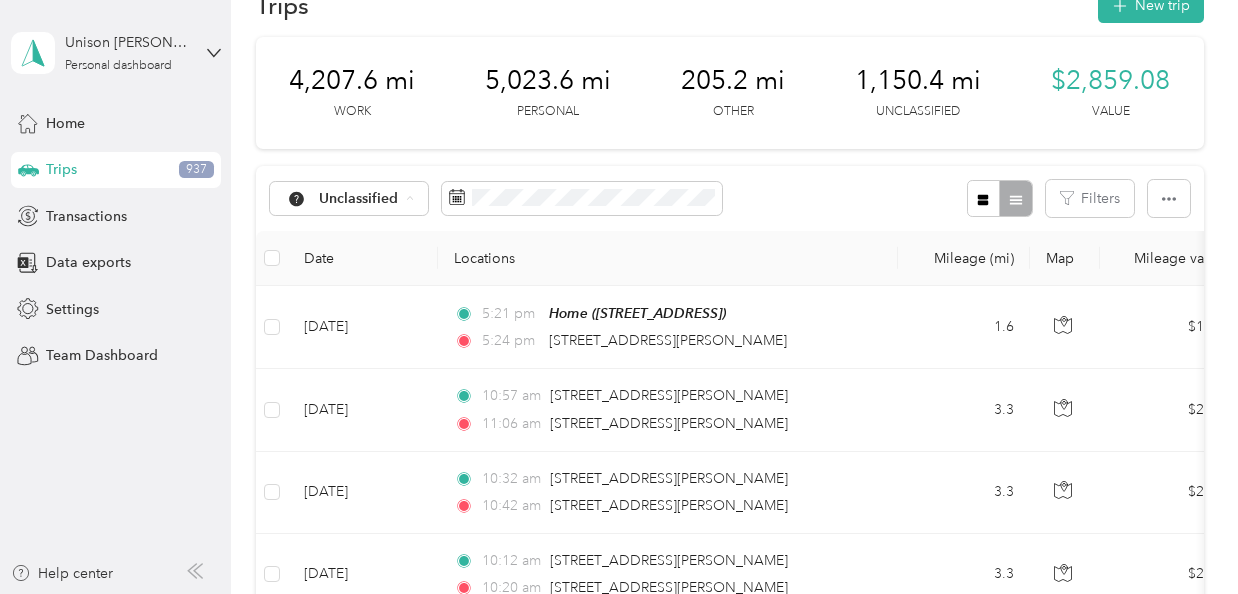 click on "All purposes" at bounding box center [372, 234] 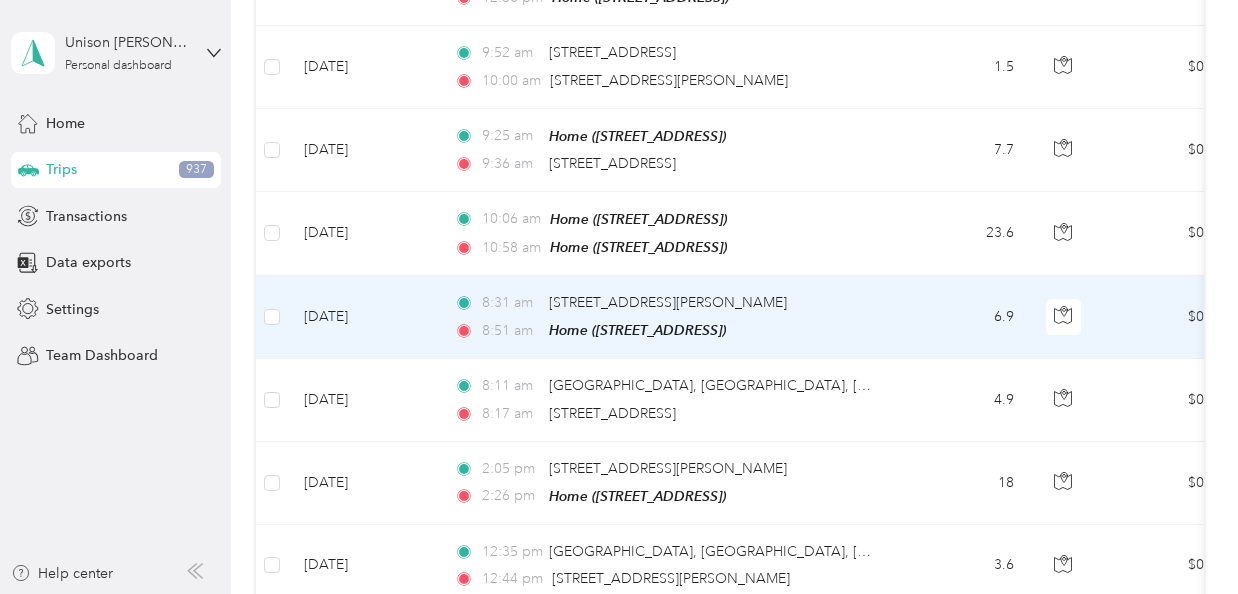 scroll, scrollTop: 2157, scrollLeft: 0, axis: vertical 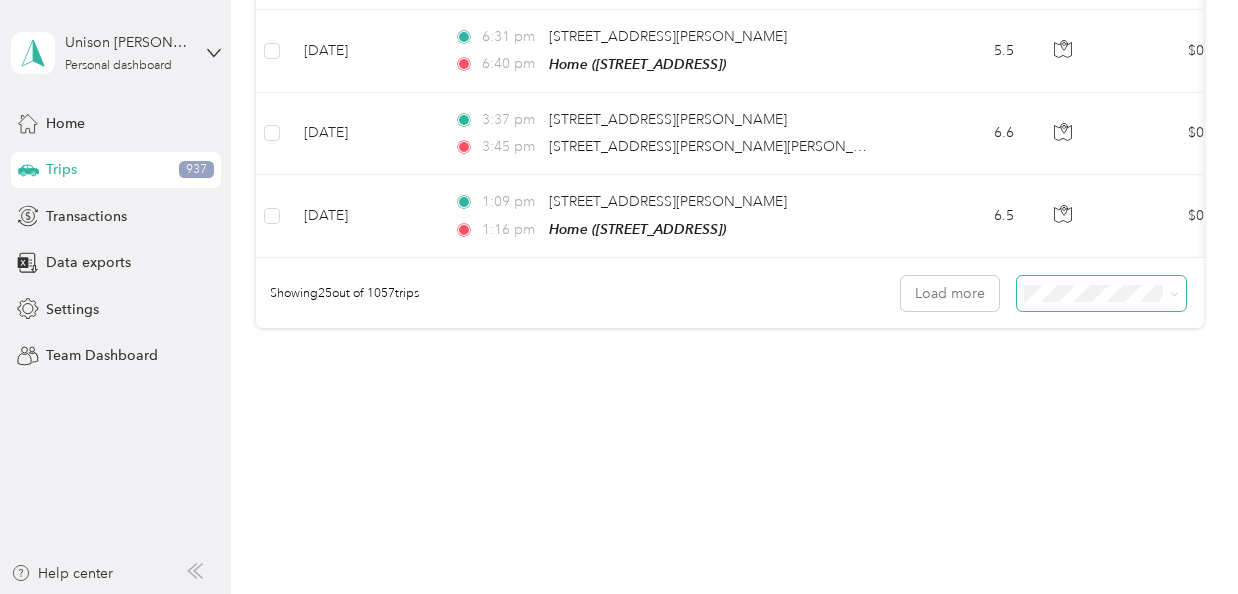 click at bounding box center [1102, 293] 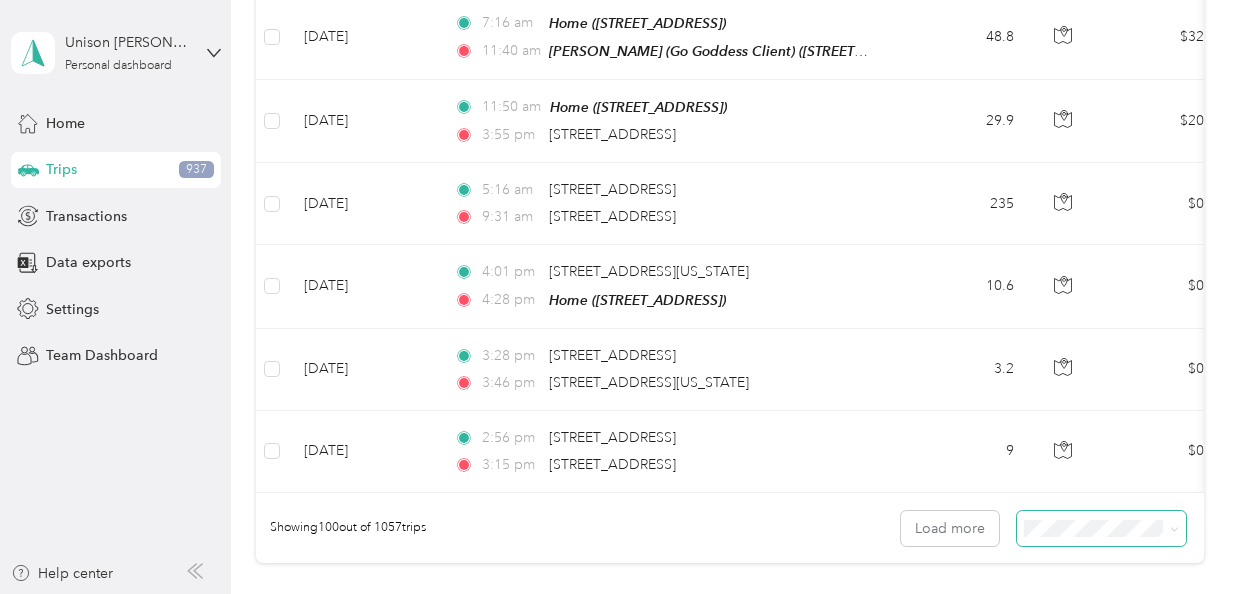 scroll, scrollTop: 8362, scrollLeft: 0, axis: vertical 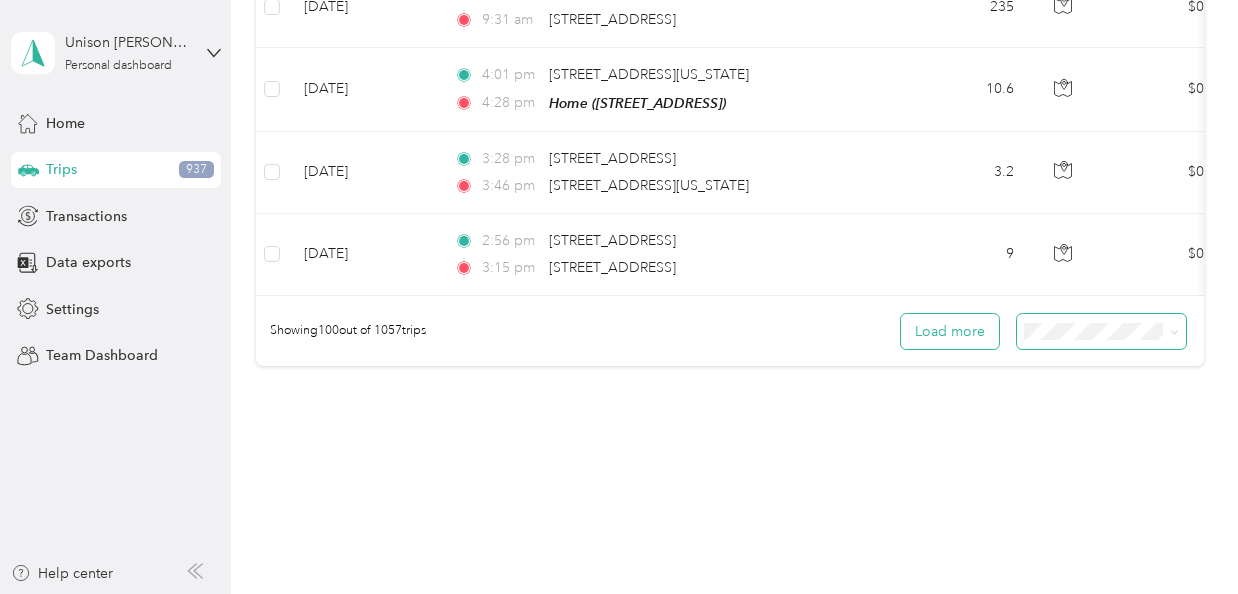 click on "Load more" at bounding box center (950, 331) 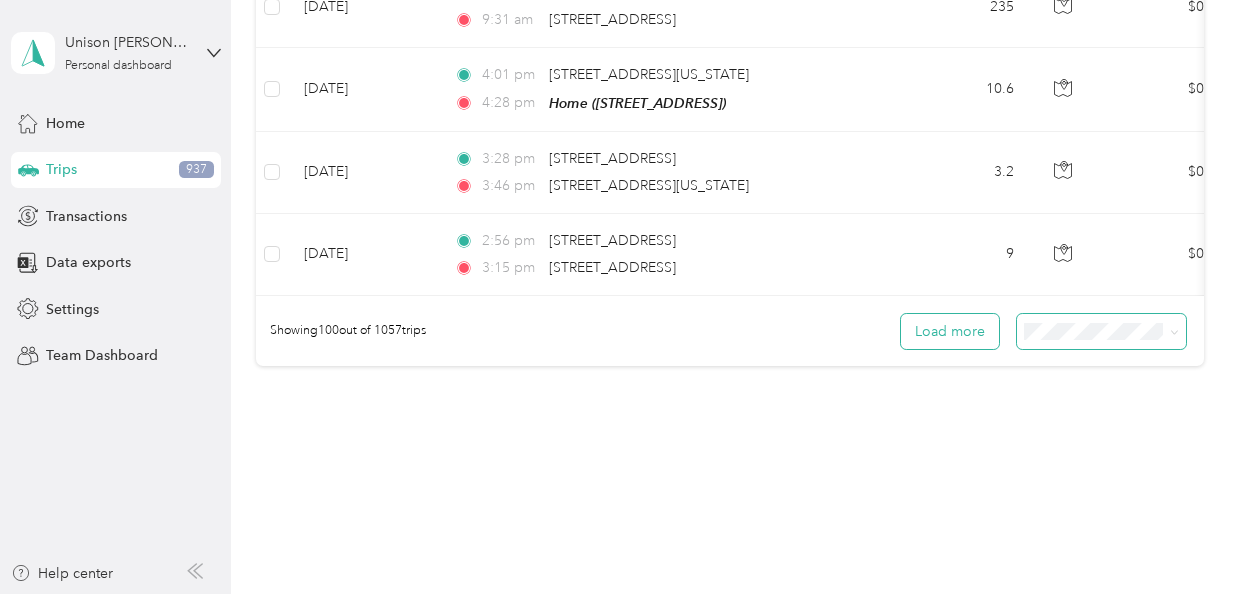click on "Load more" at bounding box center (950, 331) 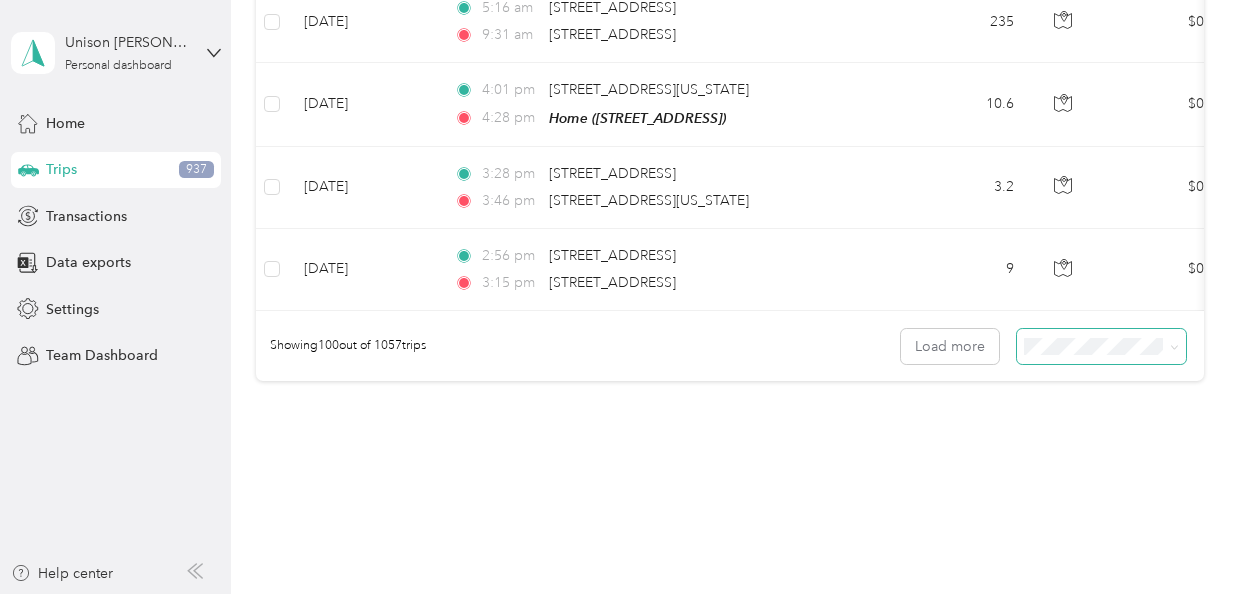 scroll, scrollTop: 8362, scrollLeft: 0, axis: vertical 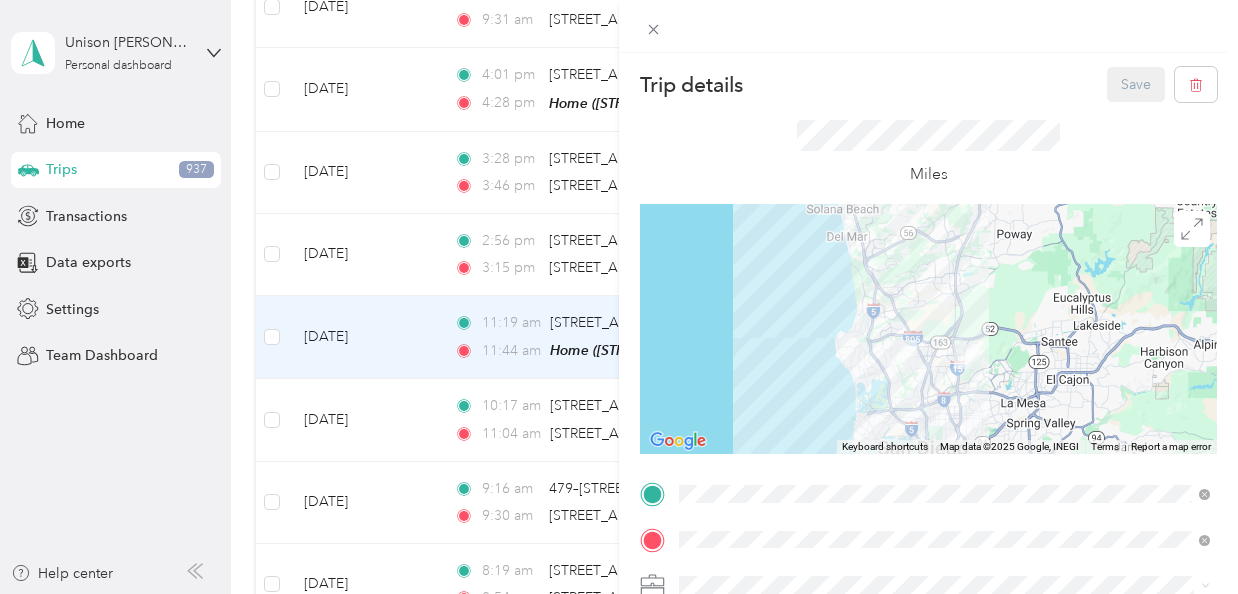 click on "Trip details Save This trip cannot be edited because it is either under review, approved, or paid. Contact your Team Manager to edit it. Miles ← Move left → Move right ↑ Move up ↓ Move down + Zoom in - Zoom out Home Jump left by 75% End Jump right by 75% Page Up Jump up by 75% Page Down Jump down by 75% Keyboard shortcuts Map Data Map data ©2025 Google, INEGI Map data ©2025 Google, INEGI 10 km  Click to toggle between metric and imperial units Terms Report a map error TO Add photo" at bounding box center [619, 297] 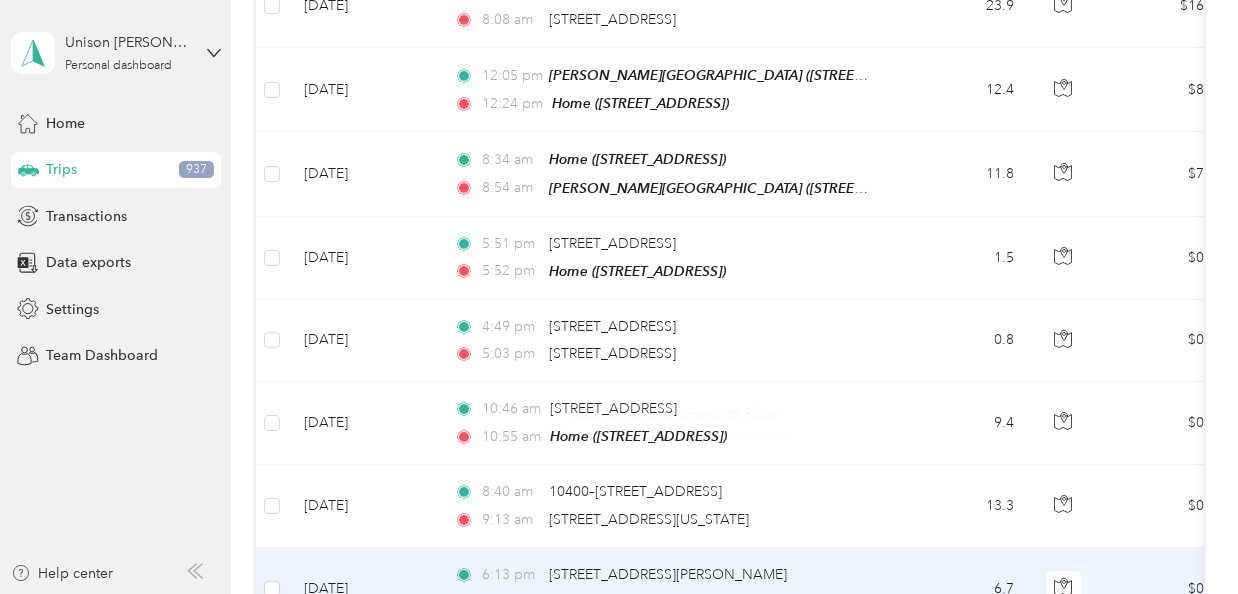 scroll, scrollTop: 0, scrollLeft: 0, axis: both 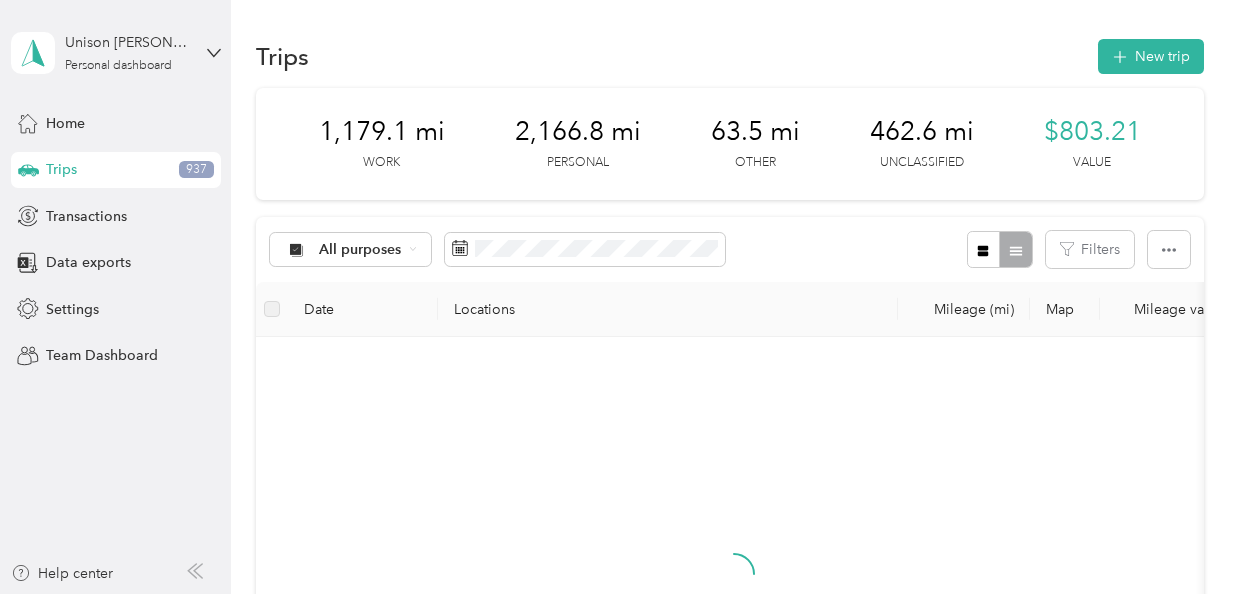 click at bounding box center (734, 591) 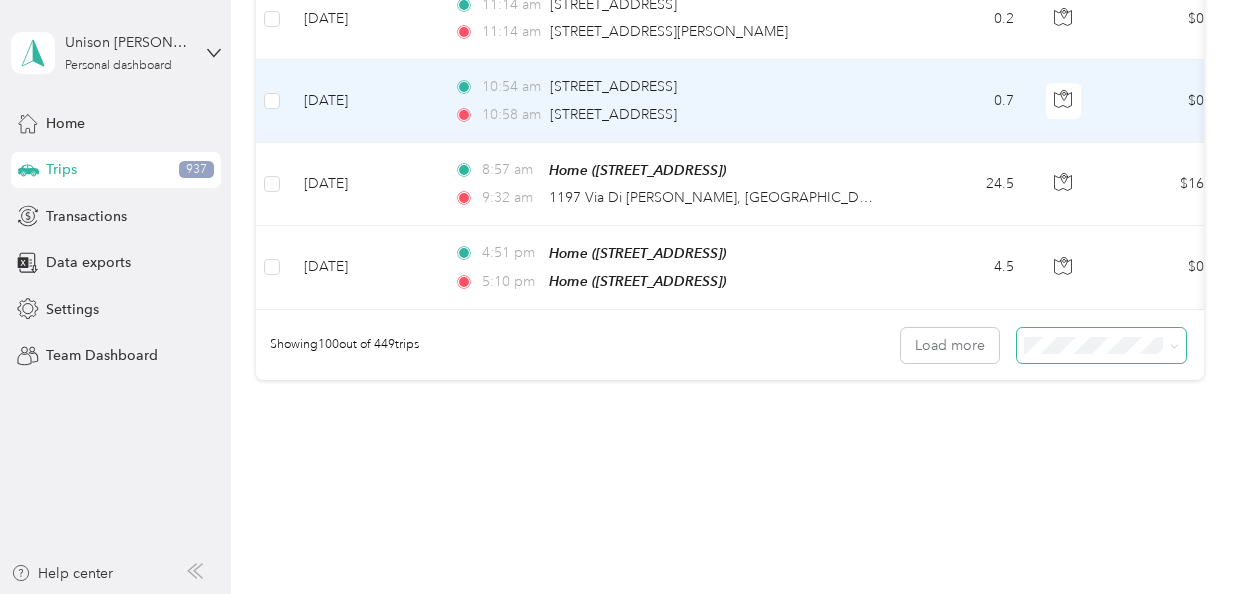 scroll, scrollTop: 8359, scrollLeft: 0, axis: vertical 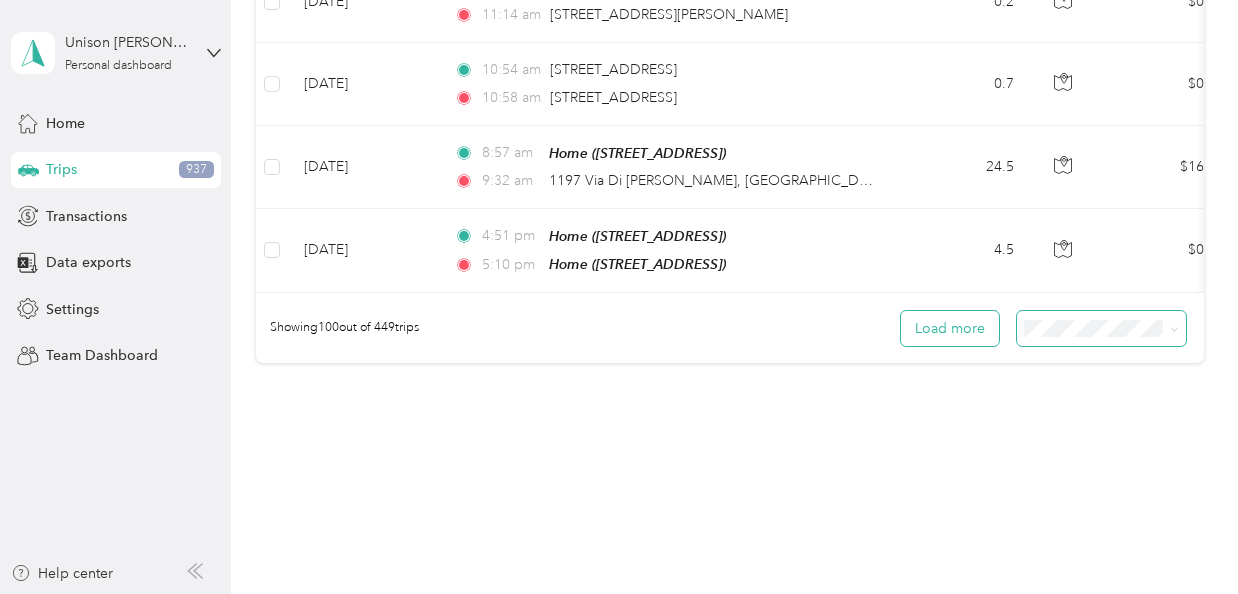 click on "Load more" at bounding box center [950, 328] 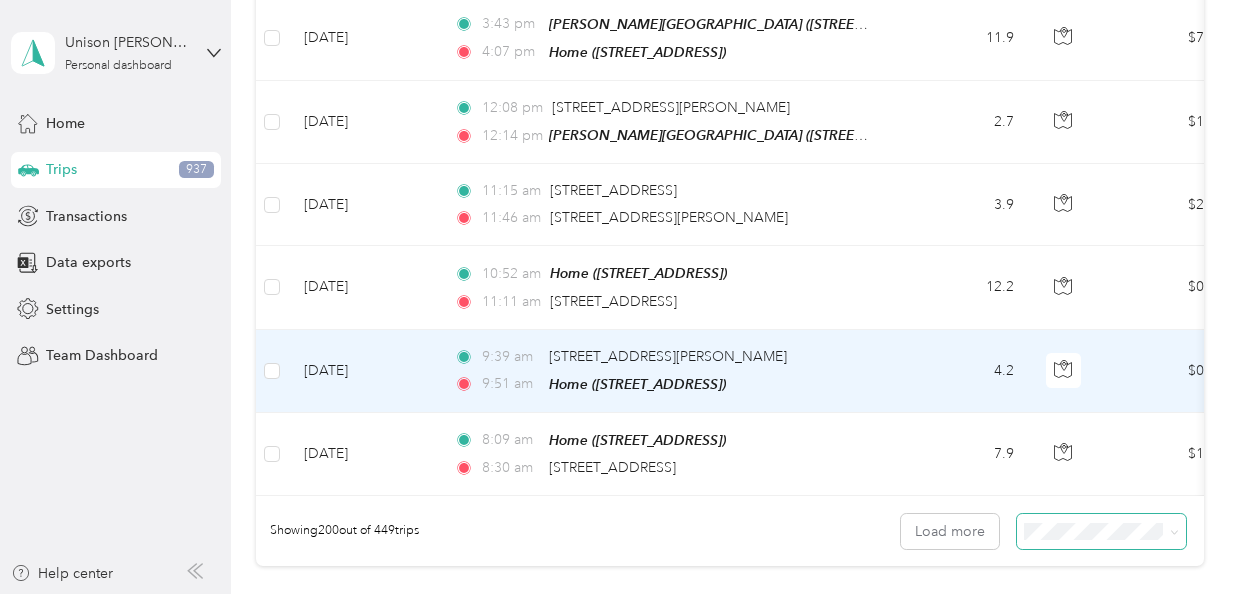 scroll, scrollTop: 16502, scrollLeft: 0, axis: vertical 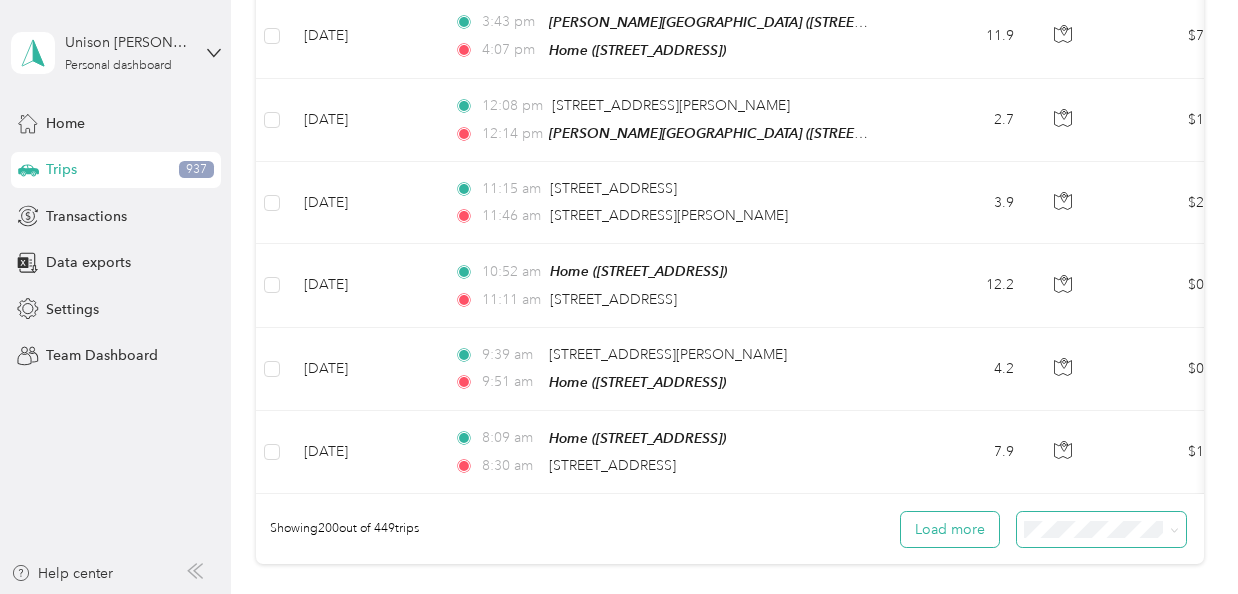 click on "Load more" at bounding box center [950, 529] 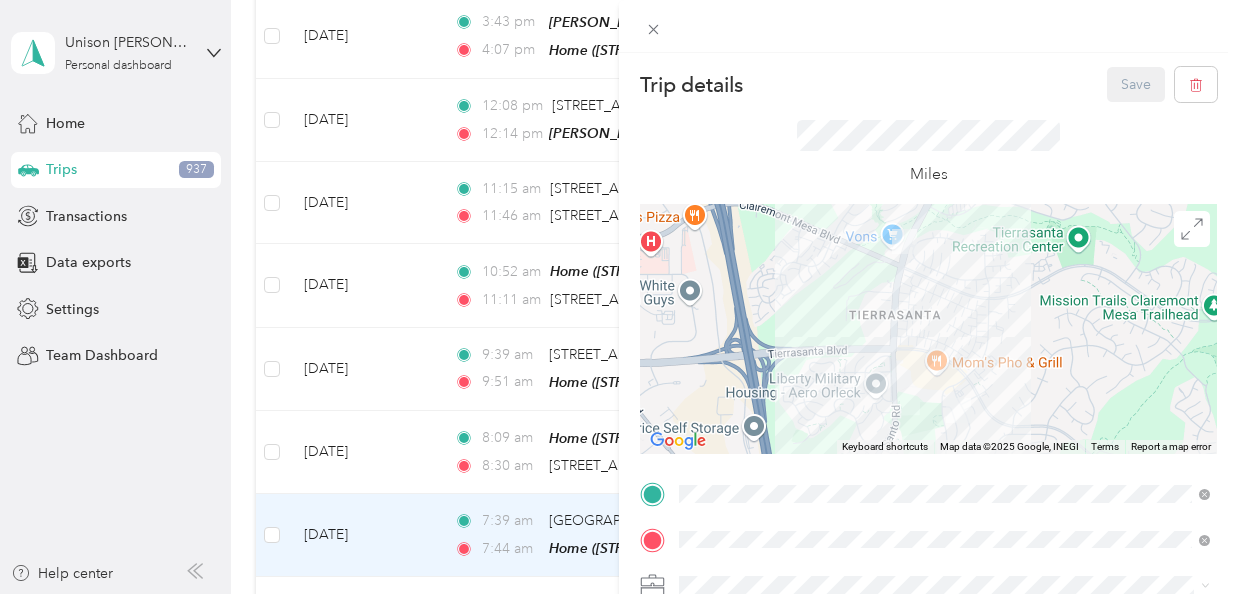 click on "Trip details Save This trip cannot be edited because it is either under review, approved, or paid. Contact your Team Manager to edit it. Miles ← Move left → Move right ↑ Move up ↓ Move down + Zoom in - Zoom out Home Jump left by 75% End Jump right by 75% Page Up Jump up by 75% Page Down Jump down by 75% Keyboard shortcuts Map Data Map data ©2025 Google, INEGI Map data ©2025 Google, INEGI 500 m  Click to toggle between metric and imperial units Terms Report a map error TO Add photo" at bounding box center [619, 297] 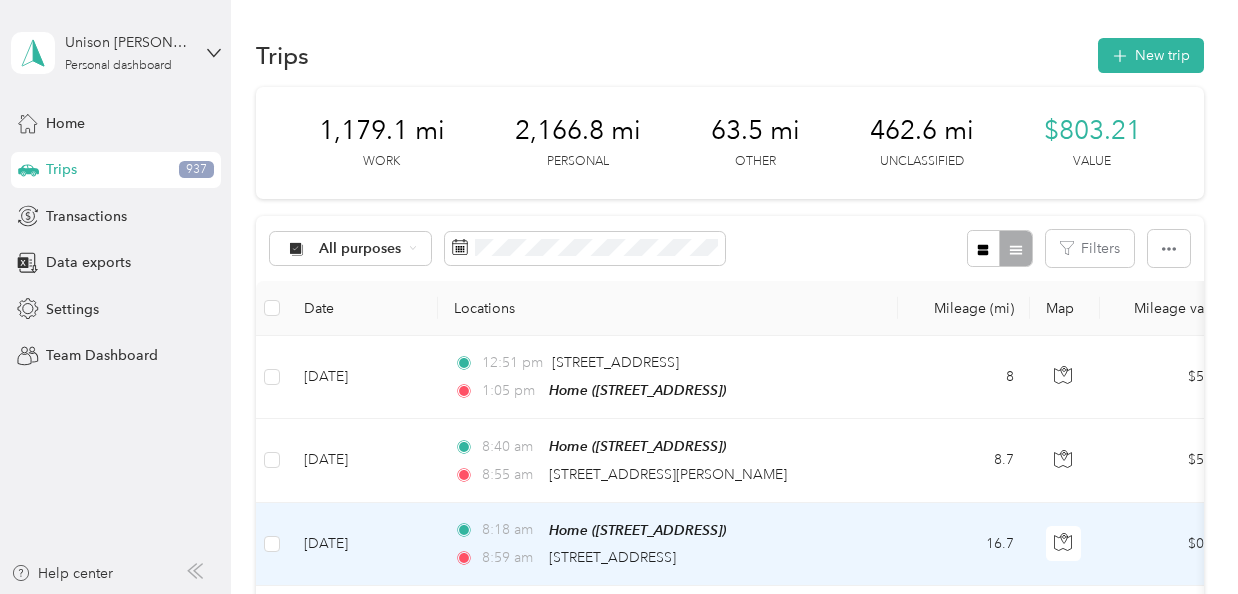 scroll, scrollTop: 0, scrollLeft: 0, axis: both 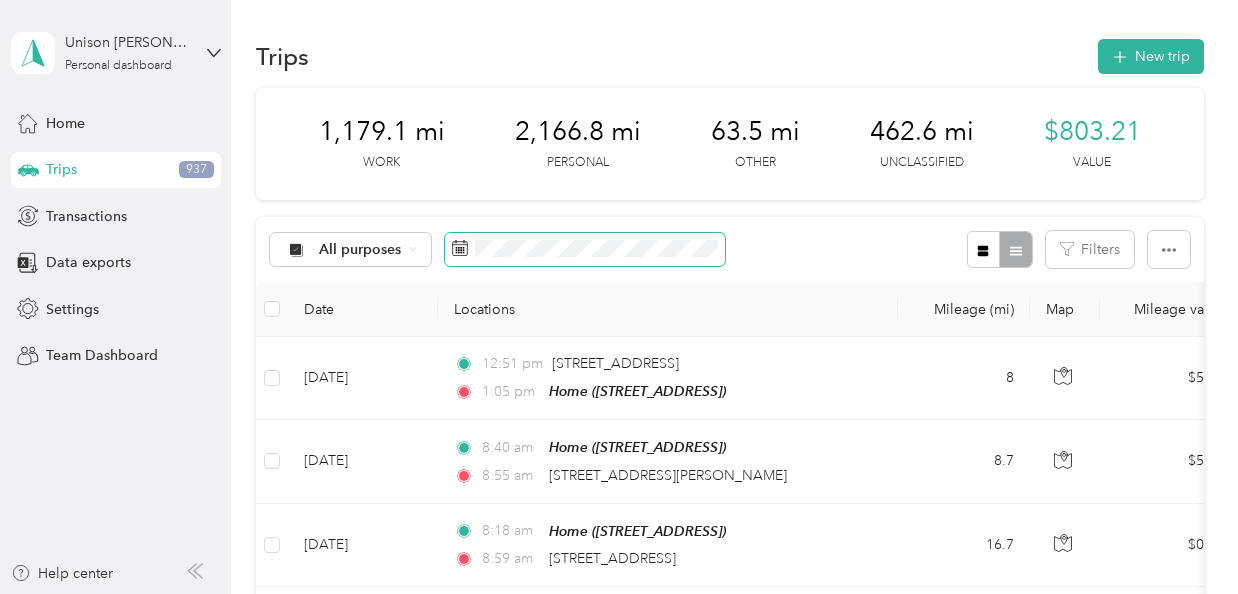 click at bounding box center [585, 250] 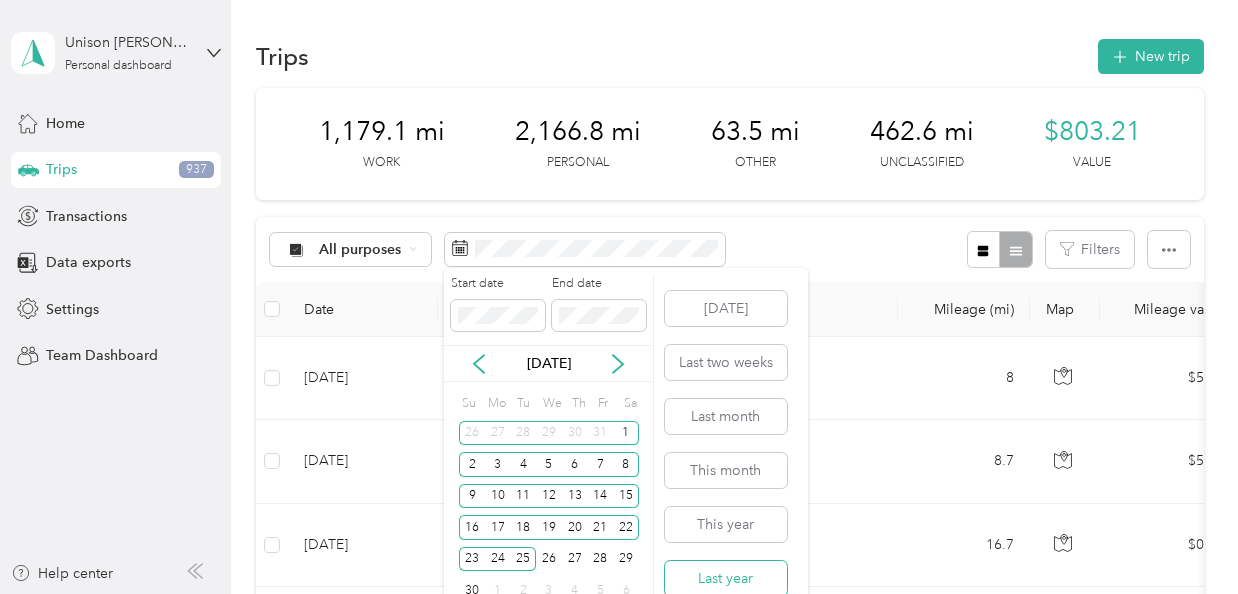 click on "Last year" at bounding box center [726, 578] 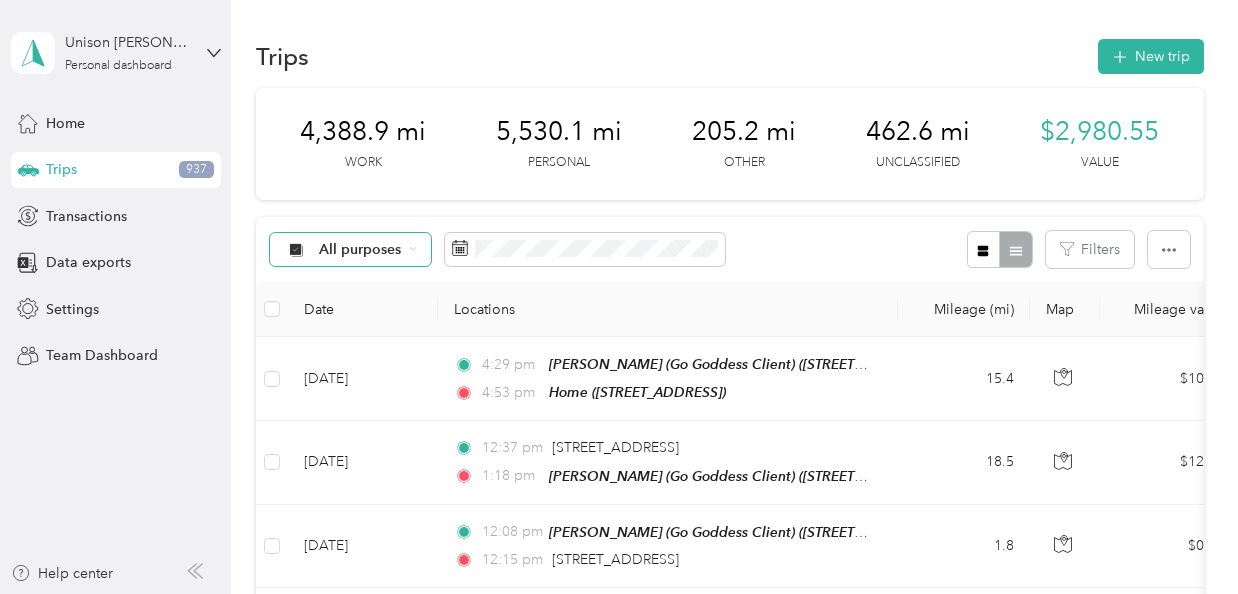 click on "All purposes" at bounding box center [360, 250] 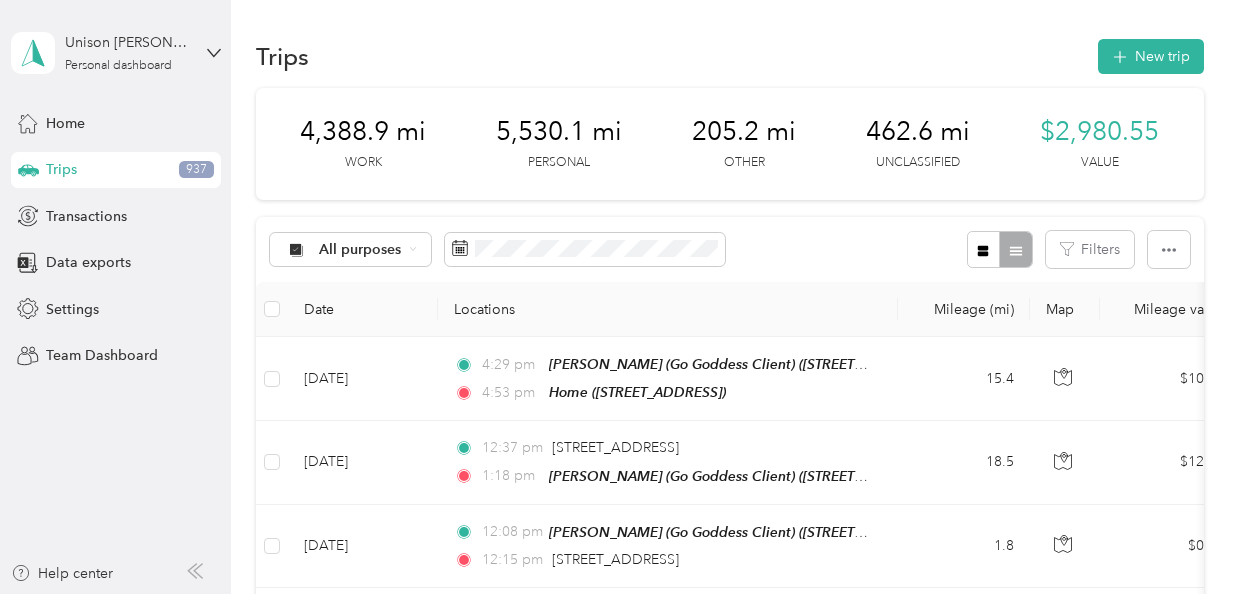 click on "Unclassified" at bounding box center [368, 313] 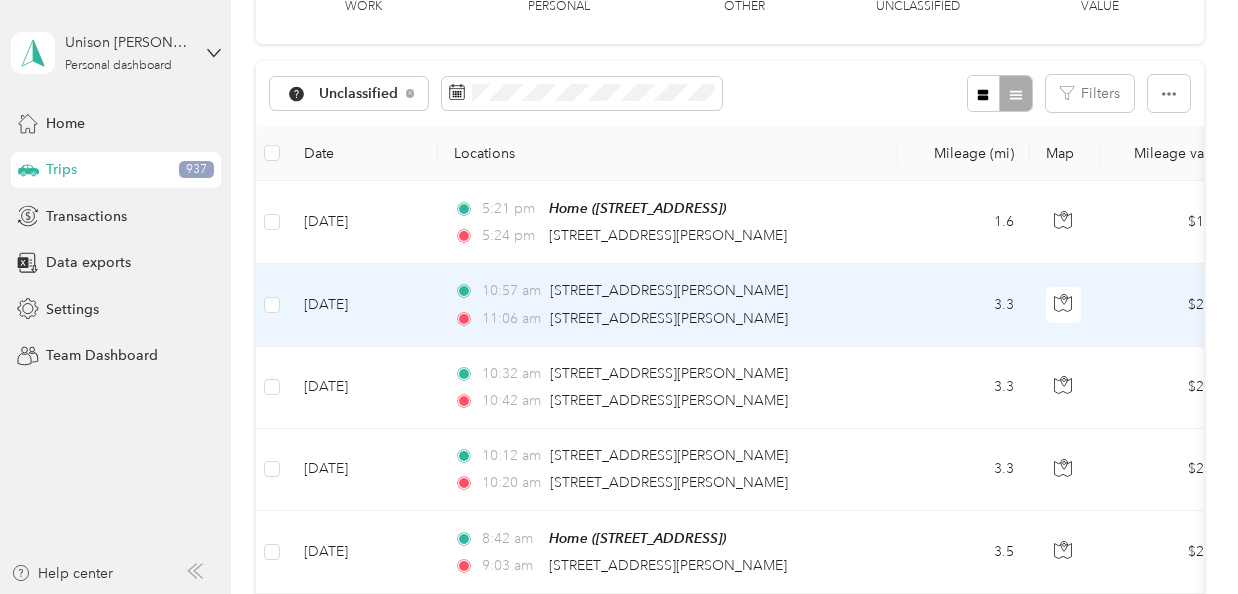 scroll, scrollTop: 145, scrollLeft: 0, axis: vertical 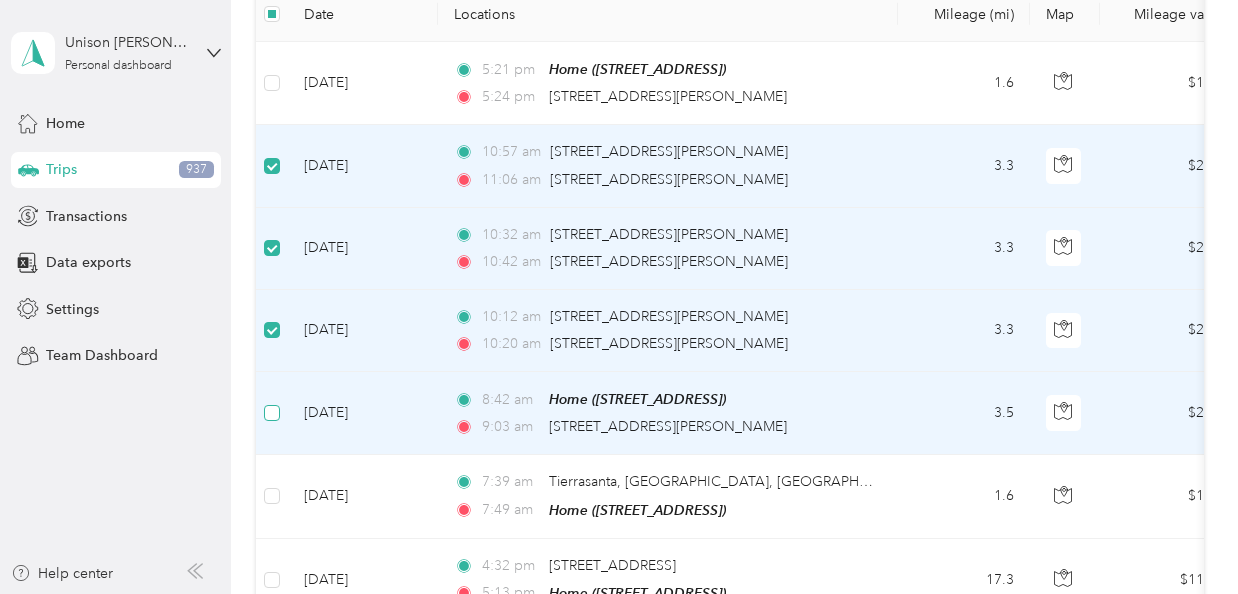 click at bounding box center [272, 413] 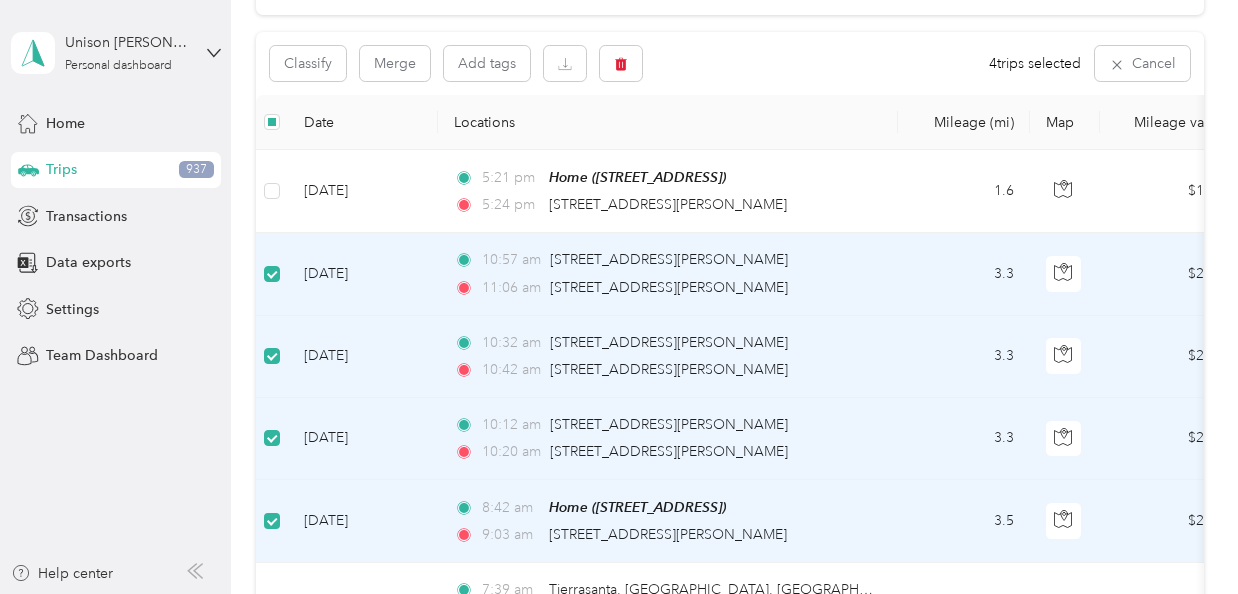 scroll, scrollTop: 177, scrollLeft: 0, axis: vertical 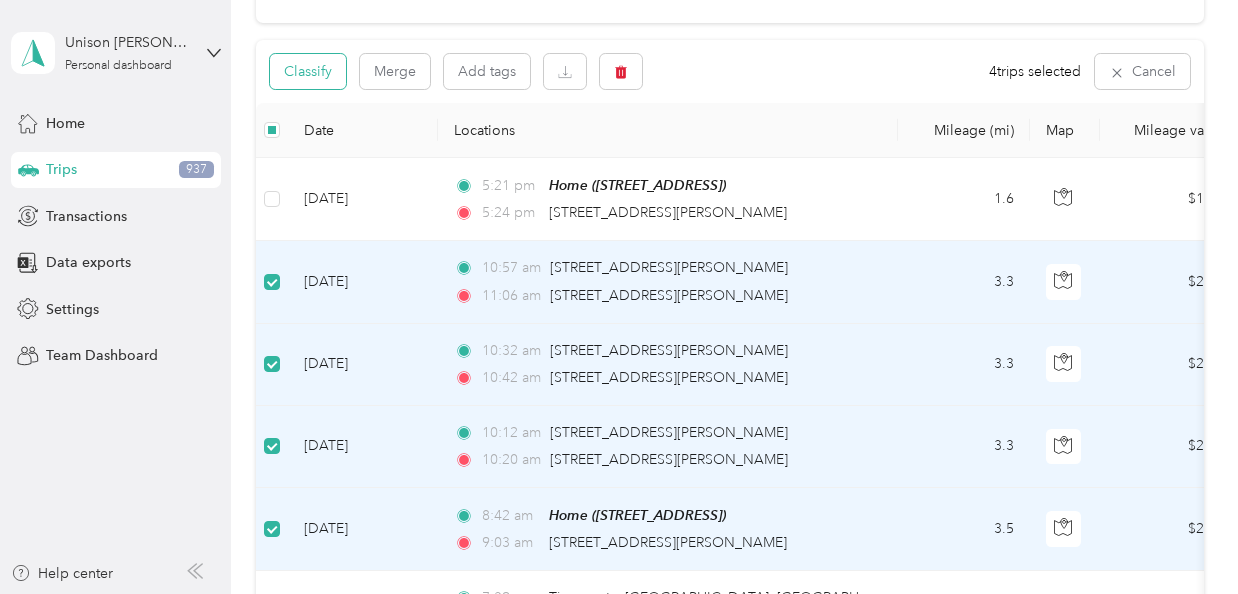 click on "Classify" at bounding box center (308, 71) 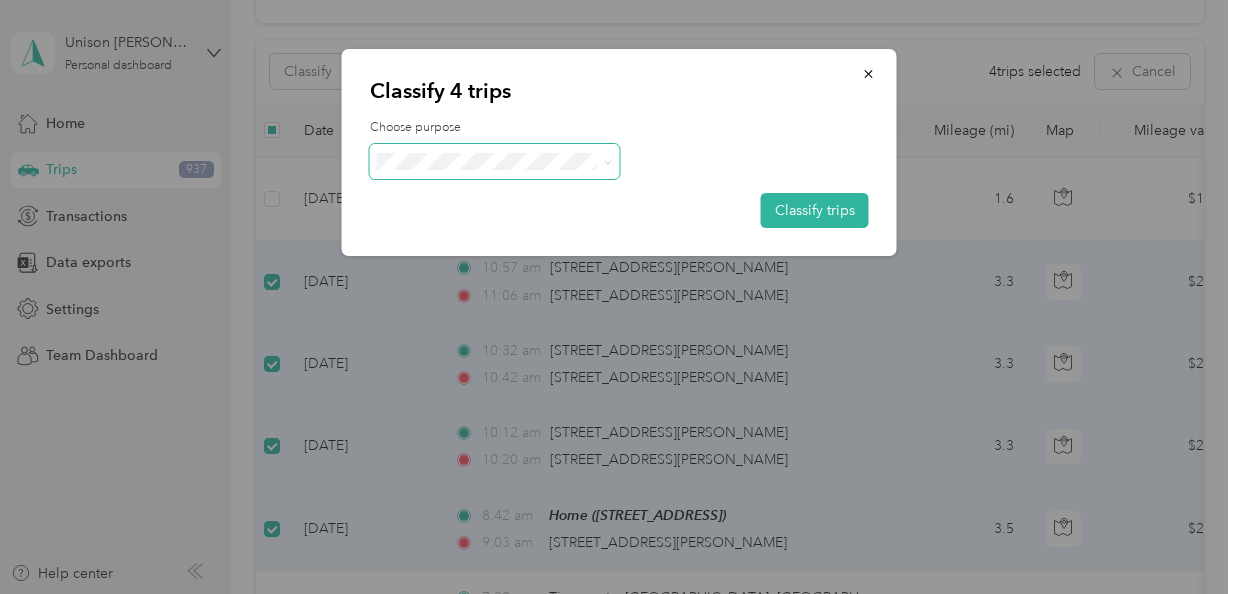 click 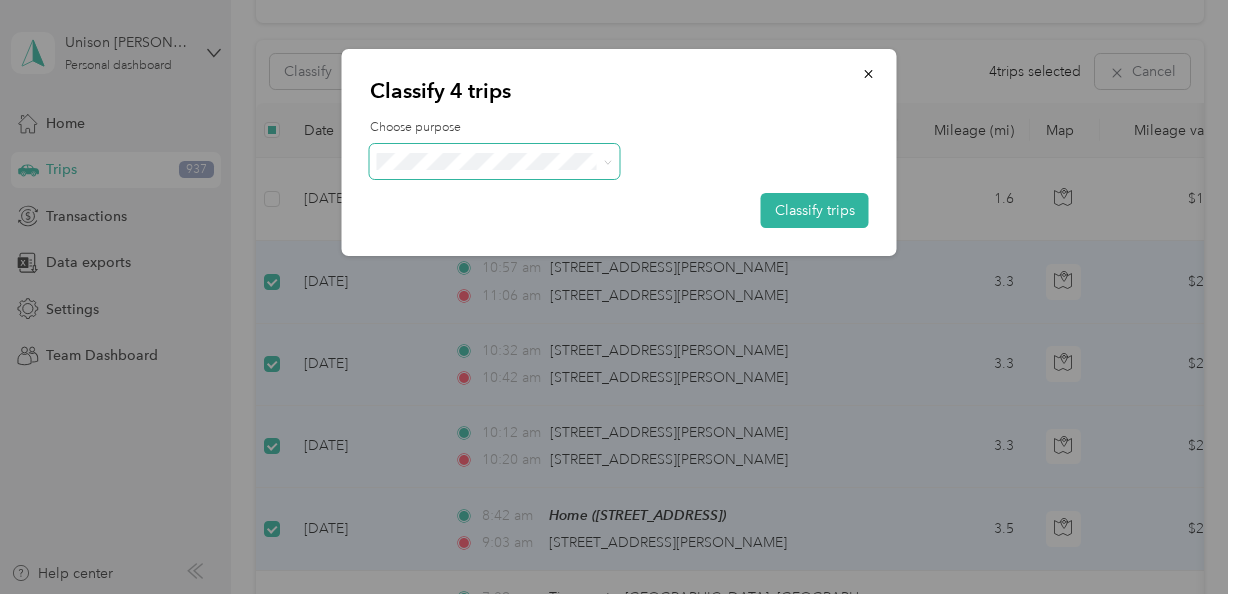 click on "Work" at bounding box center (512, 192) 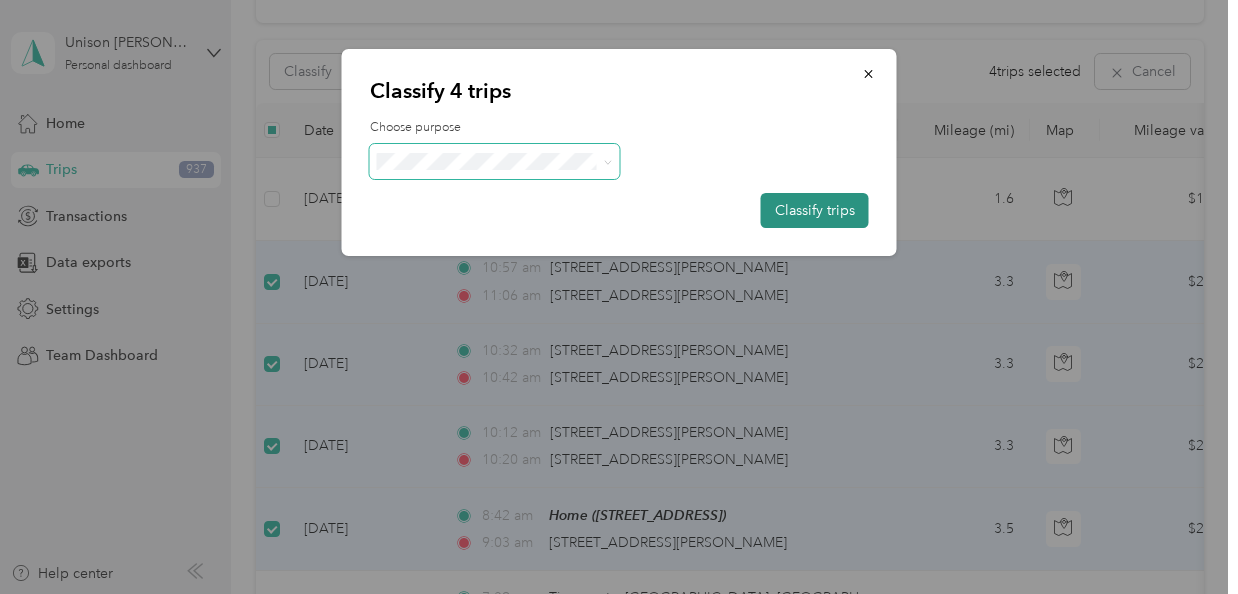 click on "Classify trips" at bounding box center (815, 210) 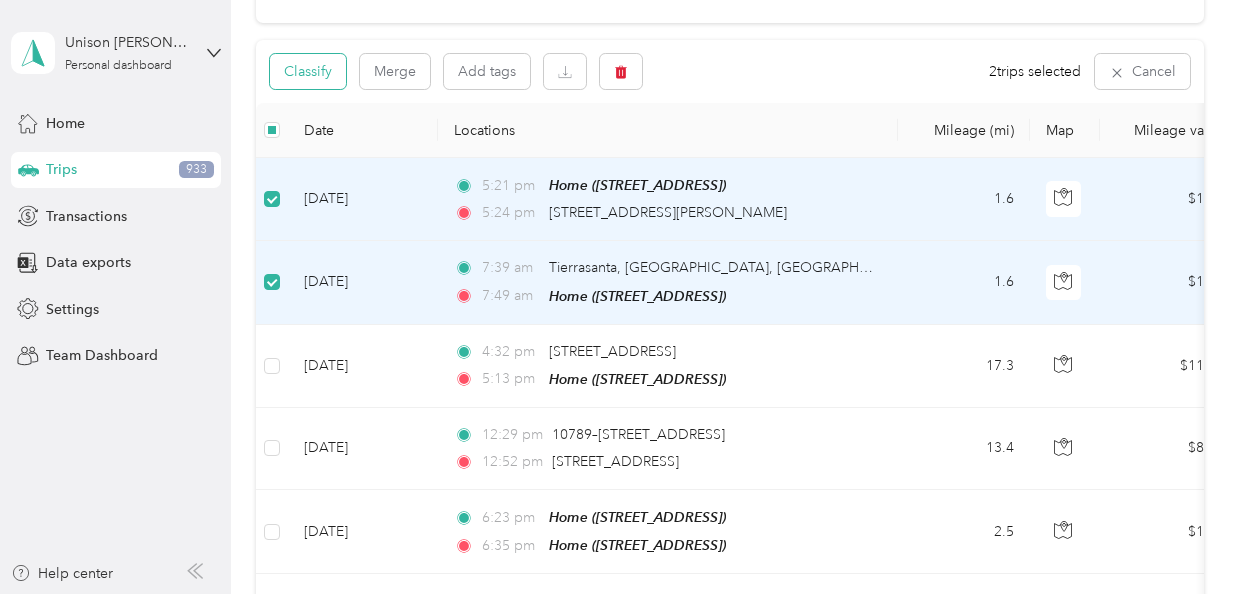 click on "Classify" at bounding box center (308, 71) 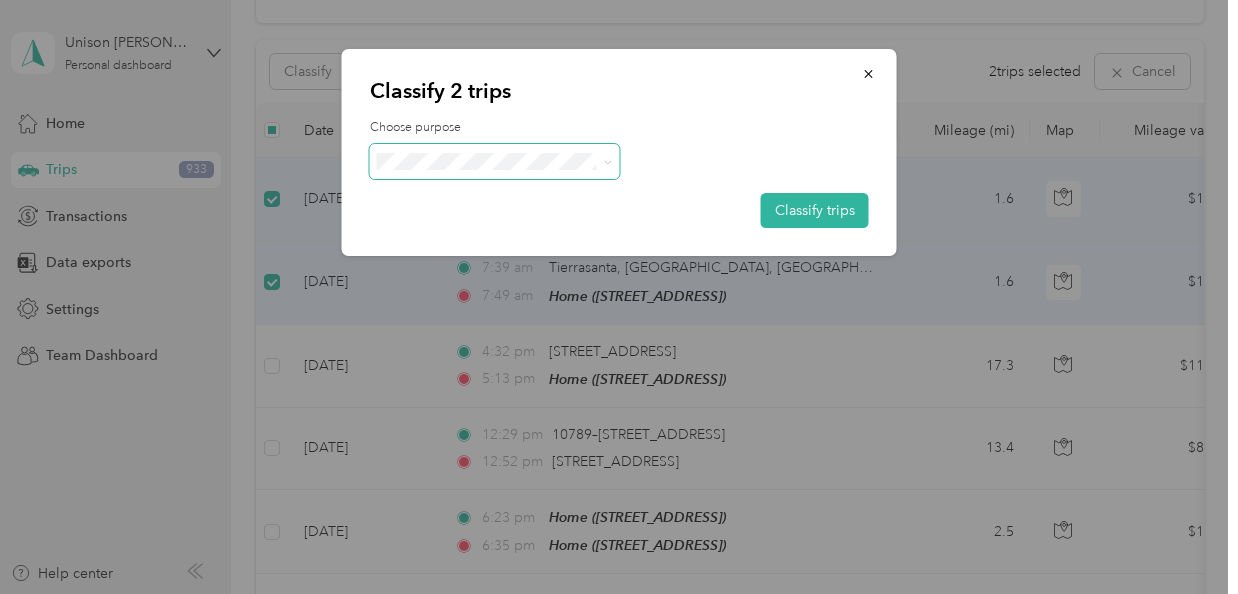 click at bounding box center [607, 161] 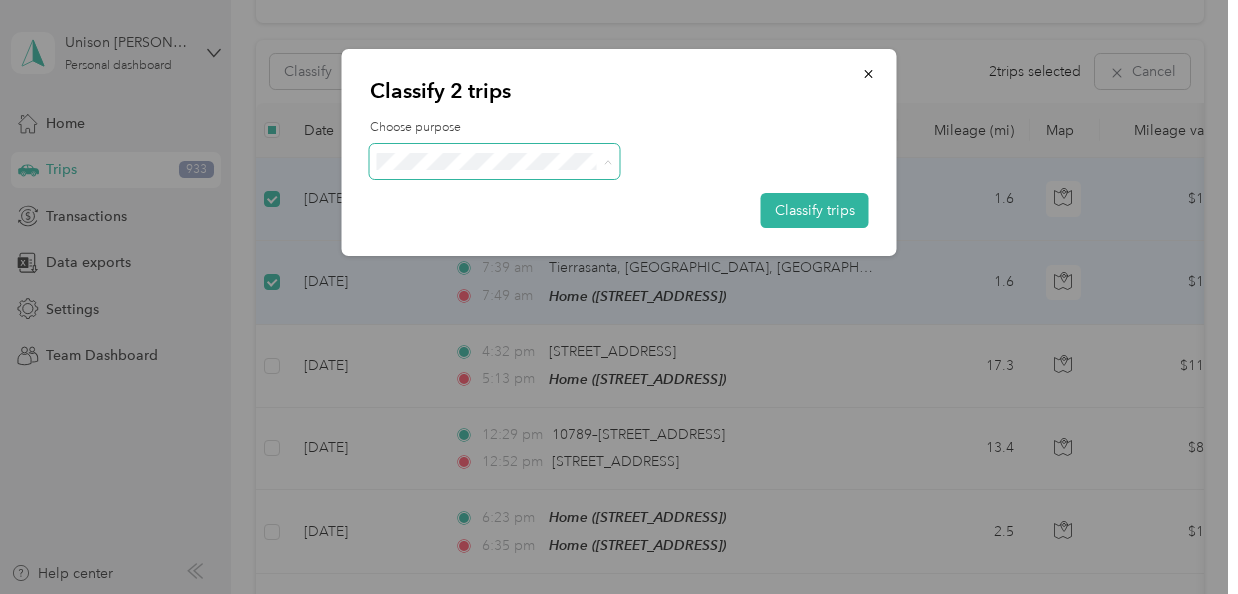 click on "Personal" at bounding box center [495, 233] 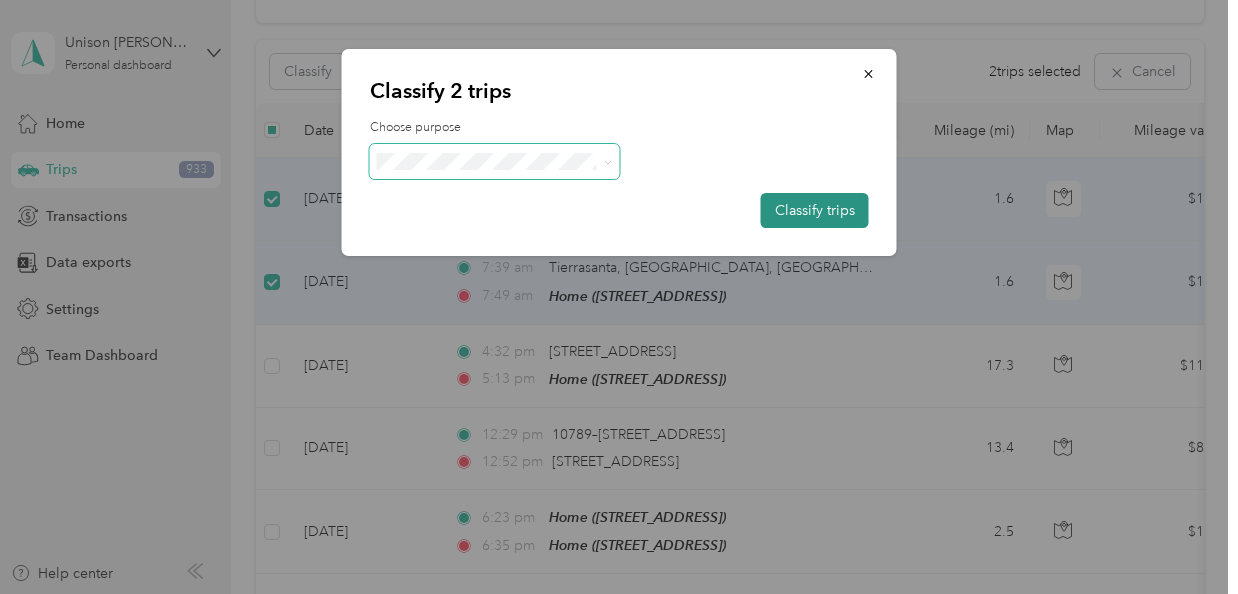 click on "Classify trips" at bounding box center (815, 210) 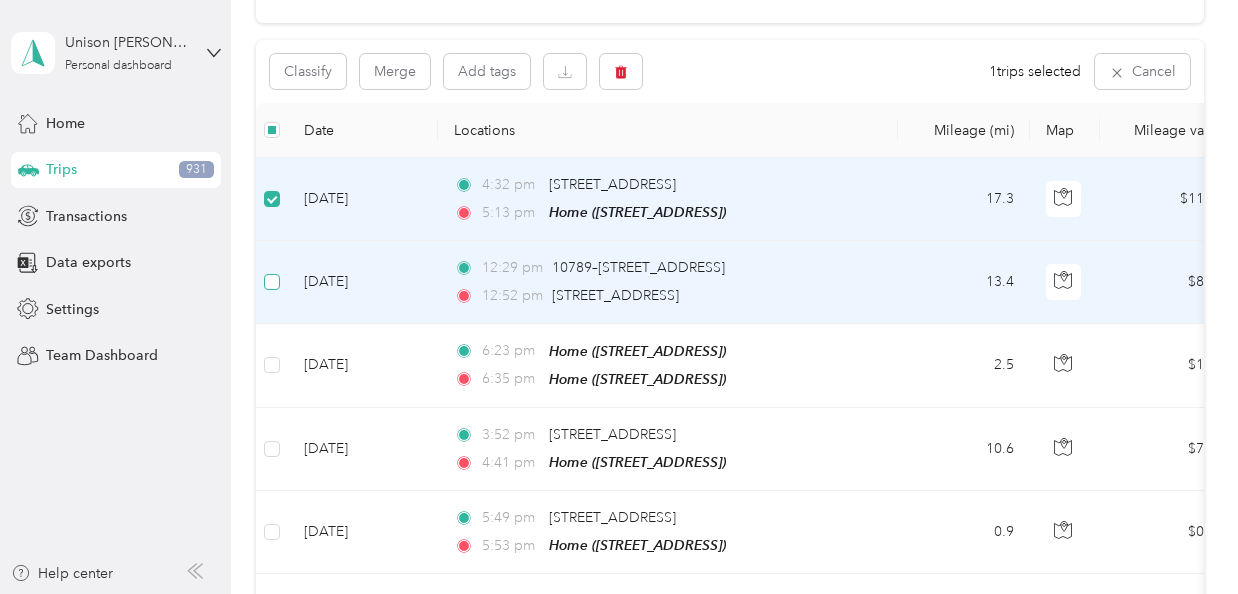 click at bounding box center (272, 282) 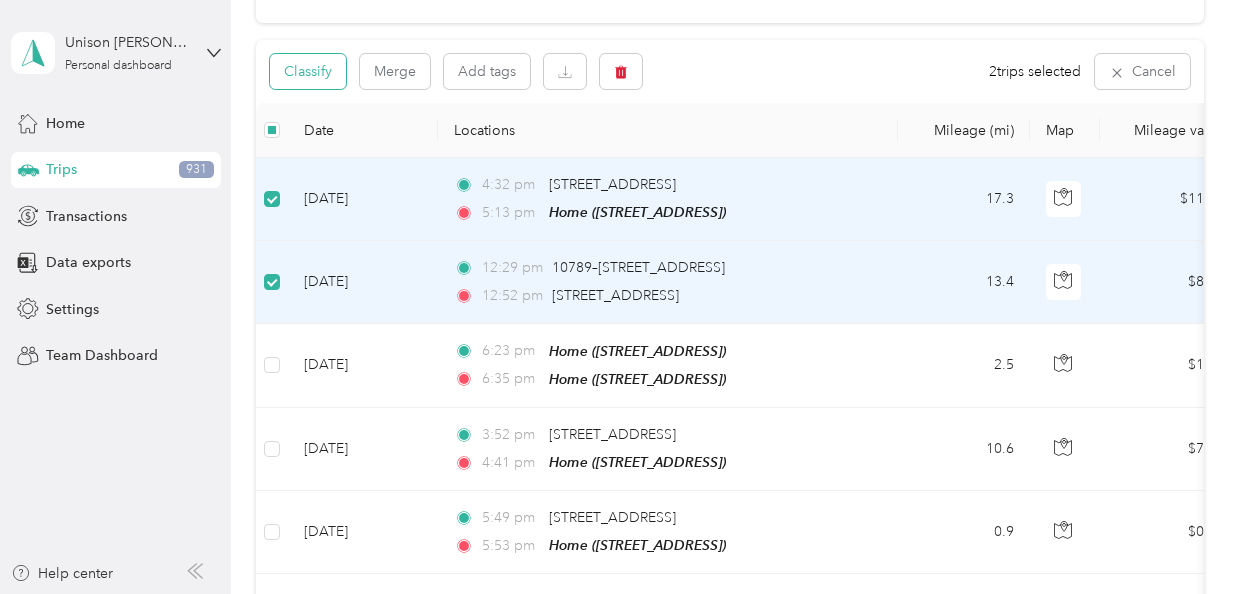 click on "Classify" at bounding box center (308, 71) 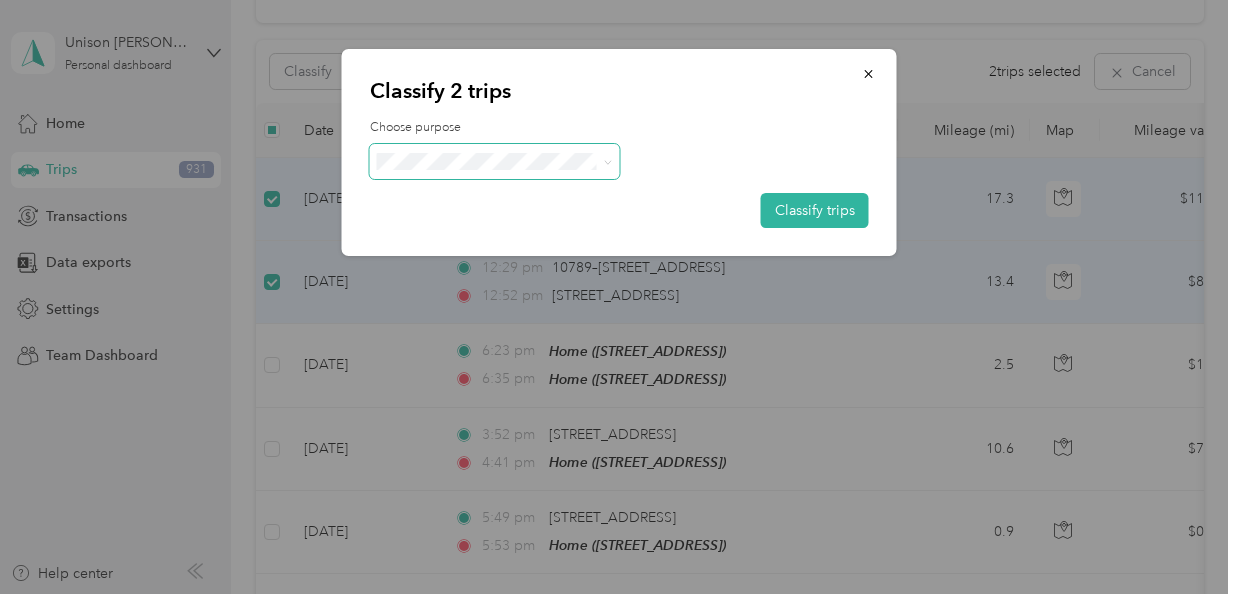 click at bounding box center (495, 161) 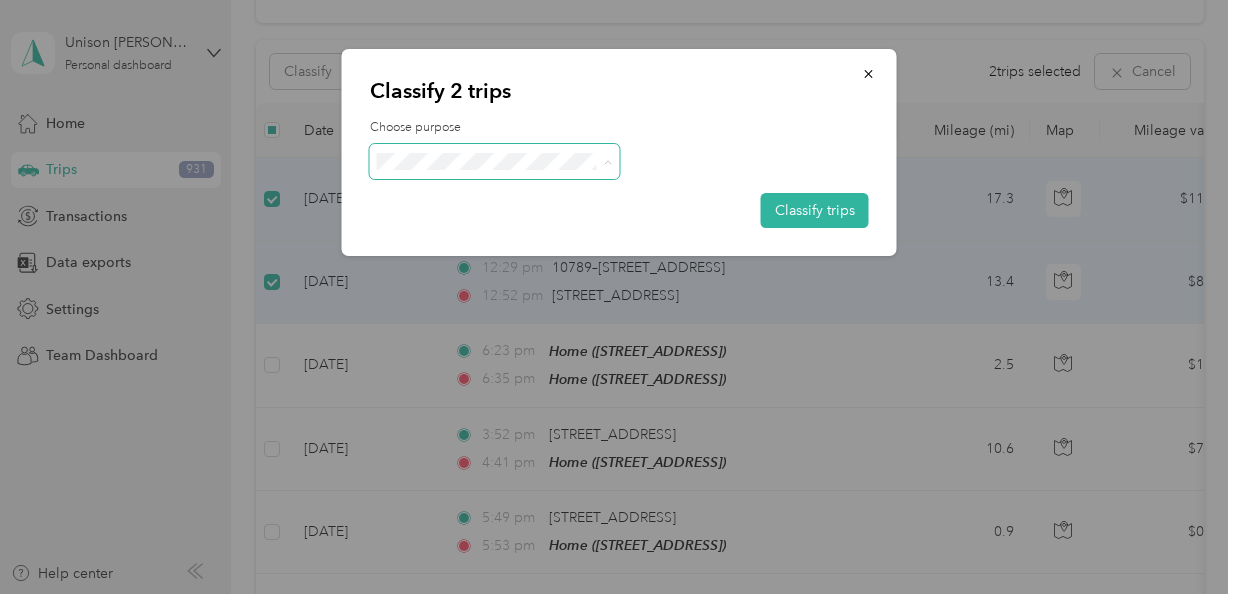 click on "Work Personal Other Charity Medical Moving Commute" at bounding box center [495, 303] 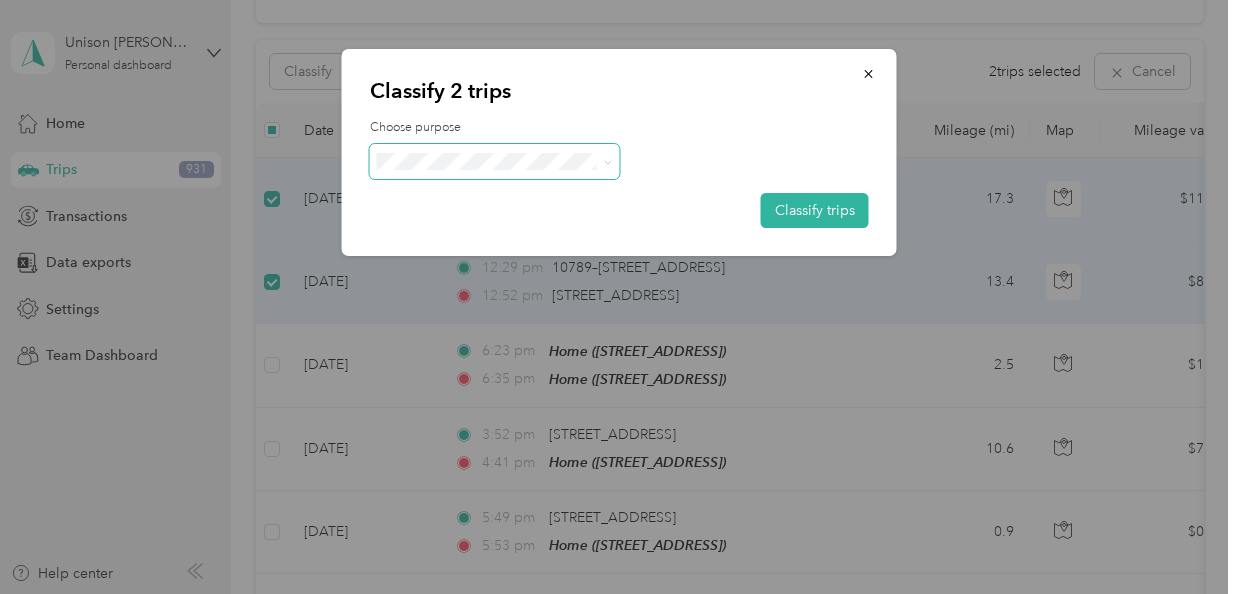 click 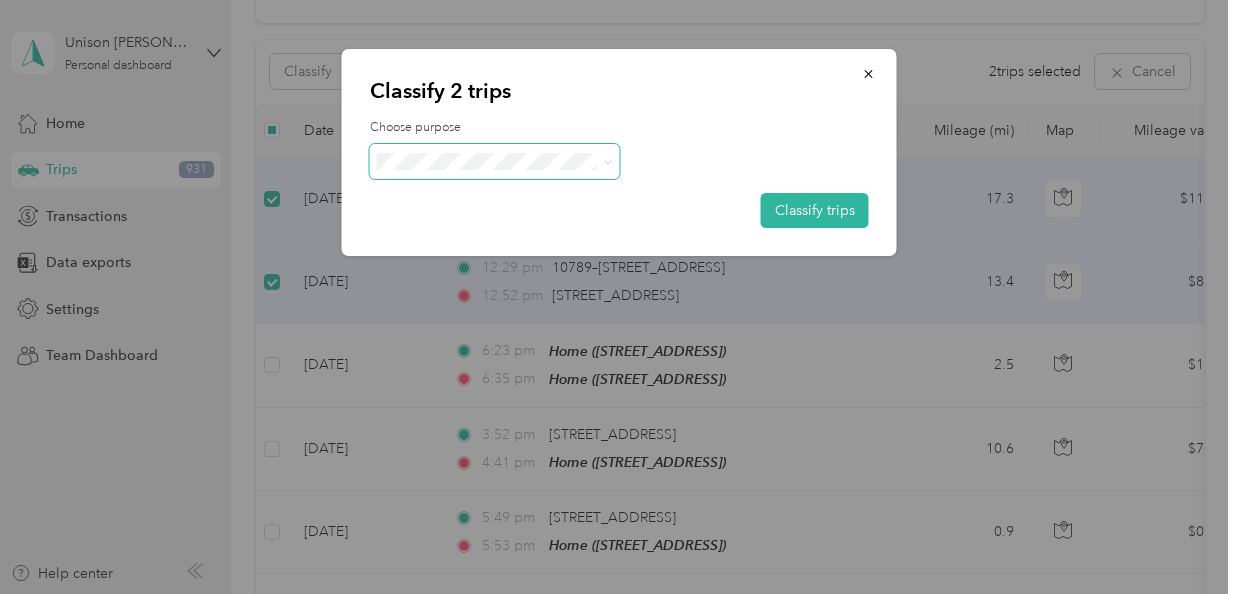 click on "Work" at bounding box center (512, 198) 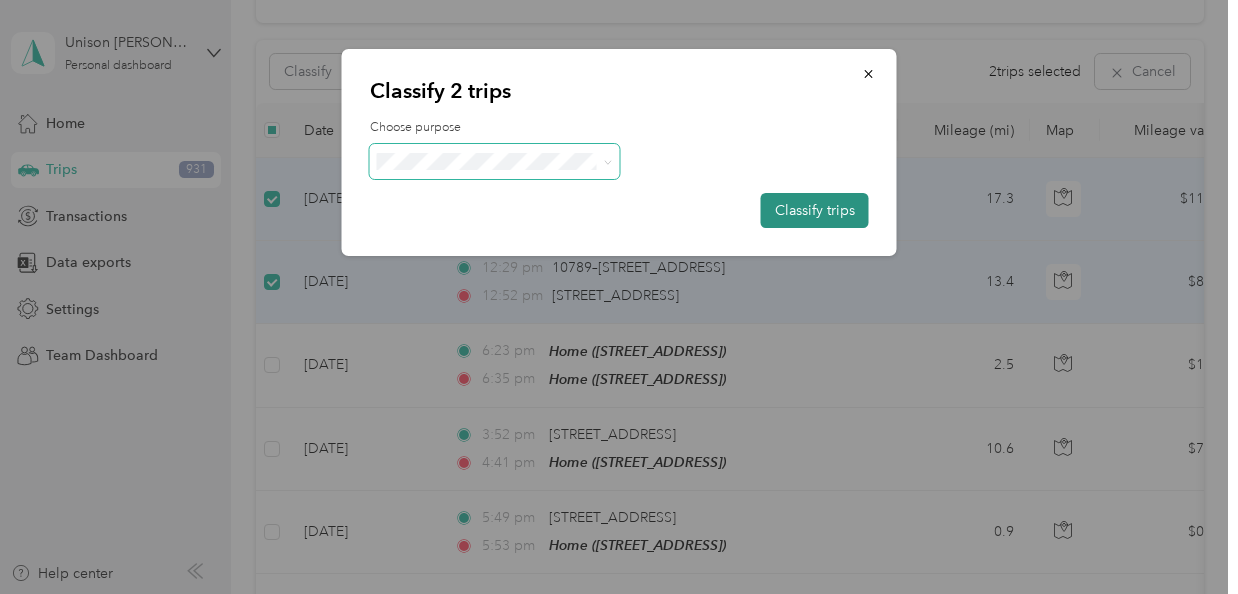 click on "Classify trips" at bounding box center [815, 210] 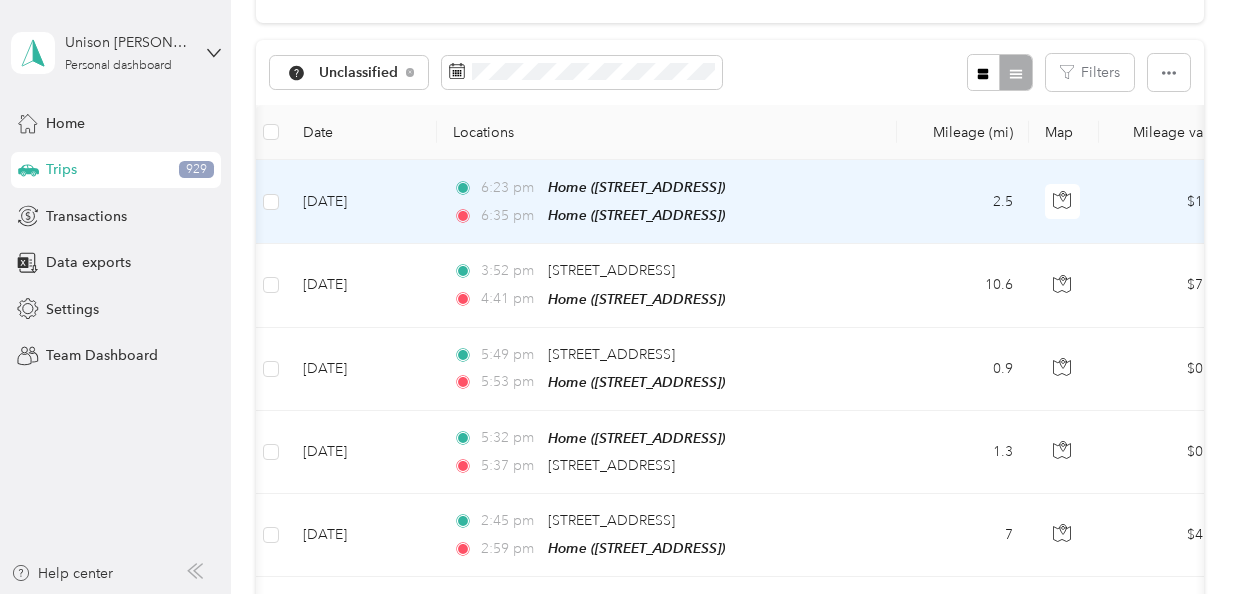 scroll, scrollTop: 0, scrollLeft: 0, axis: both 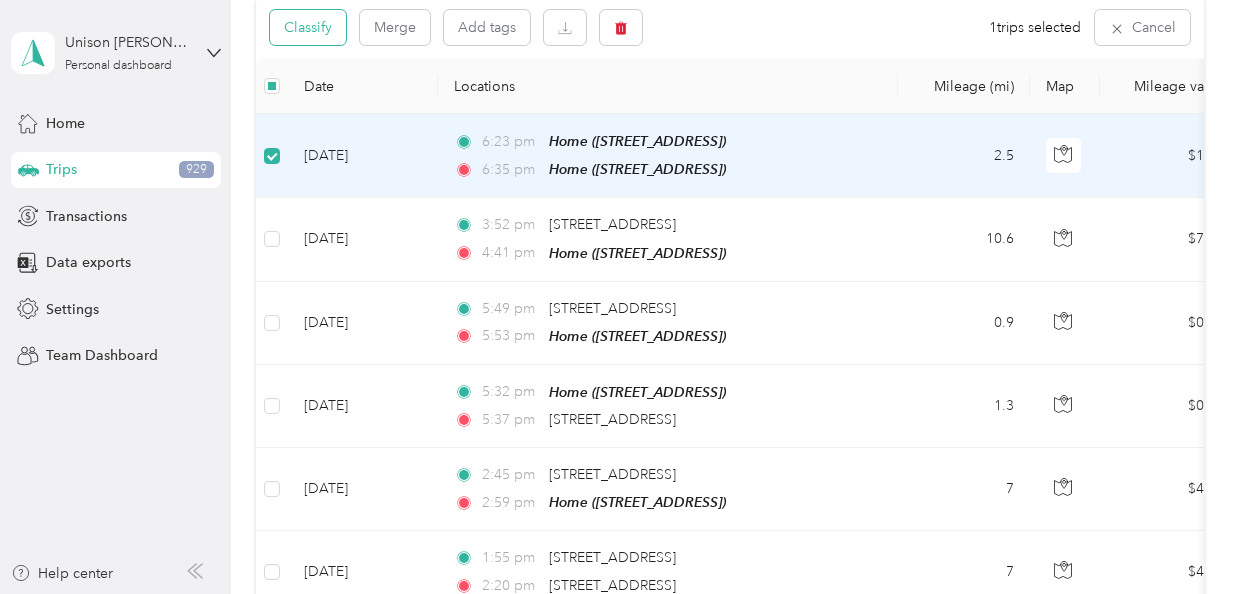 click on "Classify" at bounding box center (308, 27) 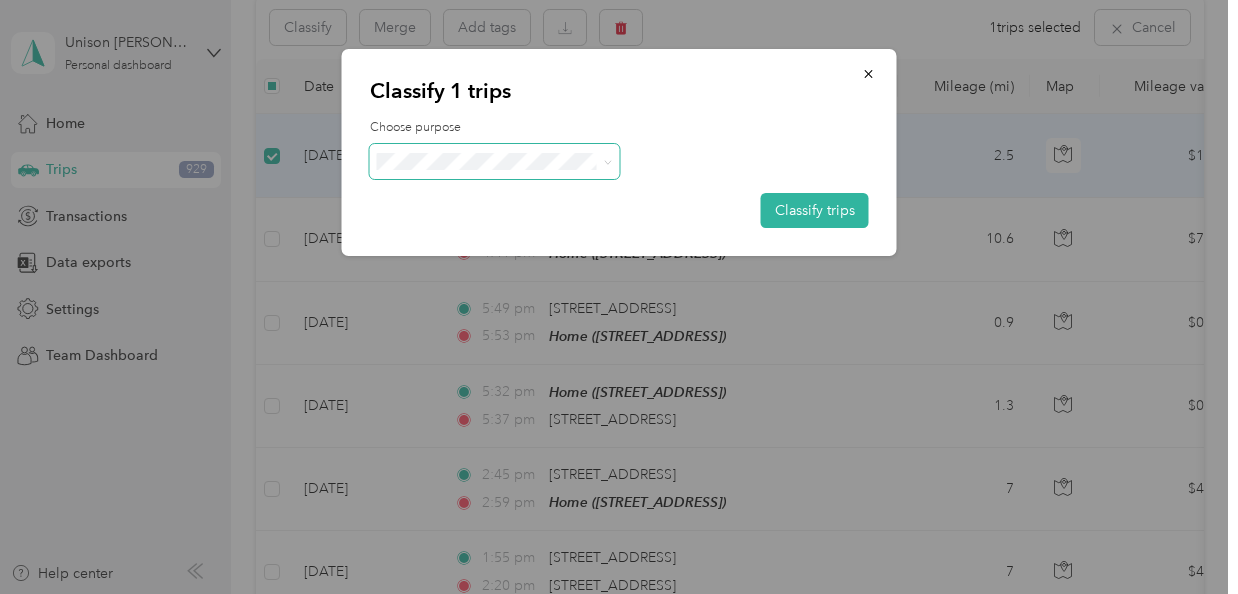 click 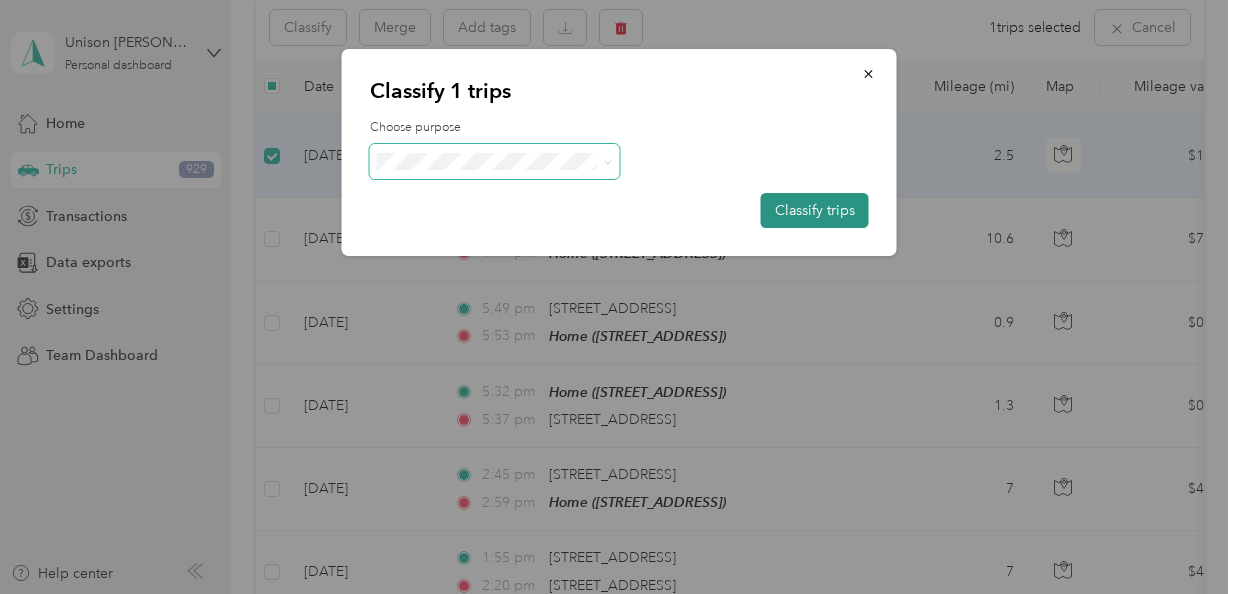 click on "Classify trips" at bounding box center (815, 210) 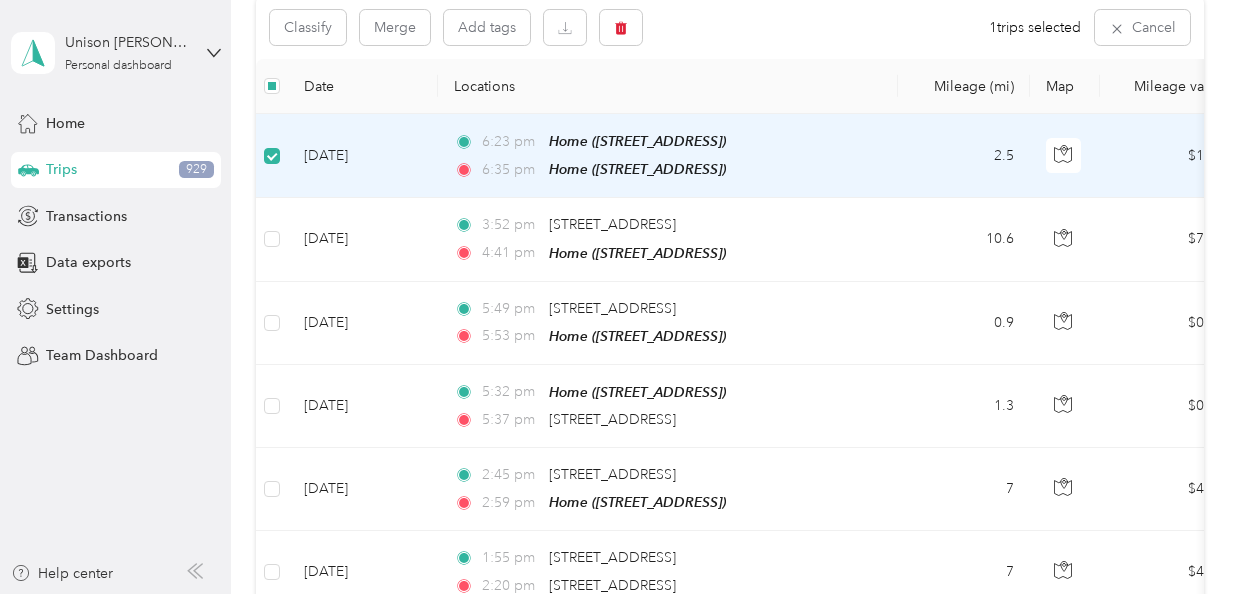 scroll, scrollTop: 223, scrollLeft: 0, axis: vertical 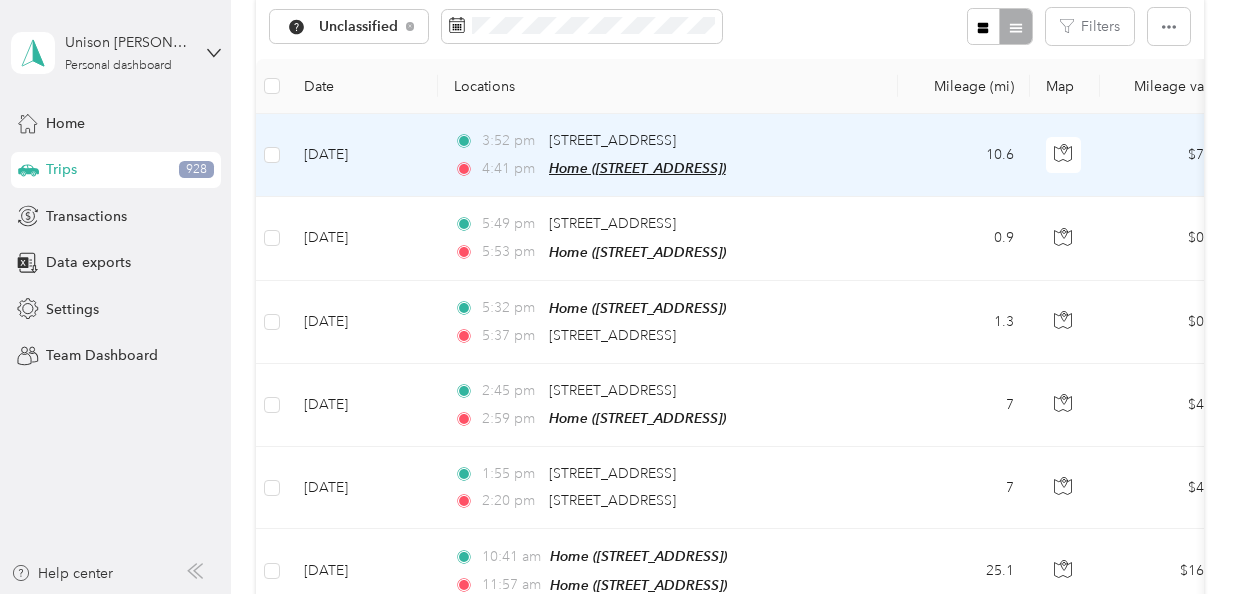 click on "Home ([STREET_ADDRESS])" at bounding box center (637, 168) 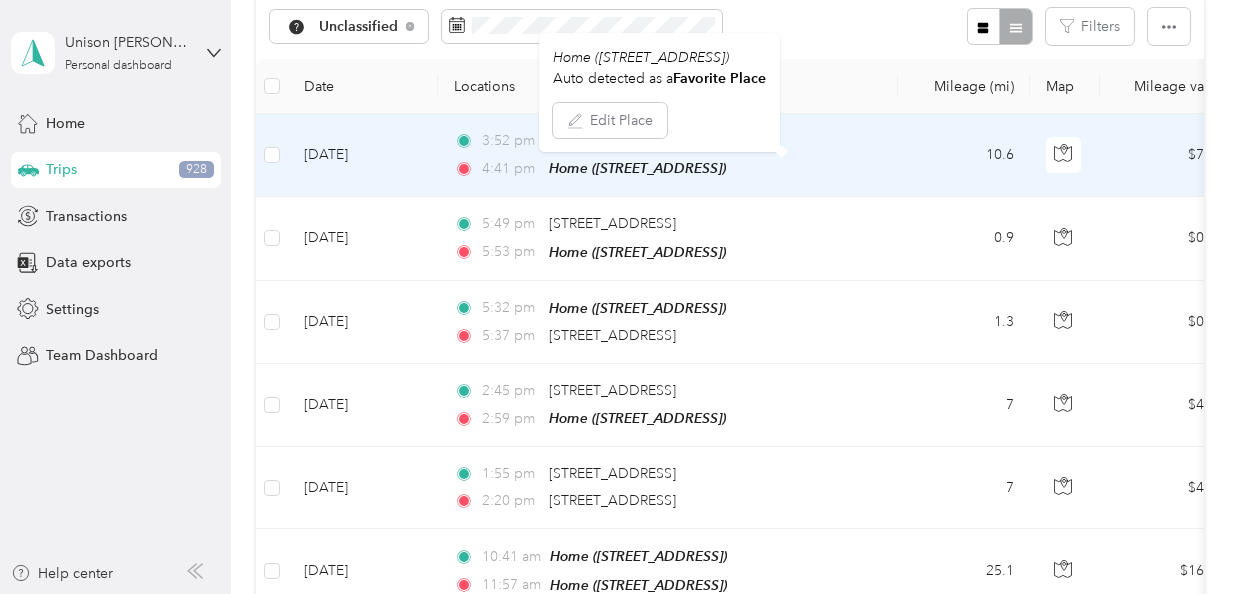 click on "4:41 pm" at bounding box center [510, 169] 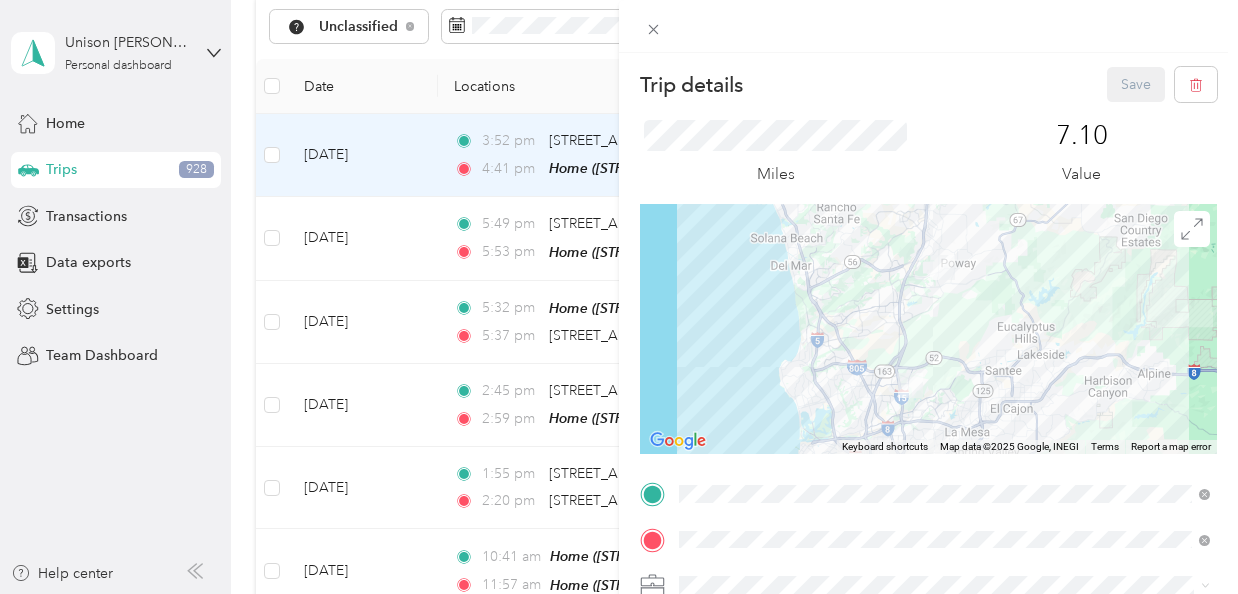 click on "Trip details Save This trip cannot be edited because it is either under review, approved, or paid. Contact your Team Manager to edit it. Miles 7.10 Value  ← Move left → Move right ↑ Move up ↓ Move down + Zoom in - Zoom out Home Jump left by 75% End Jump right by 75% Page Up Jump up by 75% Page Down Jump down by 75% Keyboard shortcuts Map Data Map data ©2025 Google, INEGI Map data ©2025 Google, INEGI 10 km  Click to toggle between metric and imperial units Terms Report a map error TO Add photo" at bounding box center (619, 297) 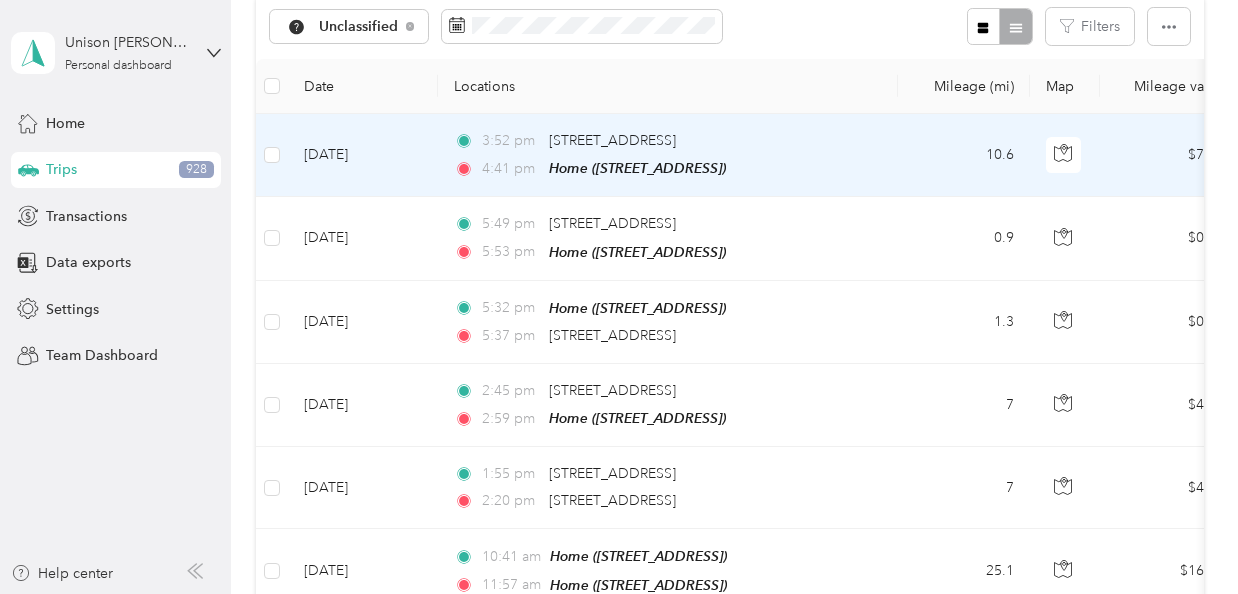 click on "[DATE]" at bounding box center (363, 155) 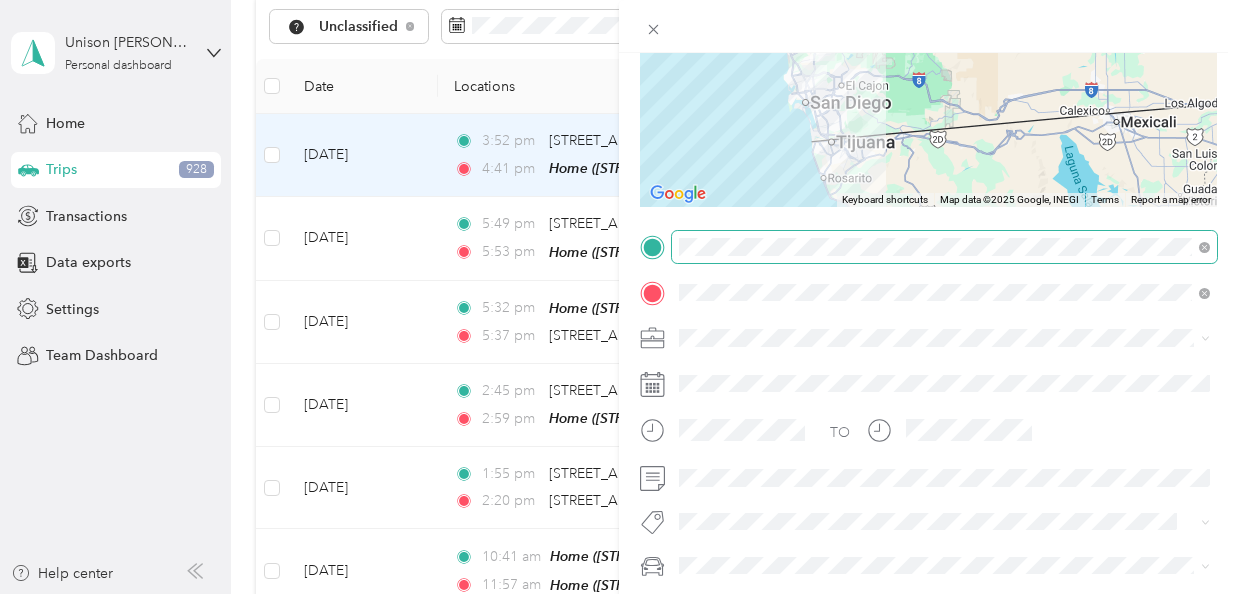 scroll, scrollTop: 0, scrollLeft: 0, axis: both 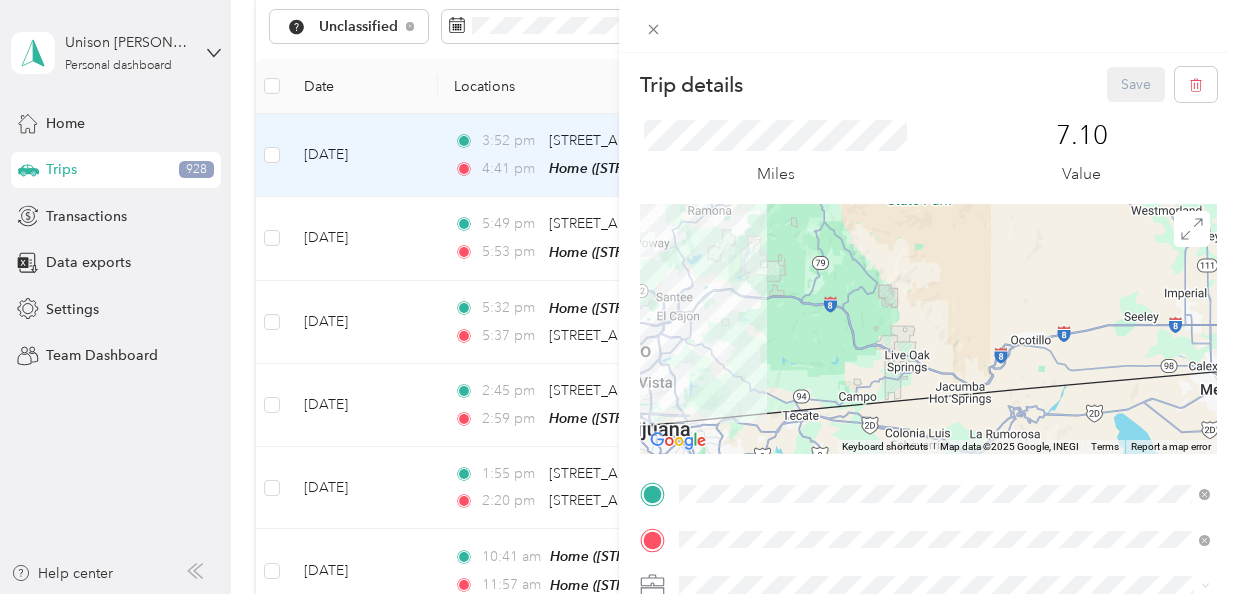 click on "Trip details Save This trip cannot be edited because it is either under review, approved, or paid. Contact your Team Manager to edit it. Miles 7.10 Value  ← Move left → Move right ↑ Move up ↓ Move down + Zoom in - Zoom out Home Jump left by 75% End Jump right by 75% Page Up Jump up by 75% Page Down Jump down by 75% Keyboard shortcuts Map Data Map data ©2025 Google, INEGI Map data ©2025 Google, INEGI 20 km  Click to toggle between metric and imperial units Terms Report a map error TO Add photo" at bounding box center [619, 297] 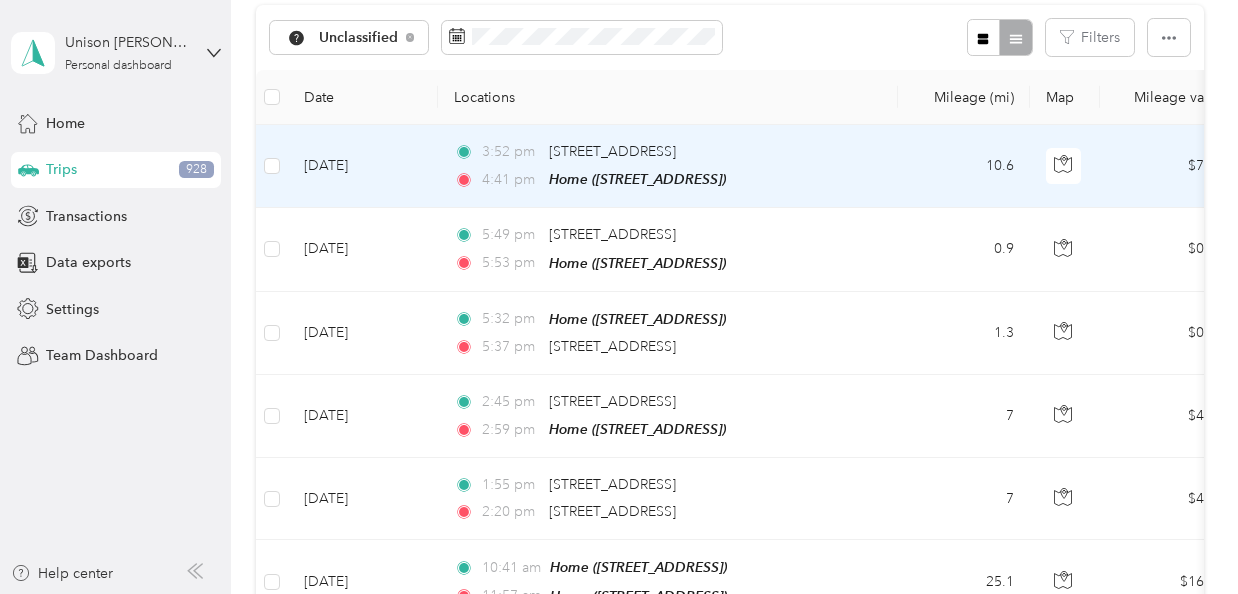 scroll, scrollTop: 203, scrollLeft: 0, axis: vertical 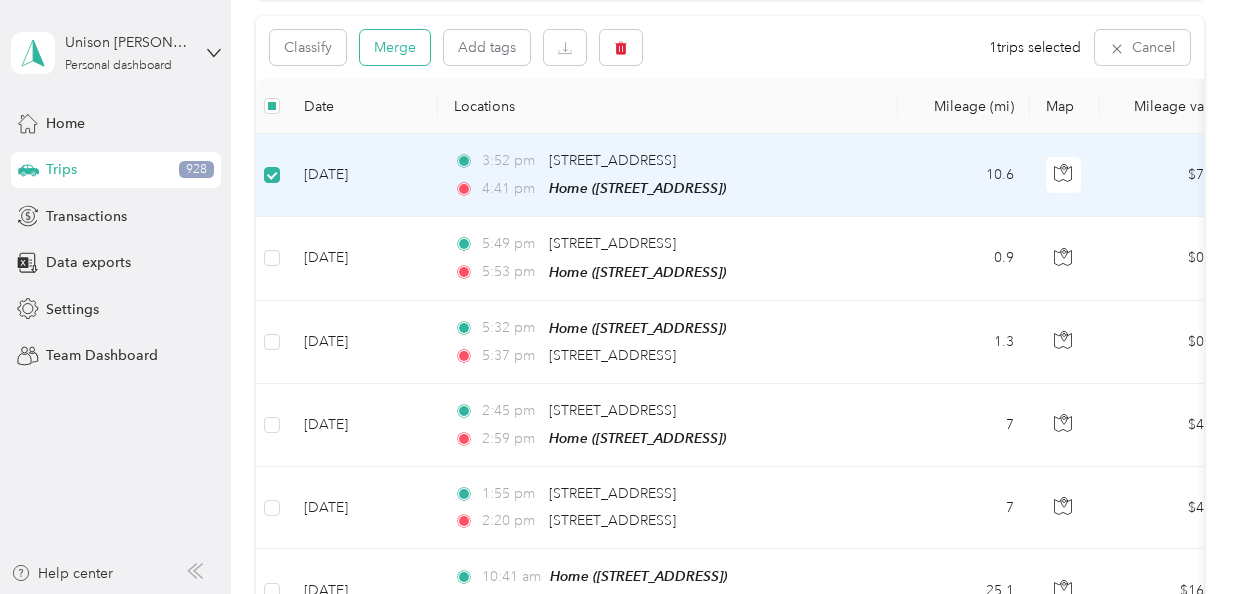 click on "Merge" at bounding box center [395, 47] 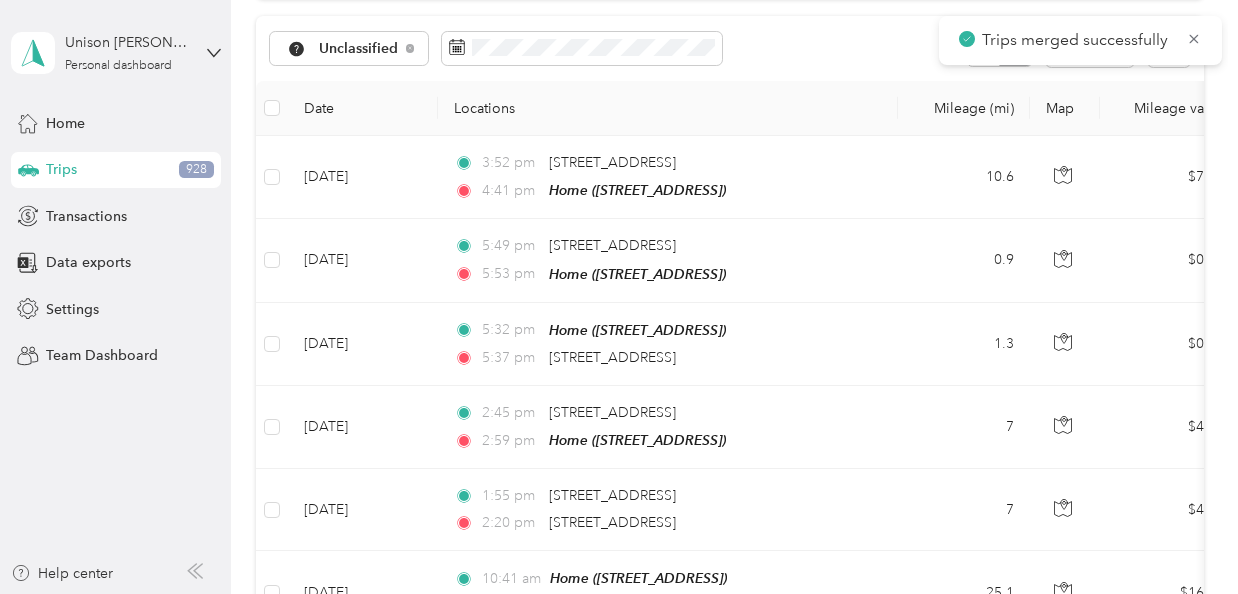 scroll, scrollTop: 203, scrollLeft: 0, axis: vertical 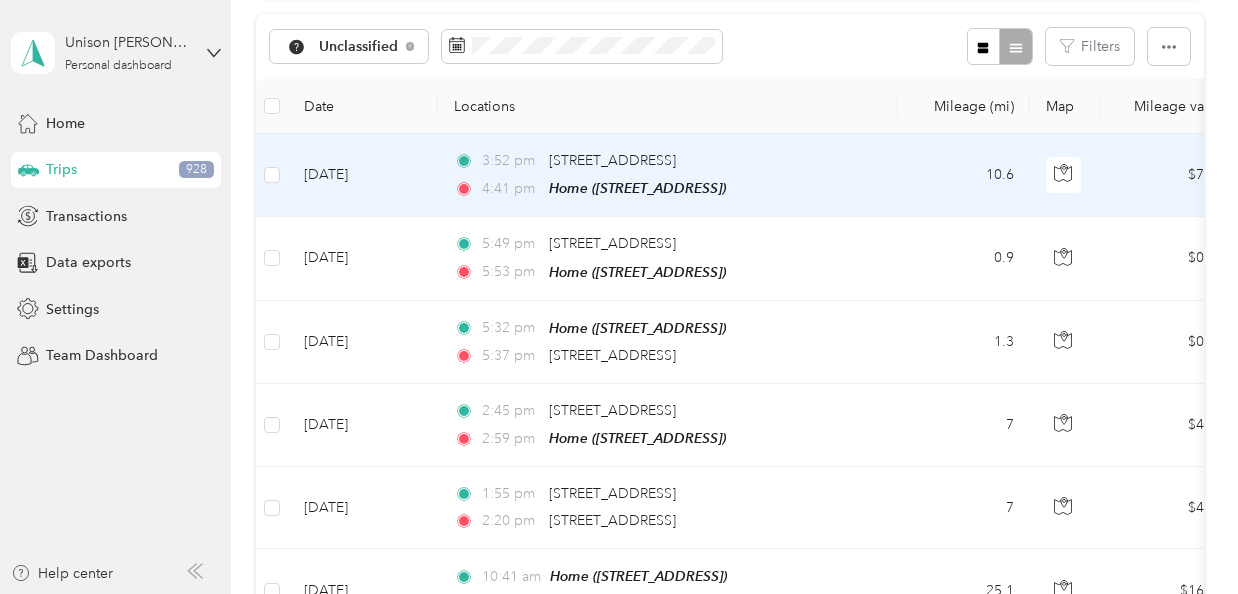click on "[DATE]" at bounding box center [363, 175] 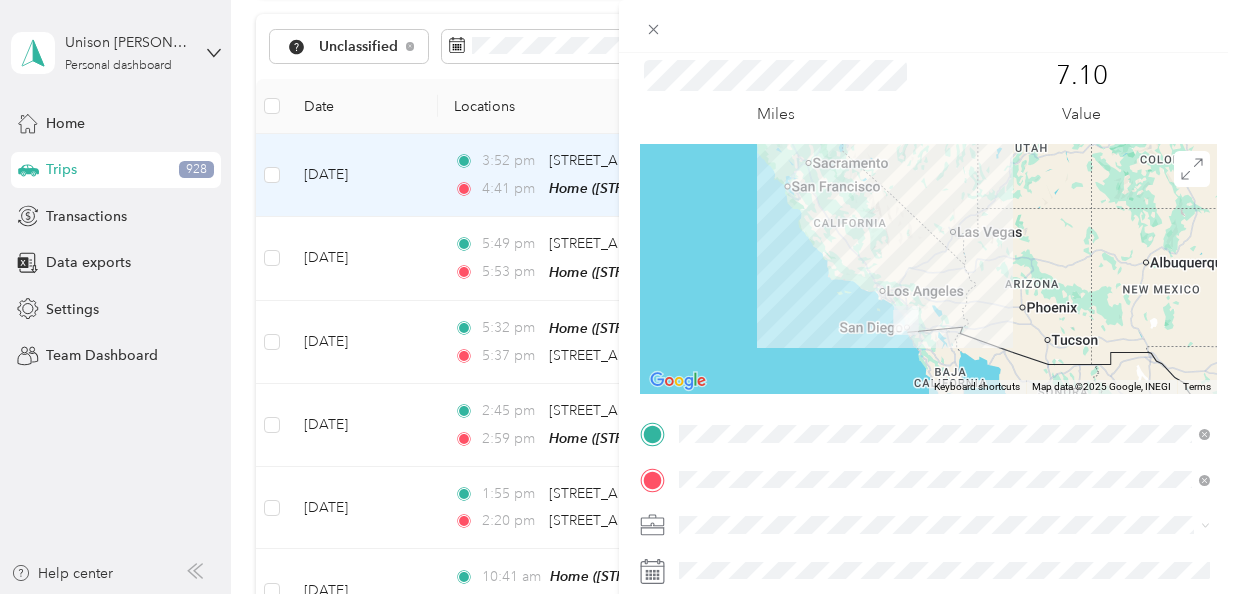 scroll, scrollTop: 0, scrollLeft: 0, axis: both 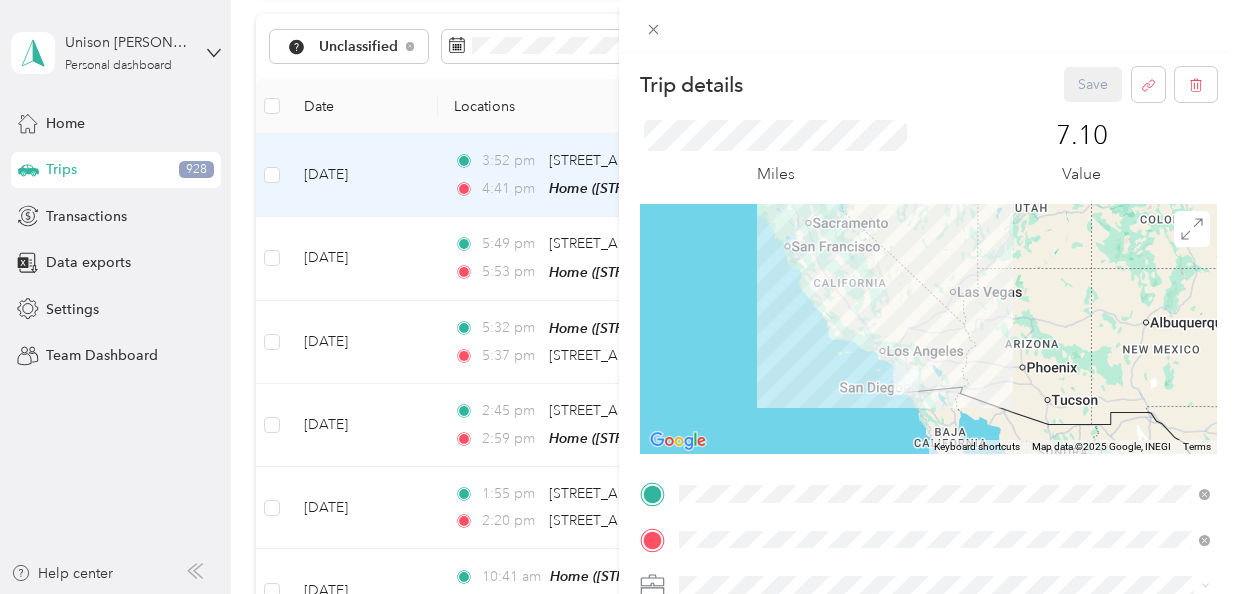 click on "Trip details Save This trip cannot be edited because it is either under review, approved, or paid. Contact your Team Manager to edit it. Miles 7.10 Value  ← Move left → Move right ↑ Move up ↓ Move down + Zoom in - Zoom out Home Jump left by 75% End Jump right by 75% Page Up Jump up by 75% Page Down Jump down by 75% Keyboard shortcuts Map Data Map data ©2025 Google, INEGI Map data ©2025 Google, INEGI 200 km  Click to toggle between metric and imperial units Terms Report a map error TO Add photo" at bounding box center [619, 297] 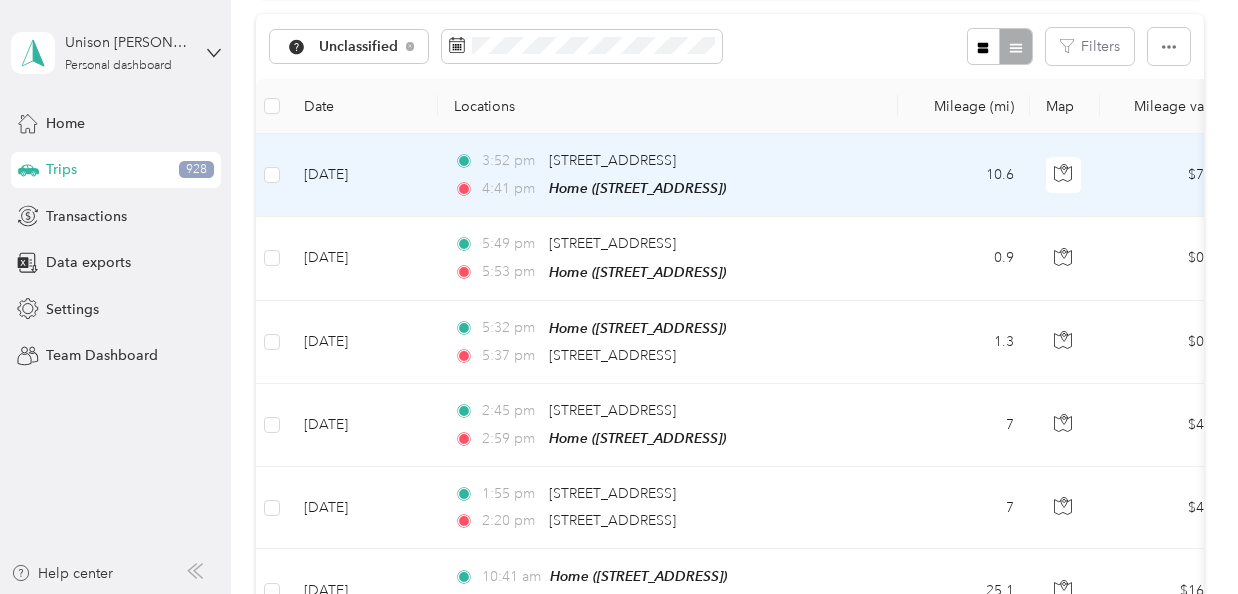 click at bounding box center (272, 175) 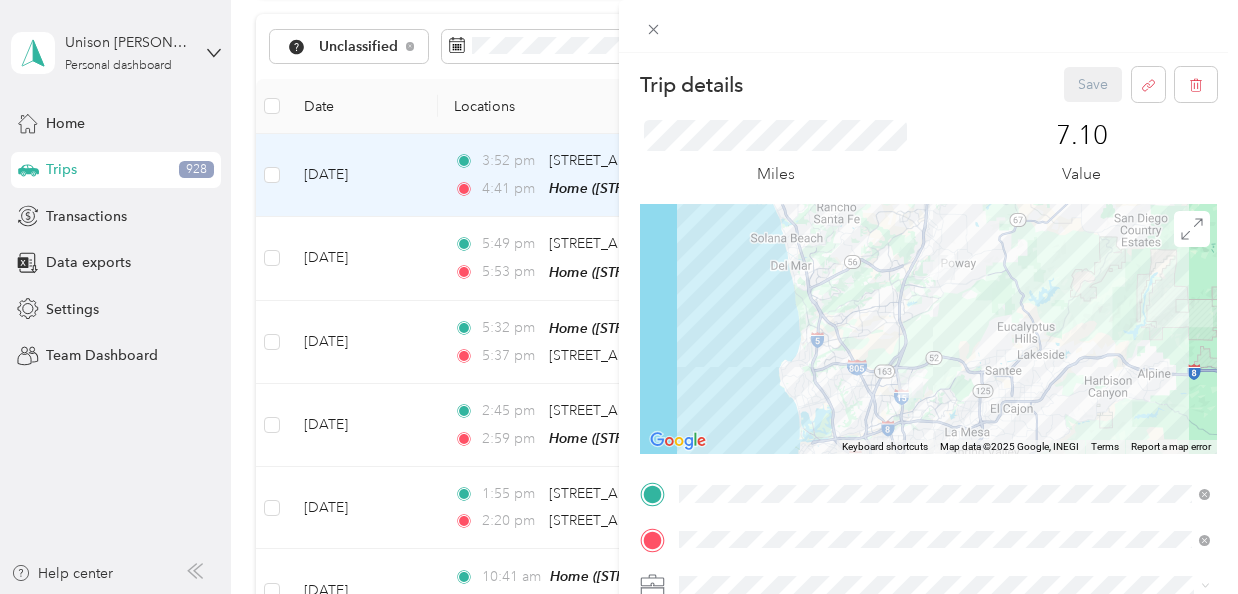 click on "Trip details Save This trip cannot be edited because it is either under review, approved, or paid. Contact your Team Manager to edit it. Miles 7.10 Value  ← Move left → Move right ↑ Move up ↓ Move down + Zoom in - Zoom out Home Jump left by 75% End Jump right by 75% Page Up Jump up by 75% Page Down Jump down by 75% Keyboard shortcuts Map Data Map data ©2025 Google, INEGI Map data ©2025 Google, INEGI 10 km  Click to toggle between metric and imperial units Terms Report a map error TO Add photo" at bounding box center (619, 297) 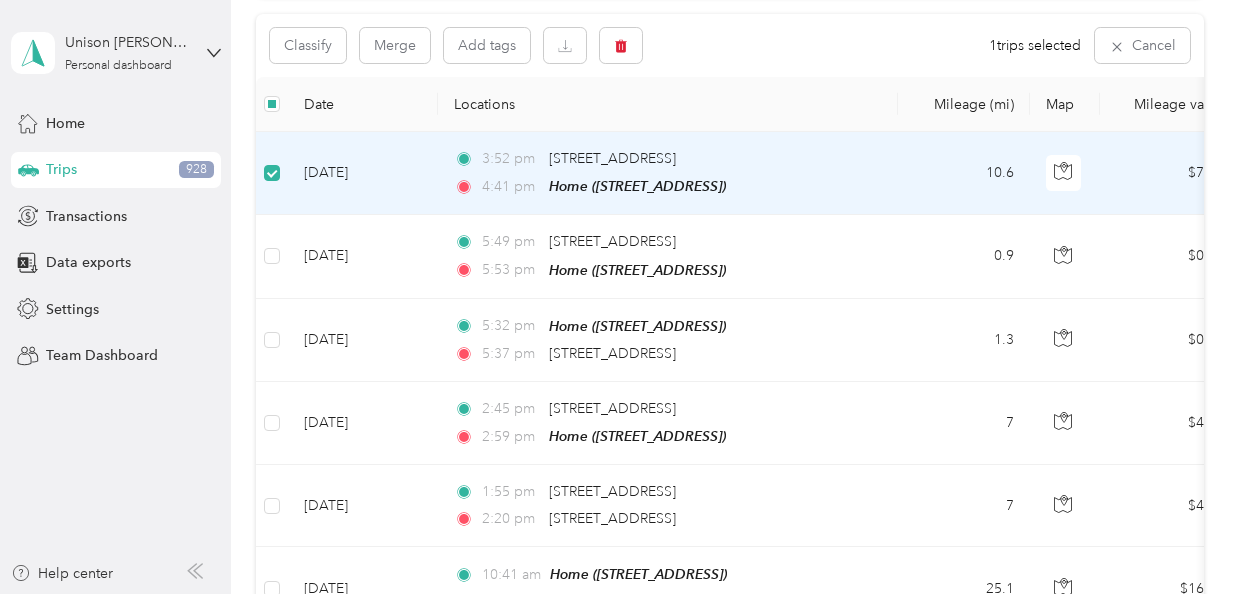 scroll, scrollTop: 201, scrollLeft: 0, axis: vertical 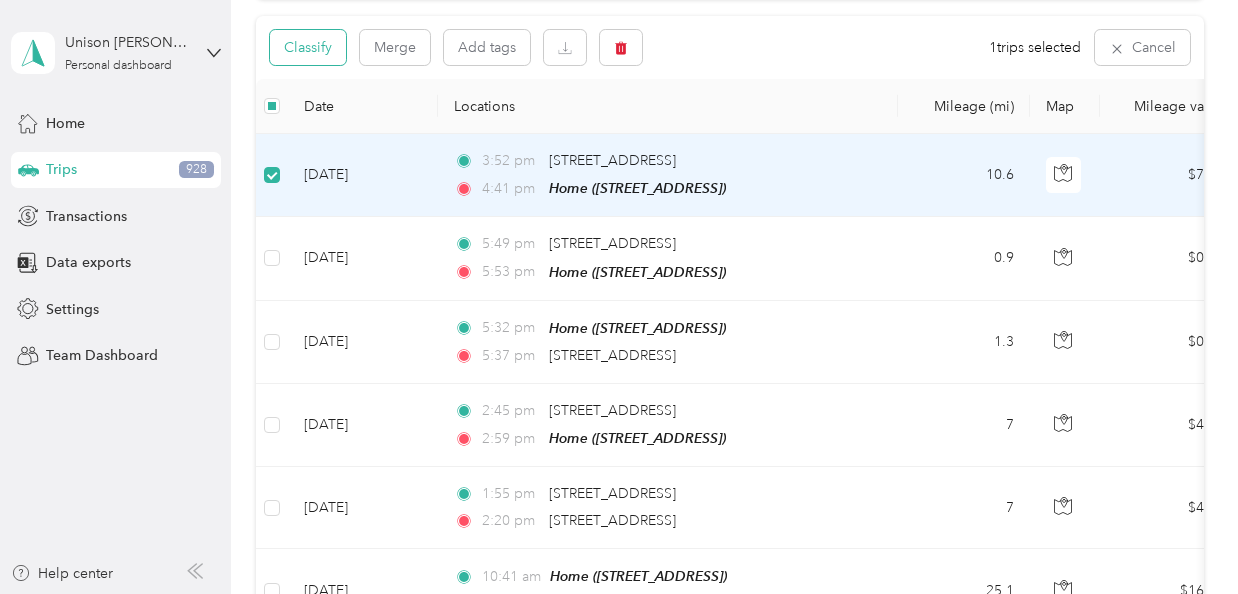 click on "Classify" at bounding box center (308, 47) 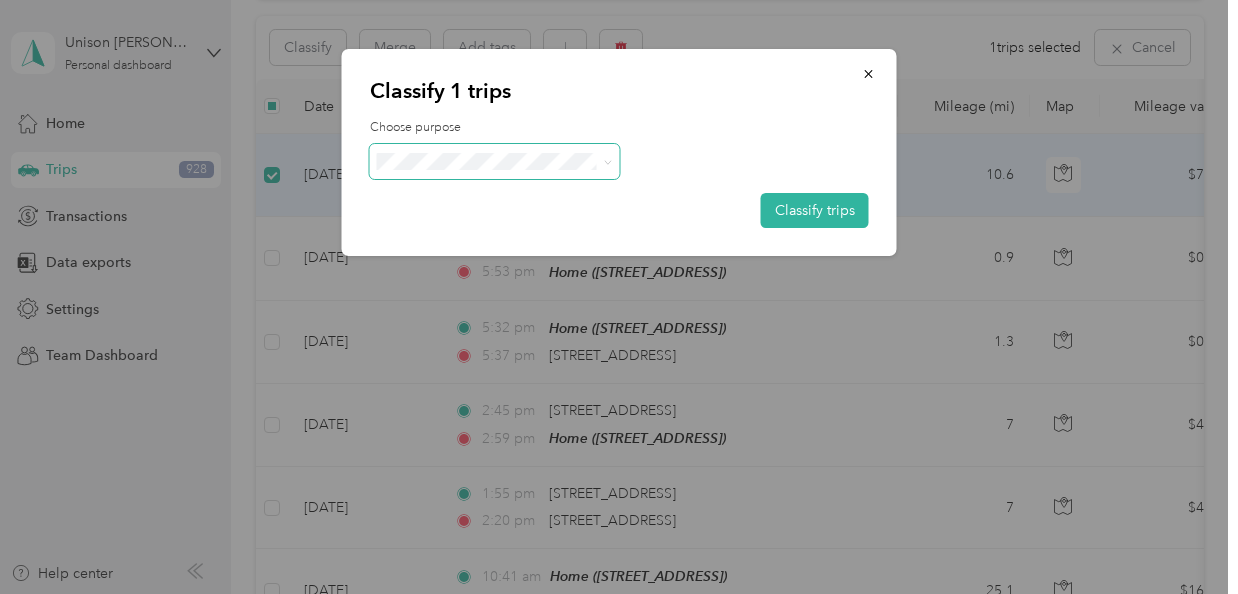 click at bounding box center (604, 161) 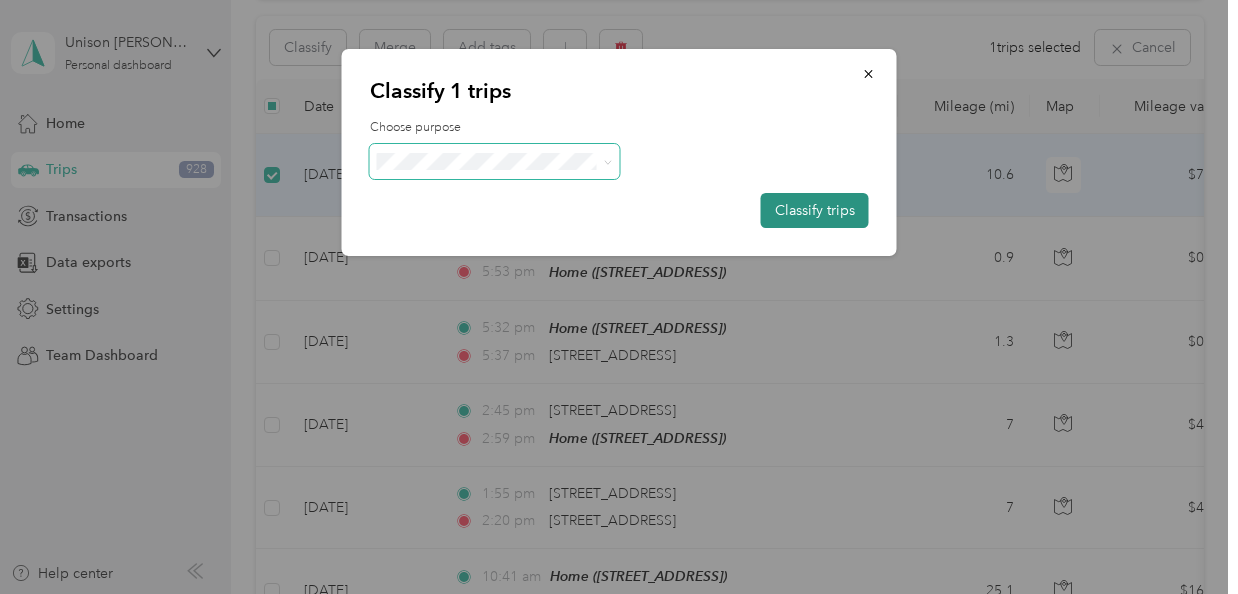 click on "Classify trips" at bounding box center (815, 210) 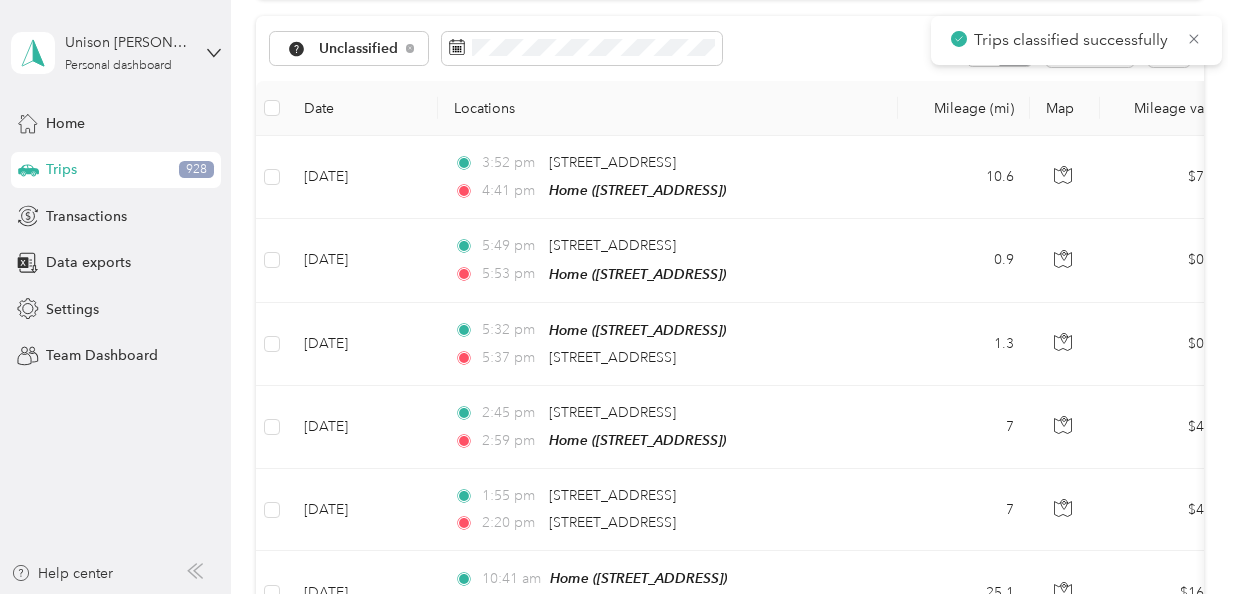 scroll, scrollTop: 203, scrollLeft: 0, axis: vertical 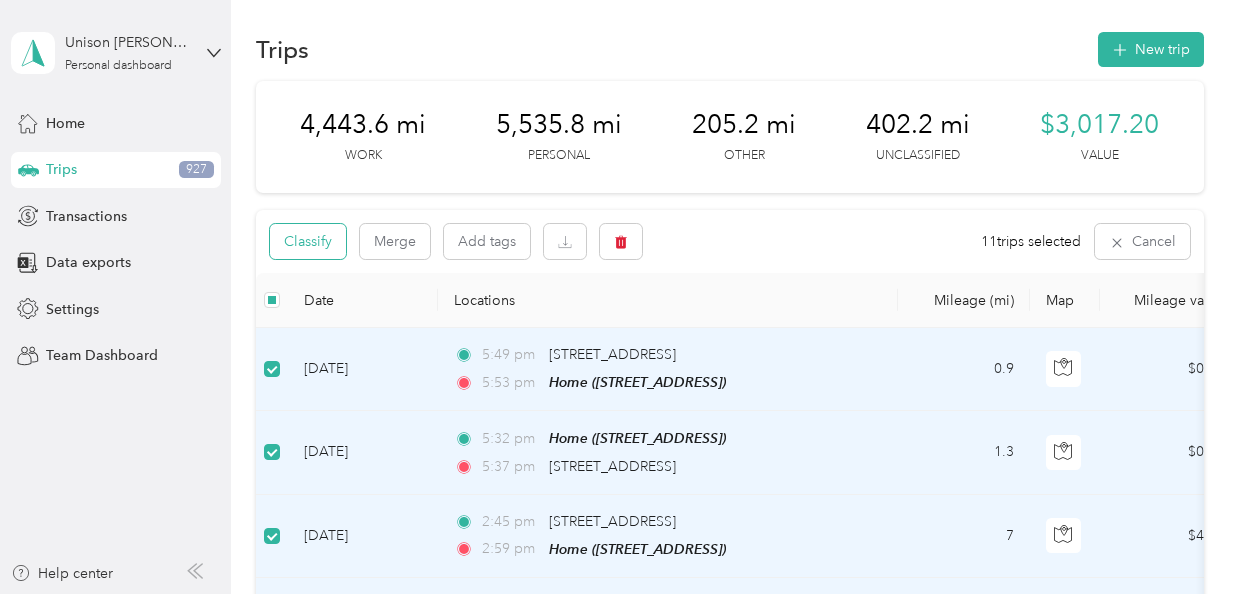click on "Classify" at bounding box center (308, 241) 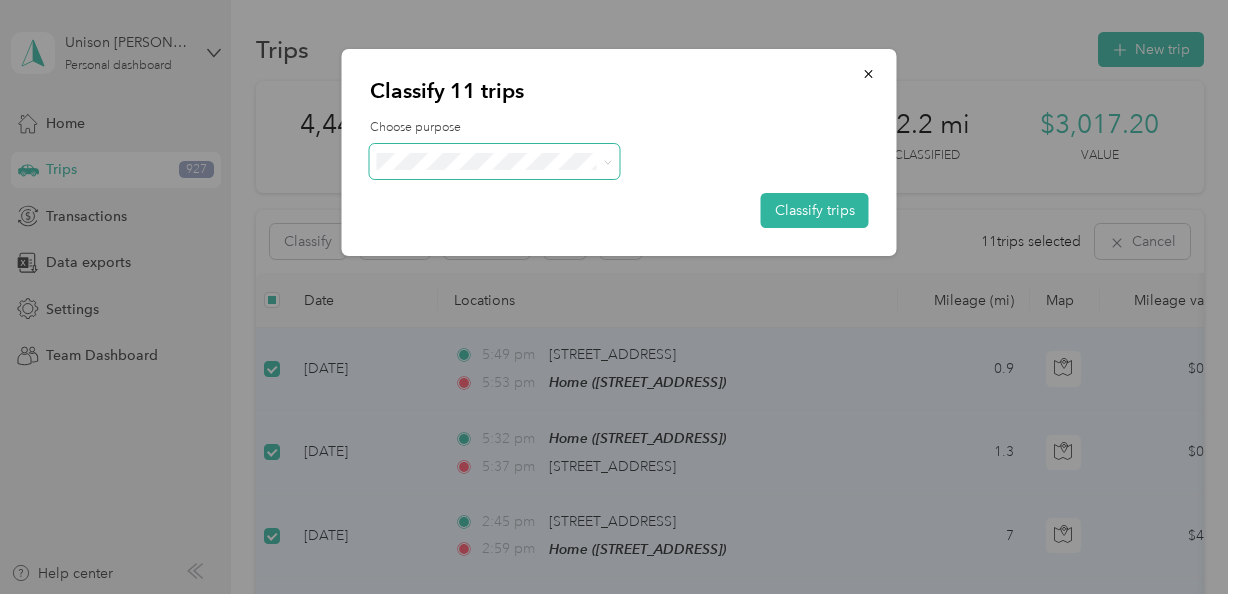 click 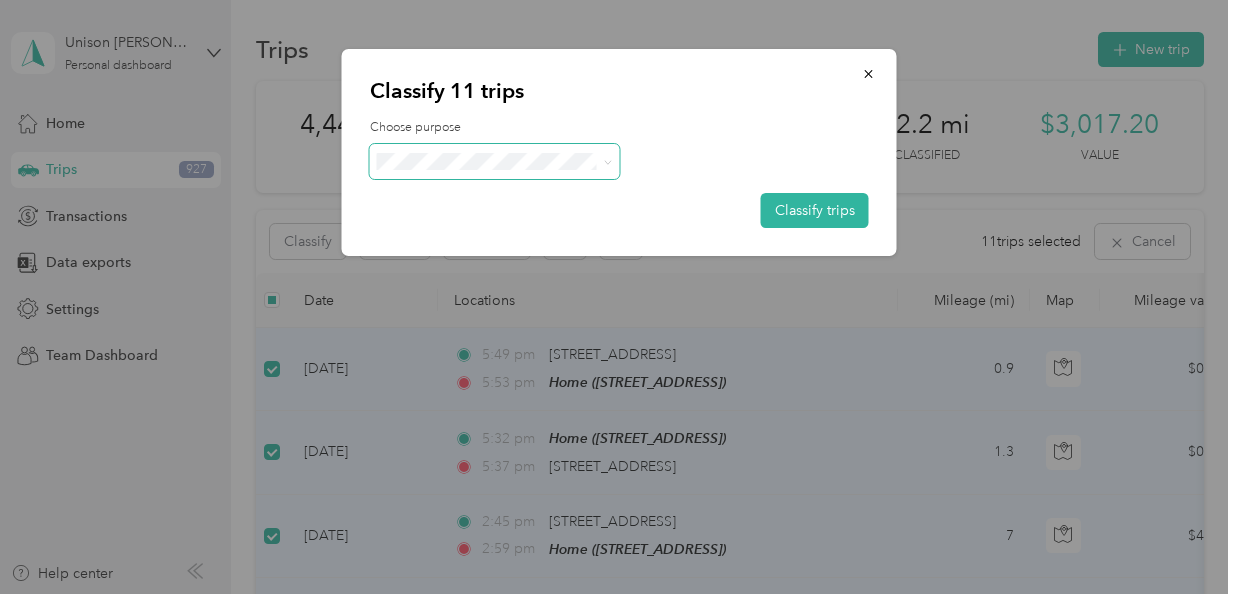 click on "Personal" at bounding box center (512, 224) 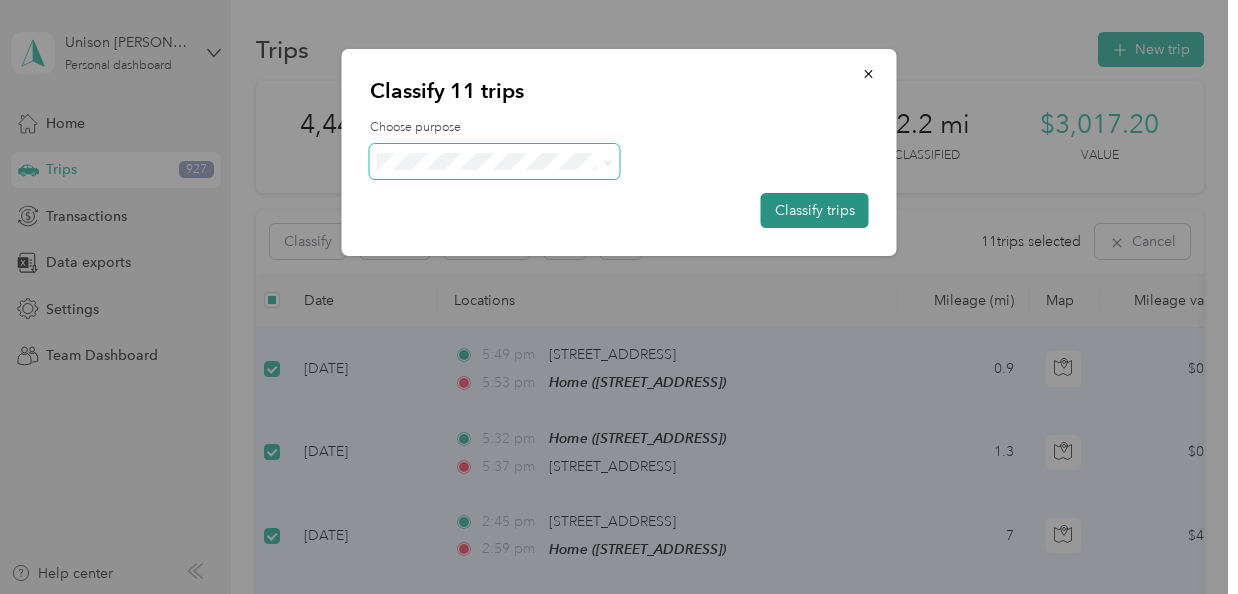 click on "Classify trips" at bounding box center (815, 210) 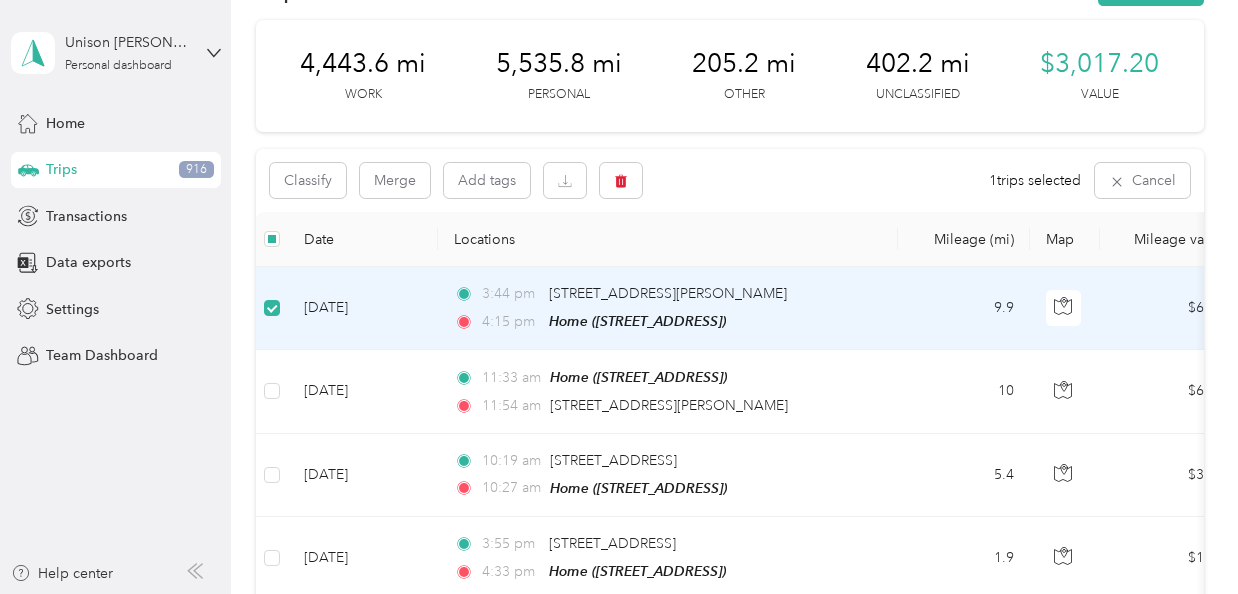 scroll, scrollTop: 74, scrollLeft: 0, axis: vertical 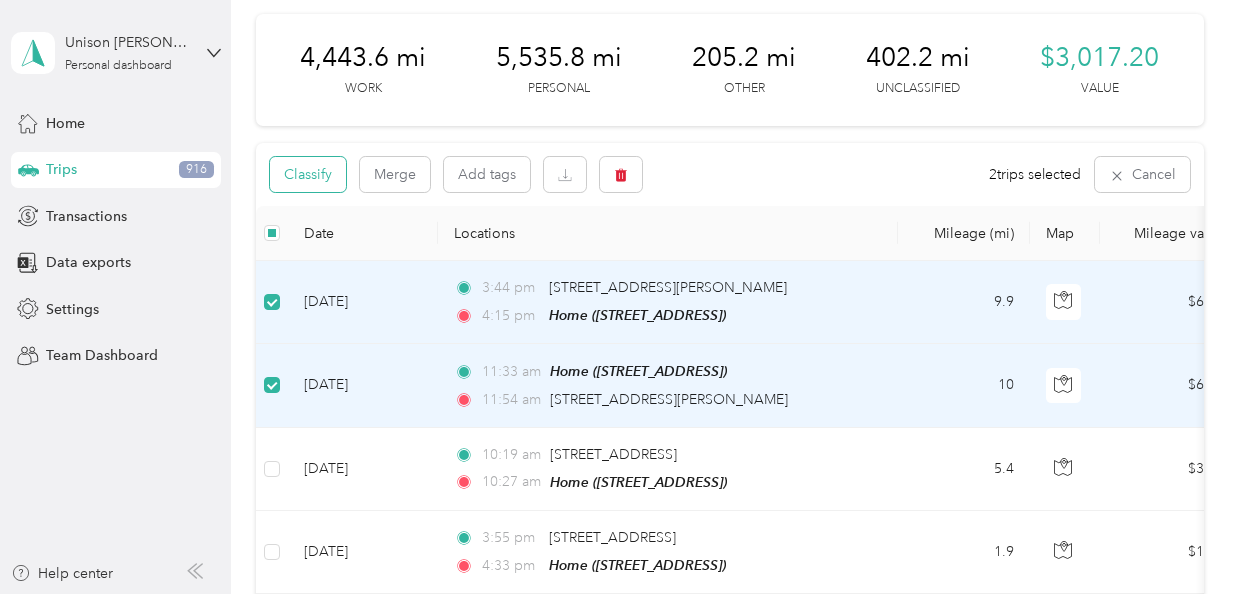 click on "Classify" at bounding box center (308, 174) 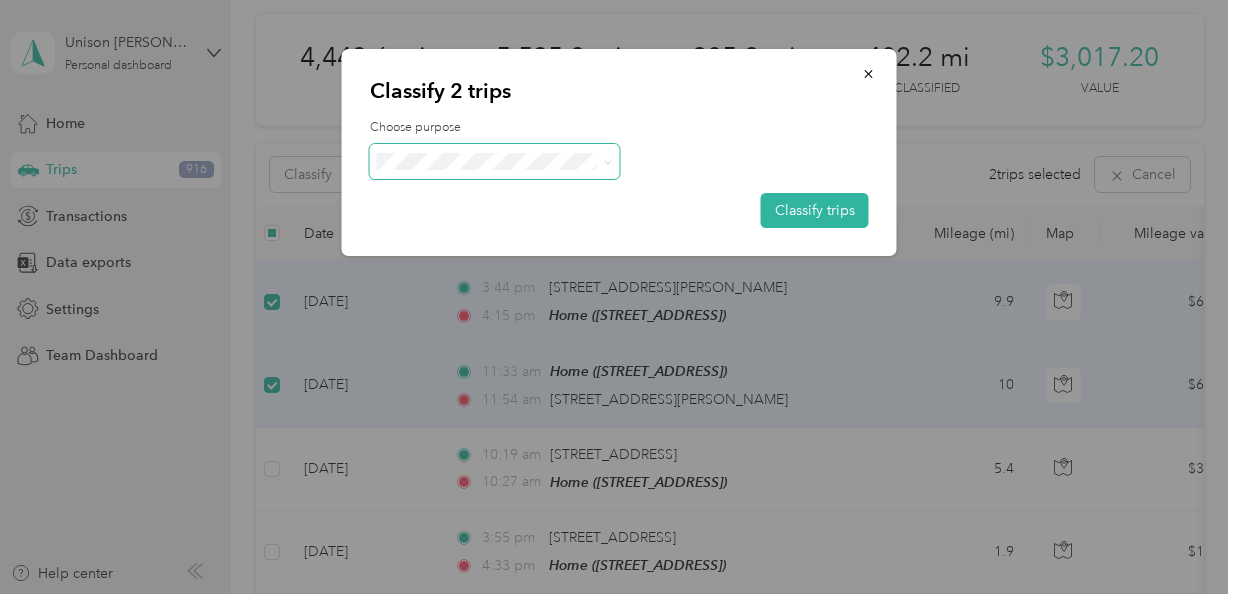 click 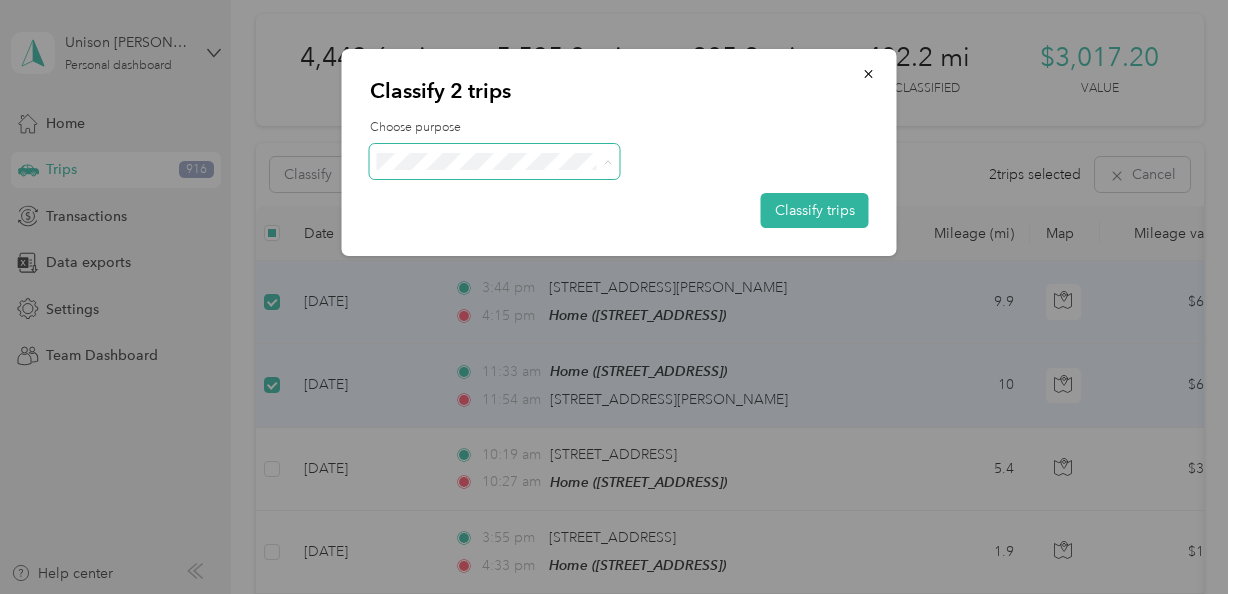 click on "Work" at bounding box center [512, 198] 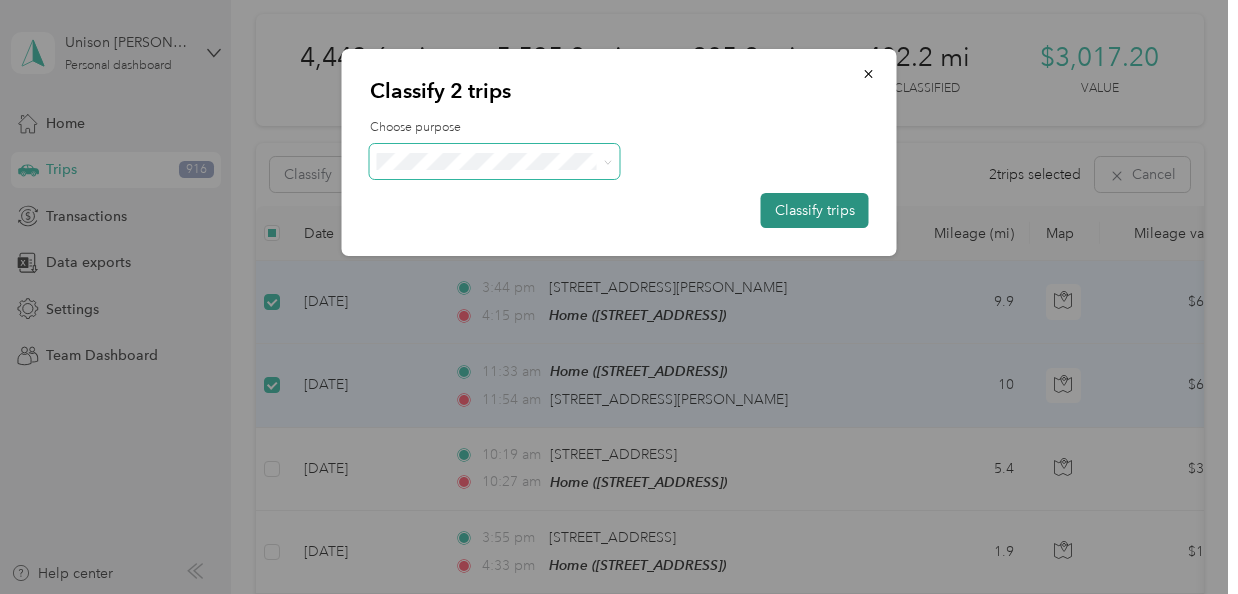 click on "Classify trips" at bounding box center [815, 210] 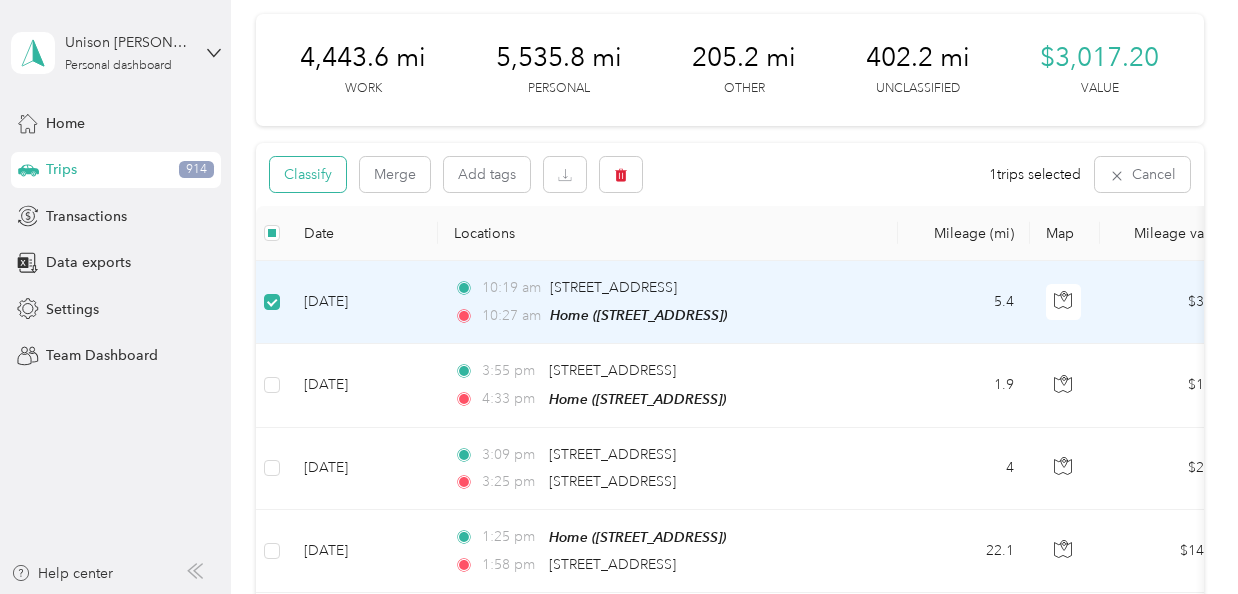 click on "Classify" at bounding box center [308, 174] 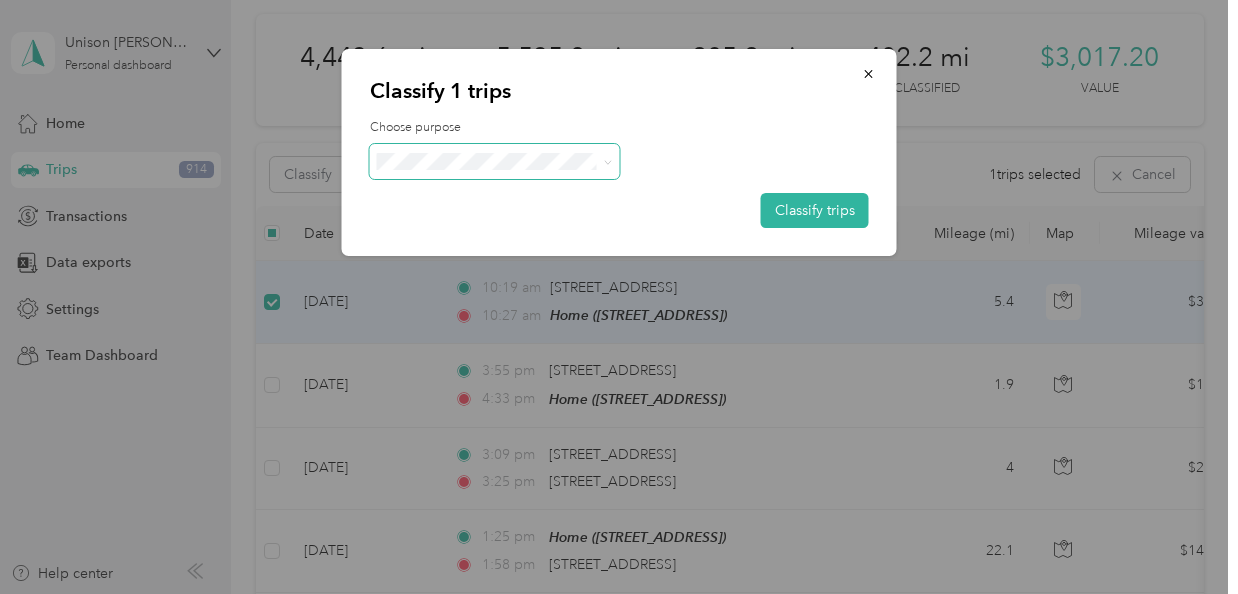 click 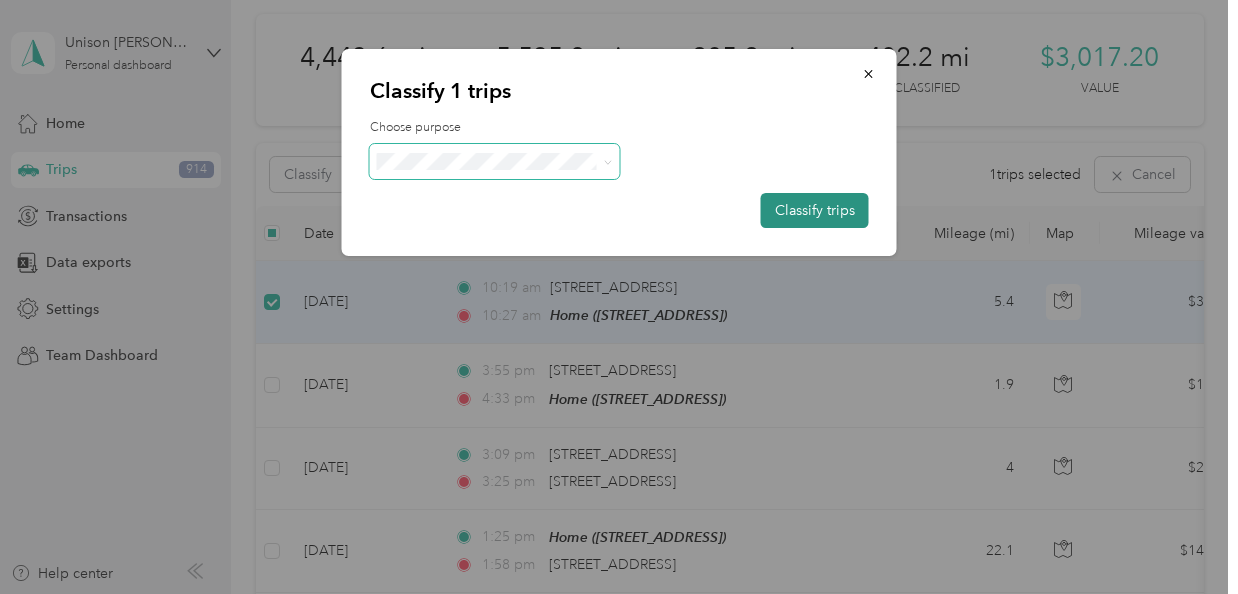 click on "Classify trips" at bounding box center [815, 210] 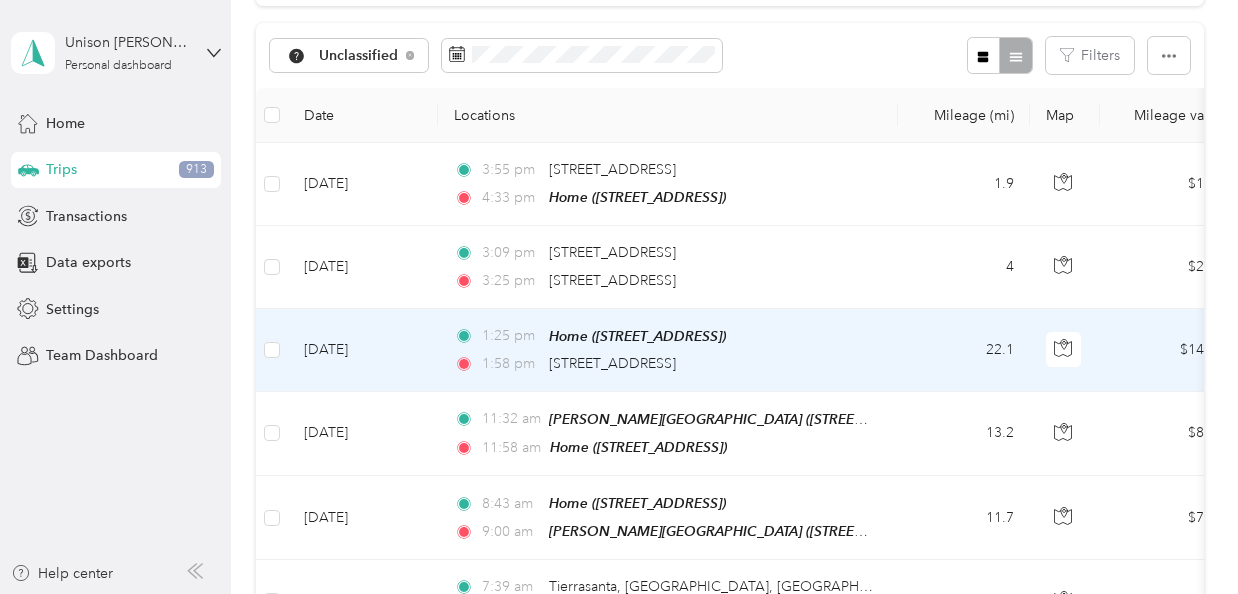 scroll, scrollTop: 190, scrollLeft: 0, axis: vertical 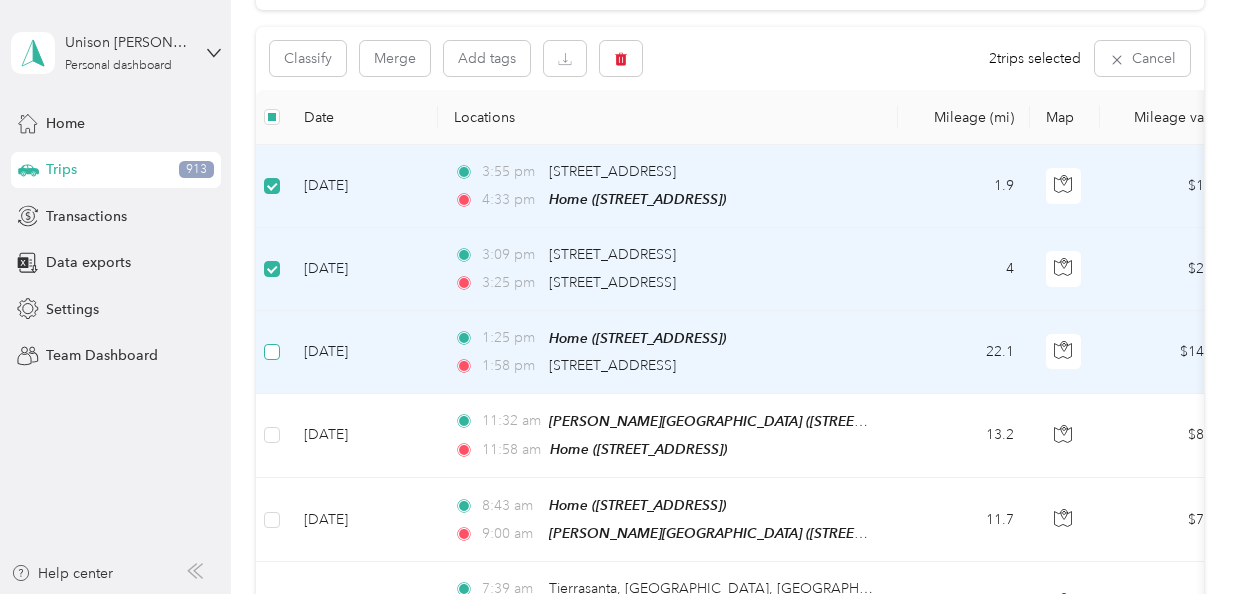 click at bounding box center (272, 352) 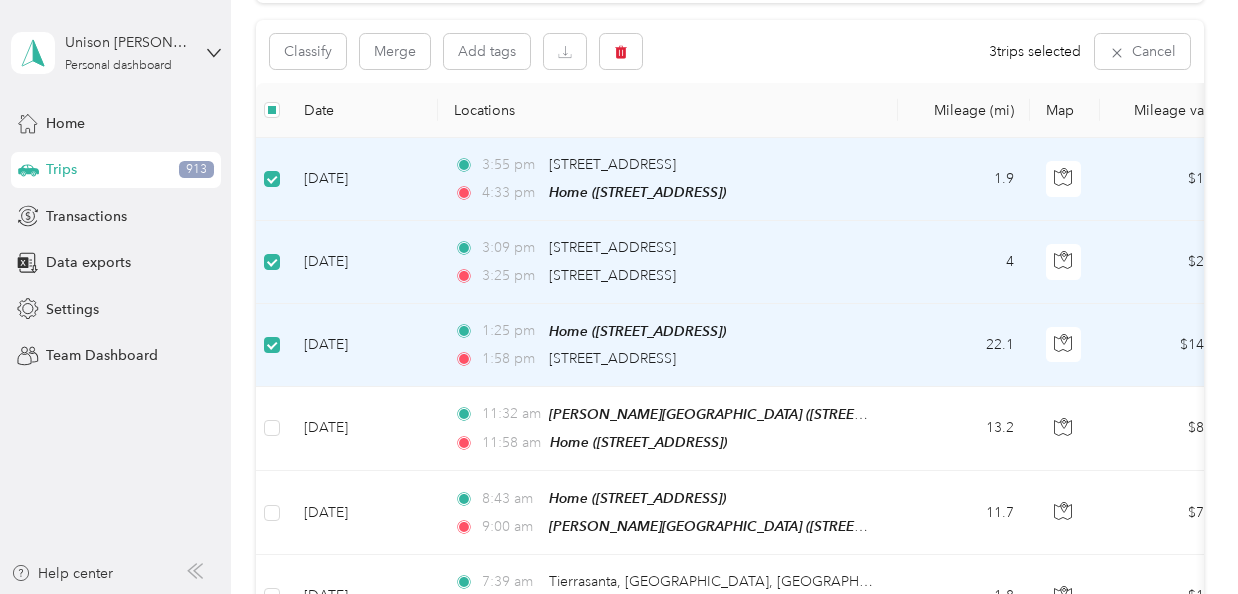scroll, scrollTop: 190, scrollLeft: 0, axis: vertical 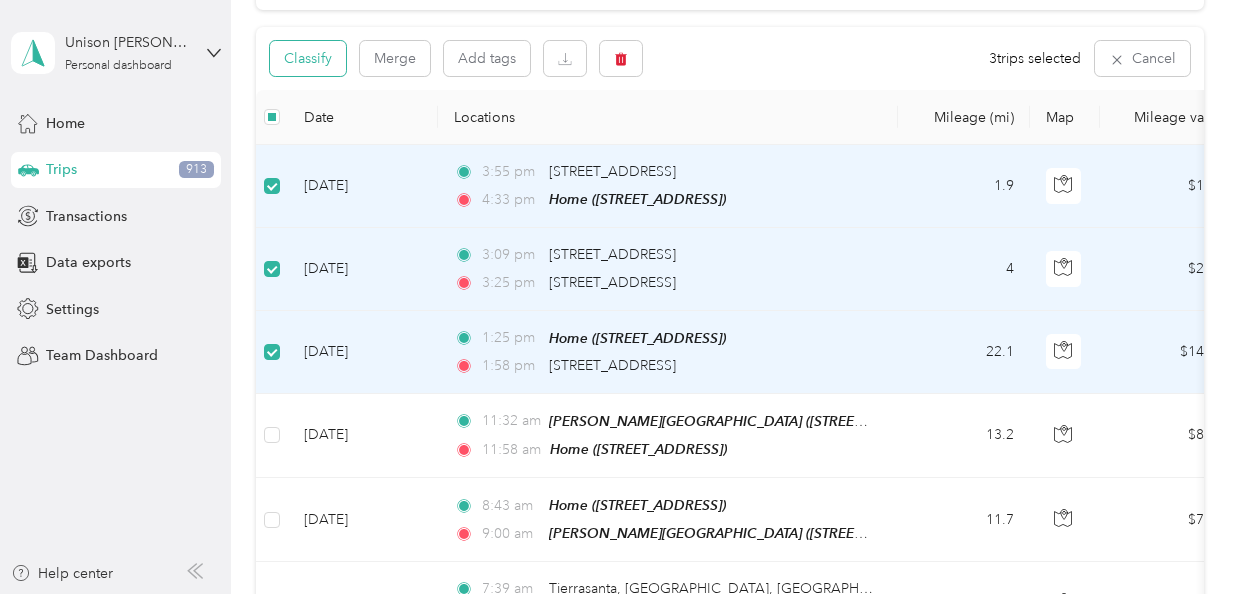 click on "Classify" at bounding box center (308, 58) 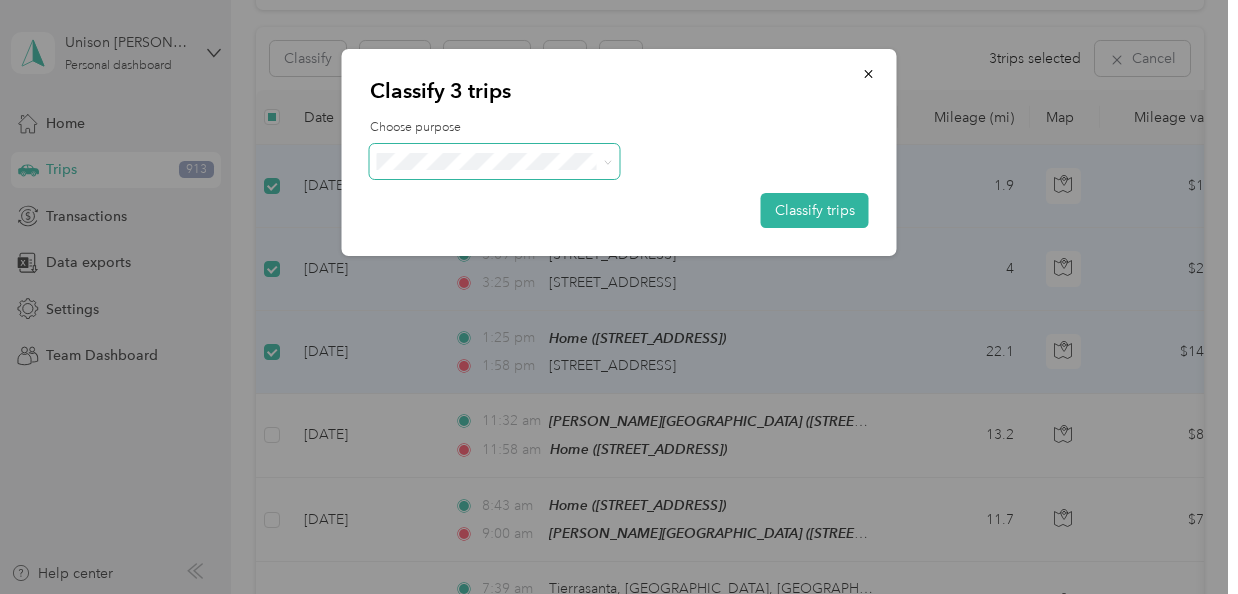 click 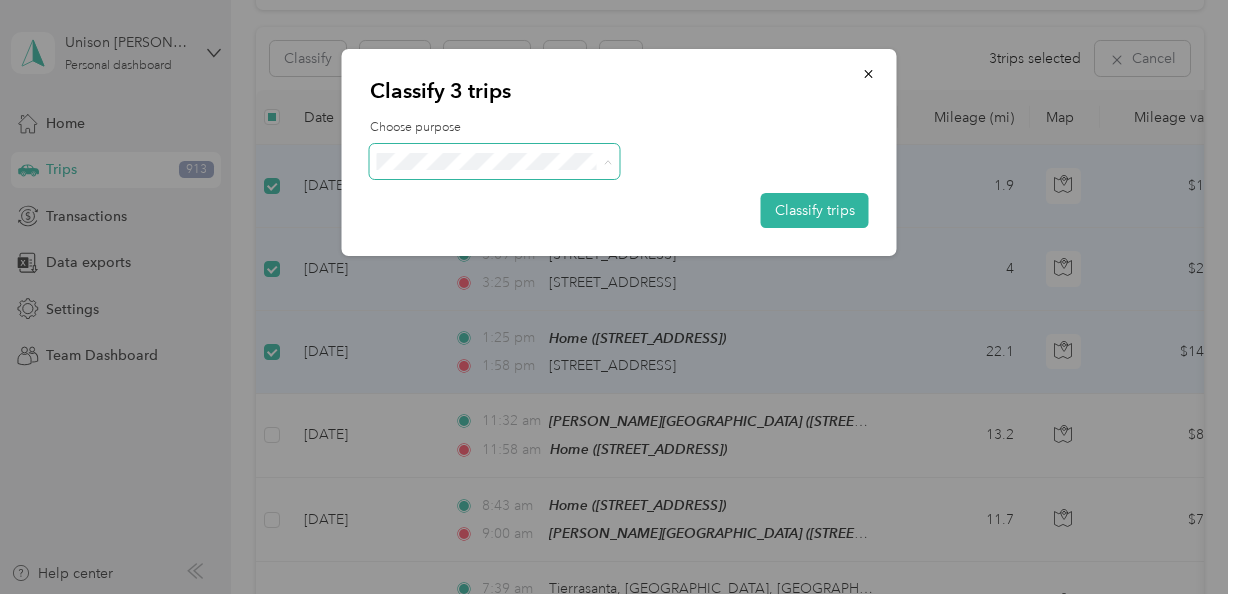 click on "Personal" at bounding box center (512, 233) 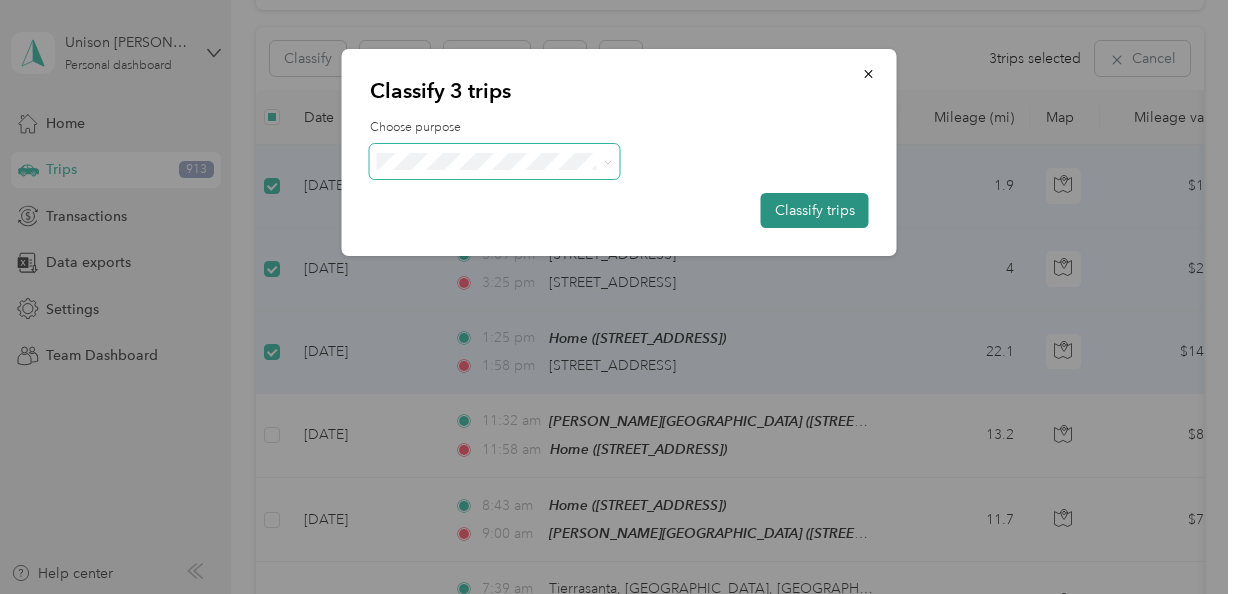click on "Classify trips" at bounding box center (815, 210) 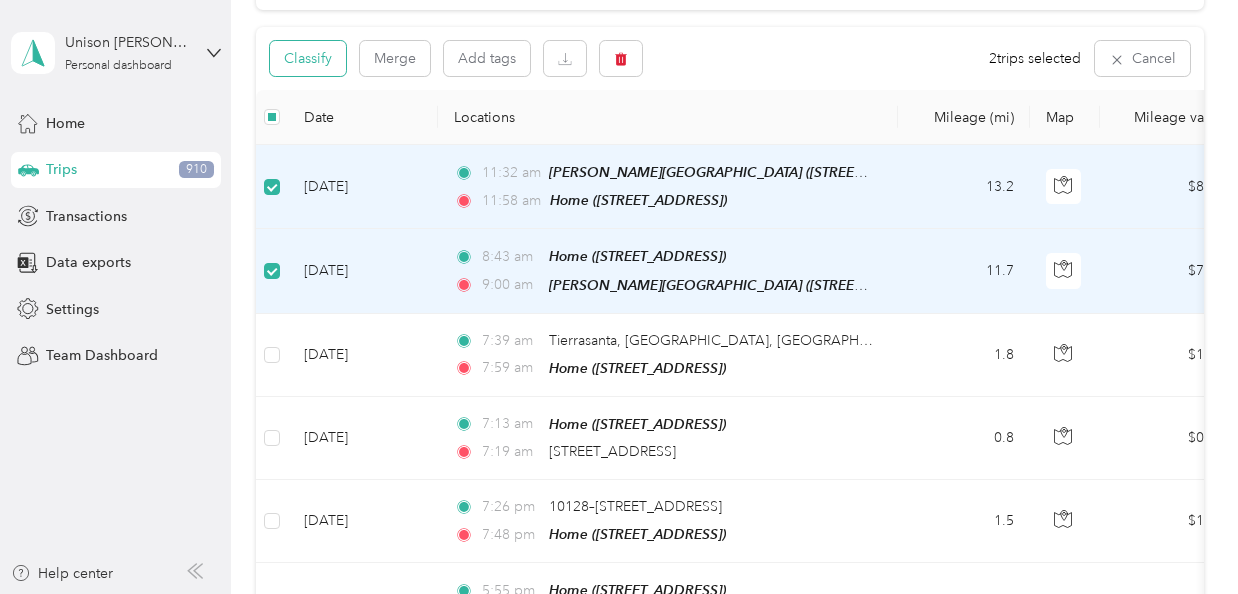click on "Classify" at bounding box center [308, 58] 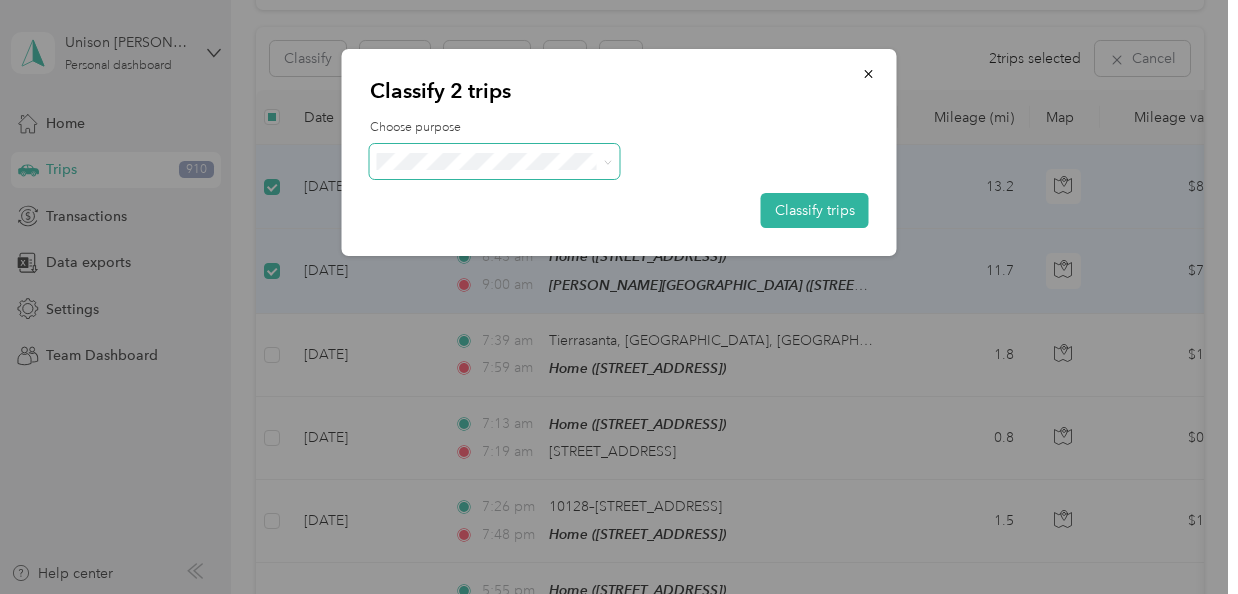 click at bounding box center [607, 161] 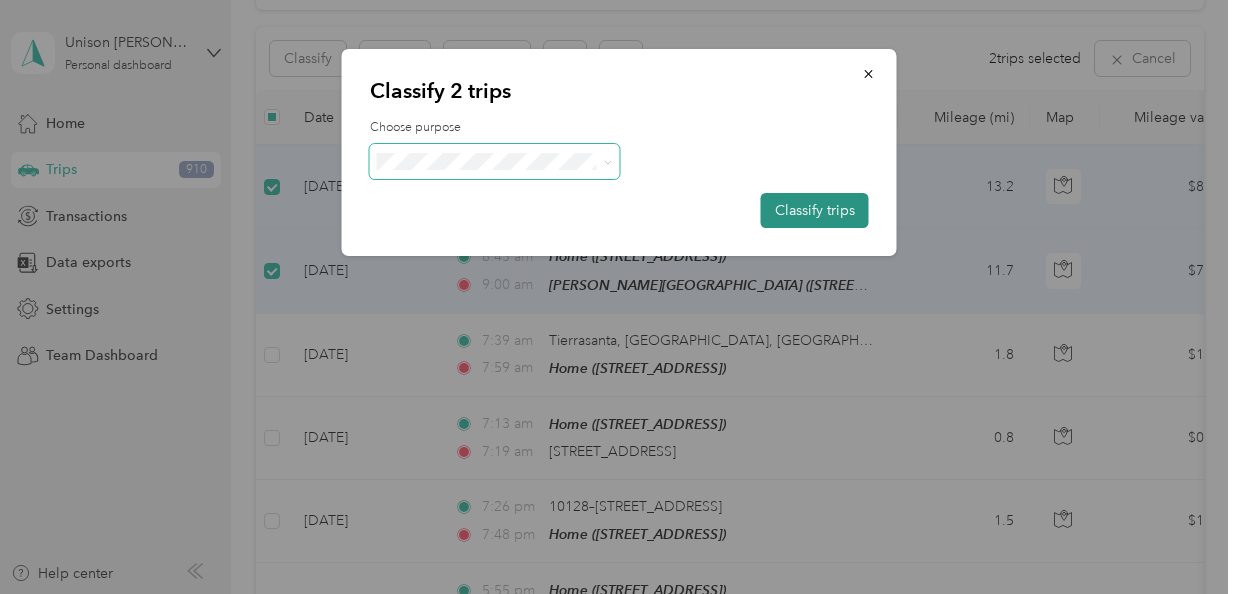 click on "Classify trips" at bounding box center [815, 210] 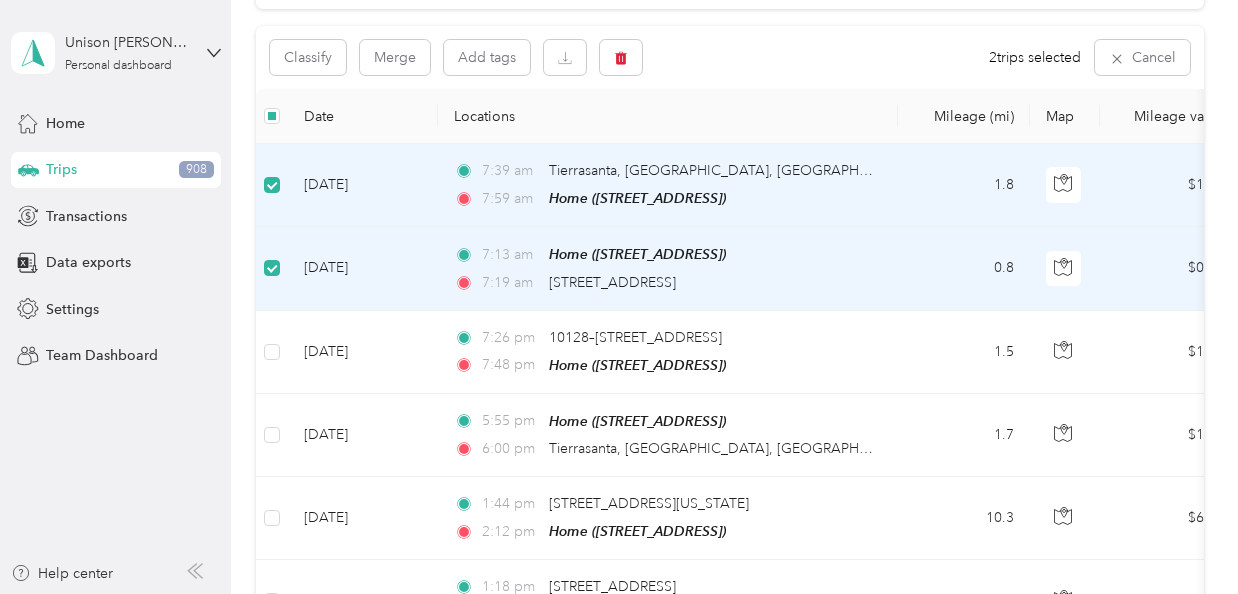 scroll, scrollTop: 193, scrollLeft: 0, axis: vertical 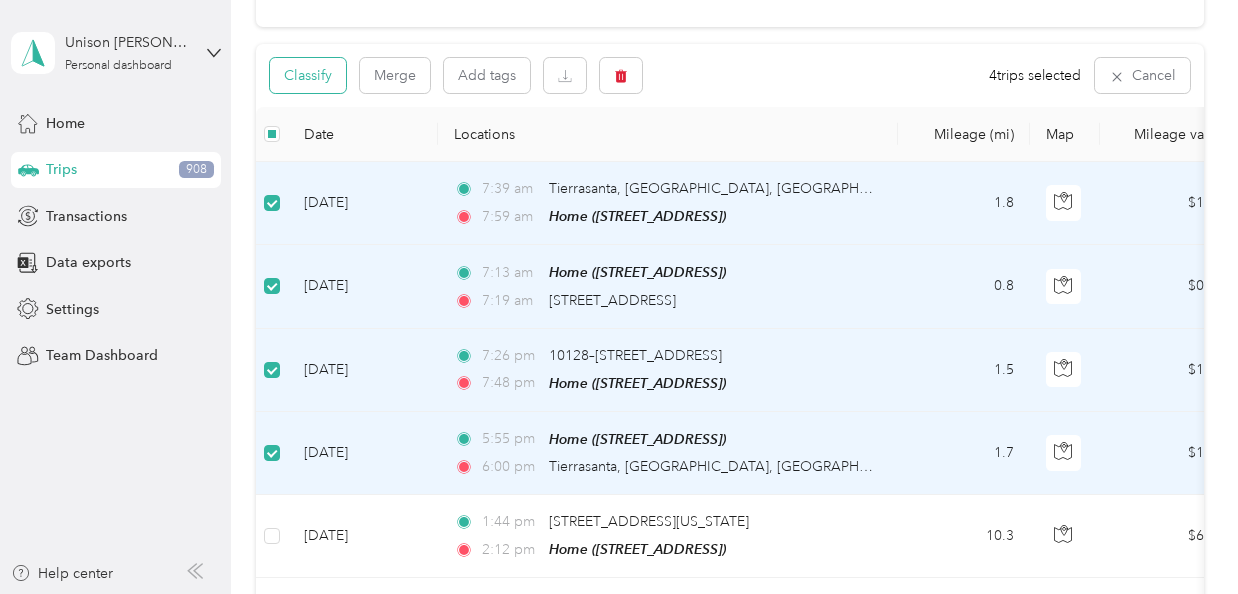 click on "Classify" at bounding box center (308, 75) 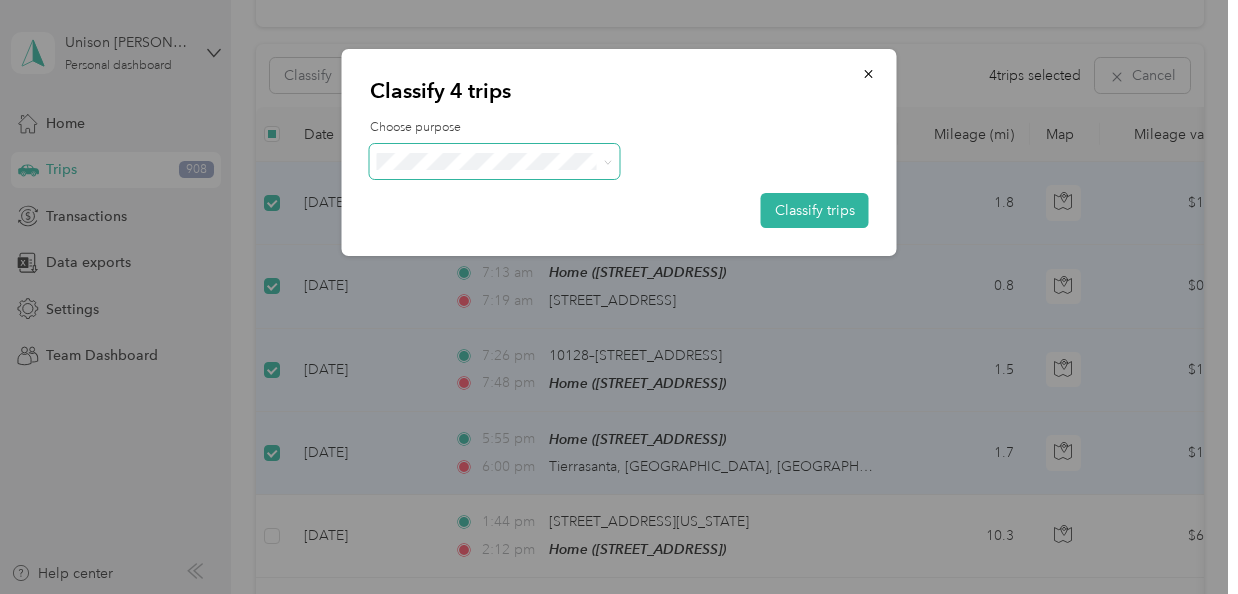 click 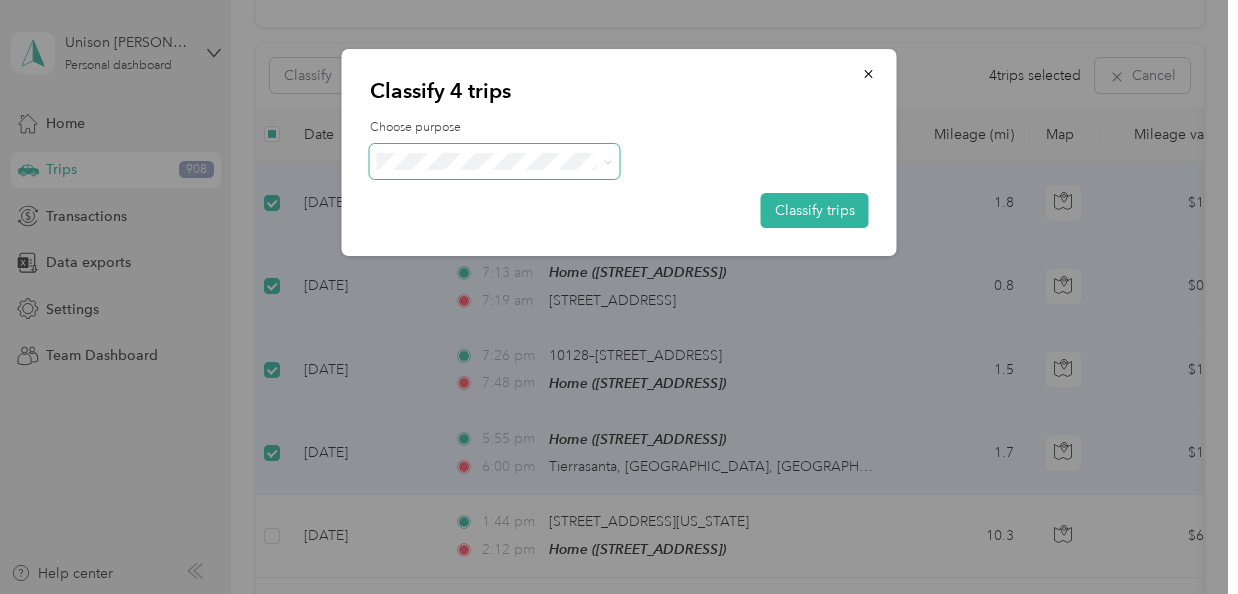 click on "Personal" at bounding box center (512, 233) 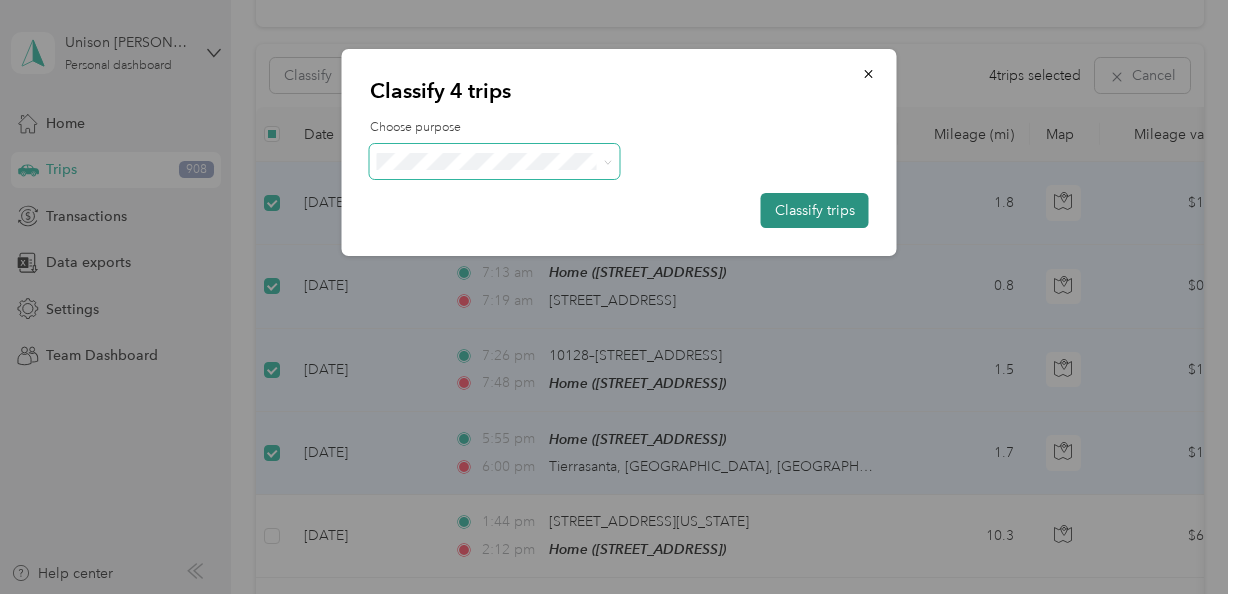 click on "Classify trips" at bounding box center (815, 210) 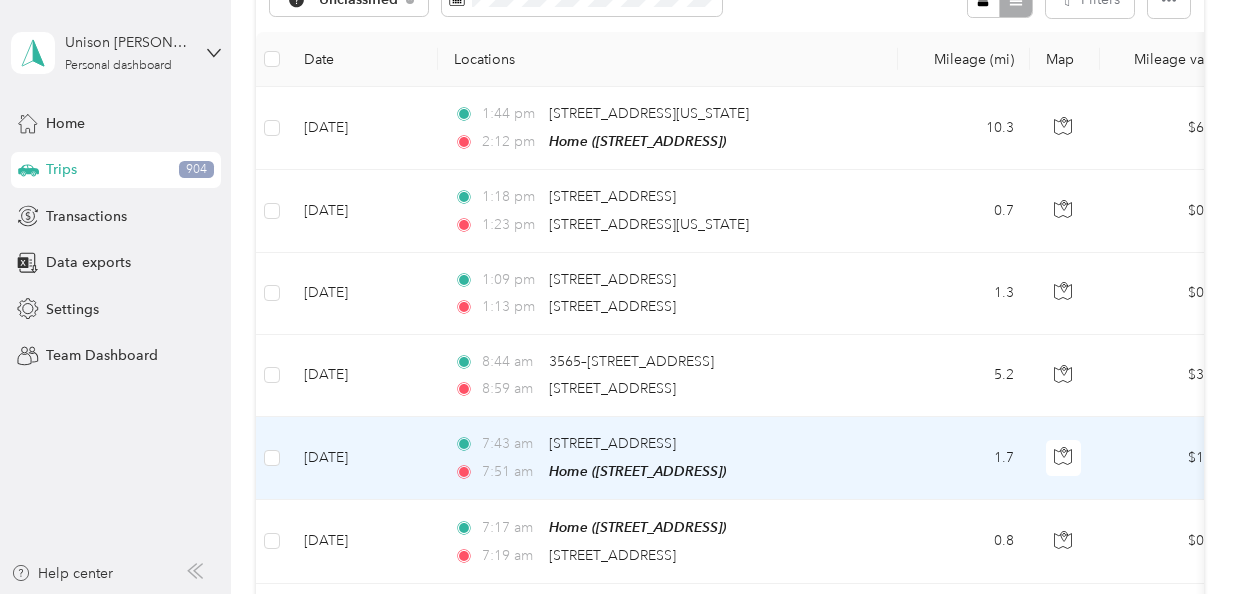 scroll, scrollTop: 249, scrollLeft: 0, axis: vertical 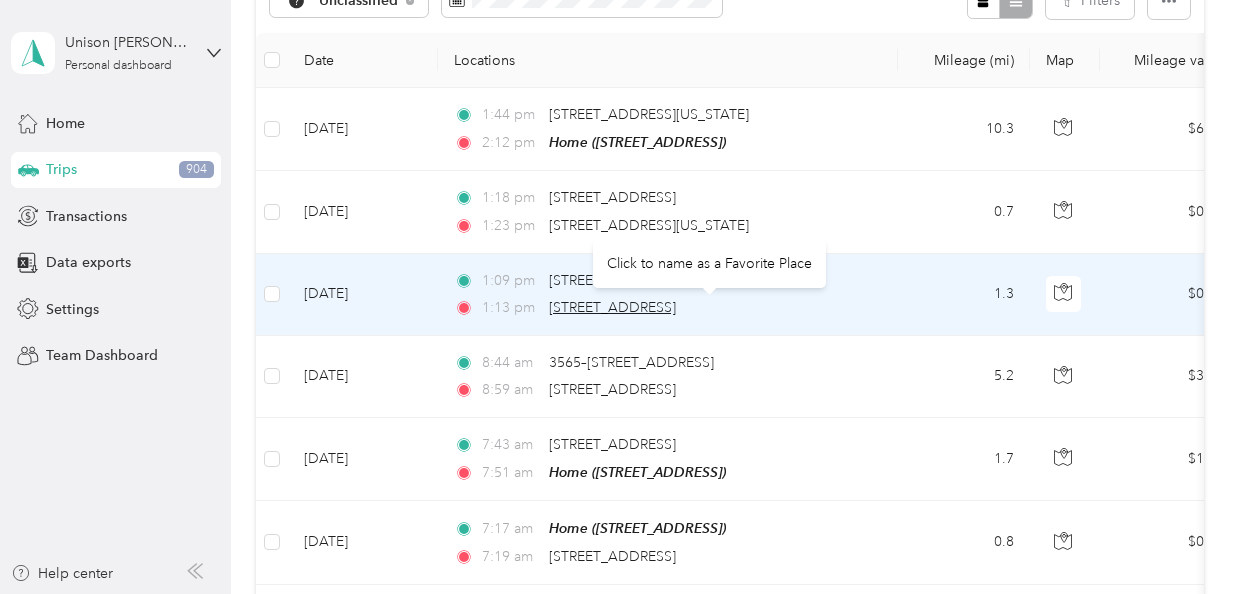 click on "[STREET_ADDRESS]" at bounding box center (612, 307) 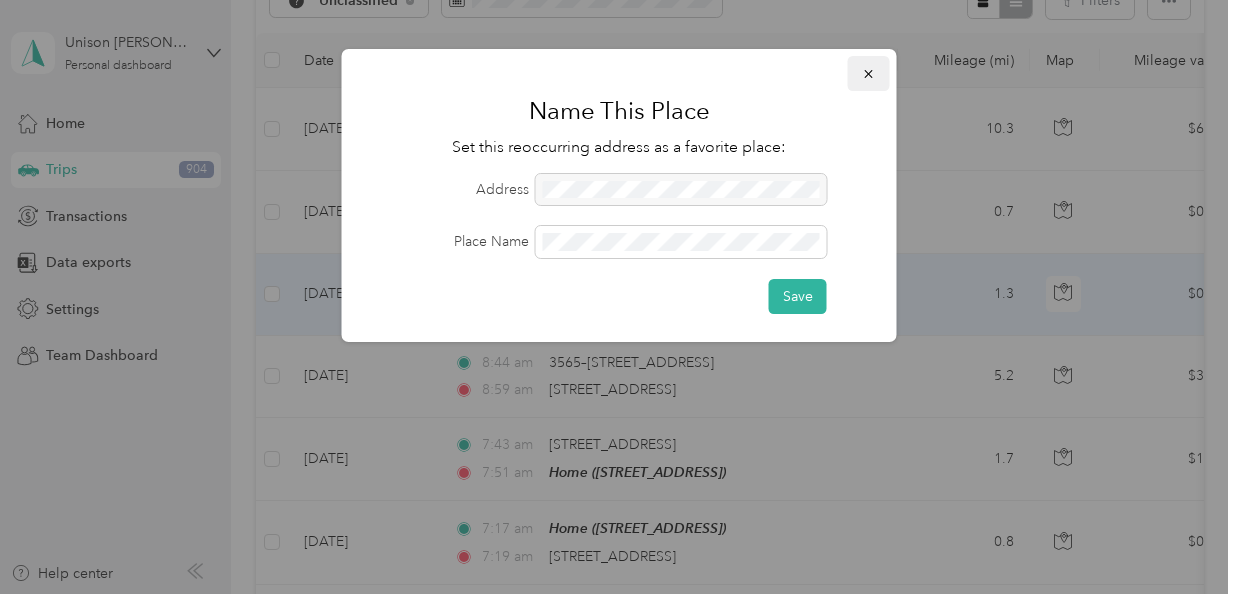 click 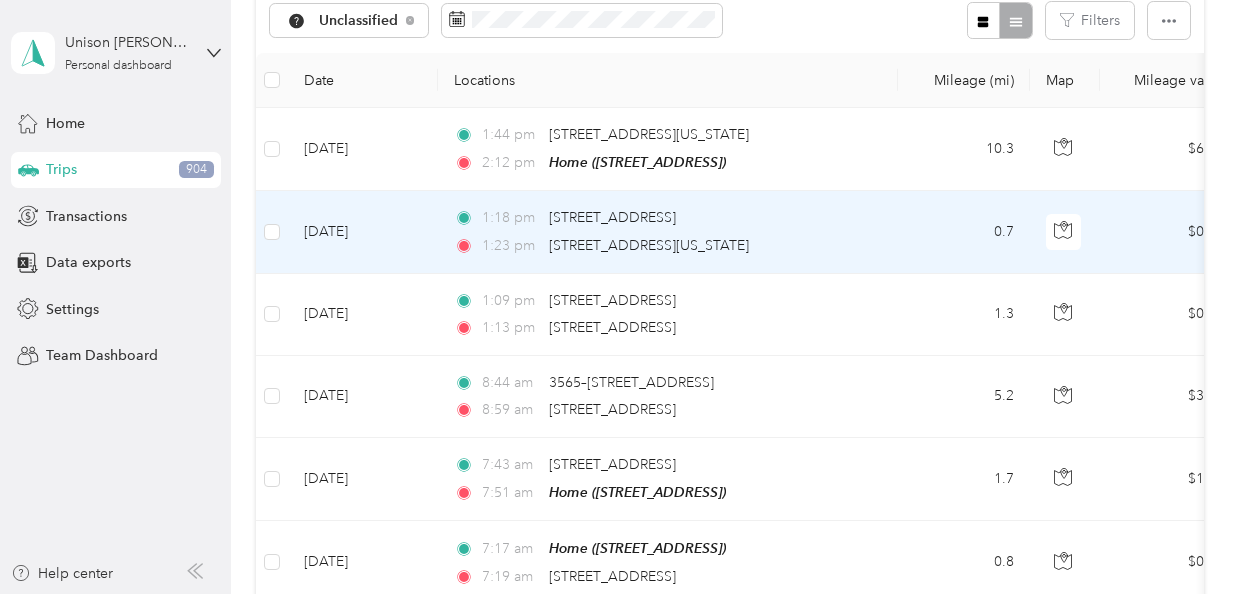 scroll, scrollTop: 226, scrollLeft: 0, axis: vertical 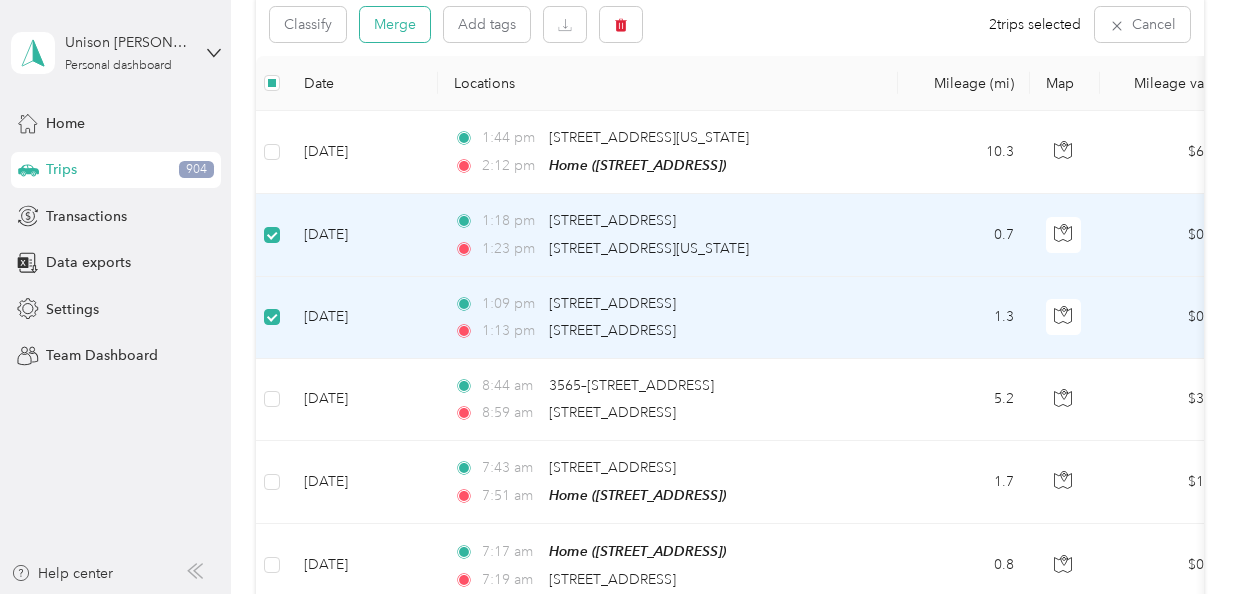 click on "Merge" at bounding box center [395, 24] 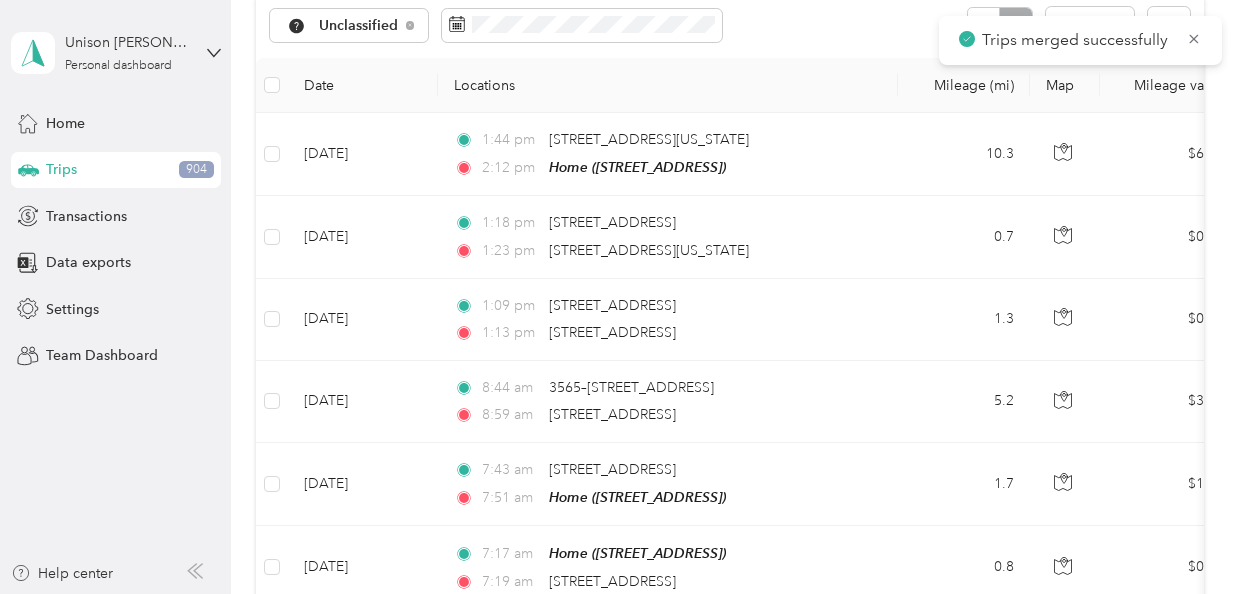 scroll, scrollTop: 226, scrollLeft: 0, axis: vertical 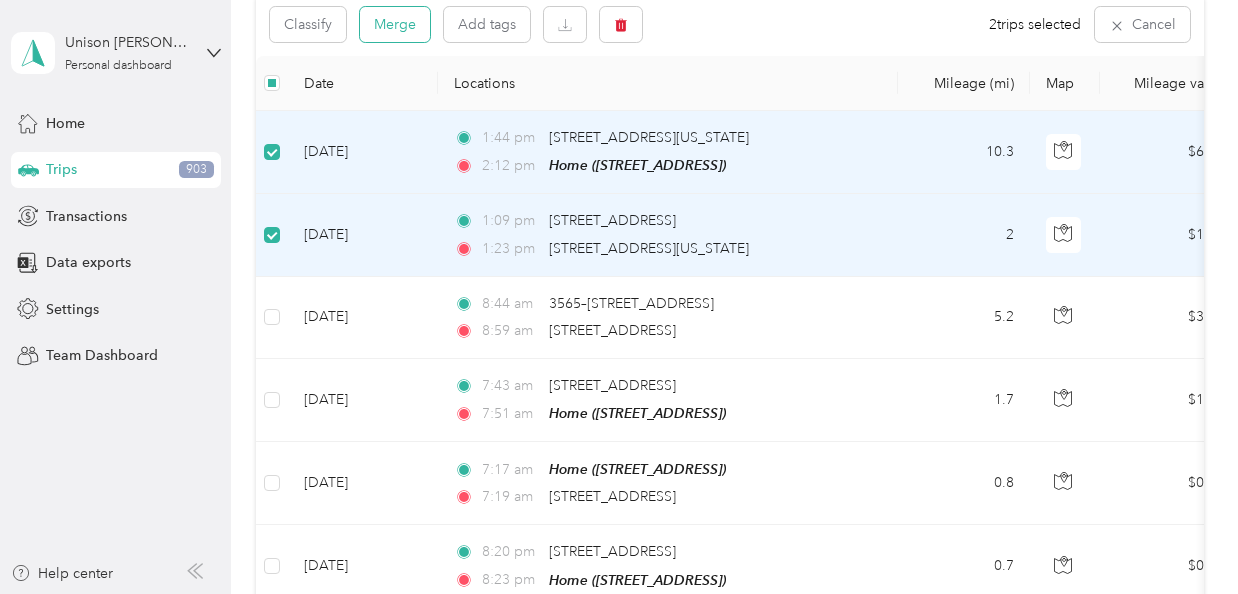 click on "Merge" at bounding box center (395, 24) 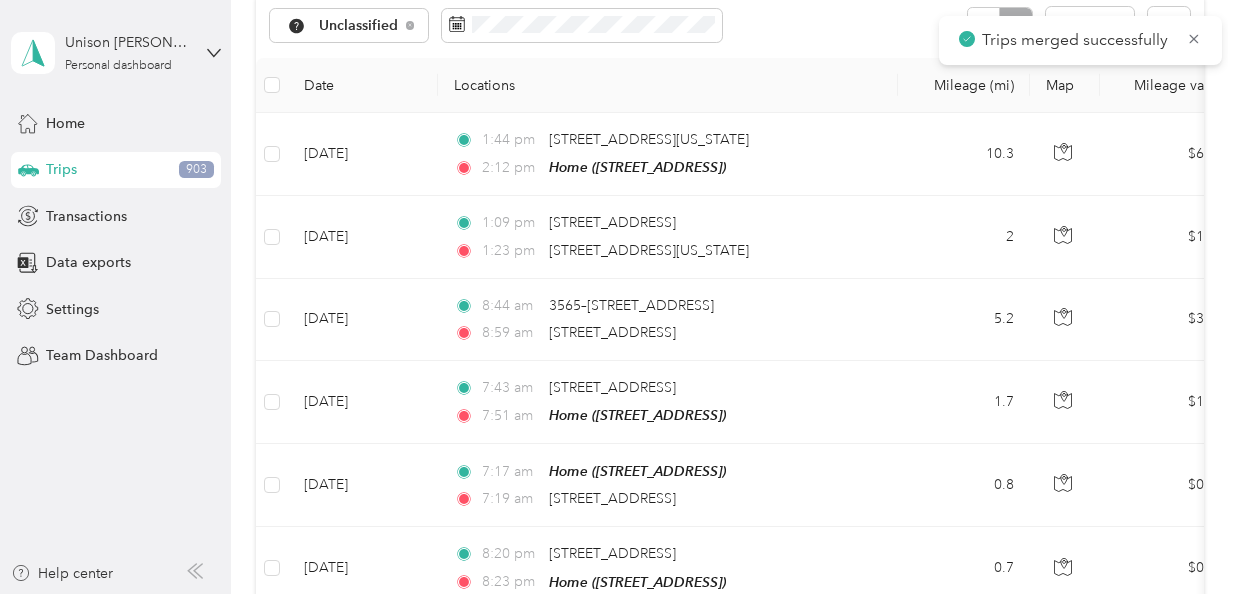 scroll, scrollTop: 226, scrollLeft: 0, axis: vertical 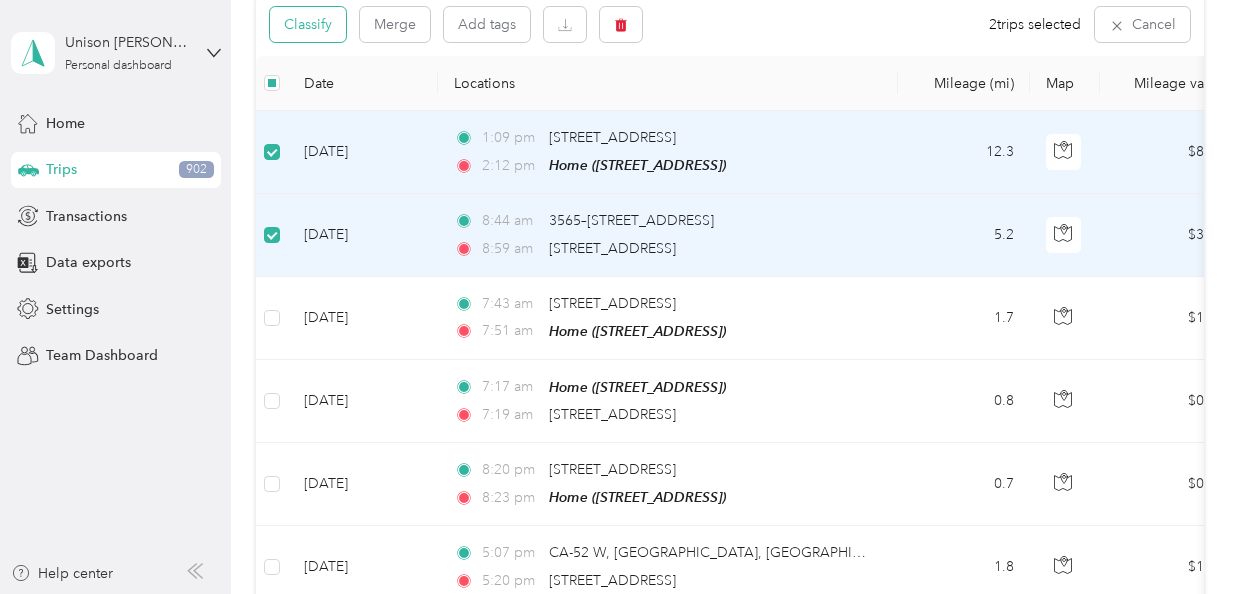 click on "Classify" at bounding box center (308, 24) 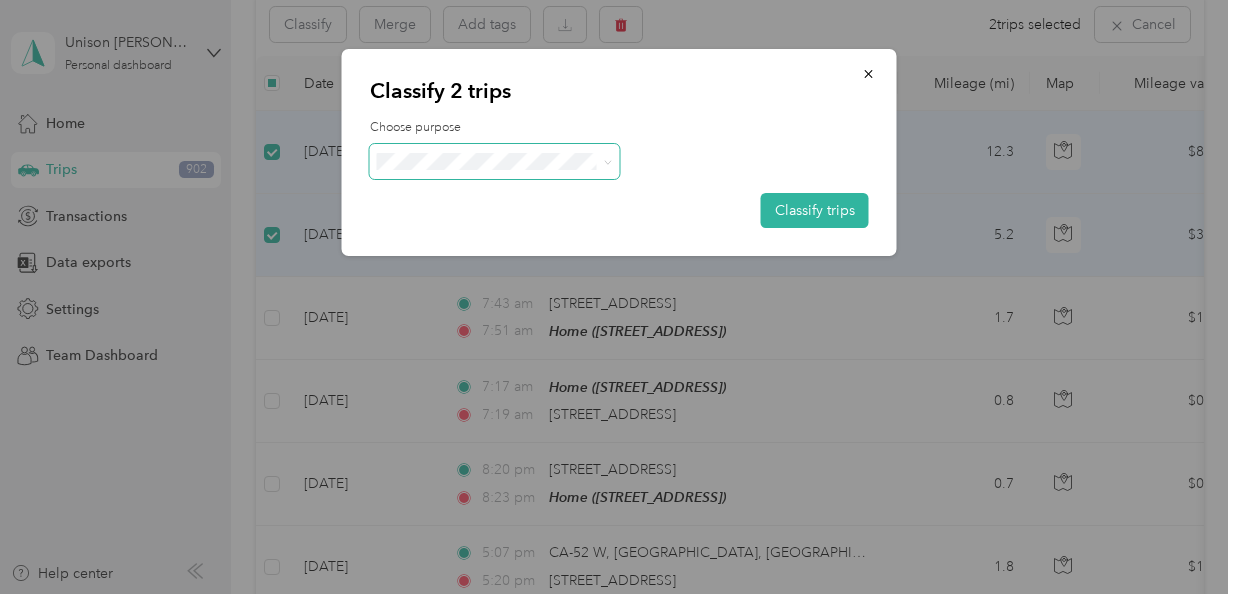 click at bounding box center [604, 161] 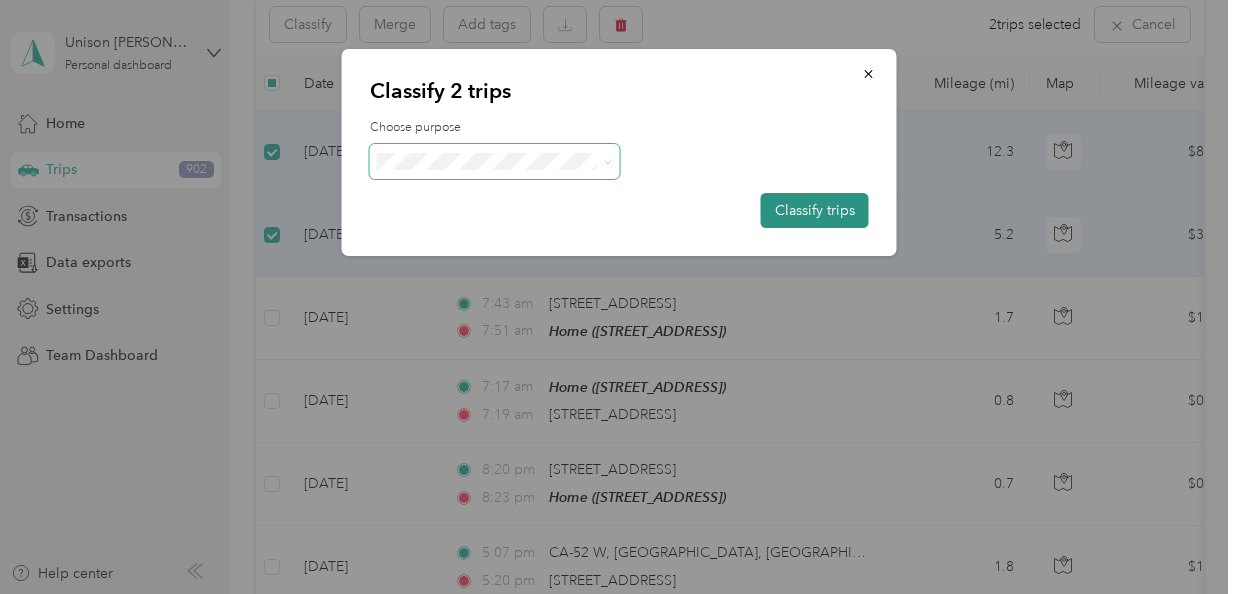 click on "Classify trips" at bounding box center (815, 210) 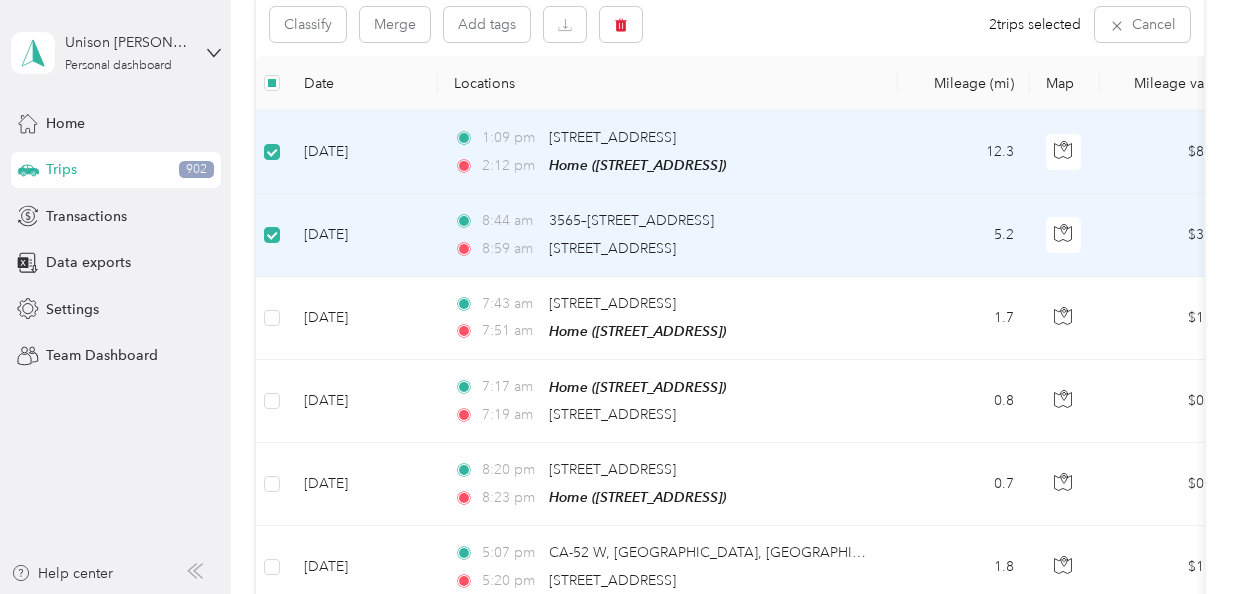 scroll, scrollTop: 226, scrollLeft: 0, axis: vertical 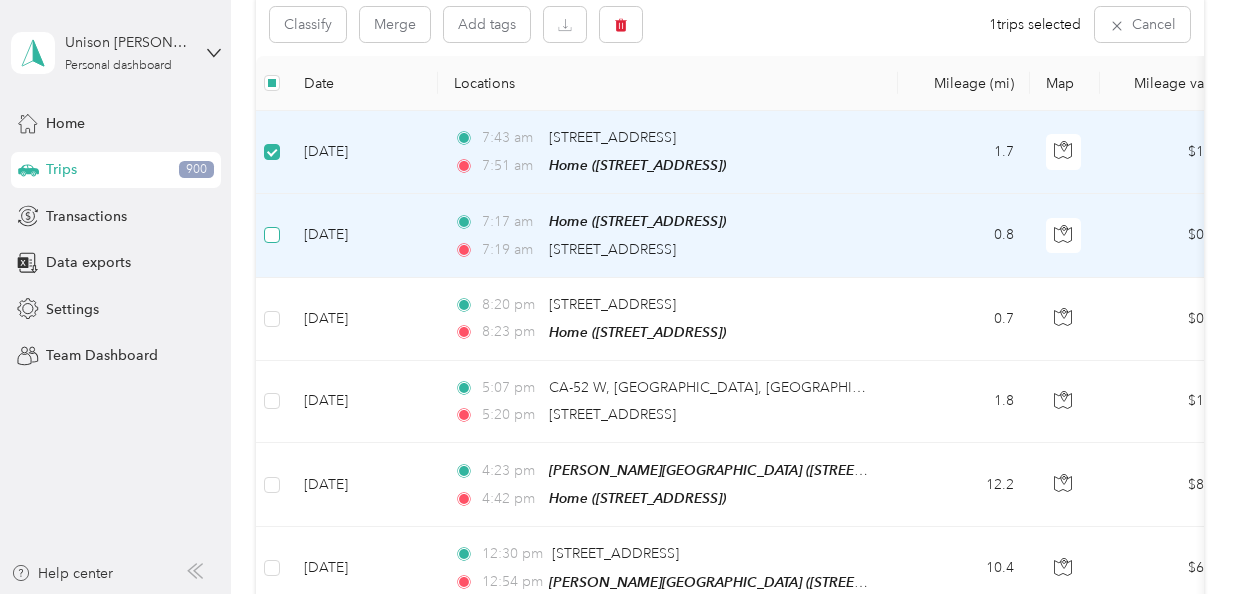 click at bounding box center (272, 235) 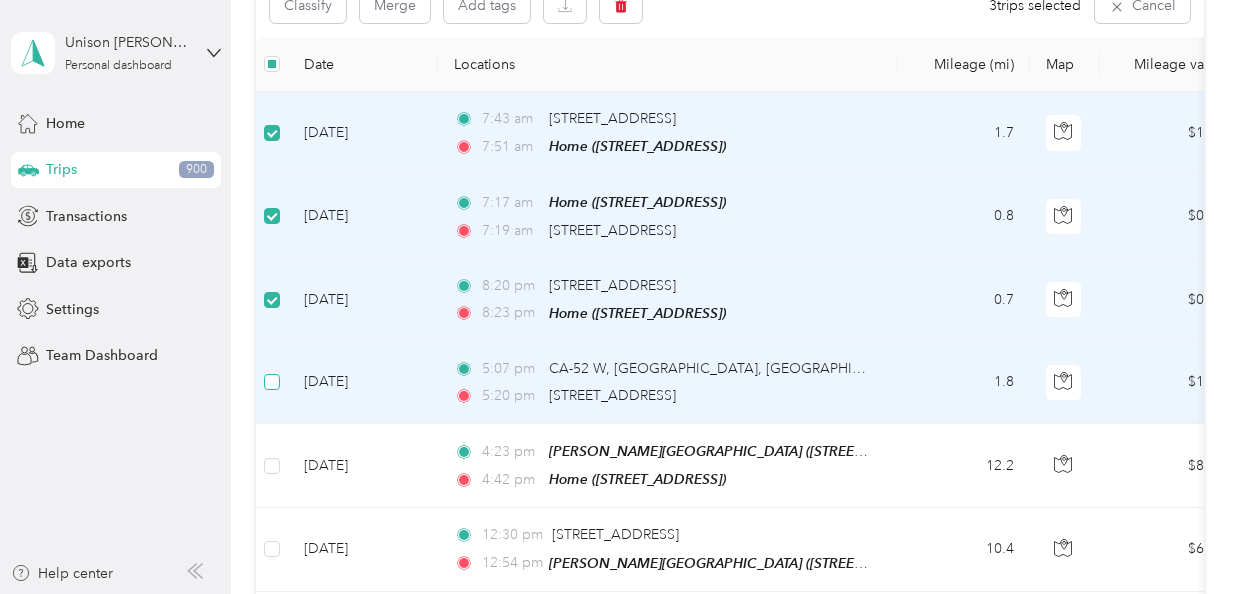 scroll, scrollTop: 244, scrollLeft: 0, axis: vertical 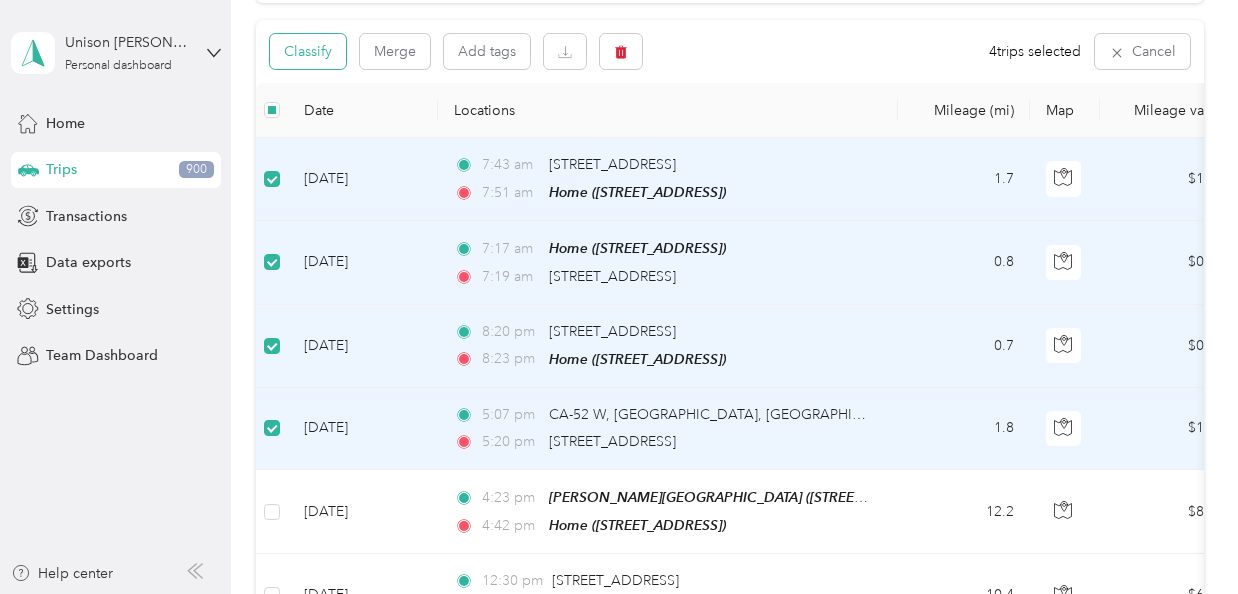 click on "Classify" at bounding box center (308, 51) 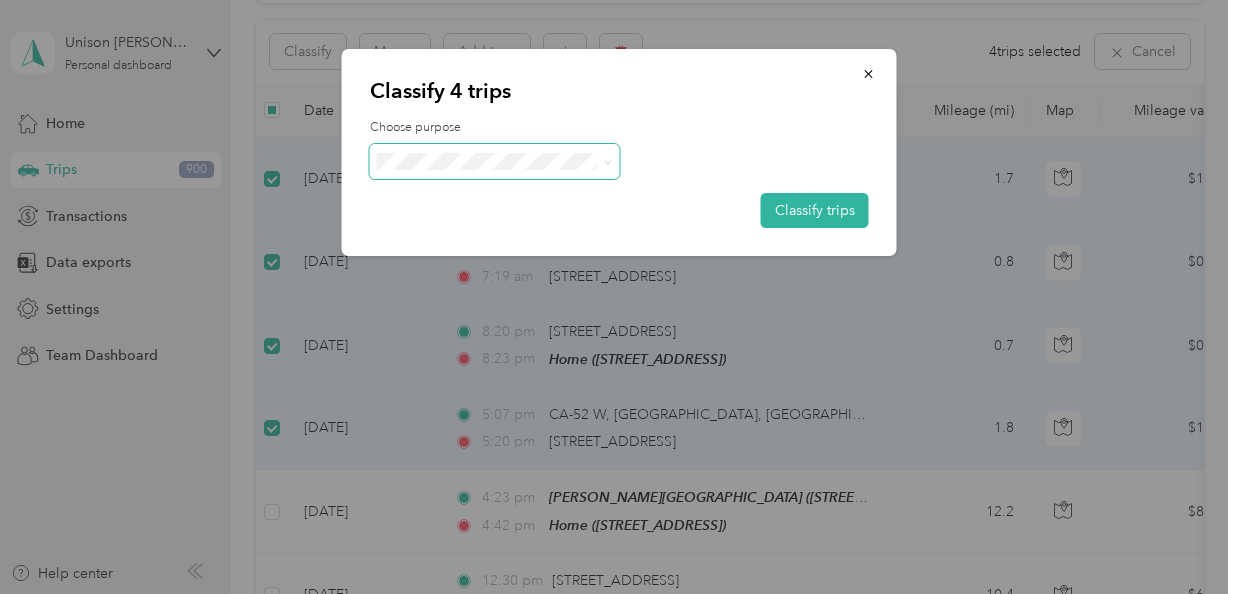 click 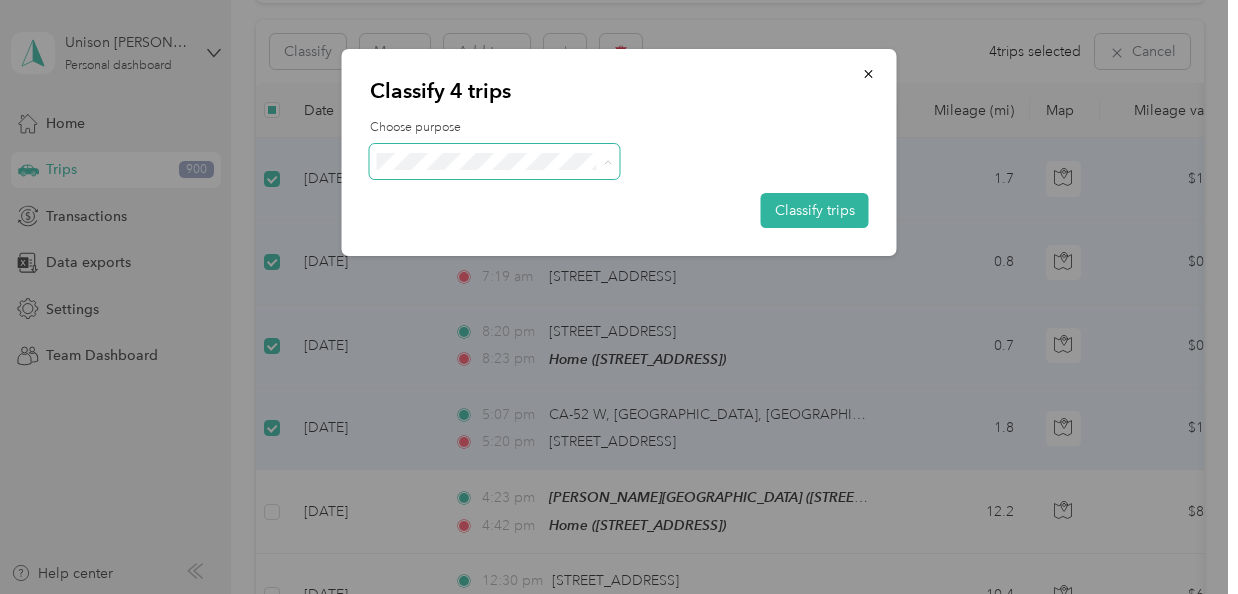 click on "Personal" at bounding box center (495, 233) 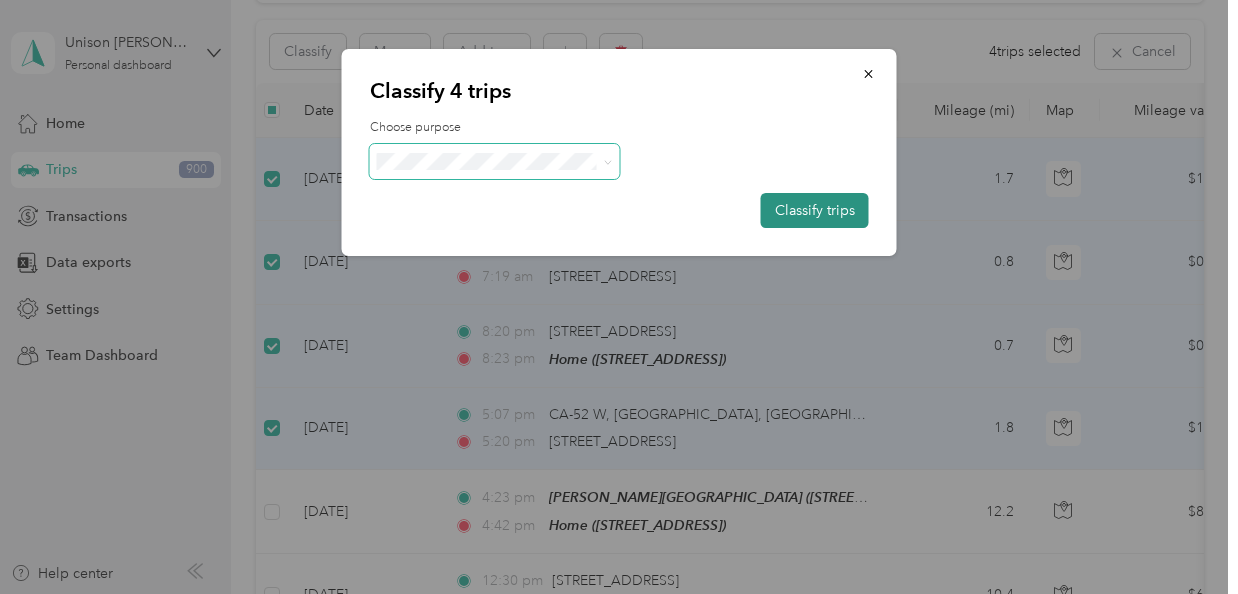 click on "Classify trips" at bounding box center [815, 210] 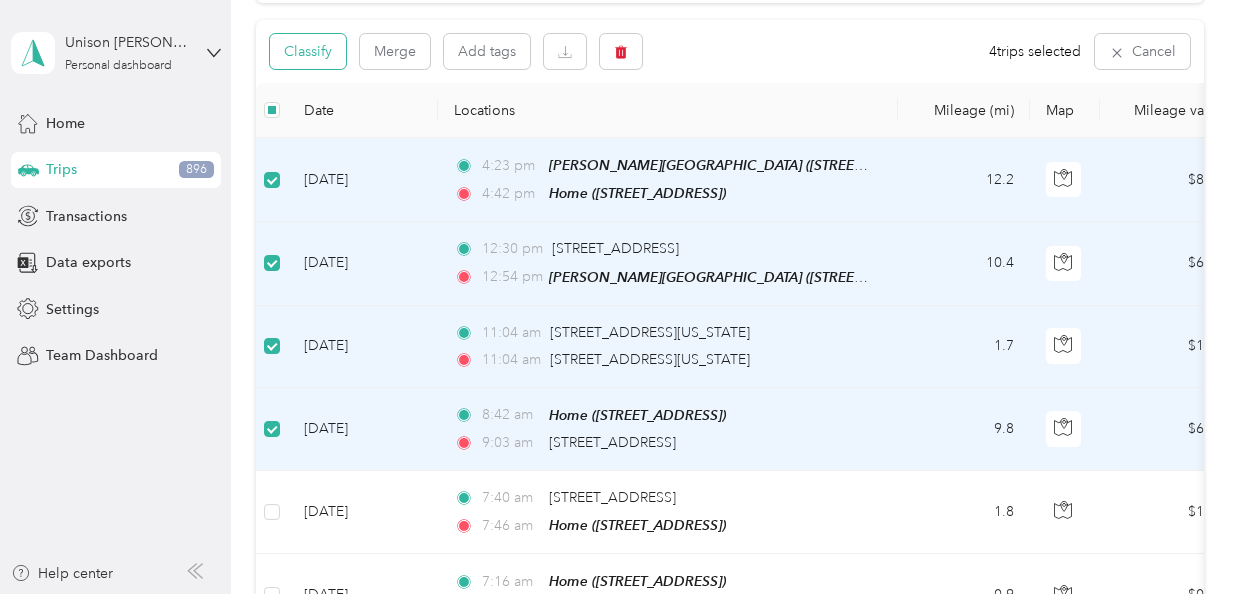 click on "Classify" at bounding box center (308, 51) 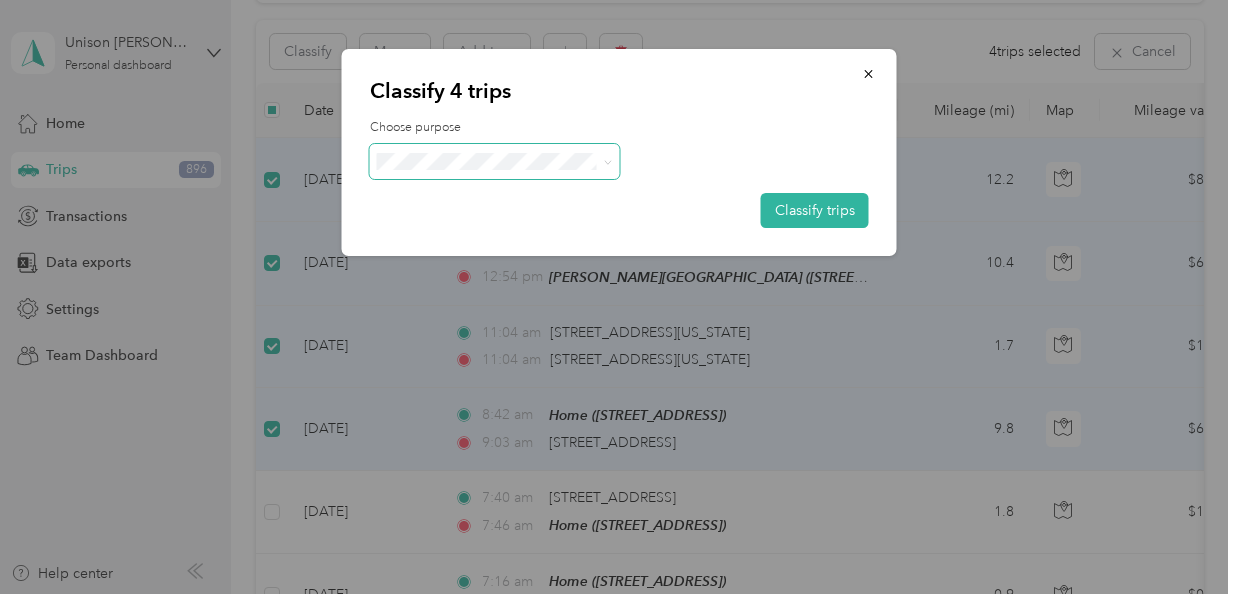 click 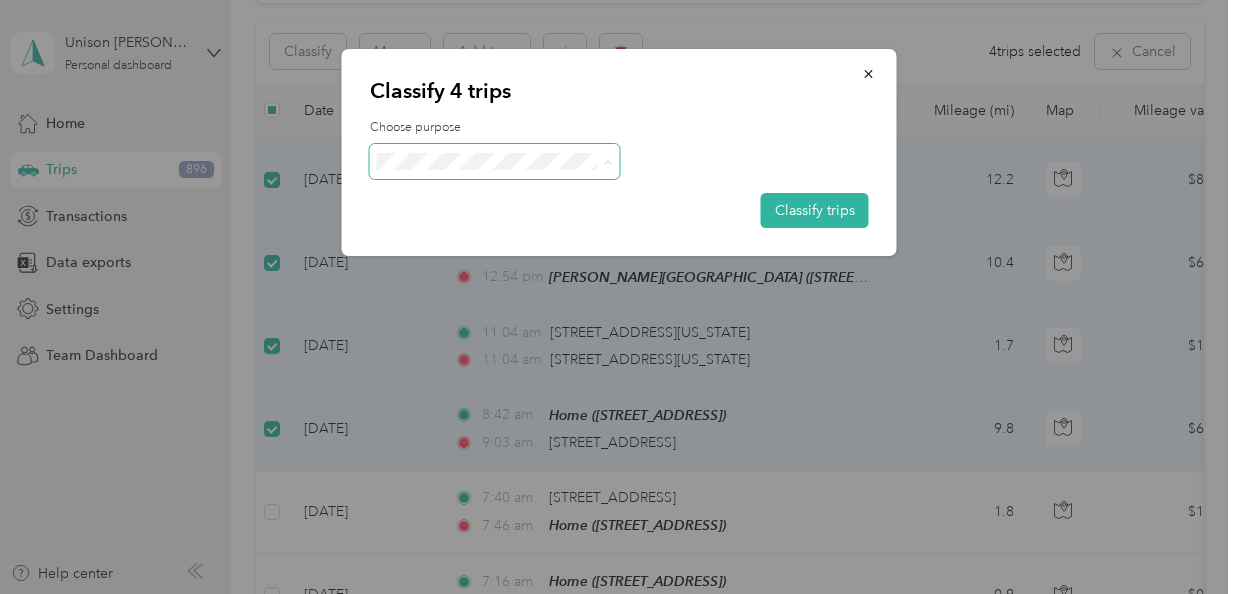 click on "Work Personal Other Charity Medical Moving Commute" at bounding box center [495, 303] 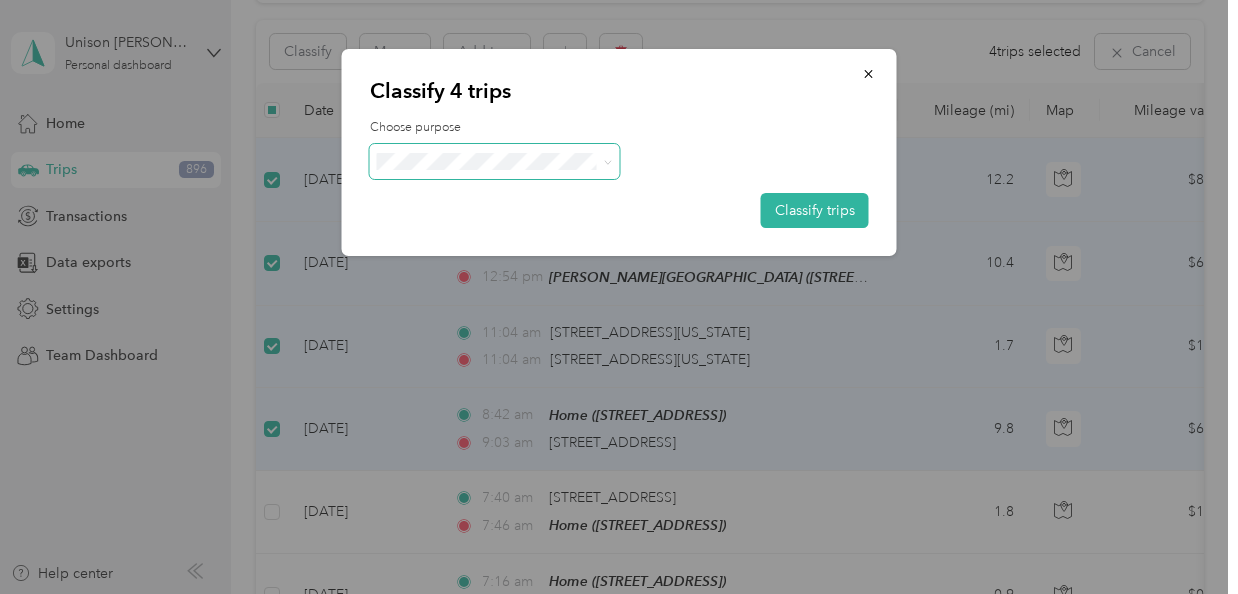 click at bounding box center (495, 161) 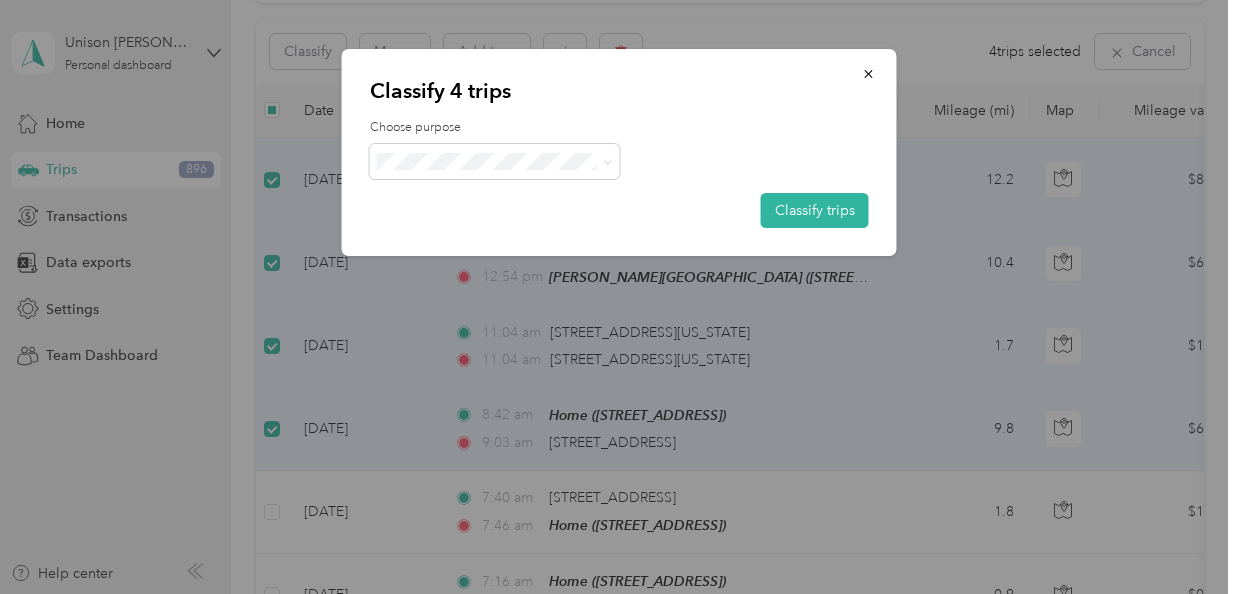 click 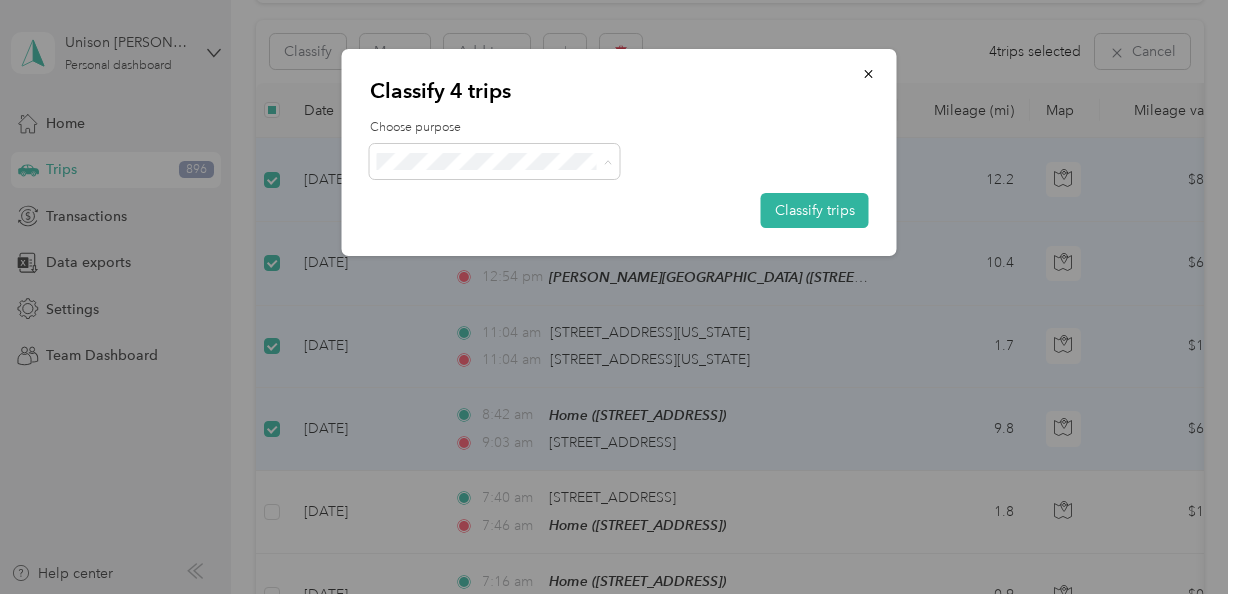 click on "Work" at bounding box center [512, 198] 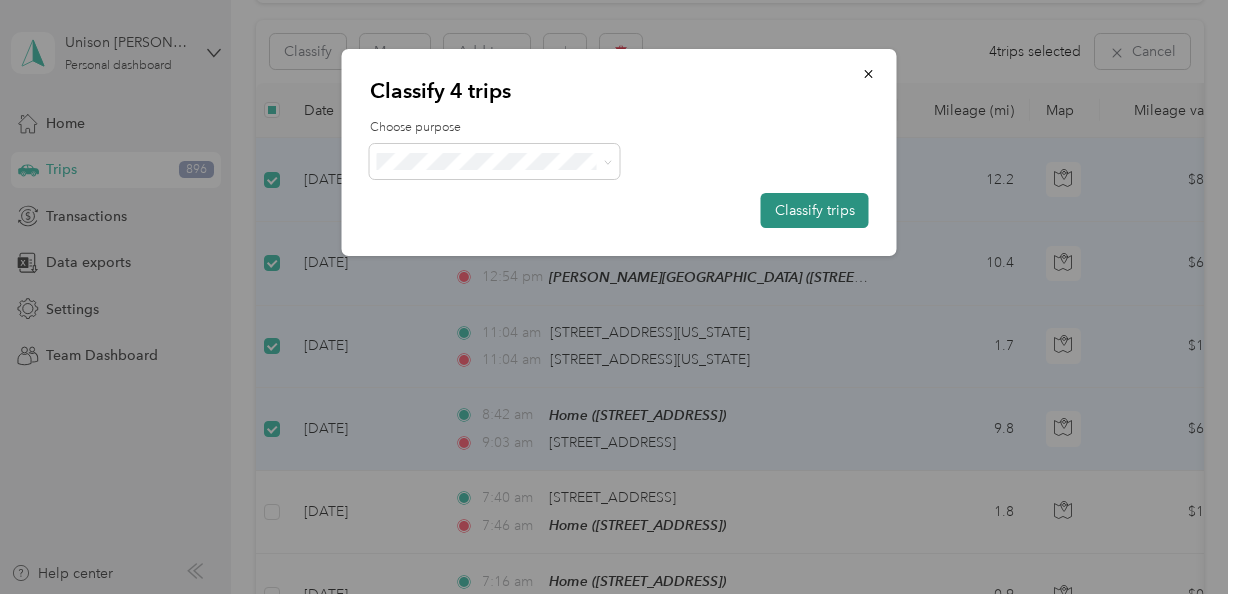 click on "Classify trips" at bounding box center [815, 210] 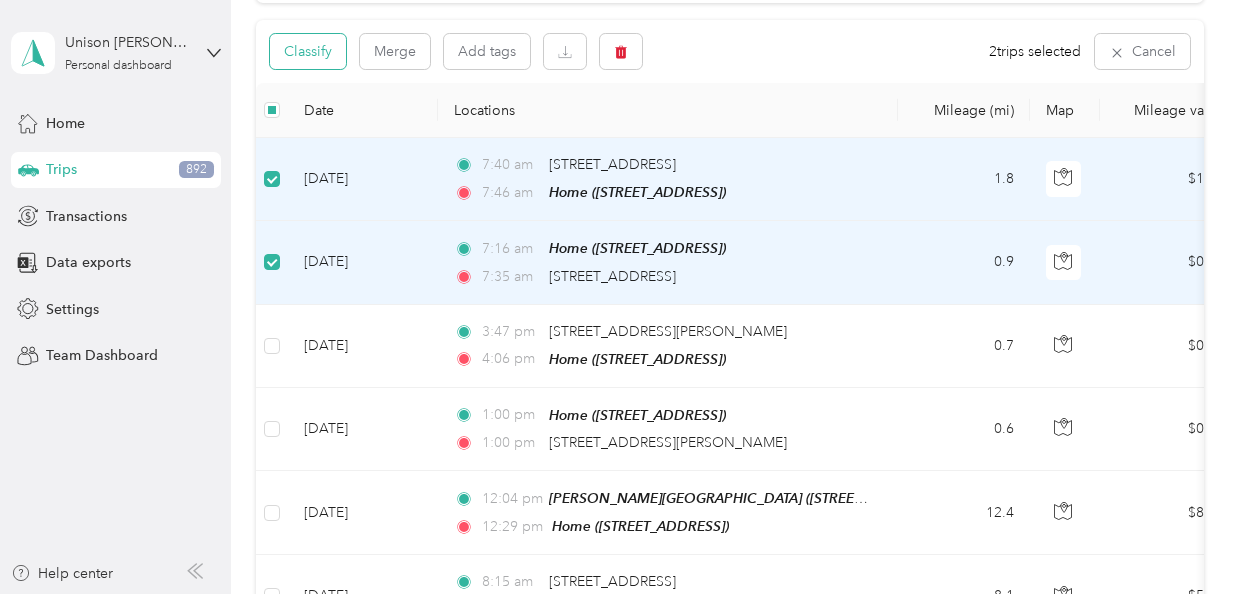 click on "Classify" at bounding box center [308, 51] 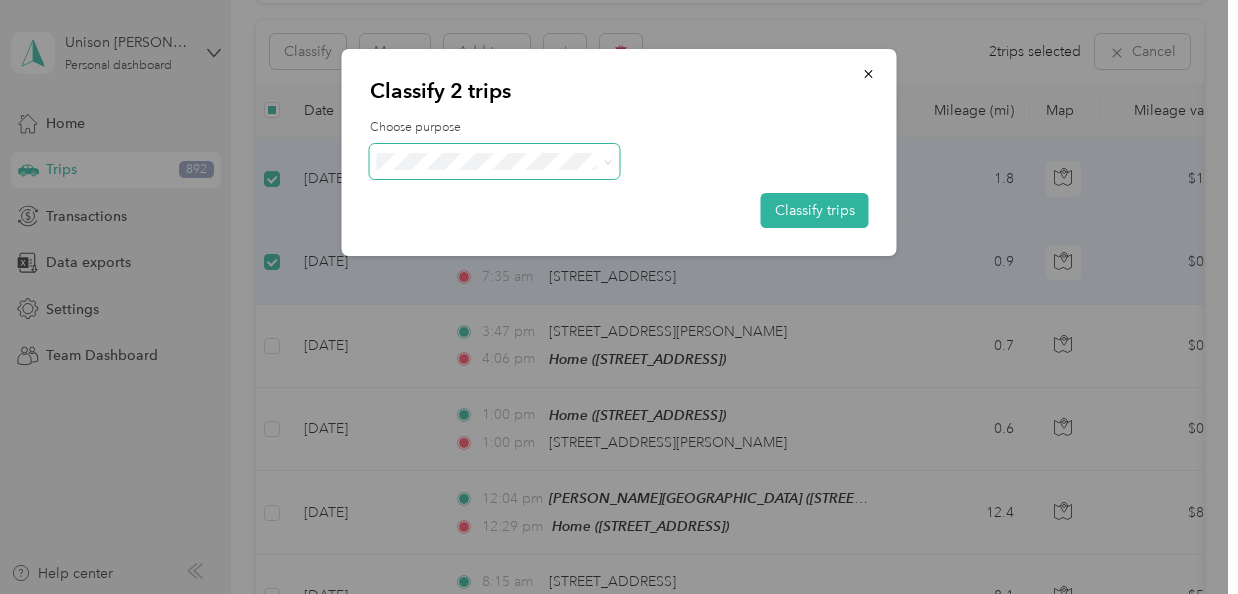 click 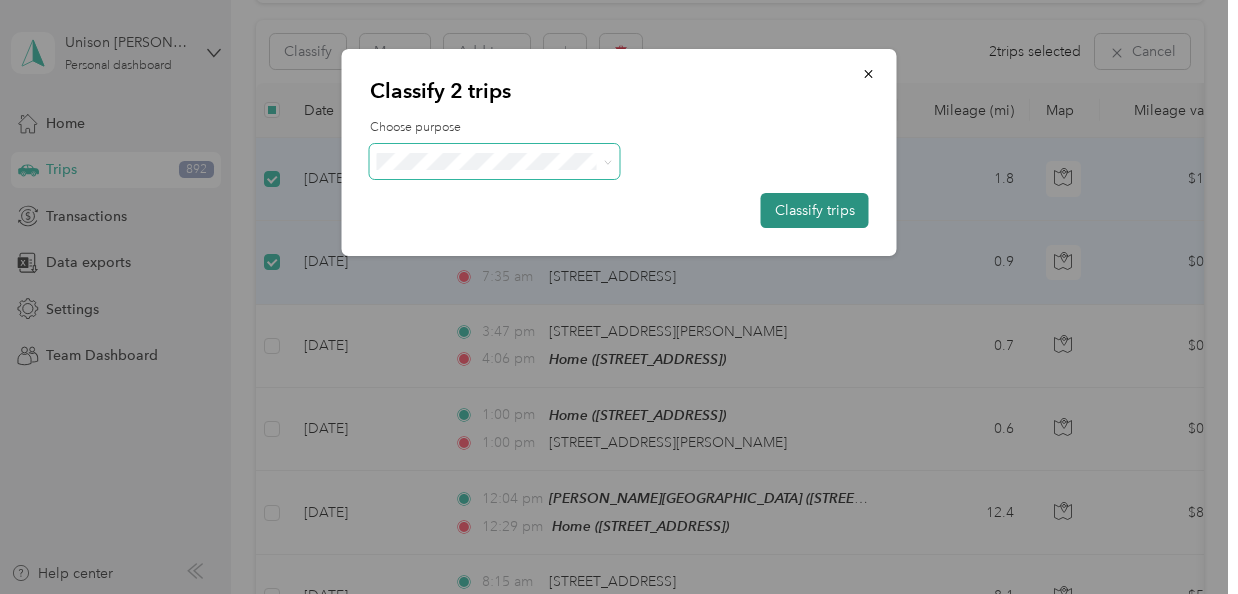 click on "Classify trips" at bounding box center (815, 210) 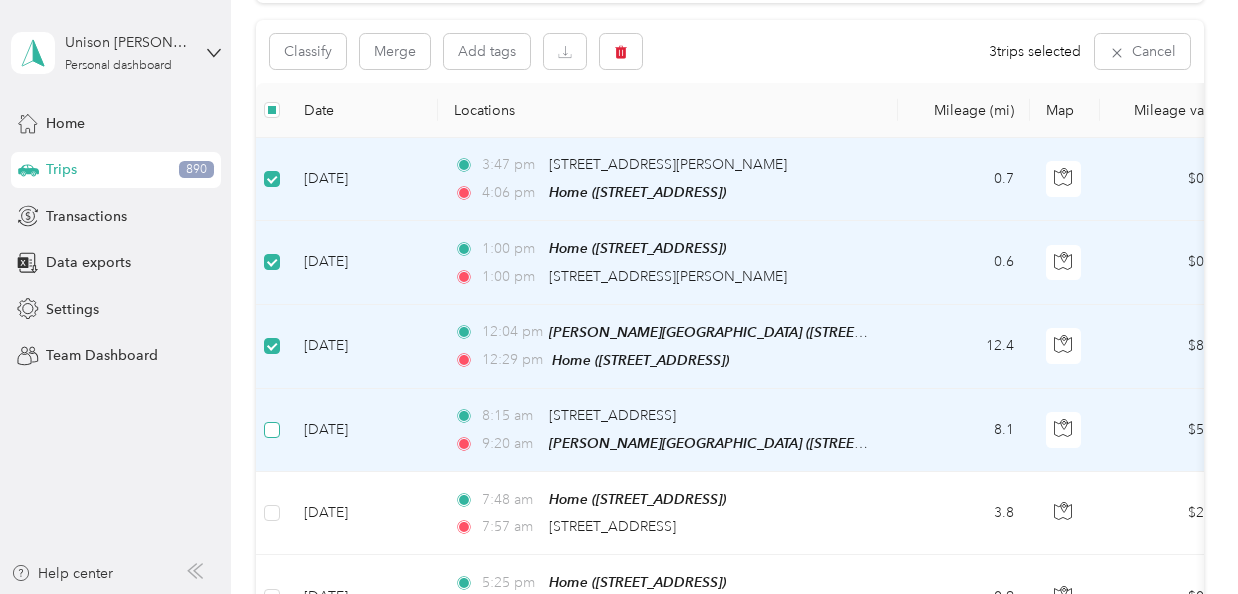 click at bounding box center [272, 430] 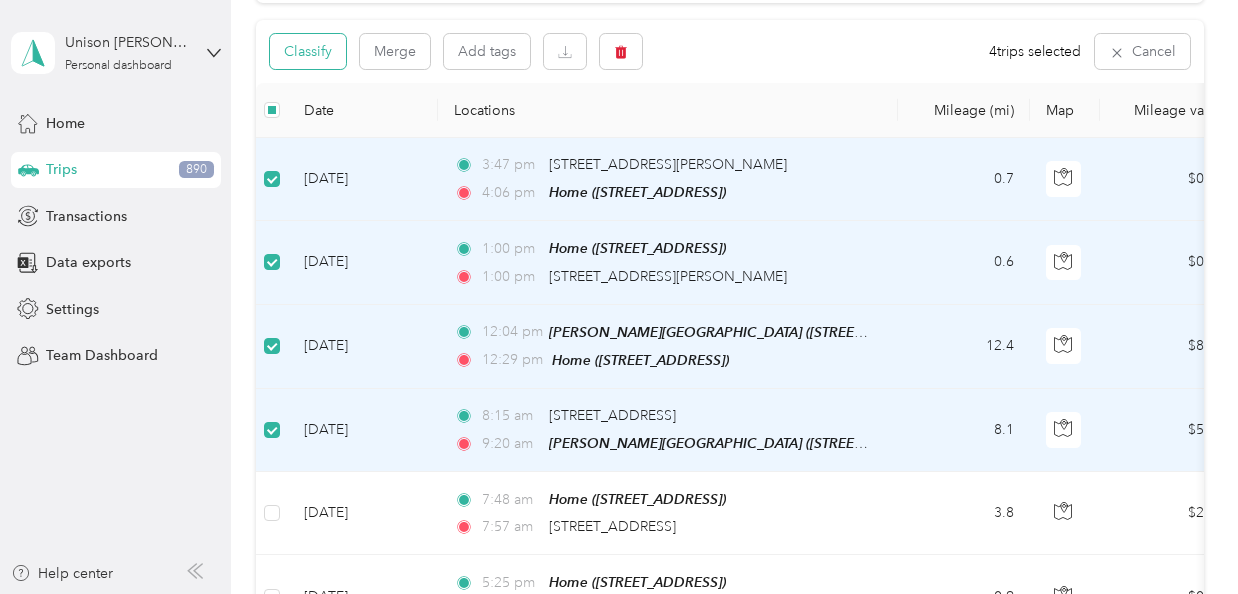click on "Classify" at bounding box center (308, 51) 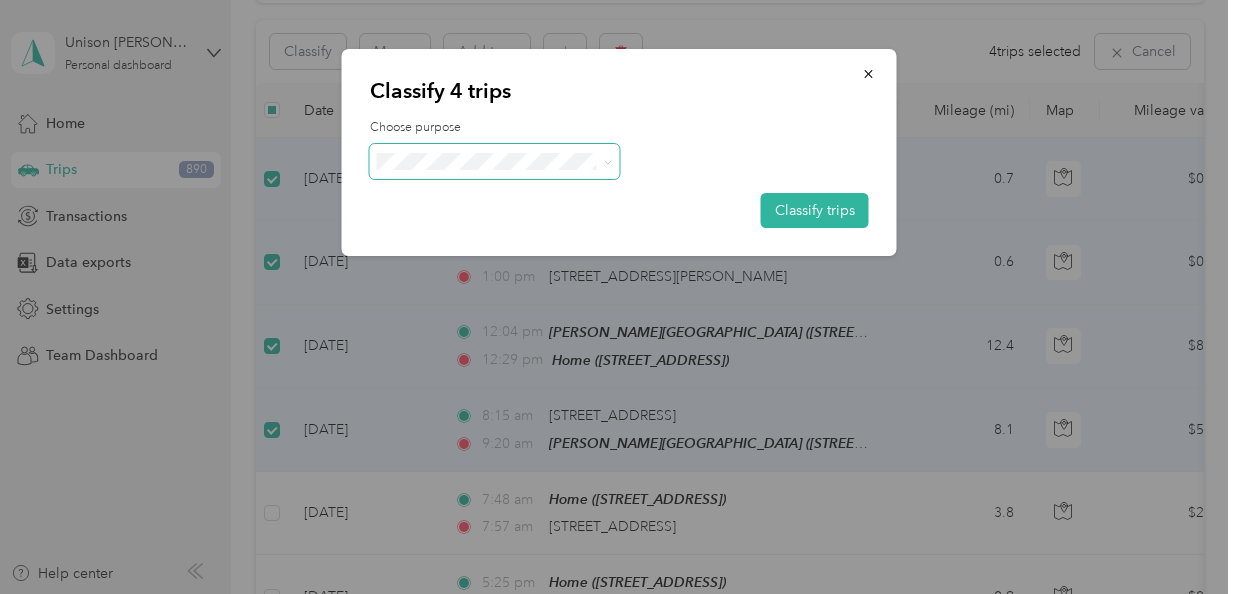 click 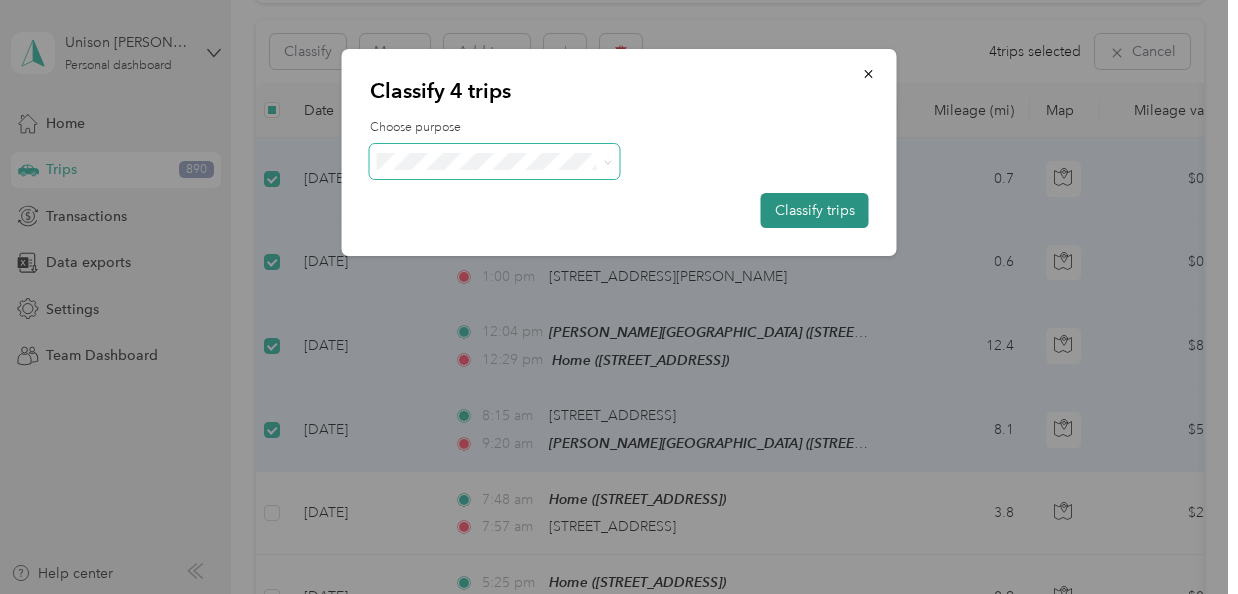 click on "Classify trips" at bounding box center (815, 210) 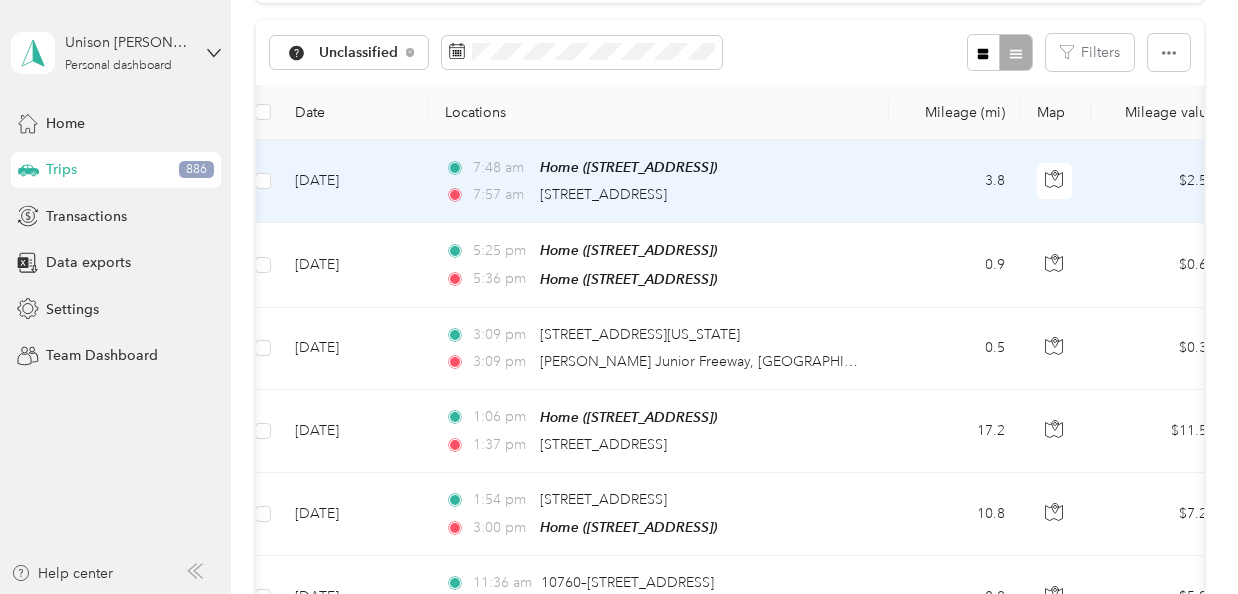 scroll, scrollTop: 0, scrollLeft: 0, axis: both 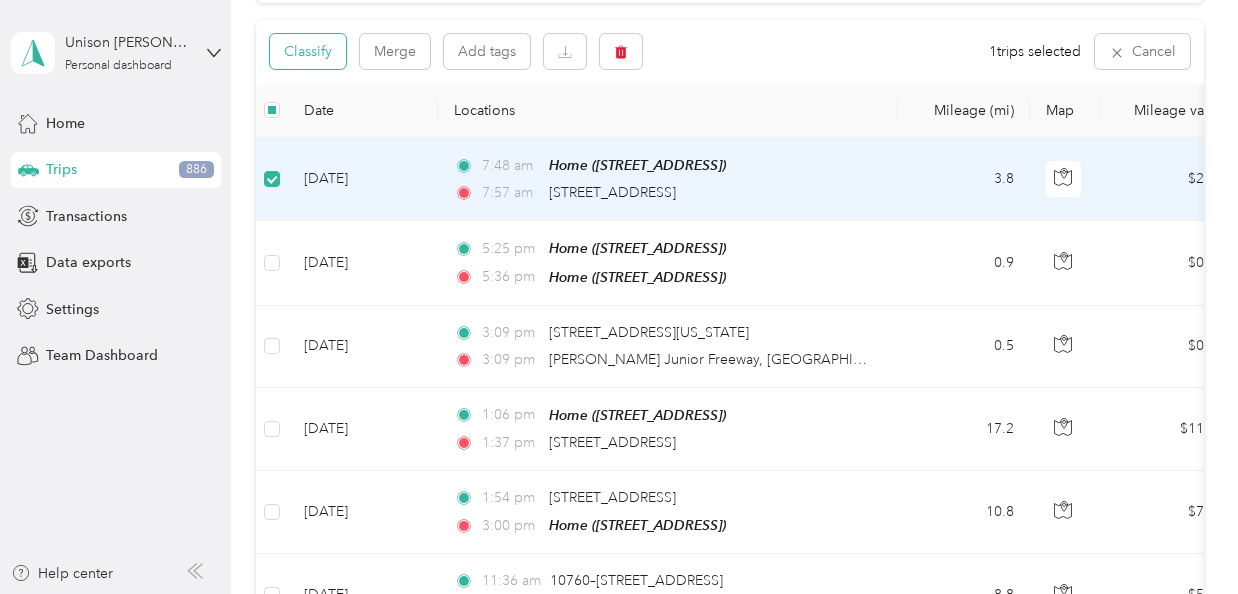 click on "Classify" at bounding box center (308, 51) 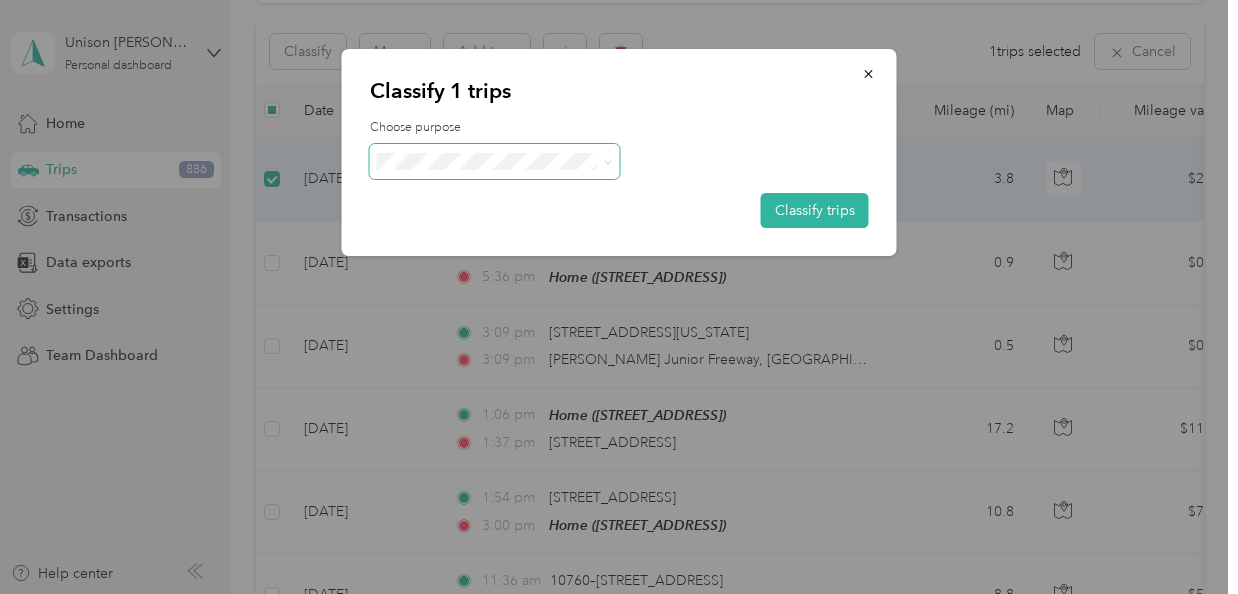 click 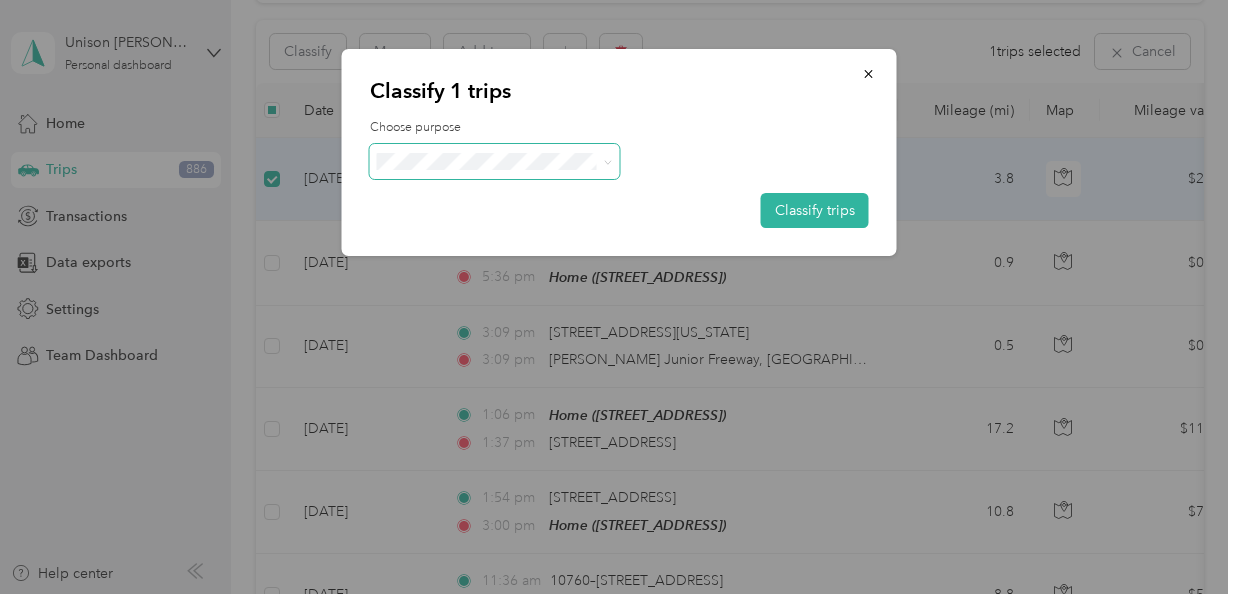 click on "Personal" at bounding box center [512, 230] 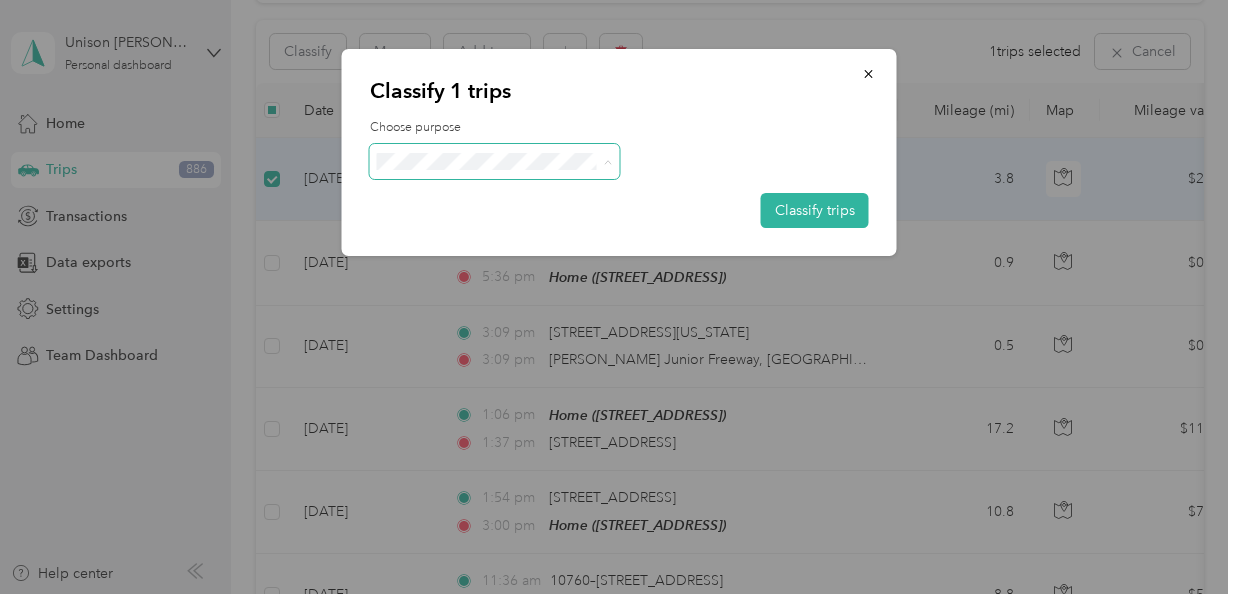 click on "Medical" at bounding box center (512, 338) 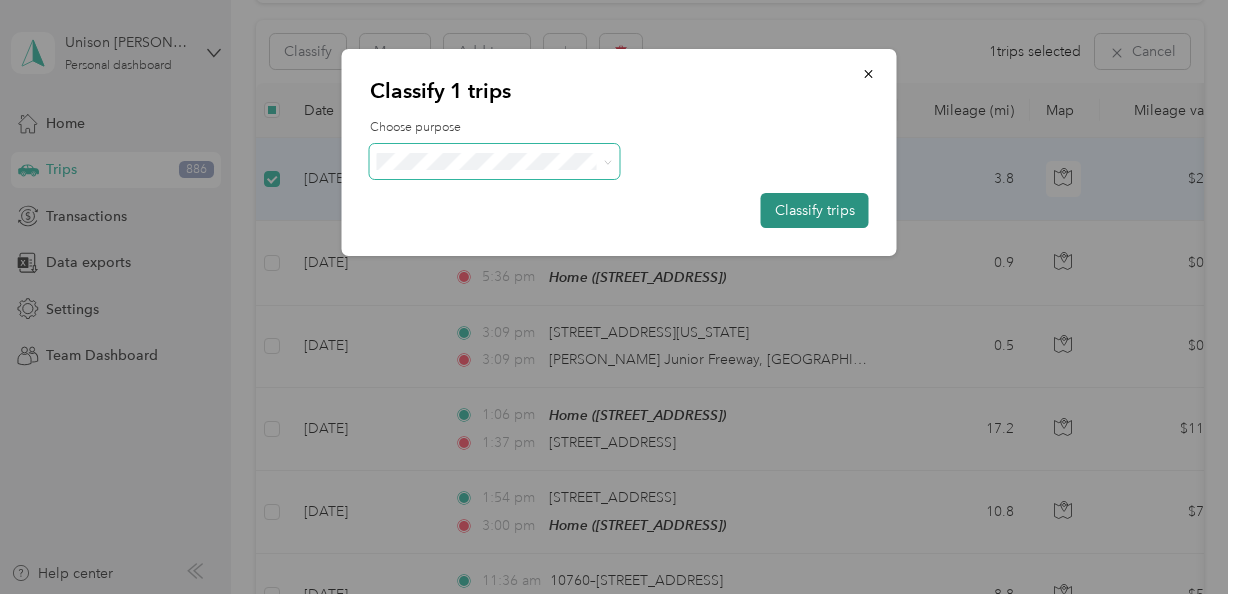 click on "Classify trips" at bounding box center (815, 210) 